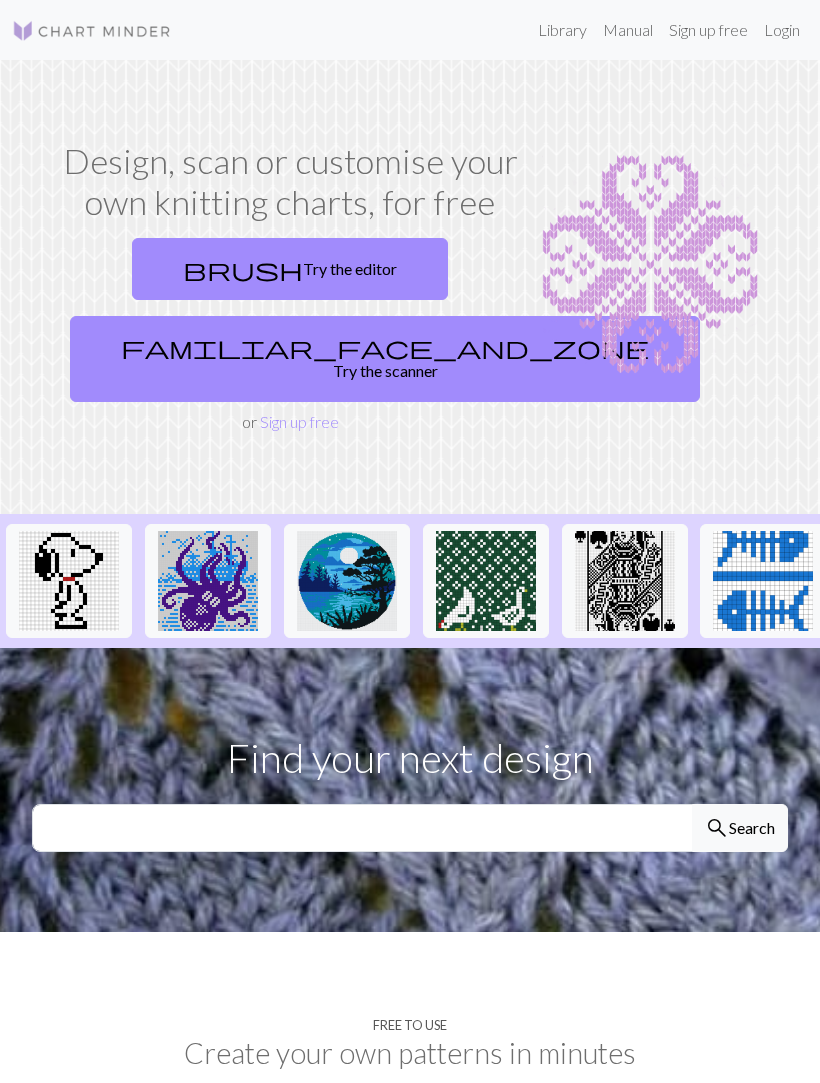scroll, scrollTop: 0, scrollLeft: 0, axis: both 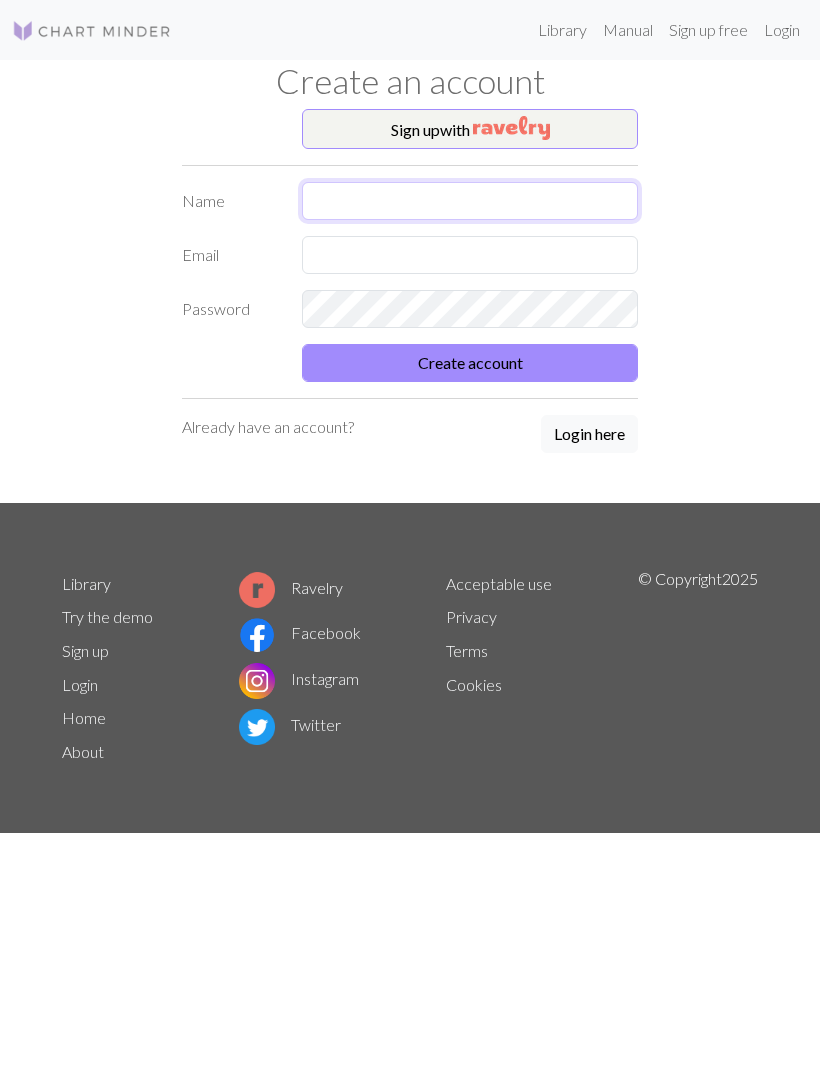 click at bounding box center [470, 201] 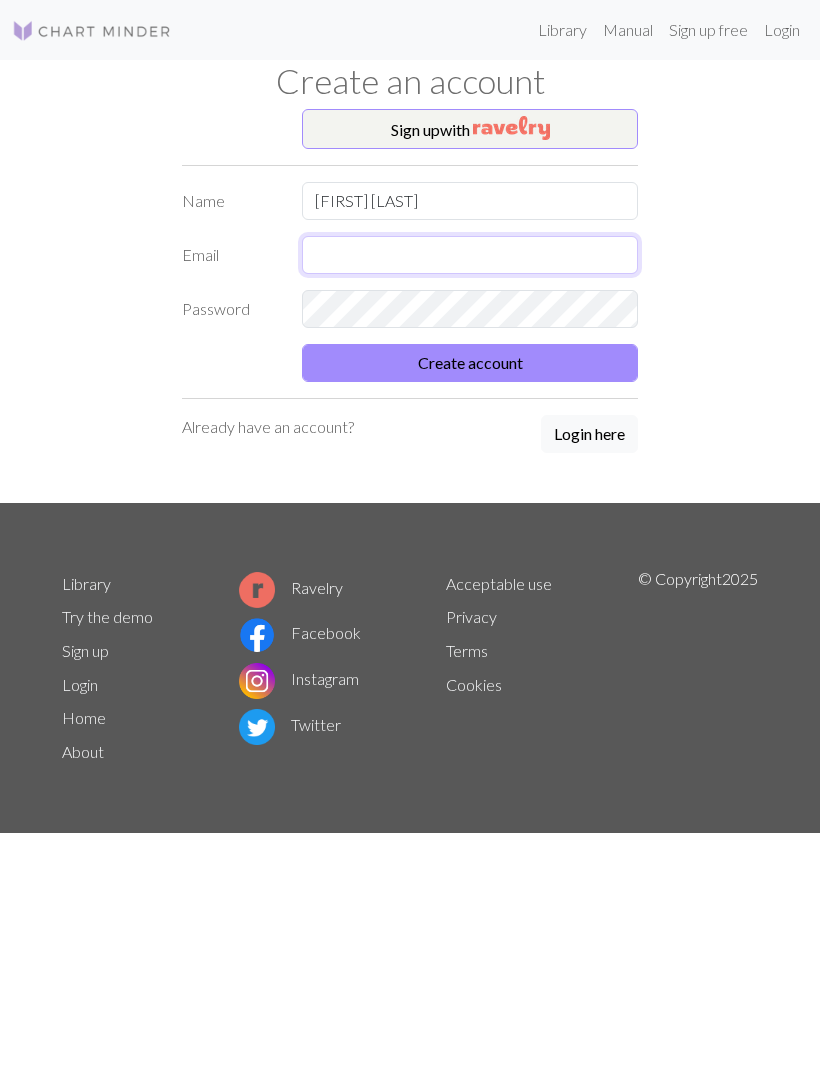 type on "cozenscathy@gmail.com" 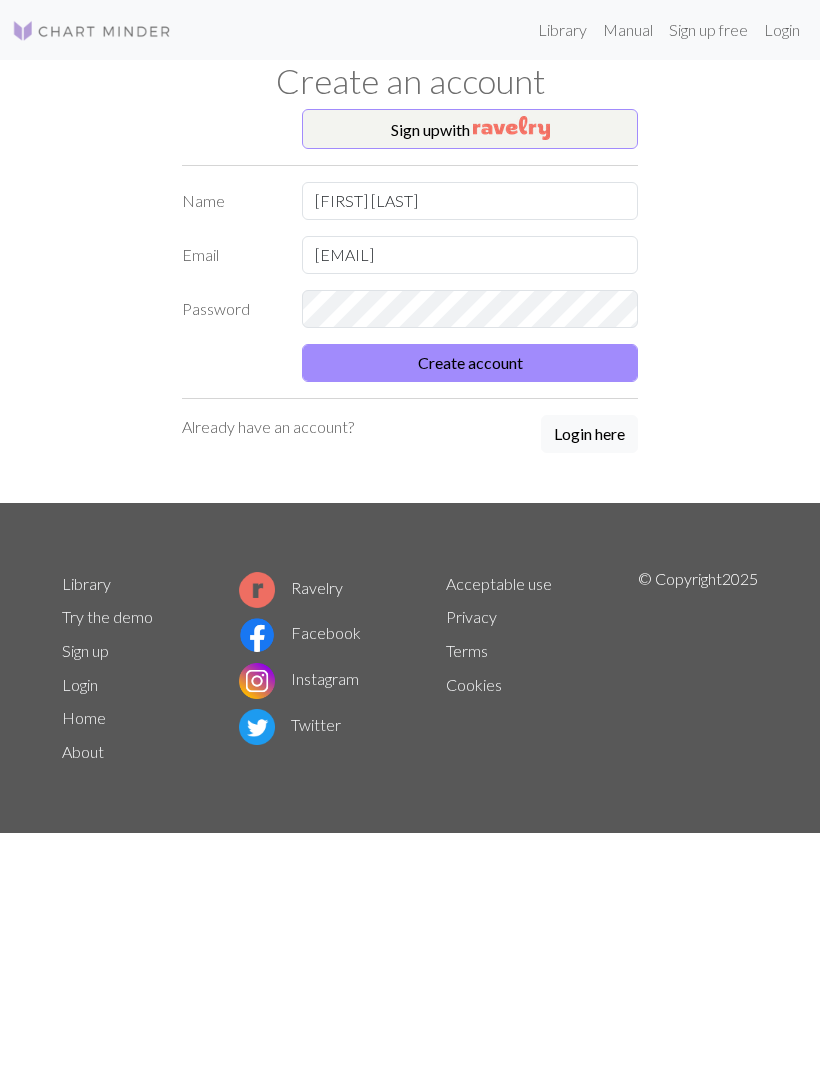 click on "Create account" at bounding box center (470, 363) 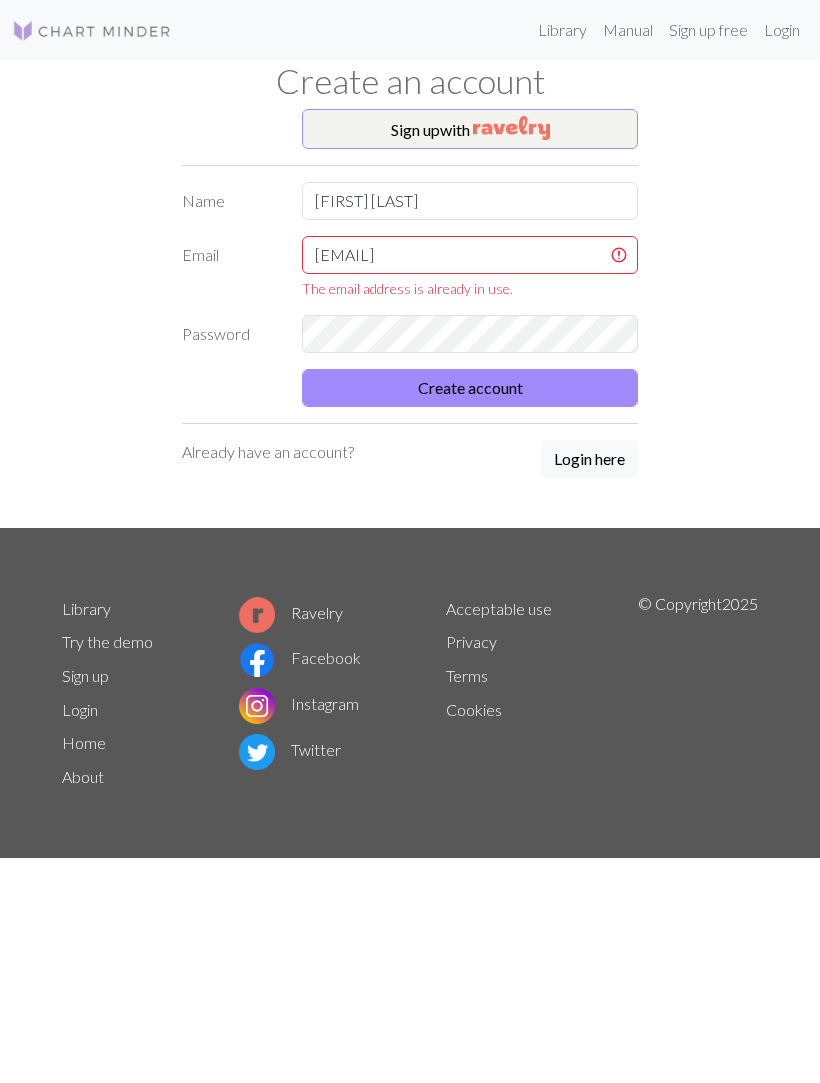 click on "Already have an account?" at bounding box center (268, 452) 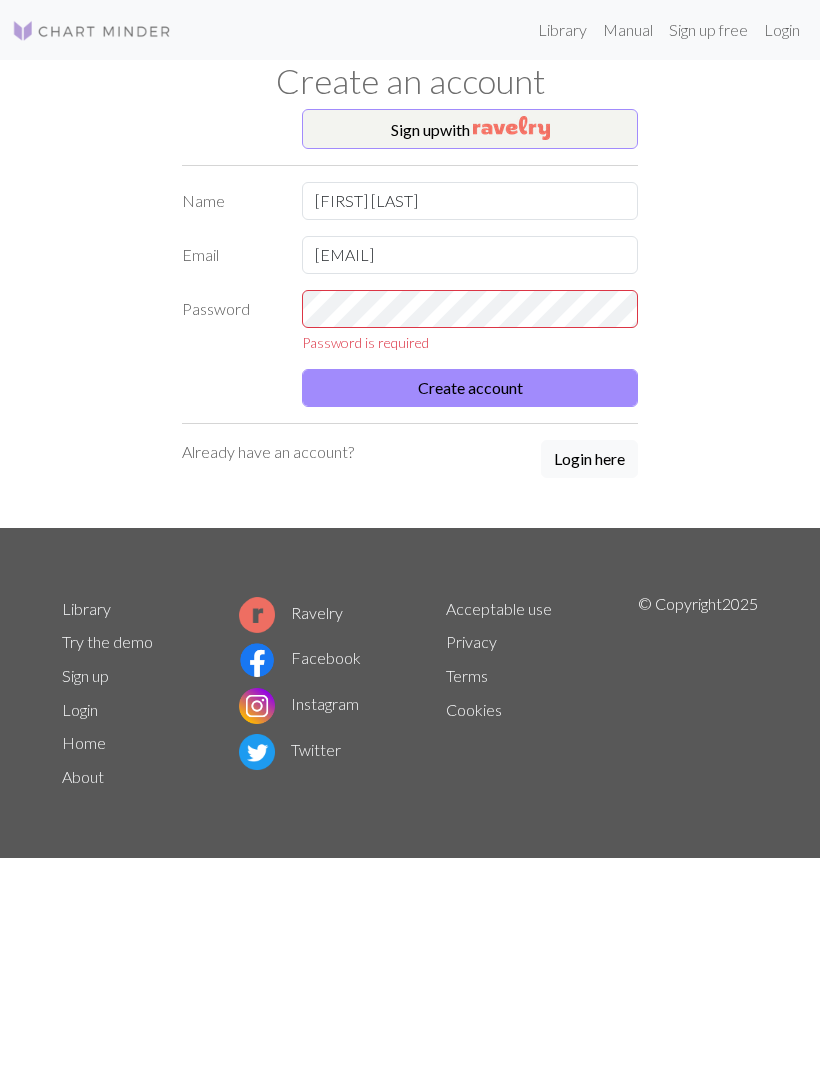 click on "Already have an account?" at bounding box center [268, 452] 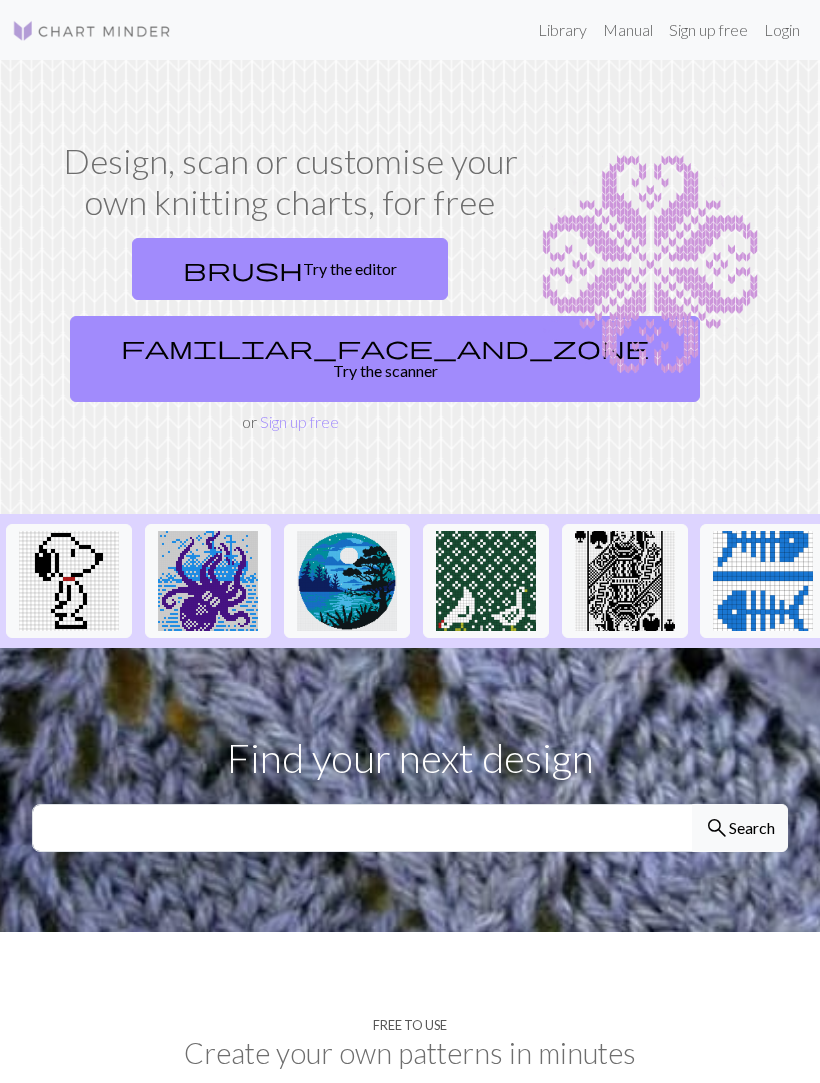 click on "Sign up free" at bounding box center (708, 30) 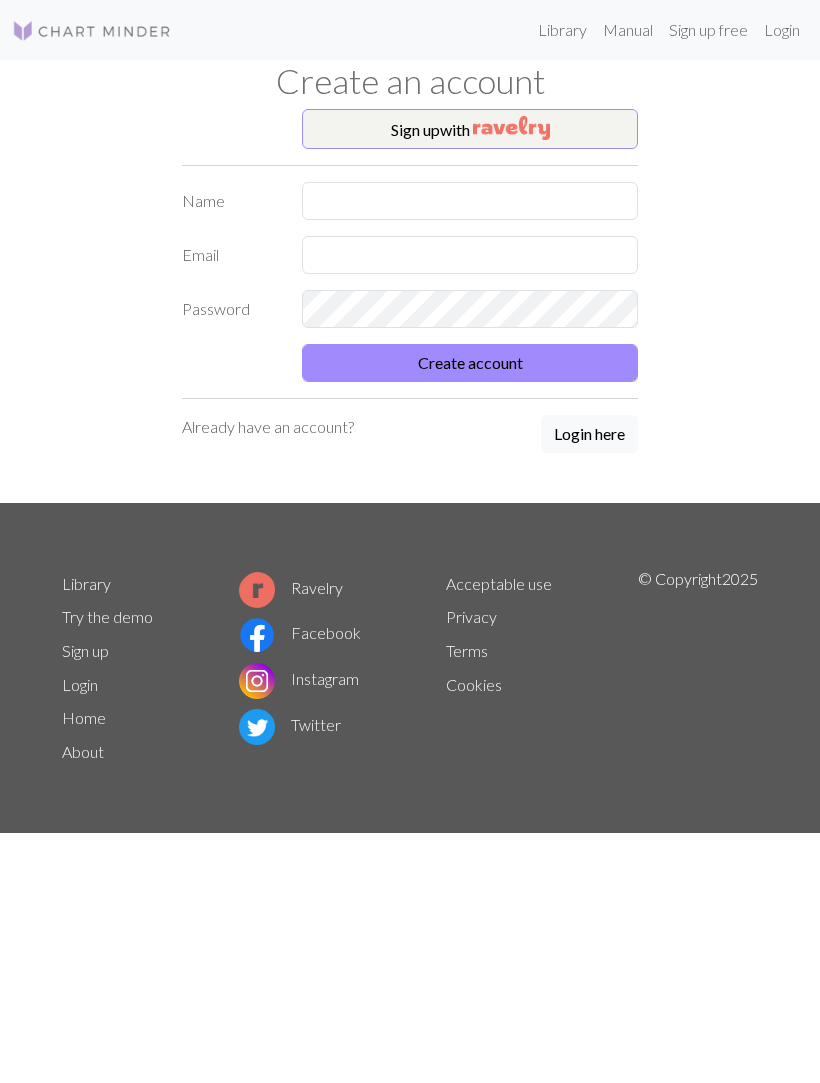 click on "Already have an account?" at bounding box center (268, 427) 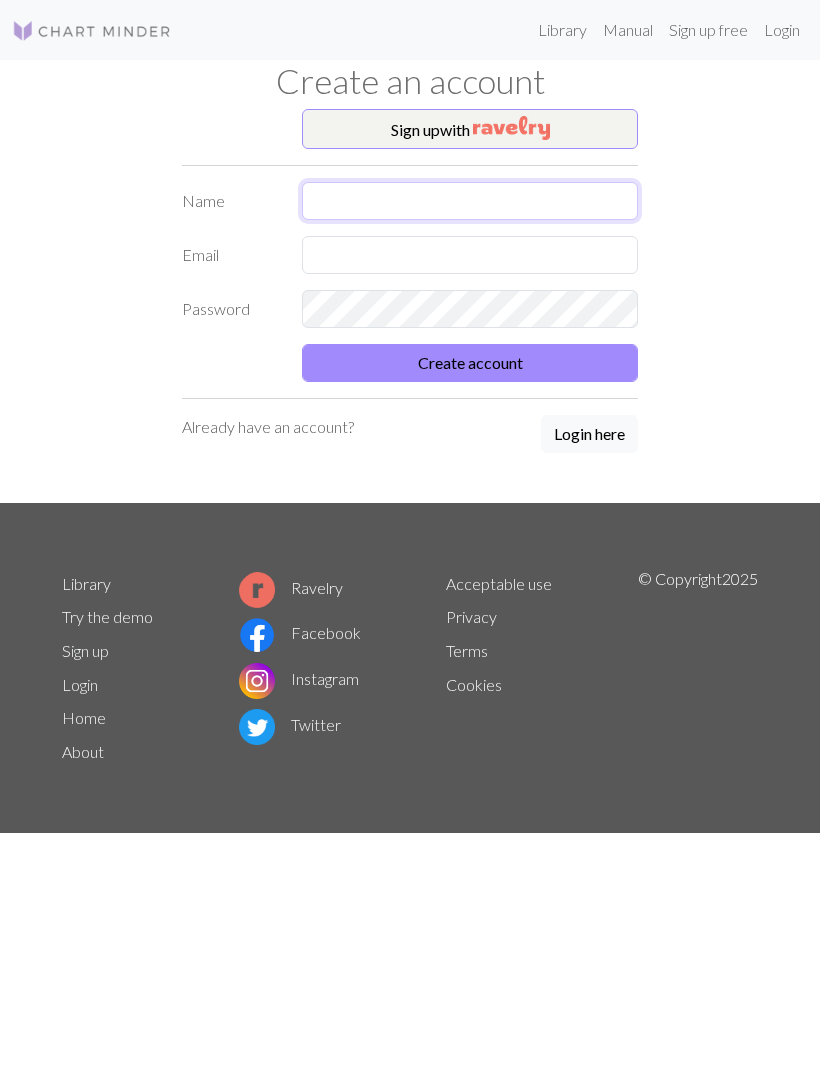 click at bounding box center [470, 201] 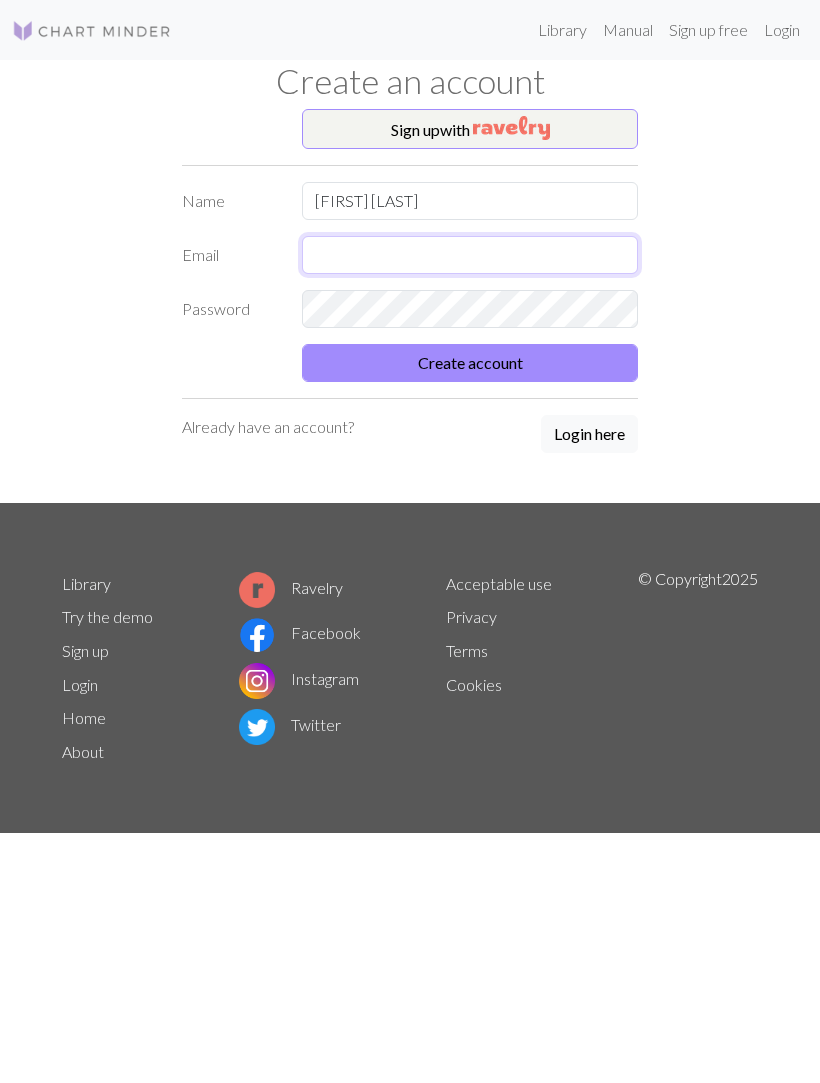 type on "cozenscathy@gmail.com" 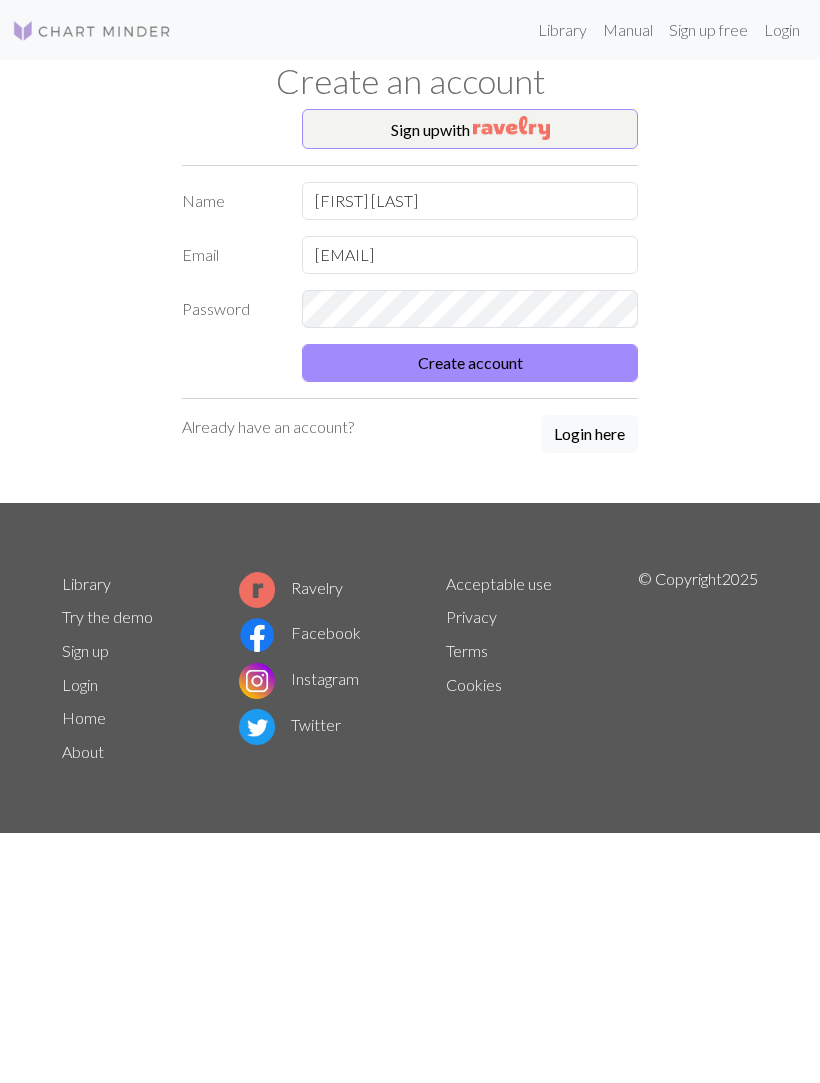 click on "Sign up  with   Name Cathy Cozens Email cozenscathy@gmail.com Password Create account Already have an account? Login here" at bounding box center (410, 306) 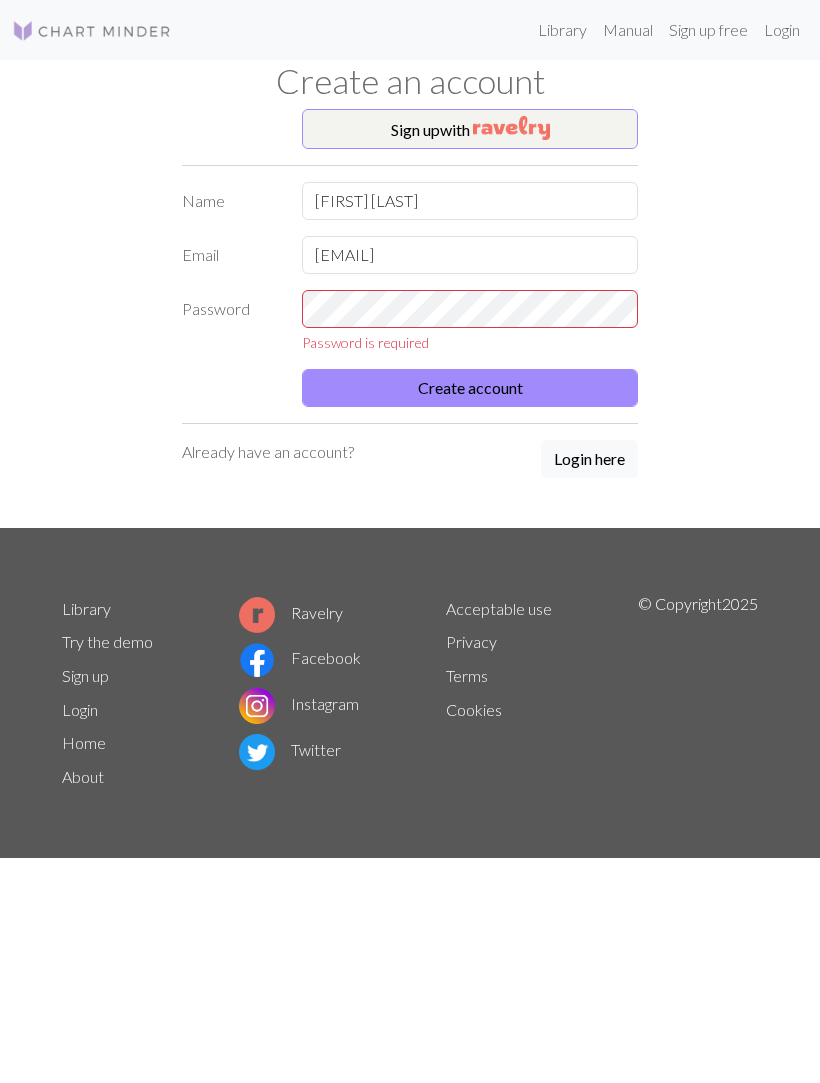 click on "Already have an account?" at bounding box center (268, 452) 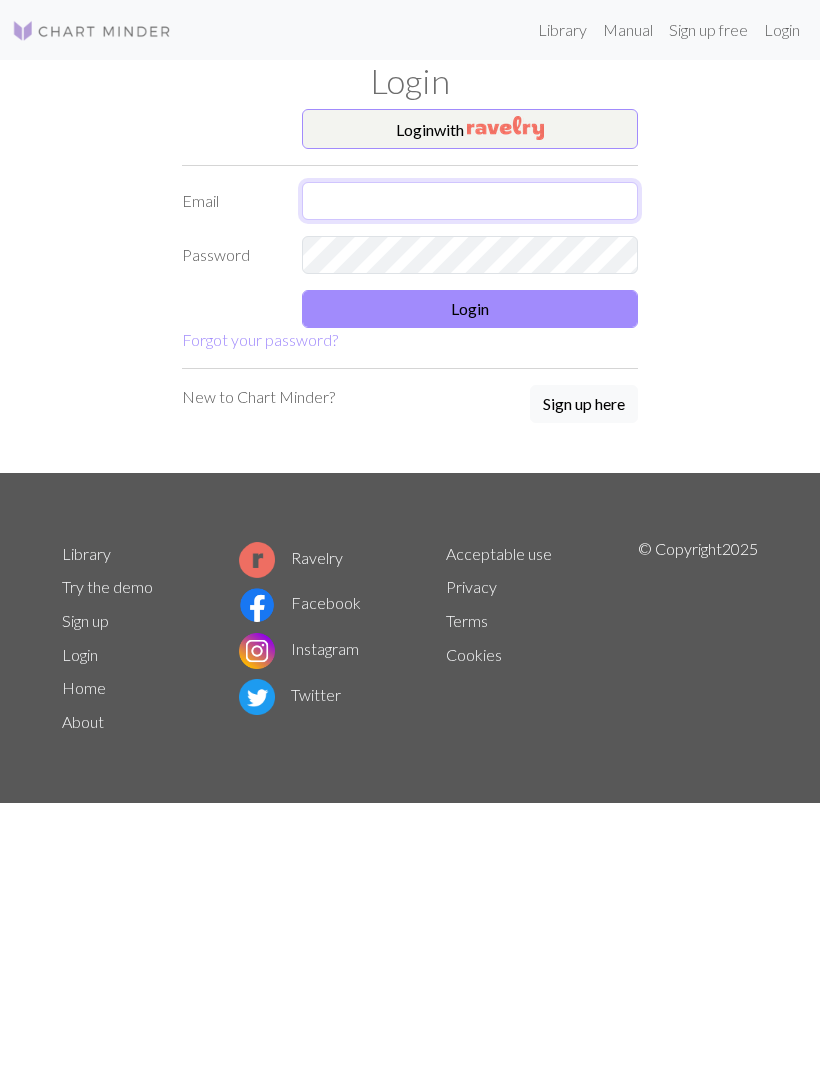 click at bounding box center [470, 201] 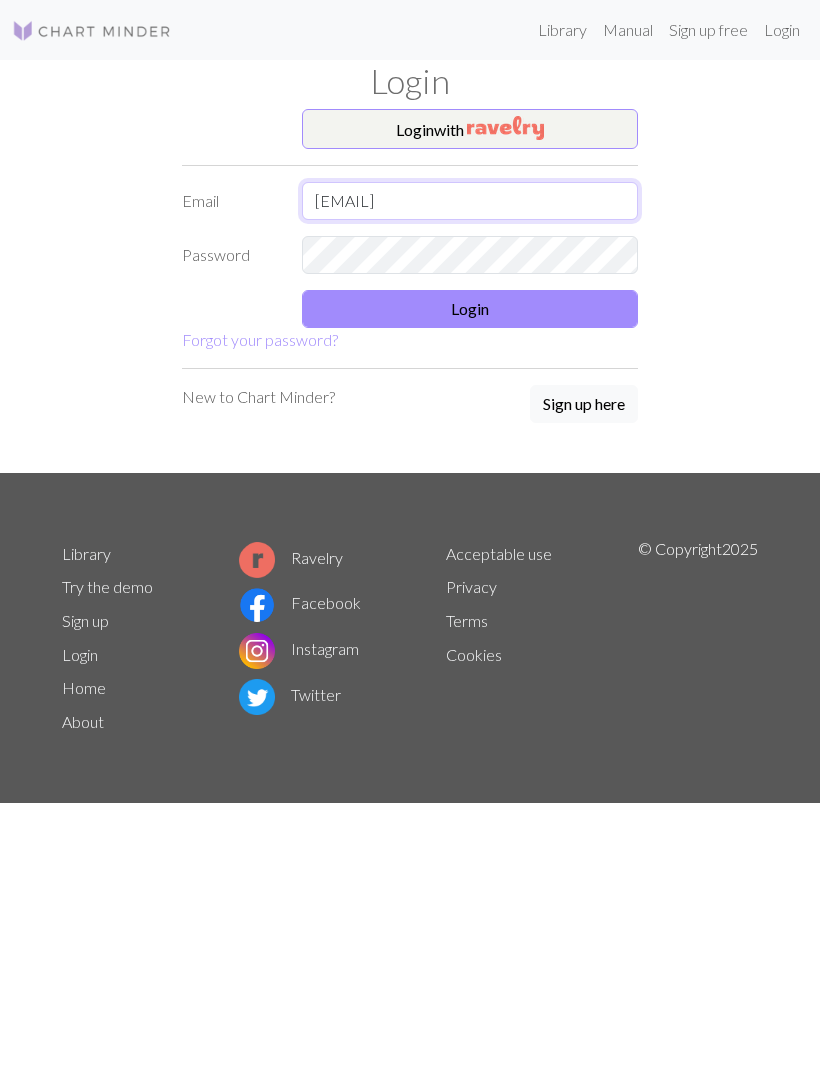 type on "cozenscathy@gmail.com" 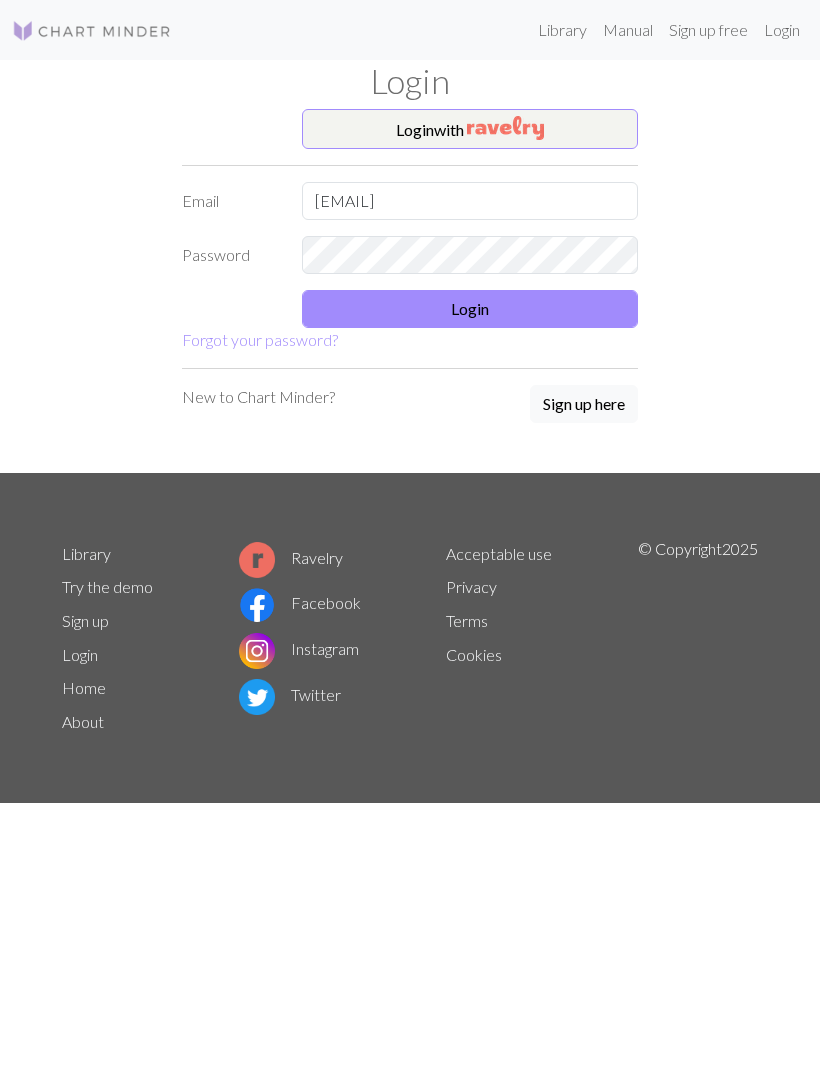 click on "Login  with   Email cozenscathy@gmail.com Password Login Forgot your password?" at bounding box center (410, 230) 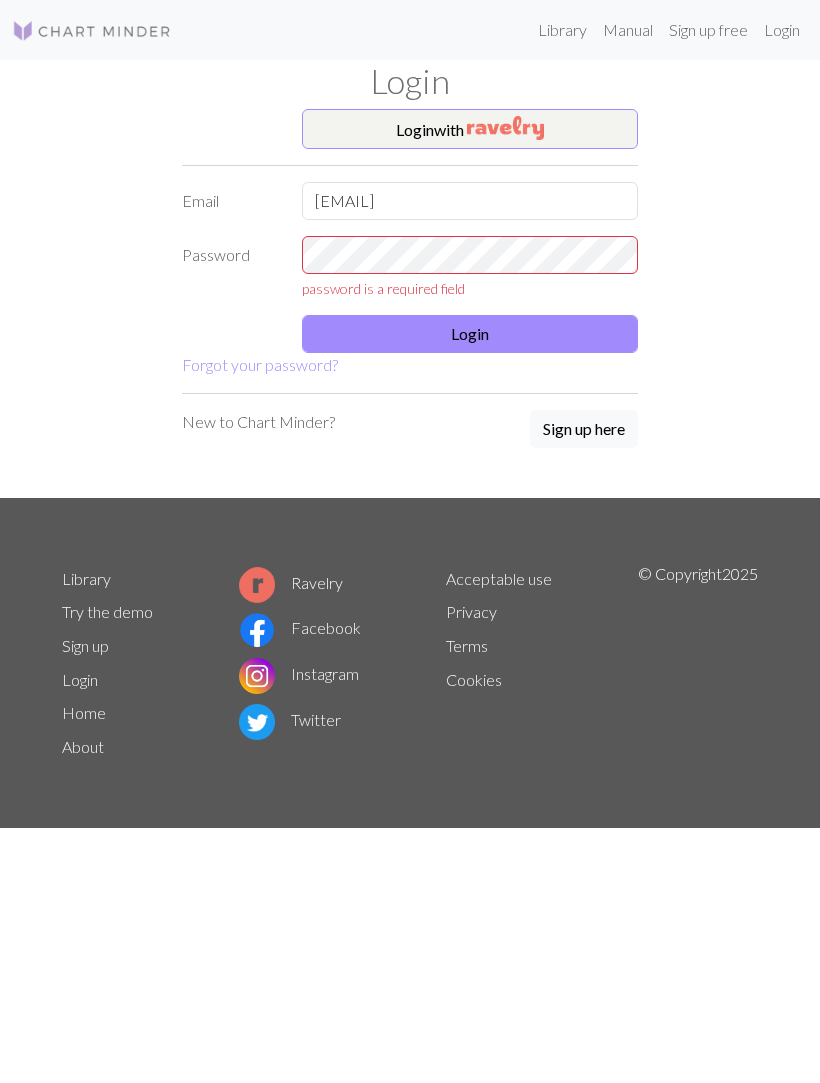 click on "Forgot your password?" at bounding box center (260, 364) 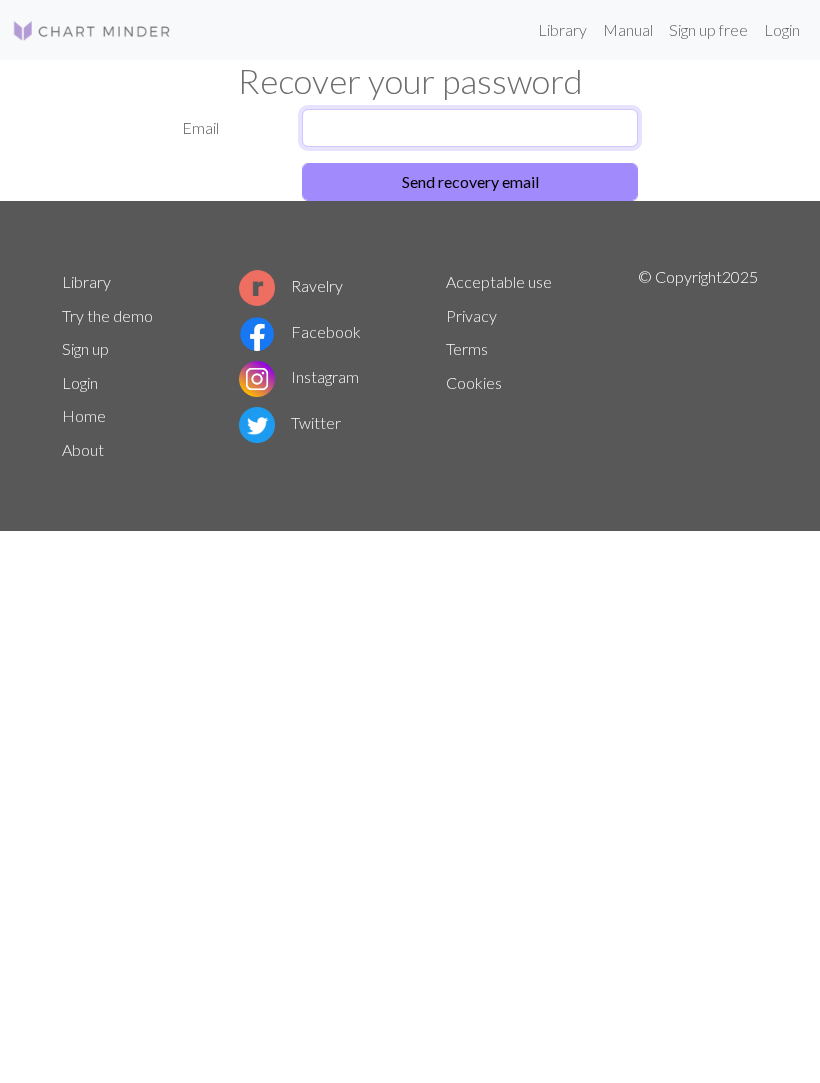 click at bounding box center (470, 128) 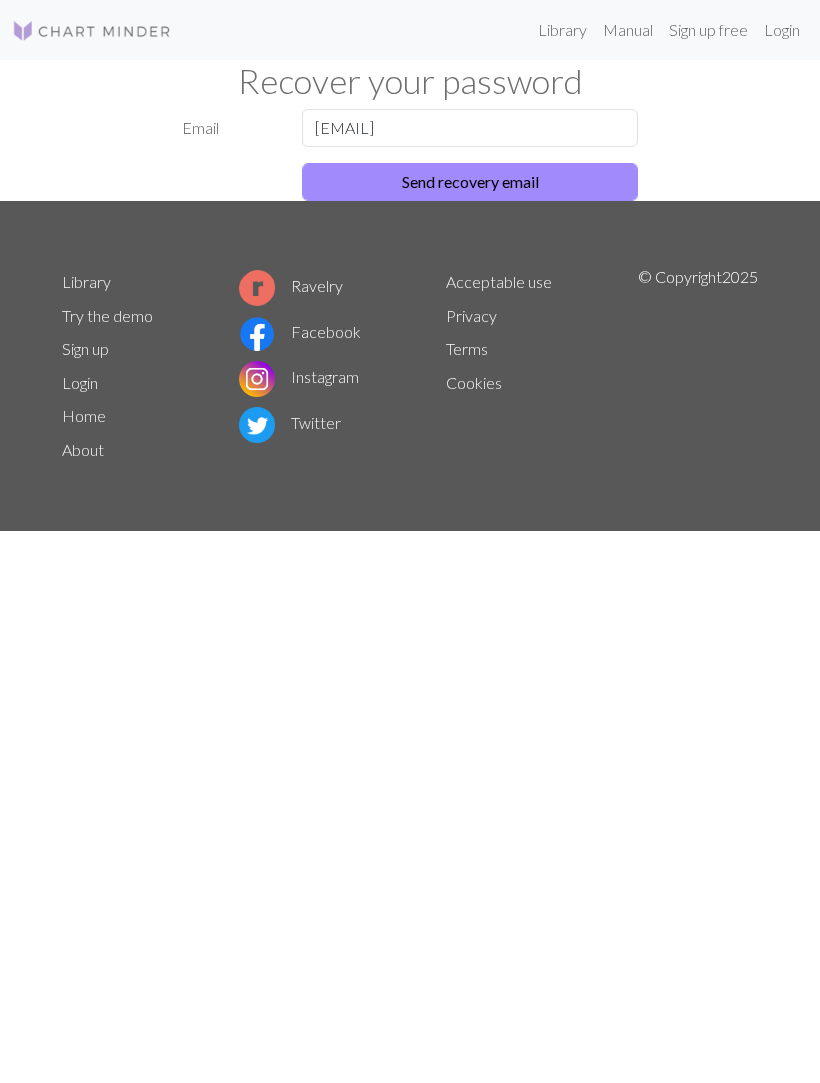 click on "Send recovery email" at bounding box center (470, 182) 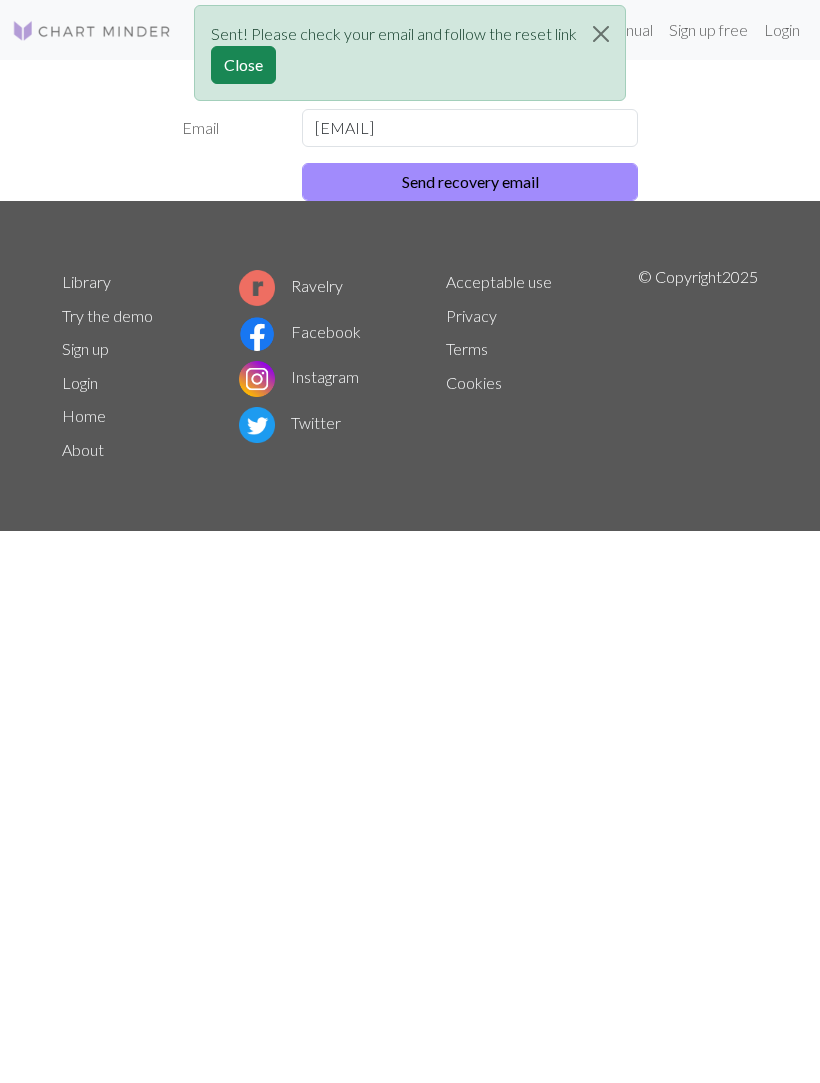 click on "Library Manual Sign up free Login Recover your password Email cozenscathy@gmail.com Send recovery email Library Try the demo Sign up Login Home About Ravelry Facebook Instagram Twitter Acceptable use Privacy Terms Cookies © Copyright  2025" at bounding box center (410, 541) 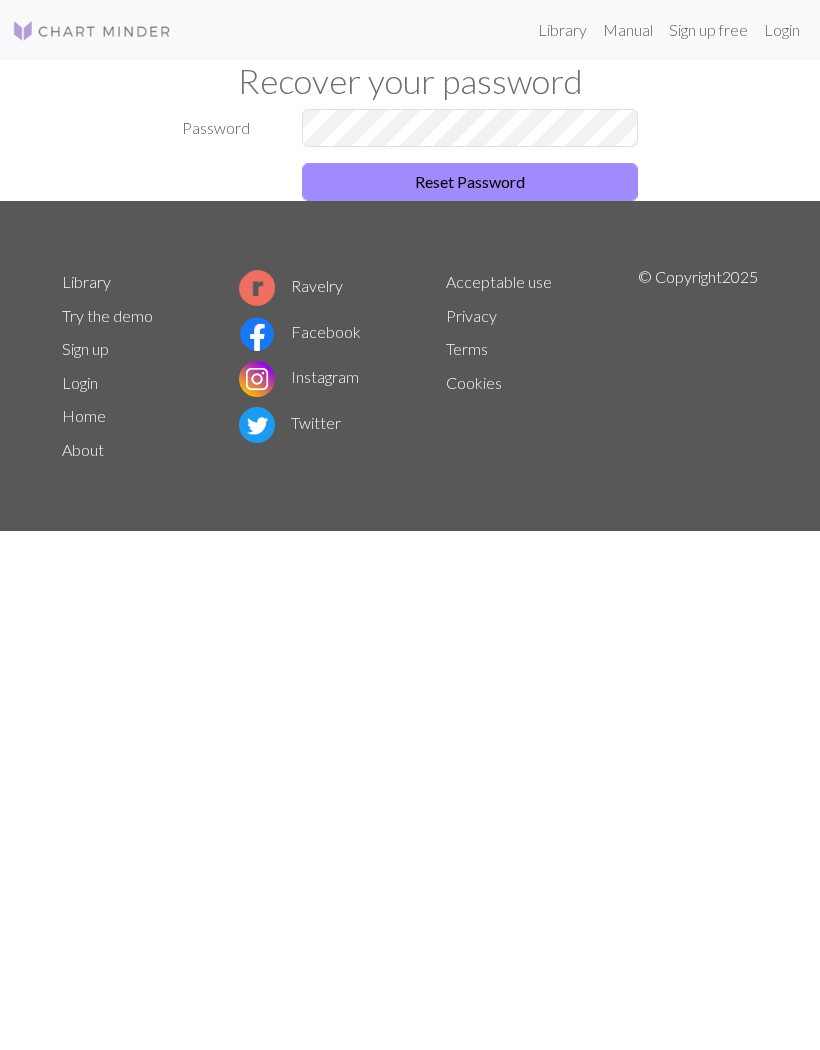 scroll, scrollTop: 0, scrollLeft: 0, axis: both 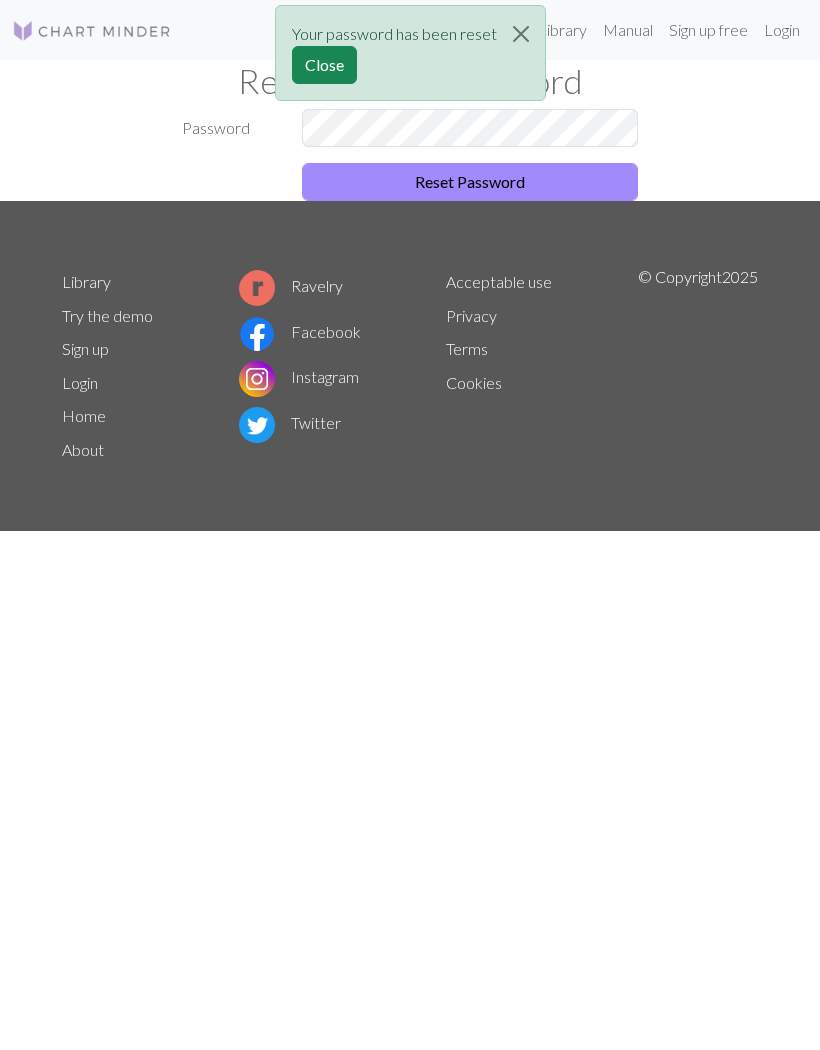click on "Close" at bounding box center (324, 65) 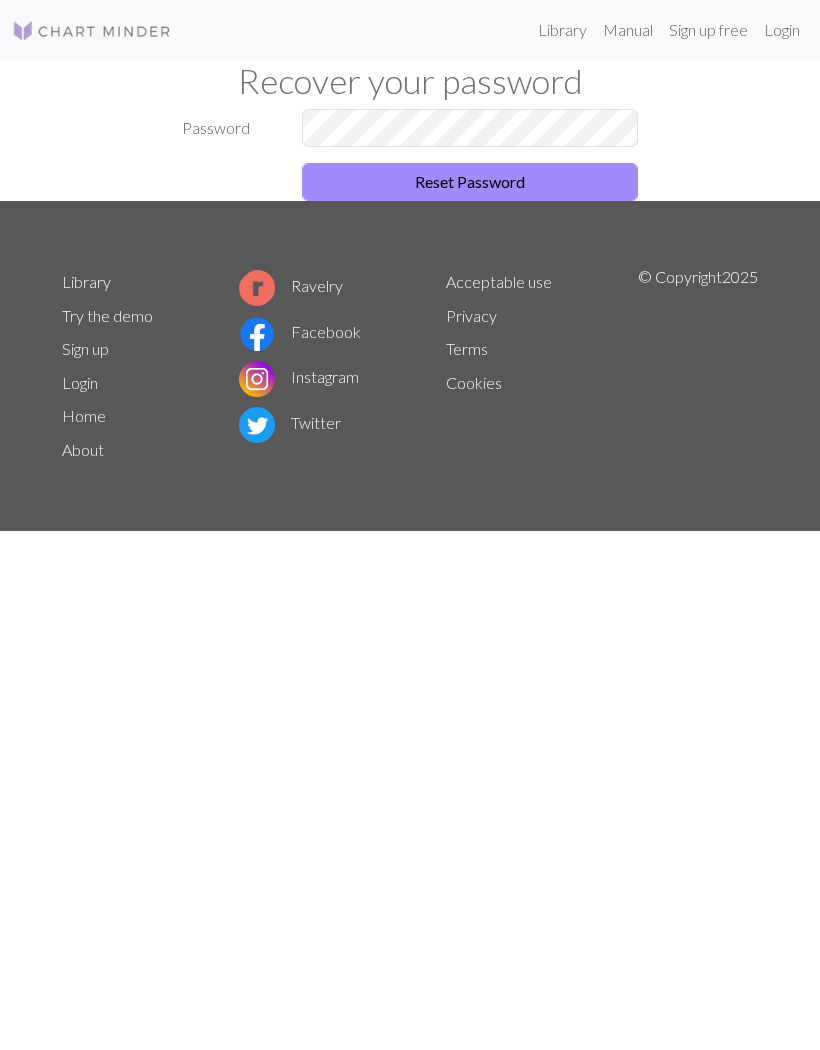 click on "Login" at bounding box center (782, 30) 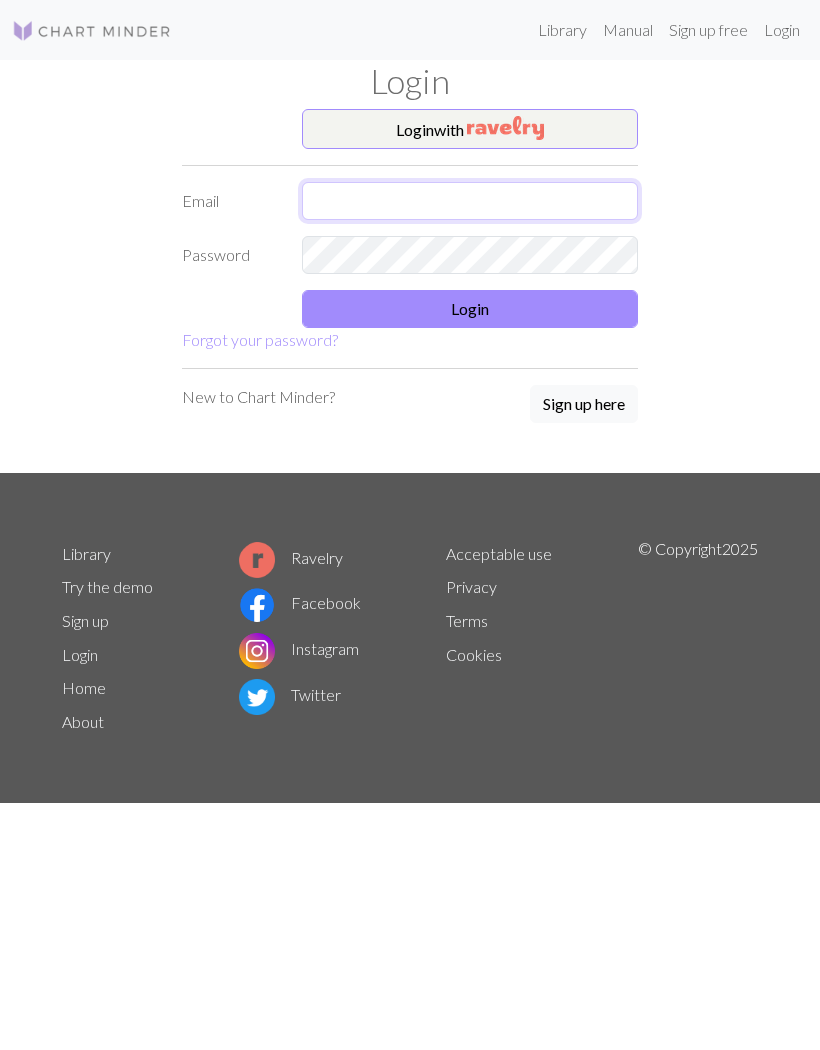 click at bounding box center (470, 201) 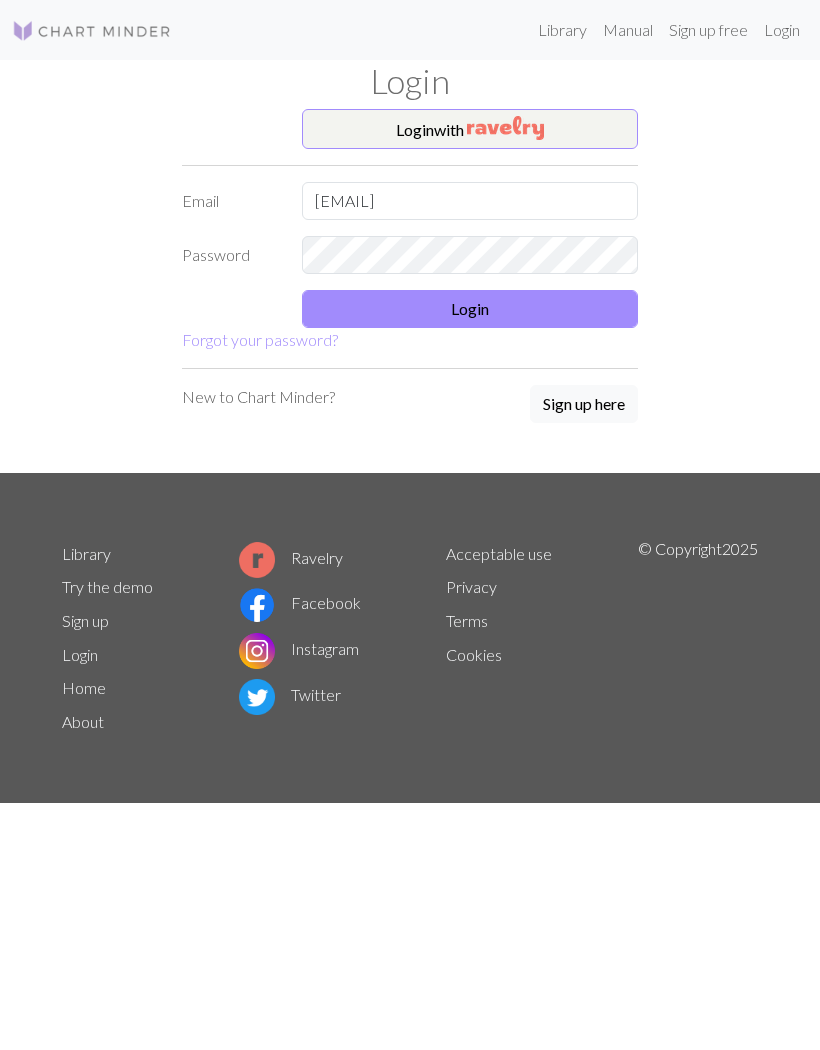 click on "Login" at bounding box center [470, 309] 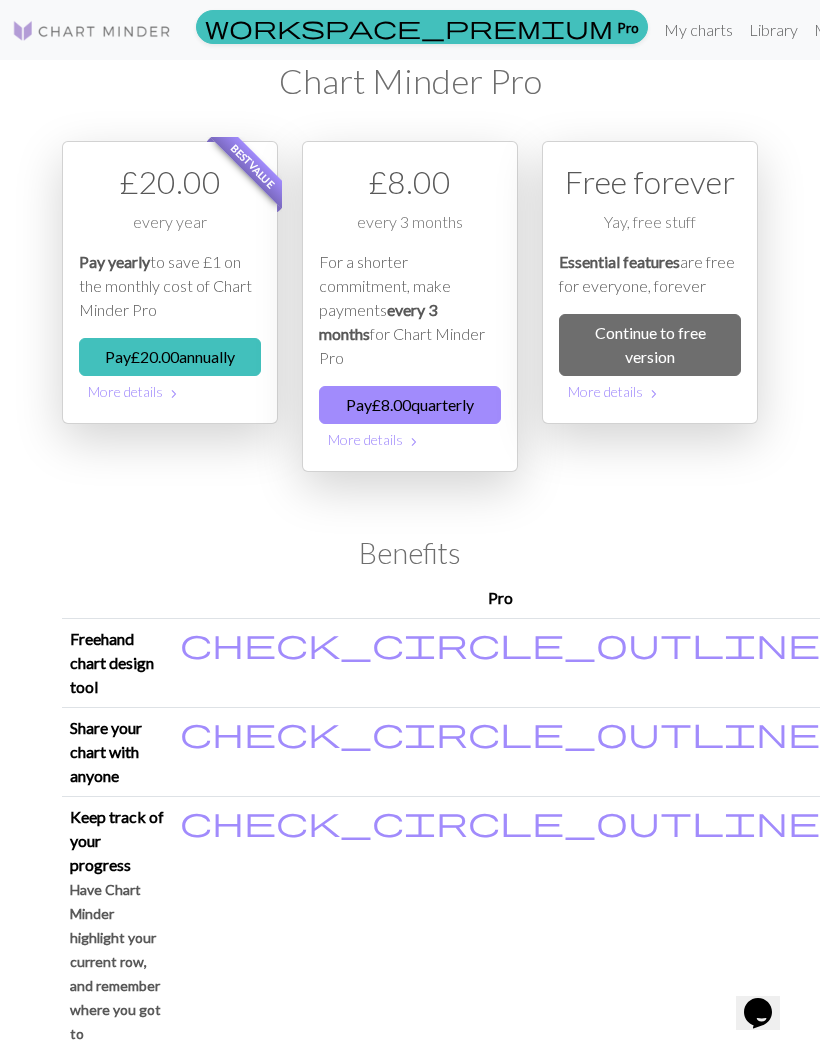 click on "Continue to free version" at bounding box center [650, 345] 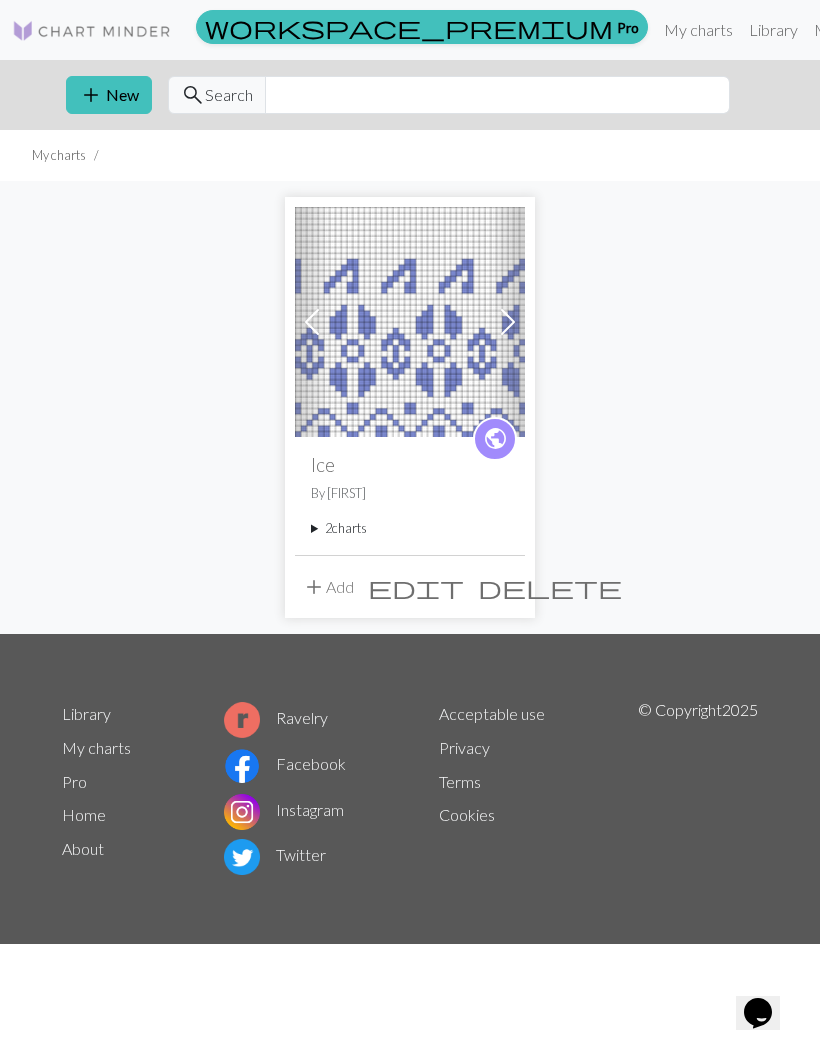click on "add   New" at bounding box center [109, 95] 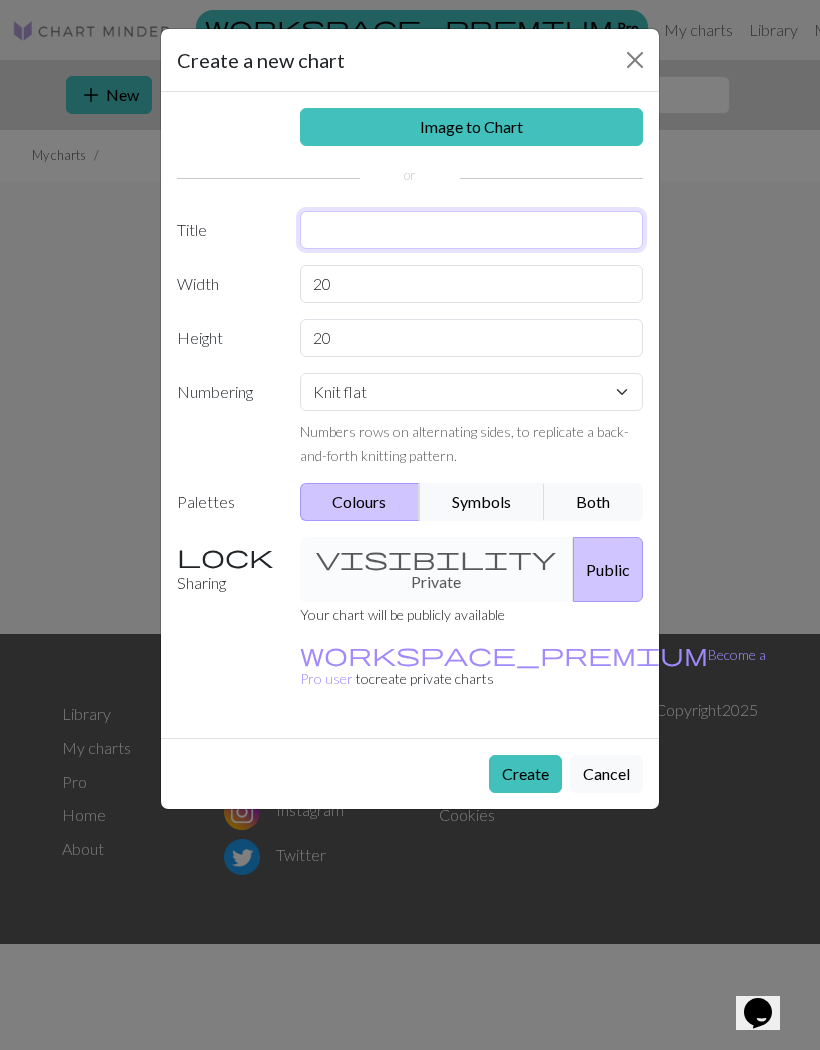 click at bounding box center (472, 230) 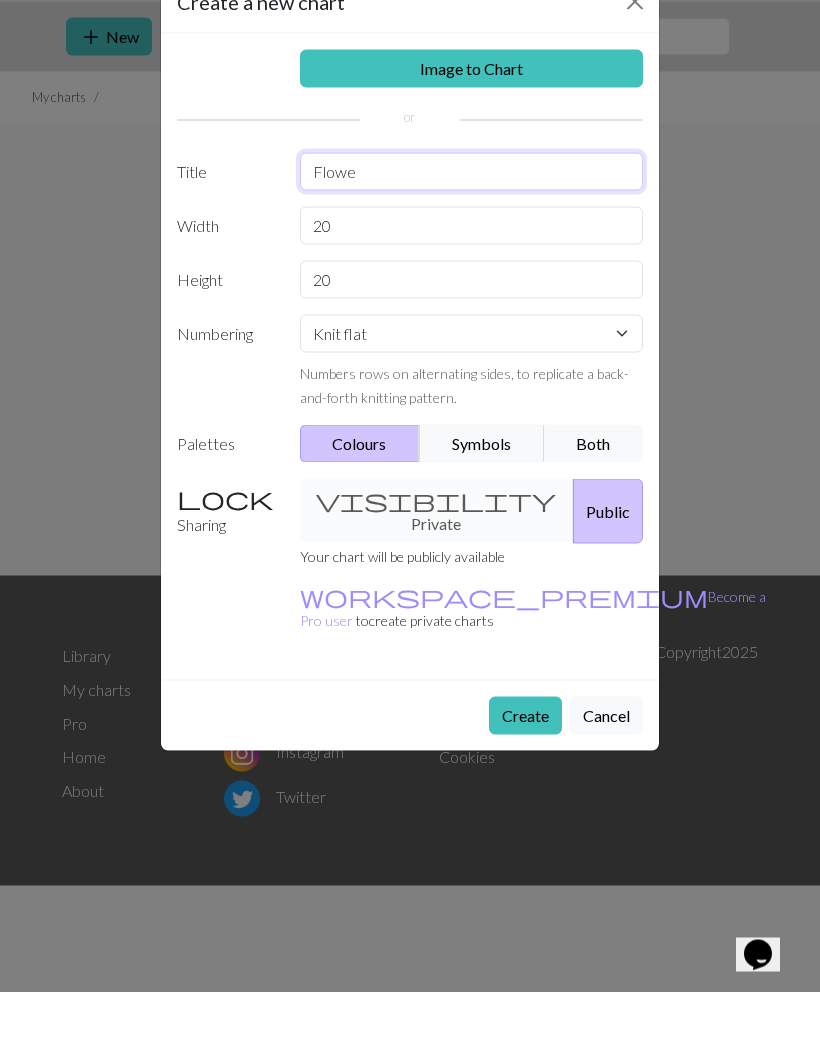 type on "Flowe" 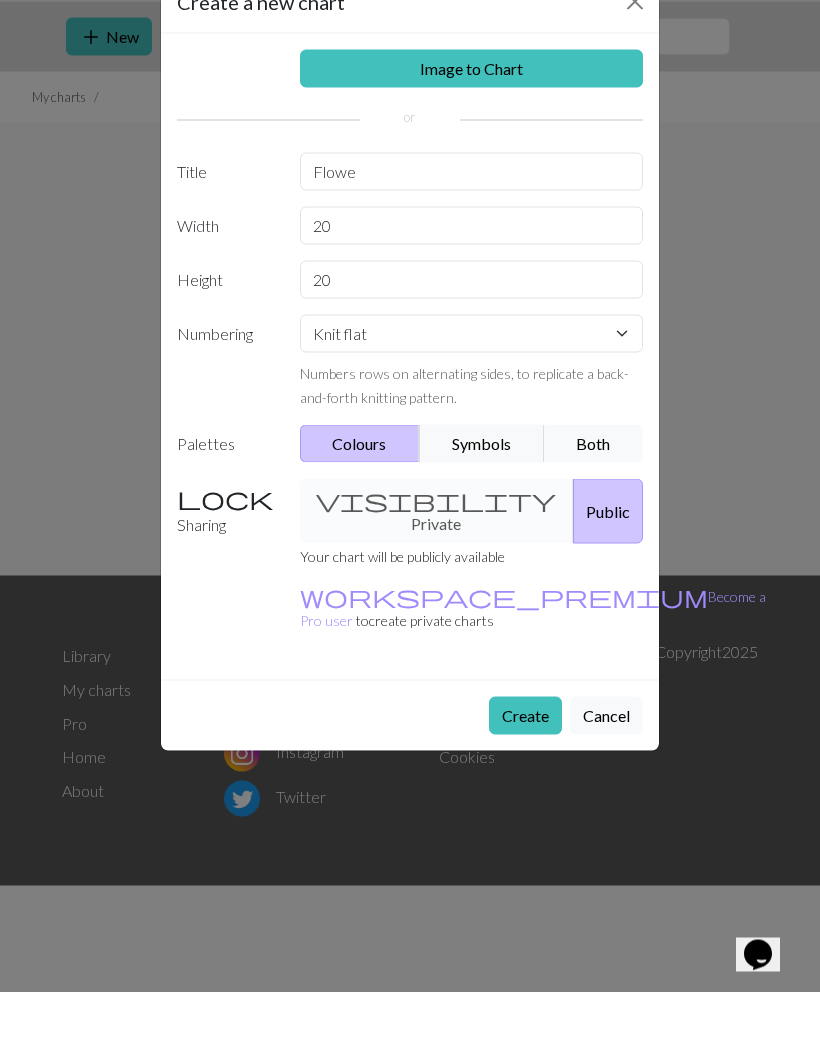 click on "Create" at bounding box center [525, 774] 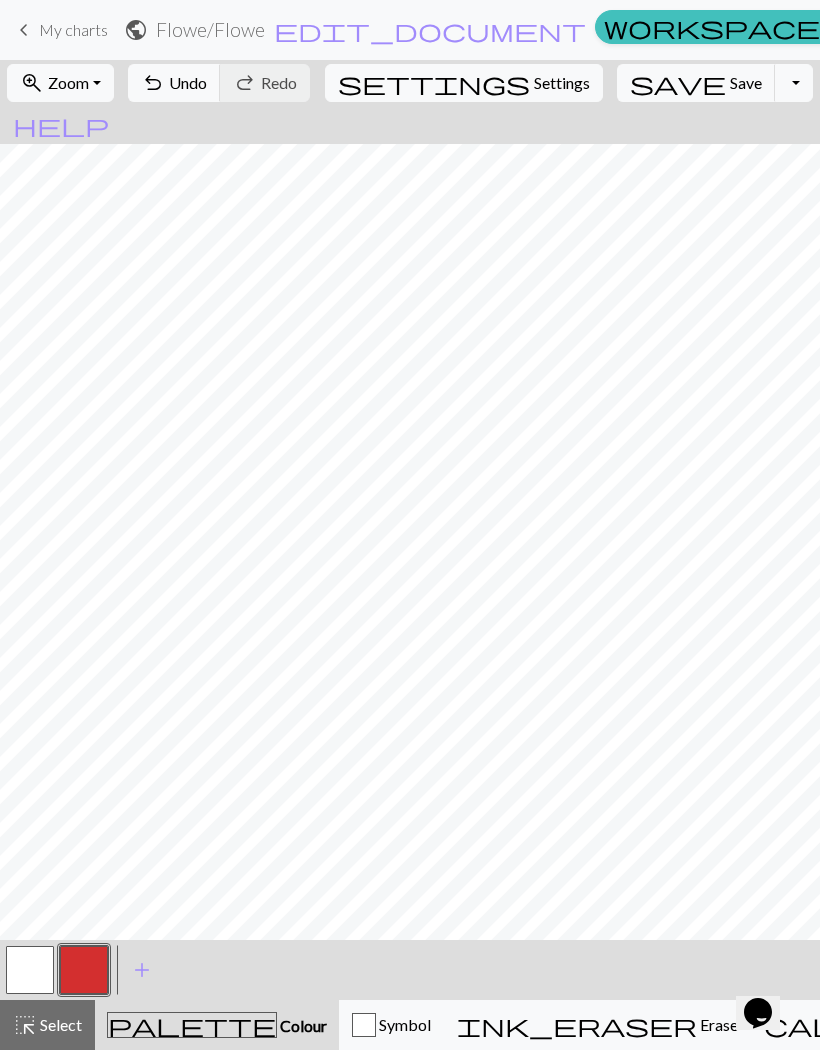 click at bounding box center [30, 970] 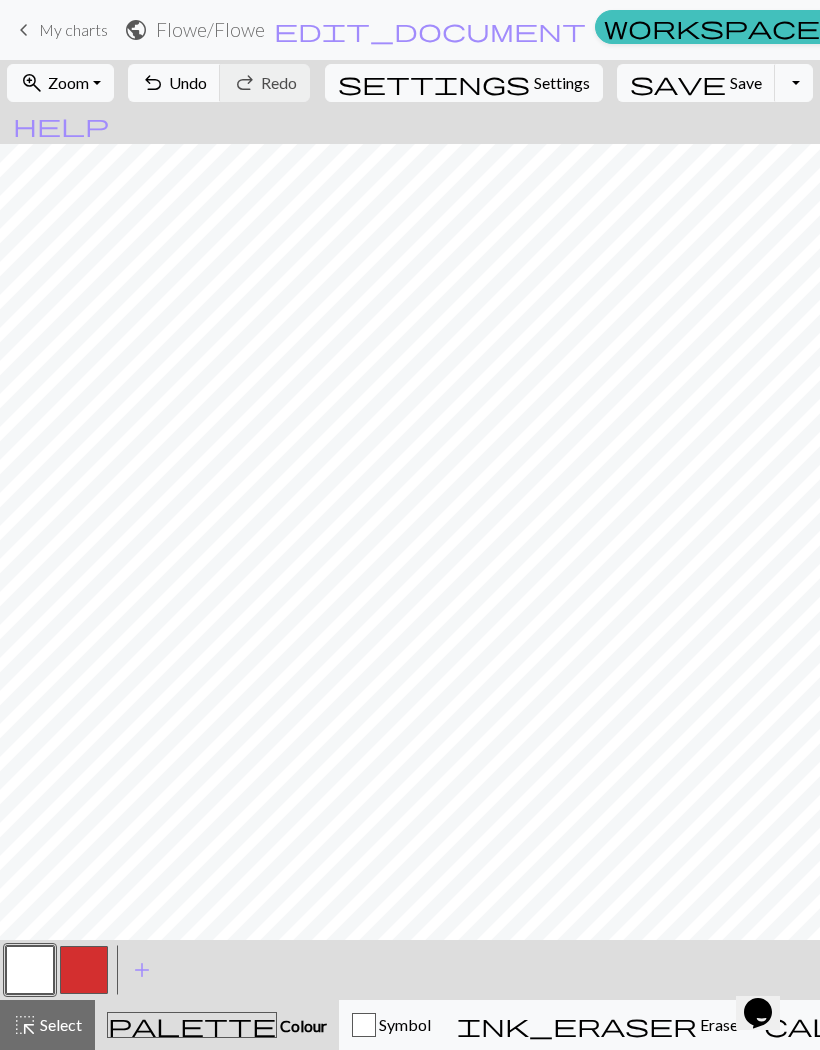 click at bounding box center [84, 970] 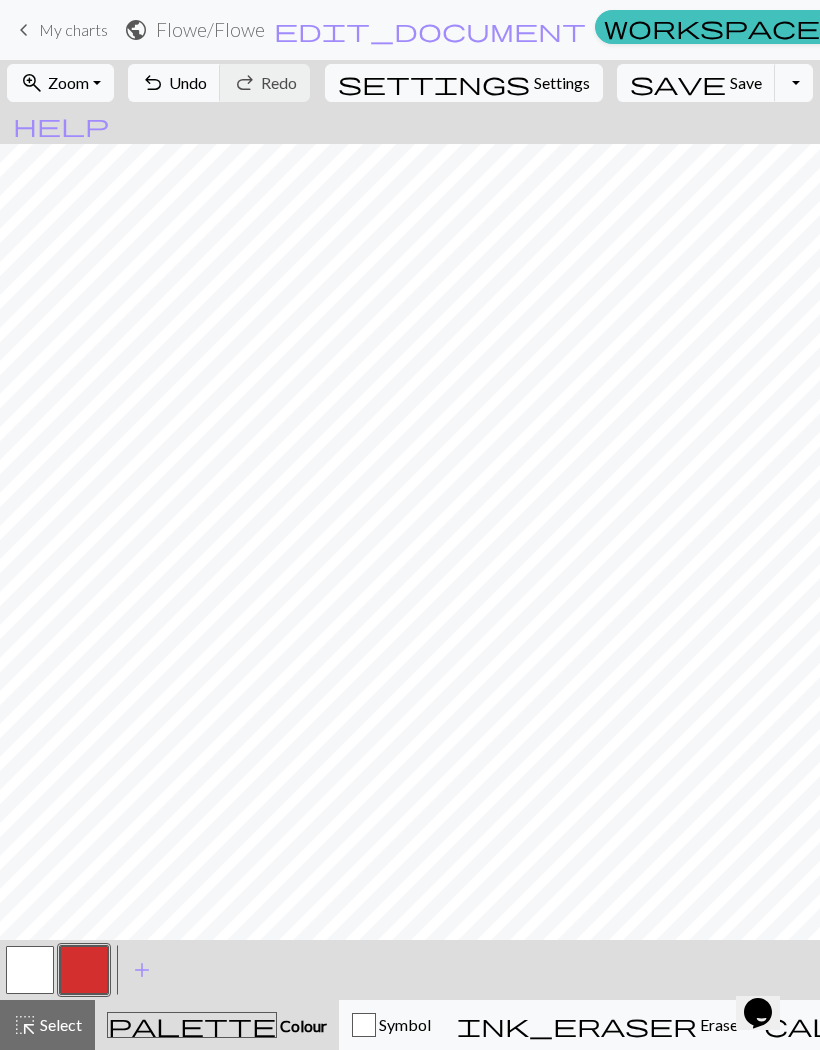 click at bounding box center (30, 970) 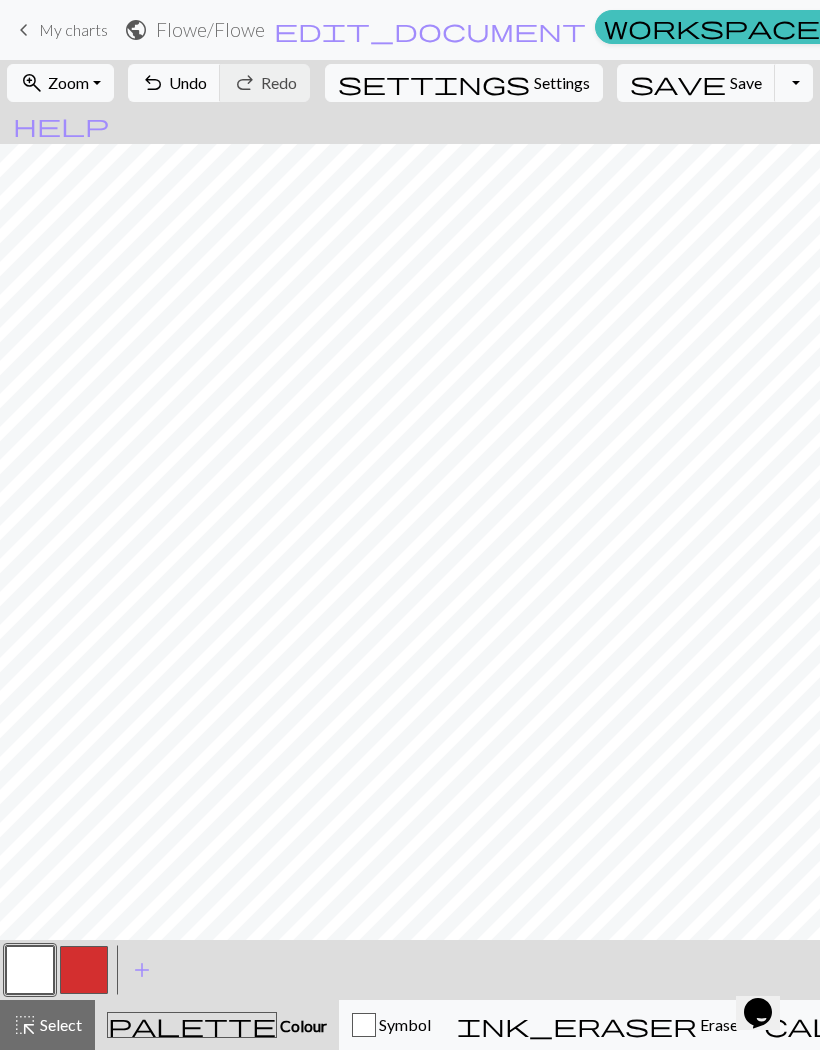 click at bounding box center (84, 970) 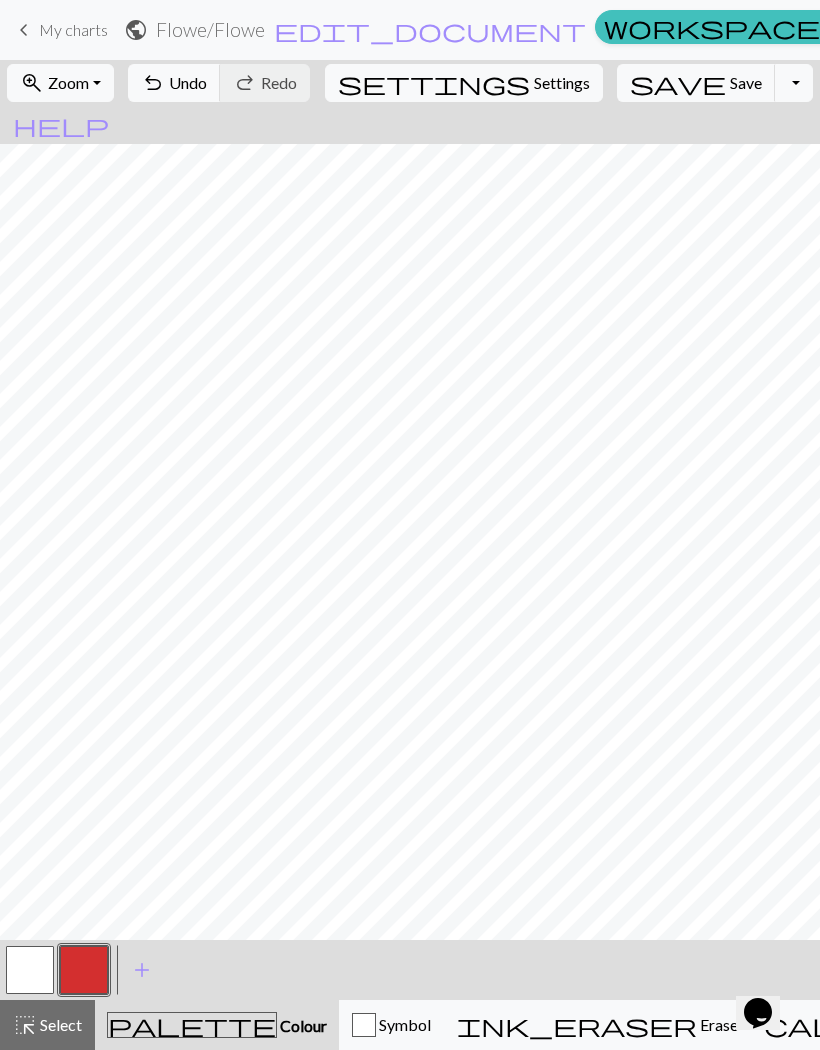 click on "save" at bounding box center [678, 83] 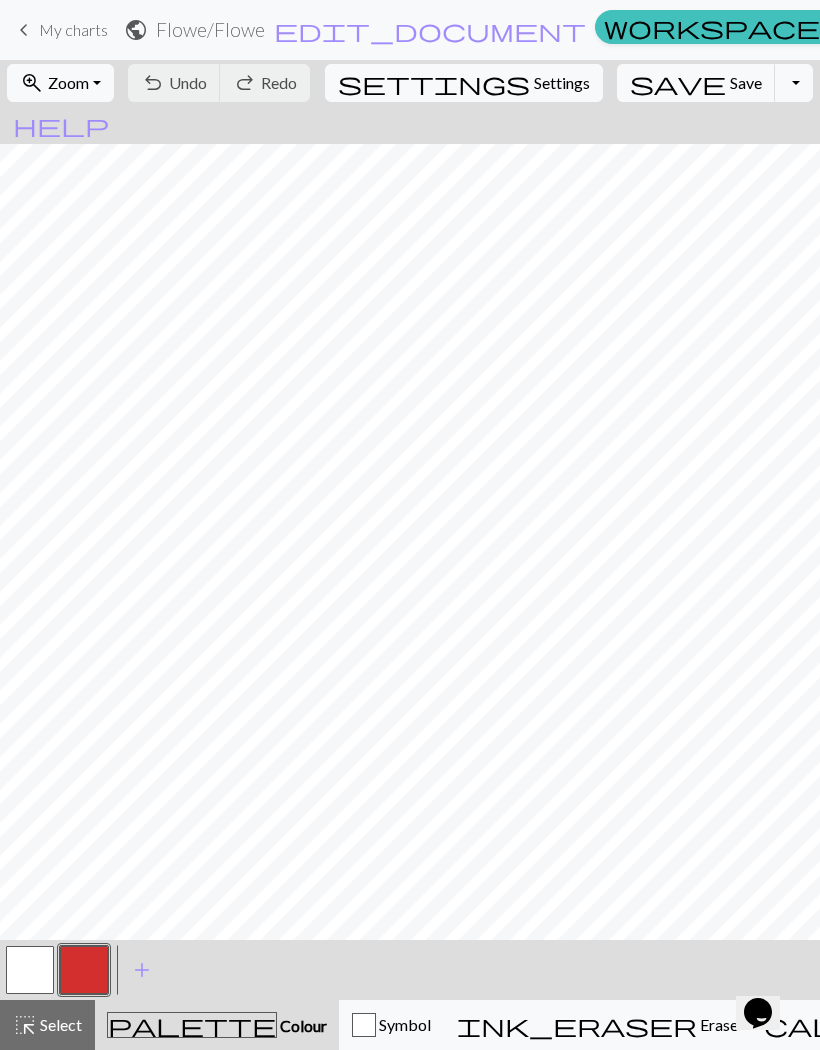 click on "settings  Settings" at bounding box center [464, 83] 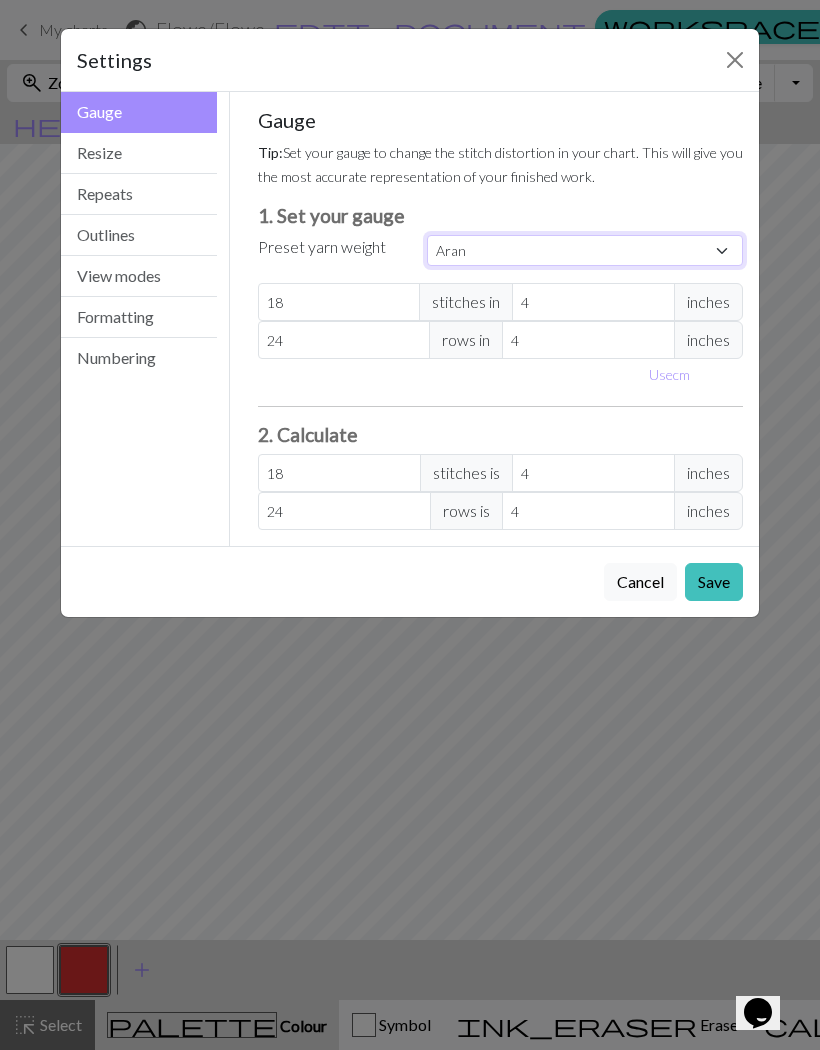 click on "Custom Square Lace Light Fingering Fingering Sport Double knit Worsted Aran Bulky Super Bulky" at bounding box center [585, 250] 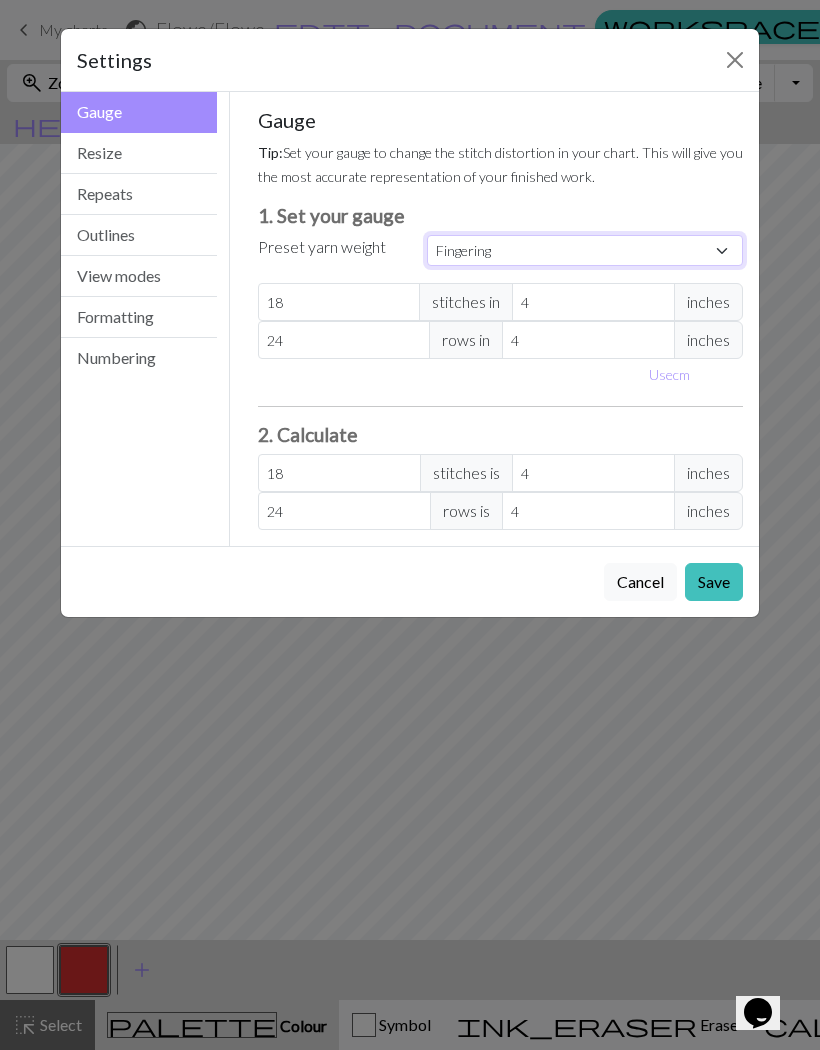 type on "28" 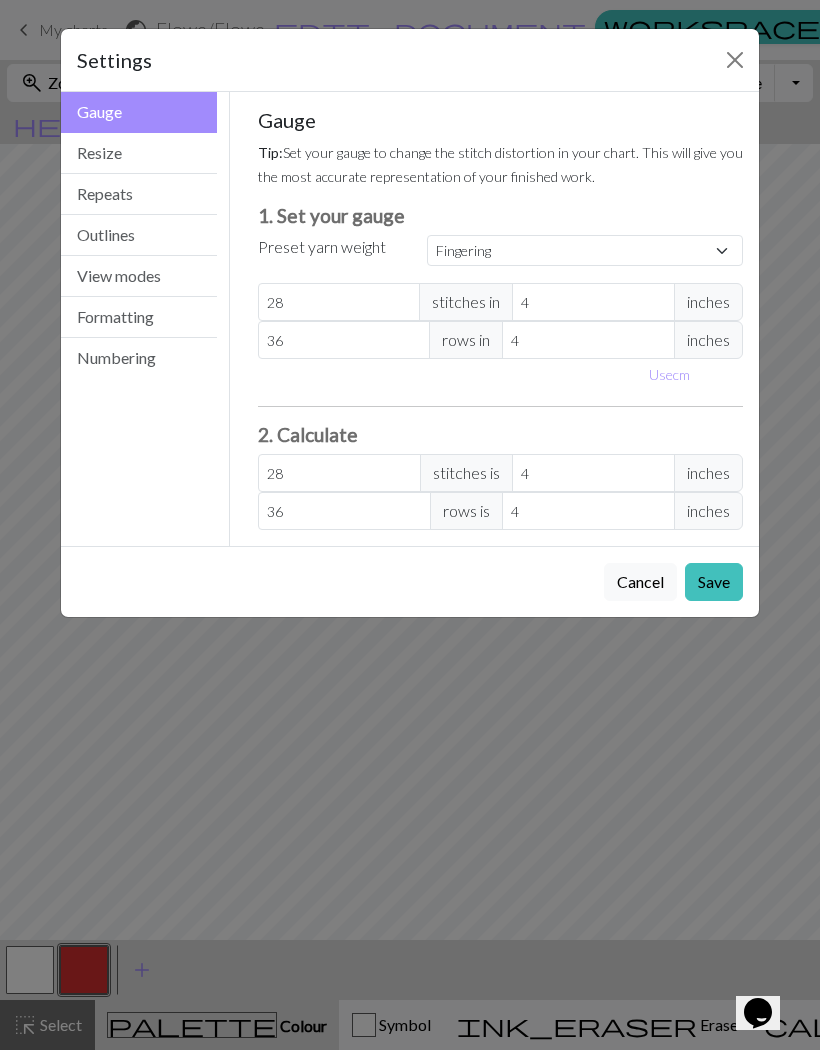 click on "Save" at bounding box center (714, 582) 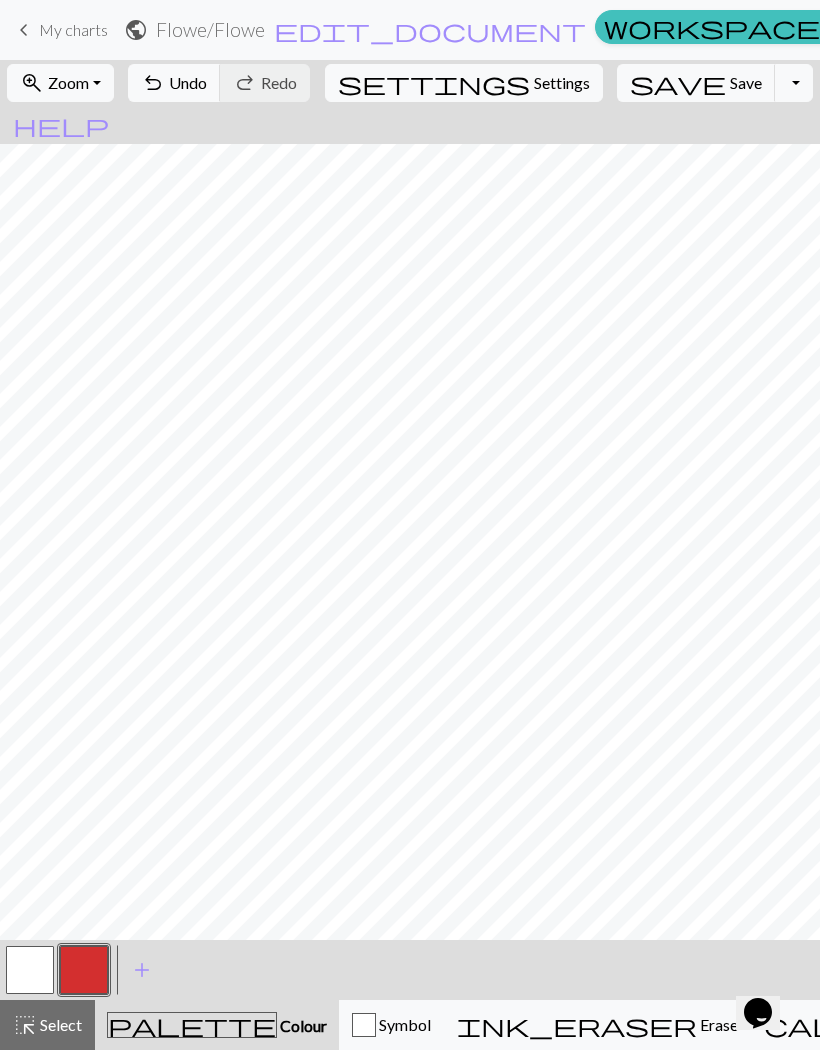 click on "Toggle Dropdown" at bounding box center [794, 83] 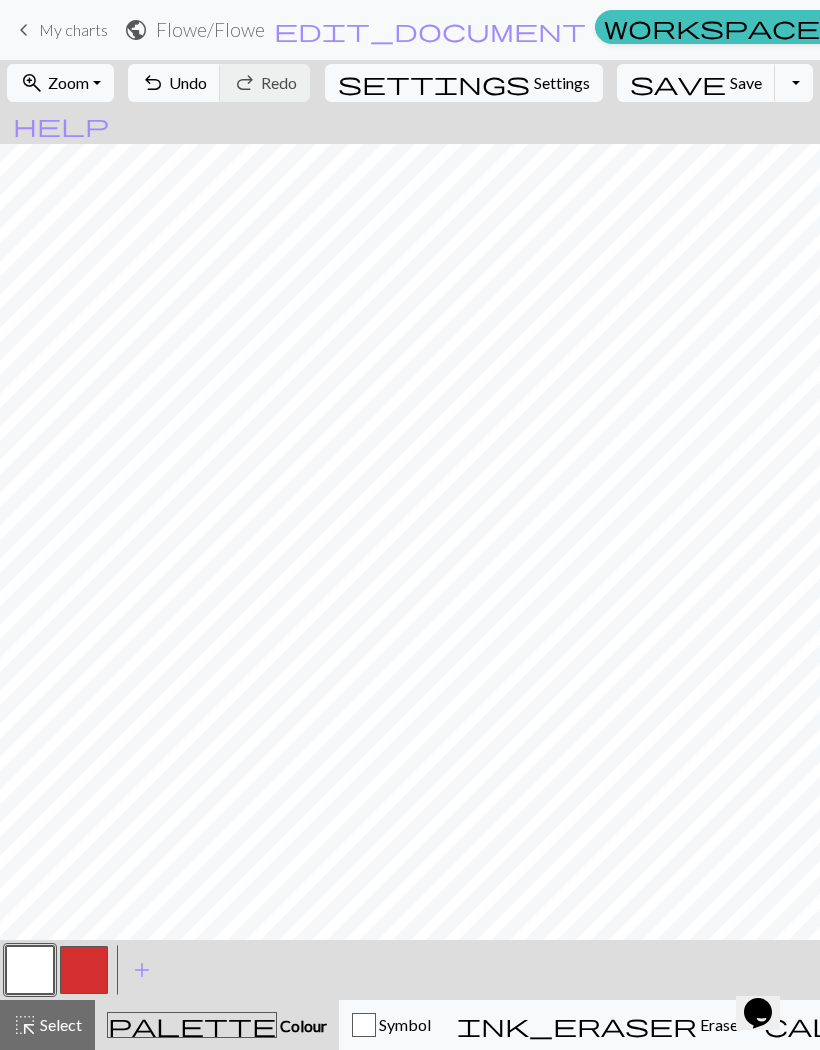 click on "Manual" at bounding box center (1238, 30) 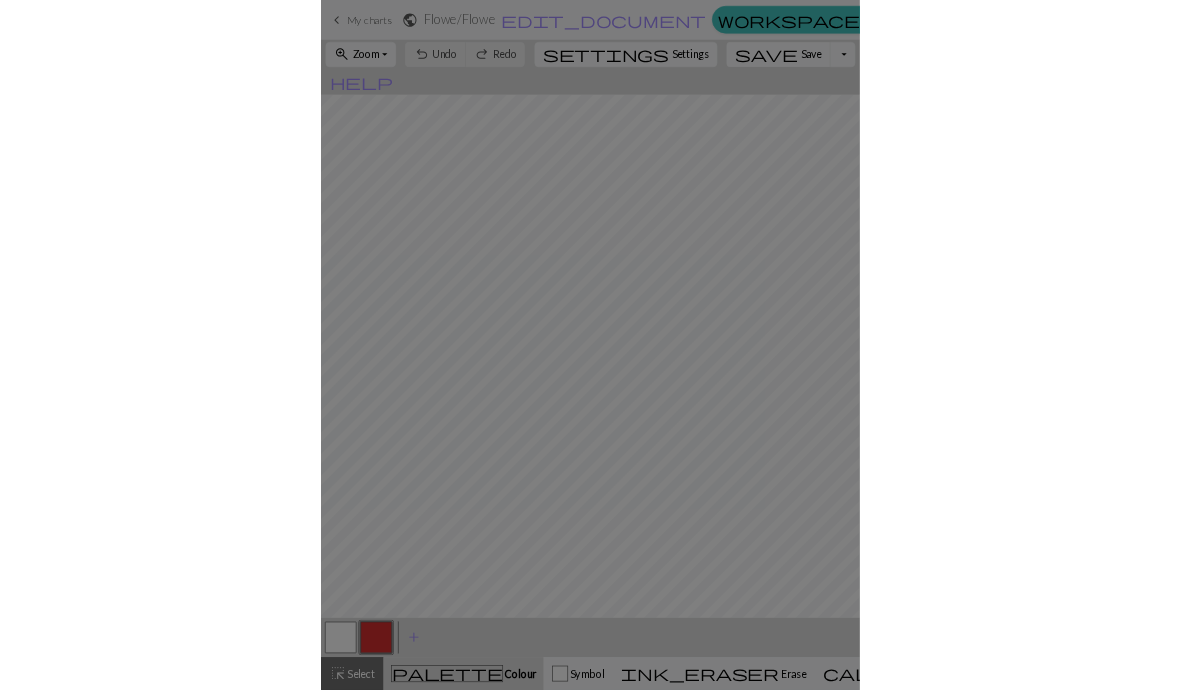 scroll, scrollTop: 0, scrollLeft: 0, axis: both 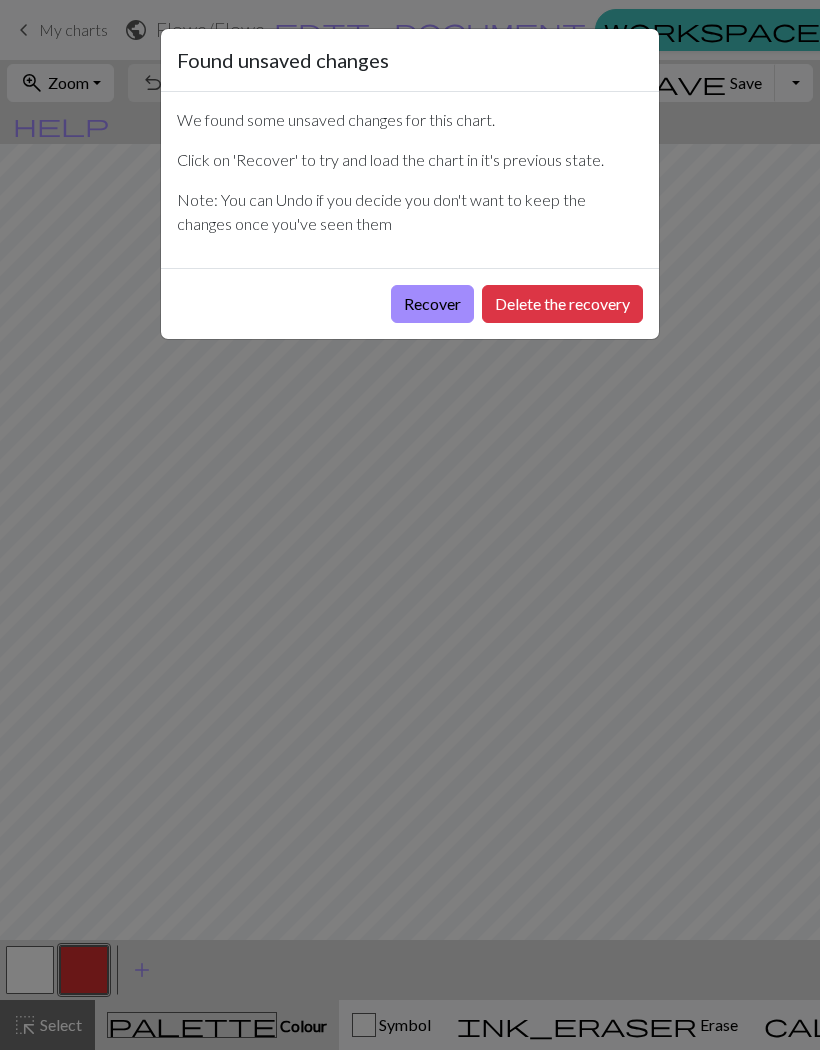 click on "Delete the recovery" at bounding box center [562, 304] 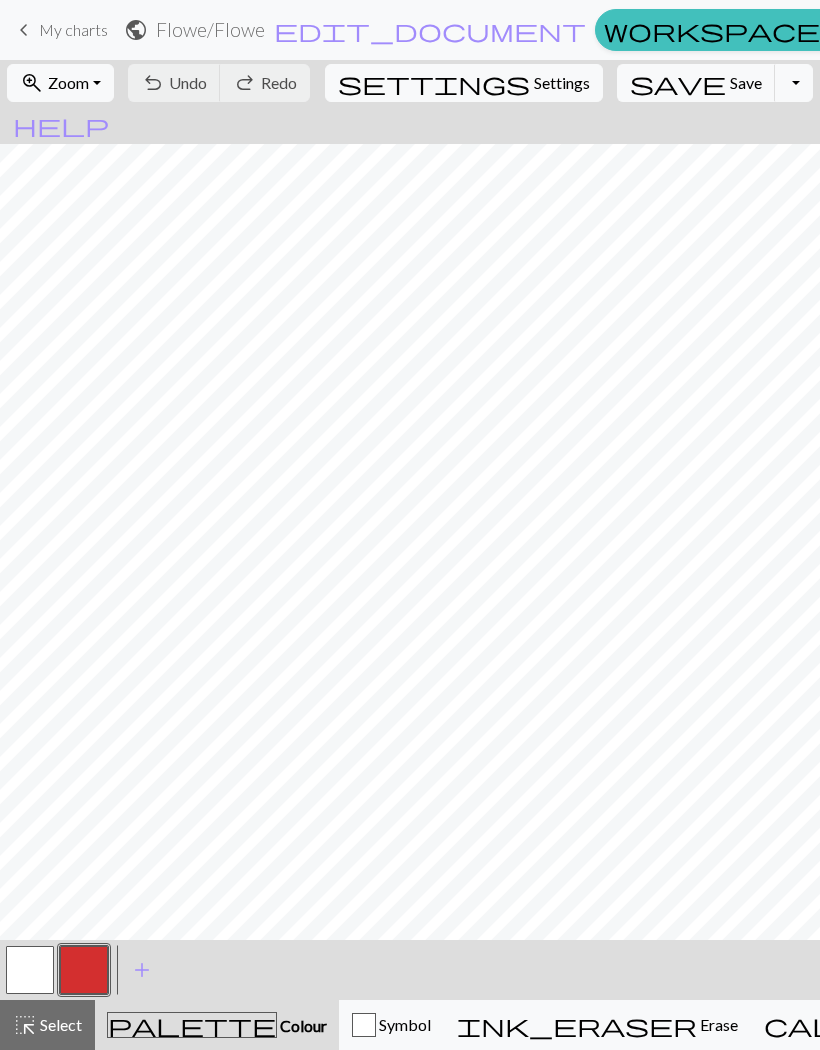 click on "settings  Settings" at bounding box center [464, 83] 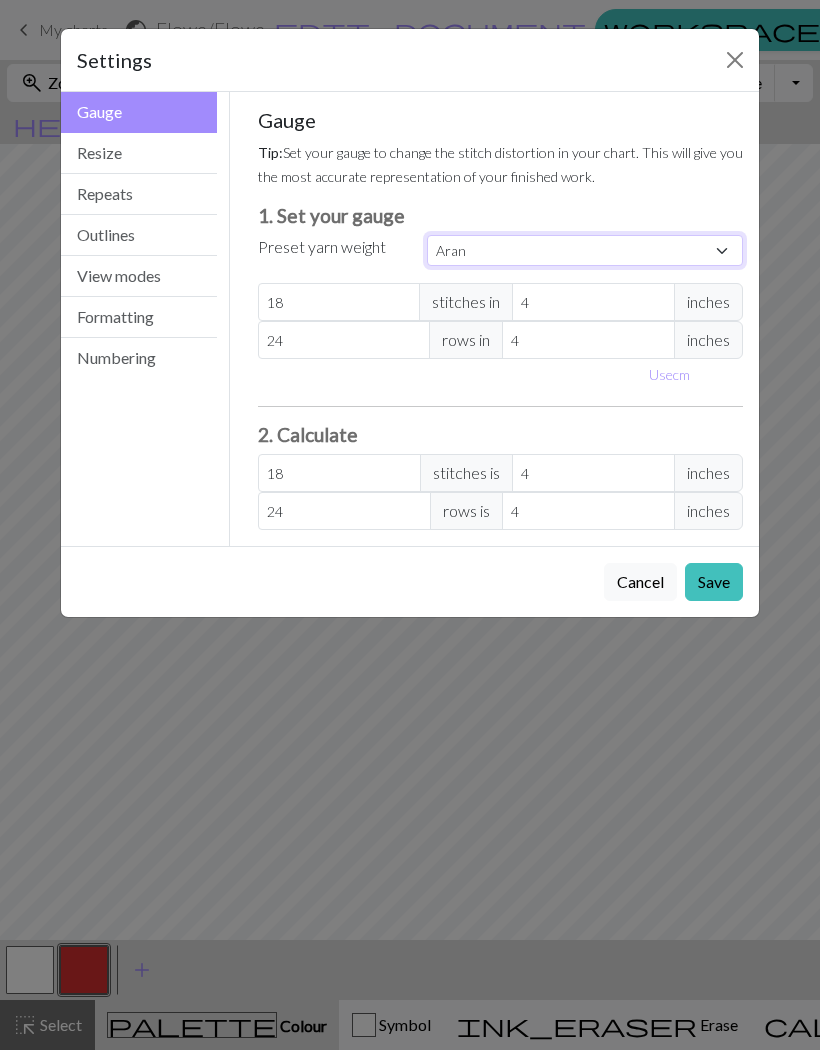 click on "Custom Square Lace Light Fingering Fingering Sport Double knit Worsted Aran Bulky Super Bulky" at bounding box center (585, 250) 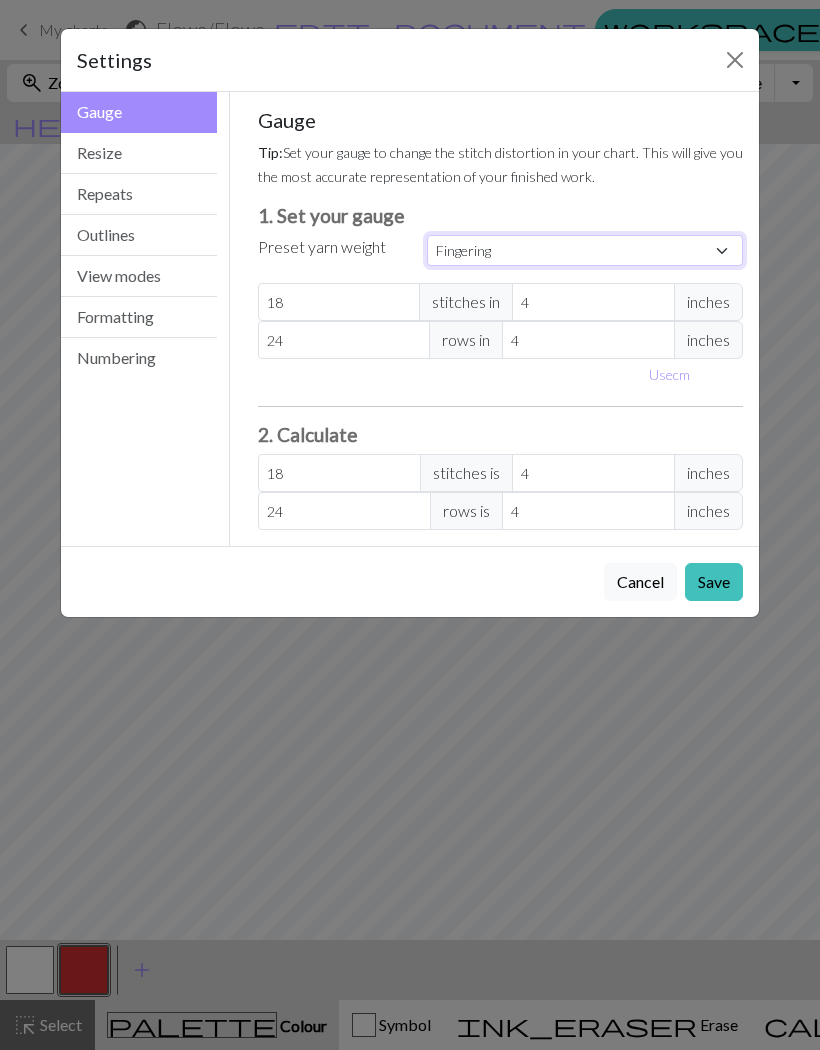 type on "28" 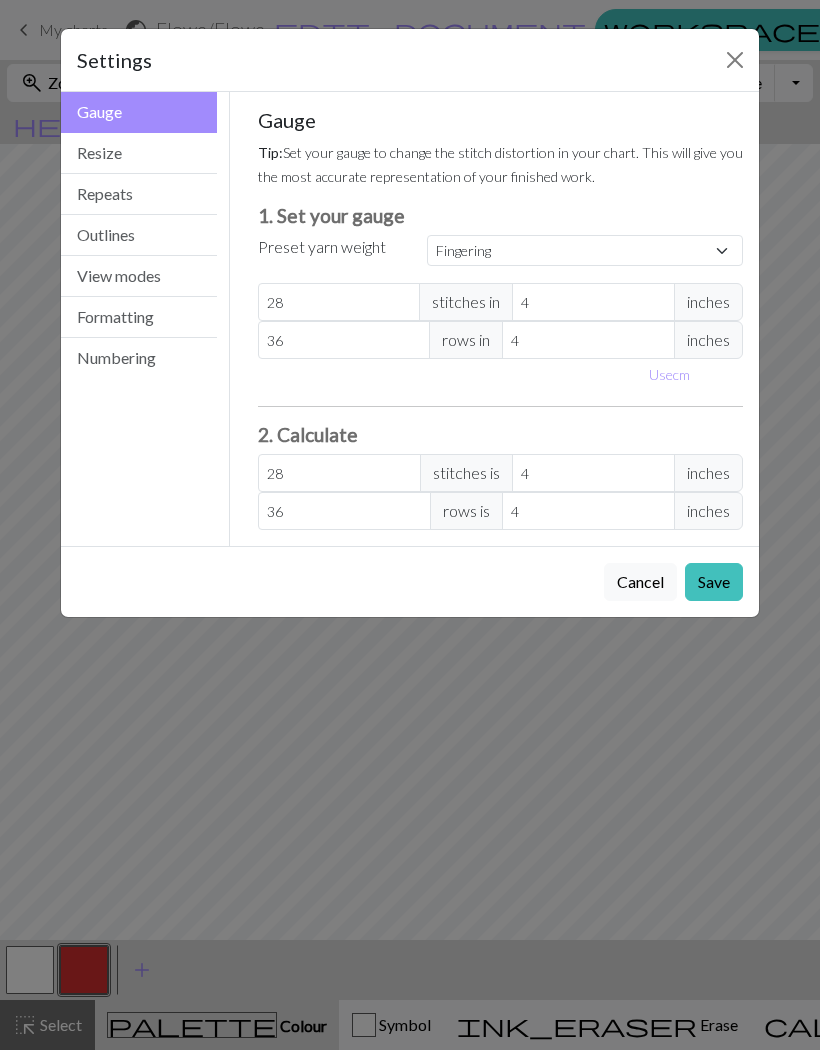 click on "Save" at bounding box center [714, 582] 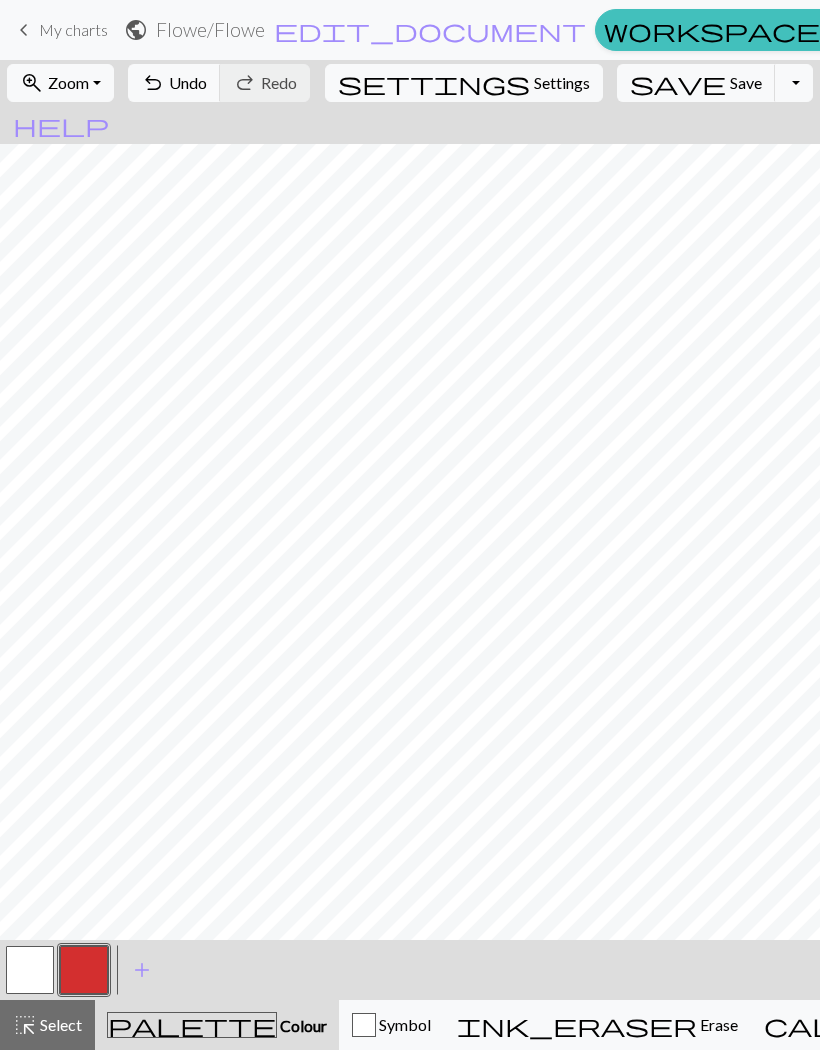 click on "save" at bounding box center [678, 83] 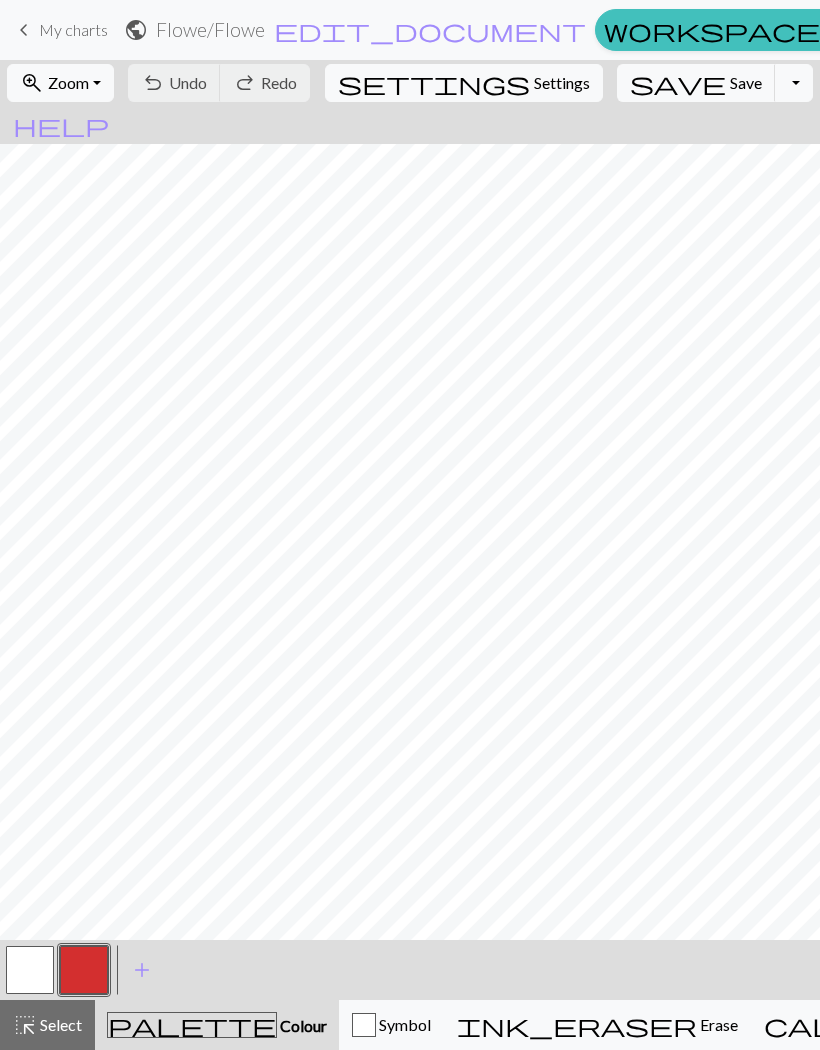 click on "edit_document" at bounding box center [430, 30] 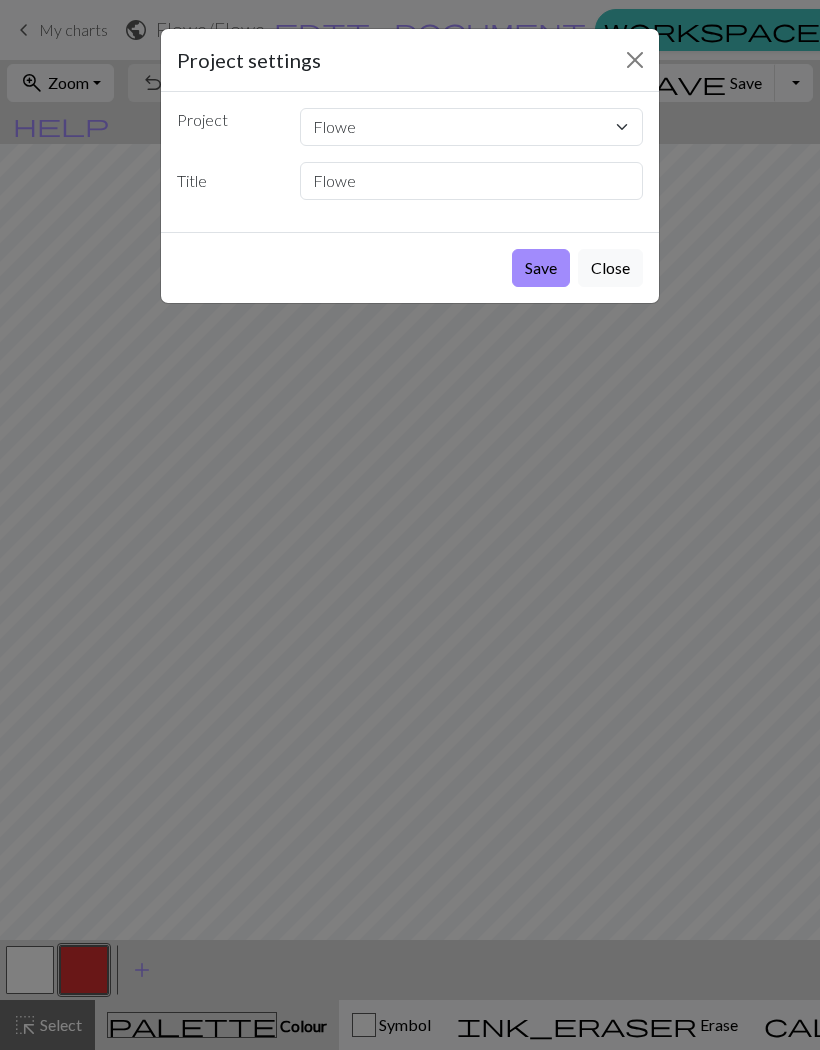 click on "Save" at bounding box center [541, 268] 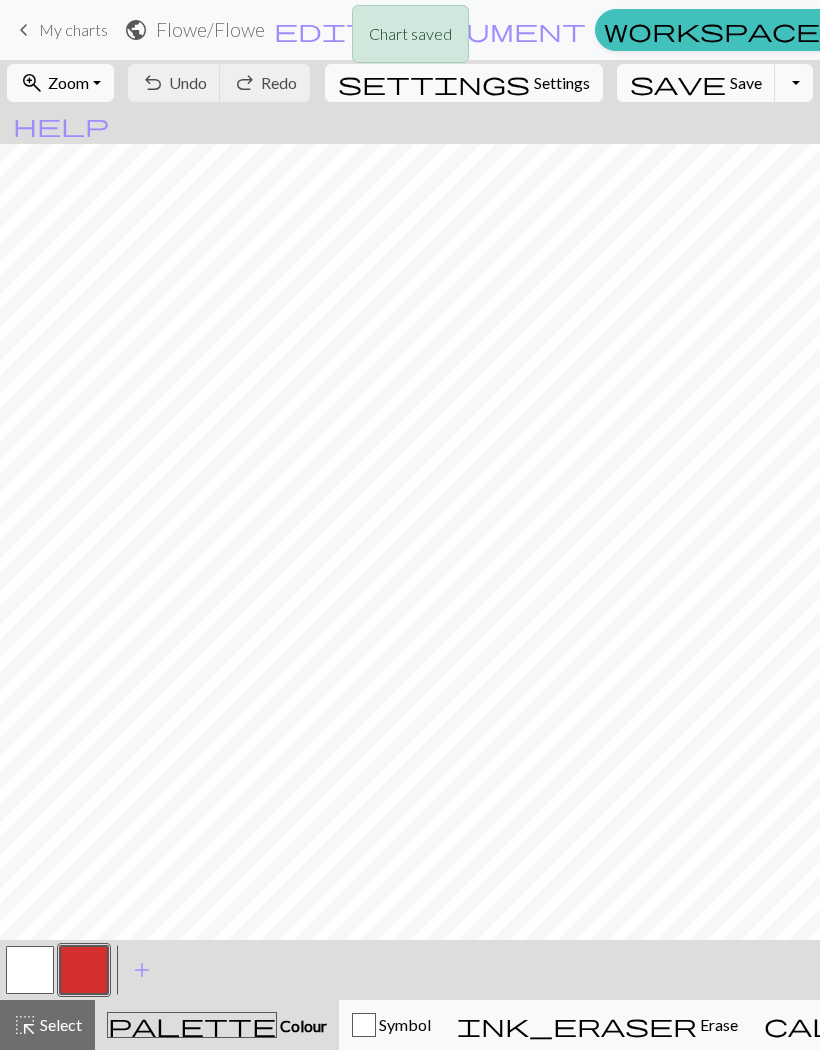 click on "Knitting mode" at bounding box center [1150, 1024] 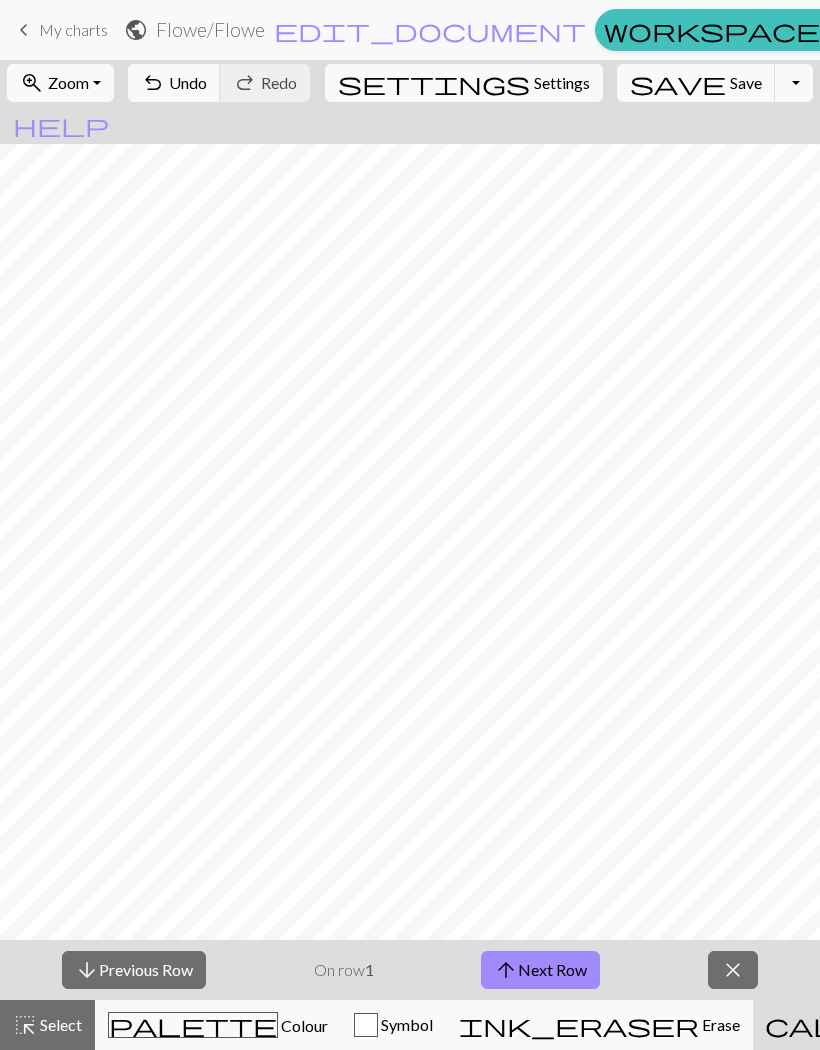 click on "close" at bounding box center [733, 970] 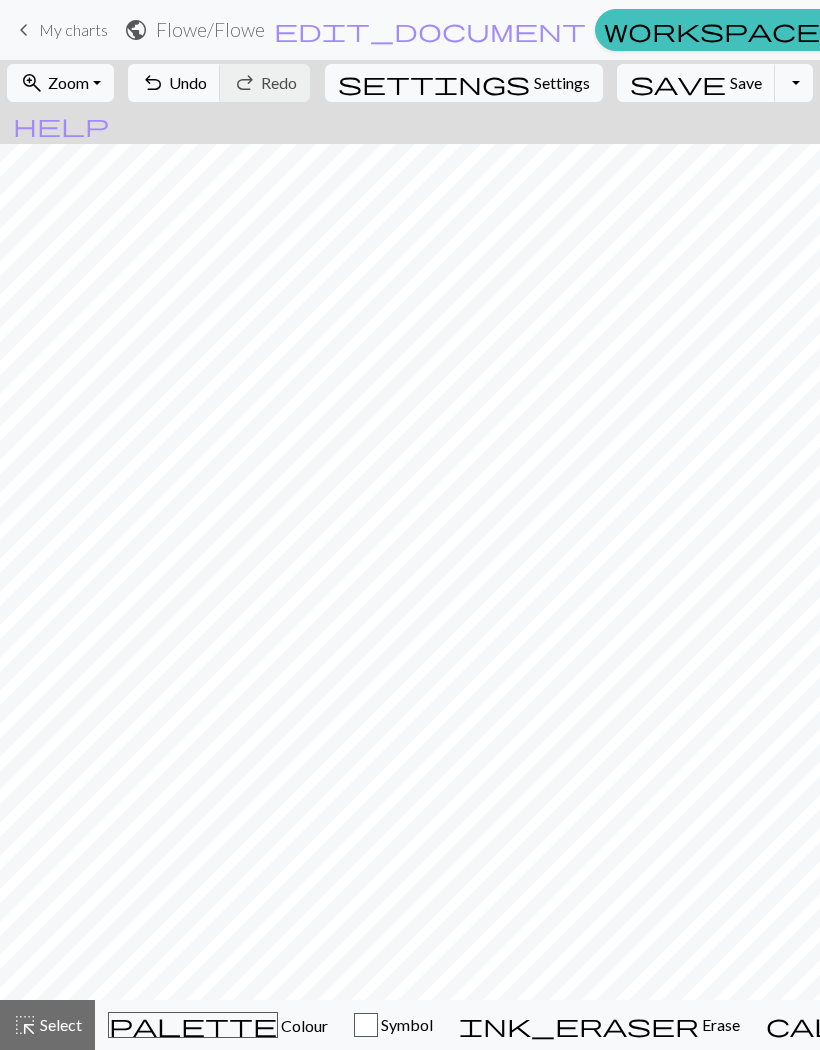 click on "palette" at bounding box center [193, 1025] 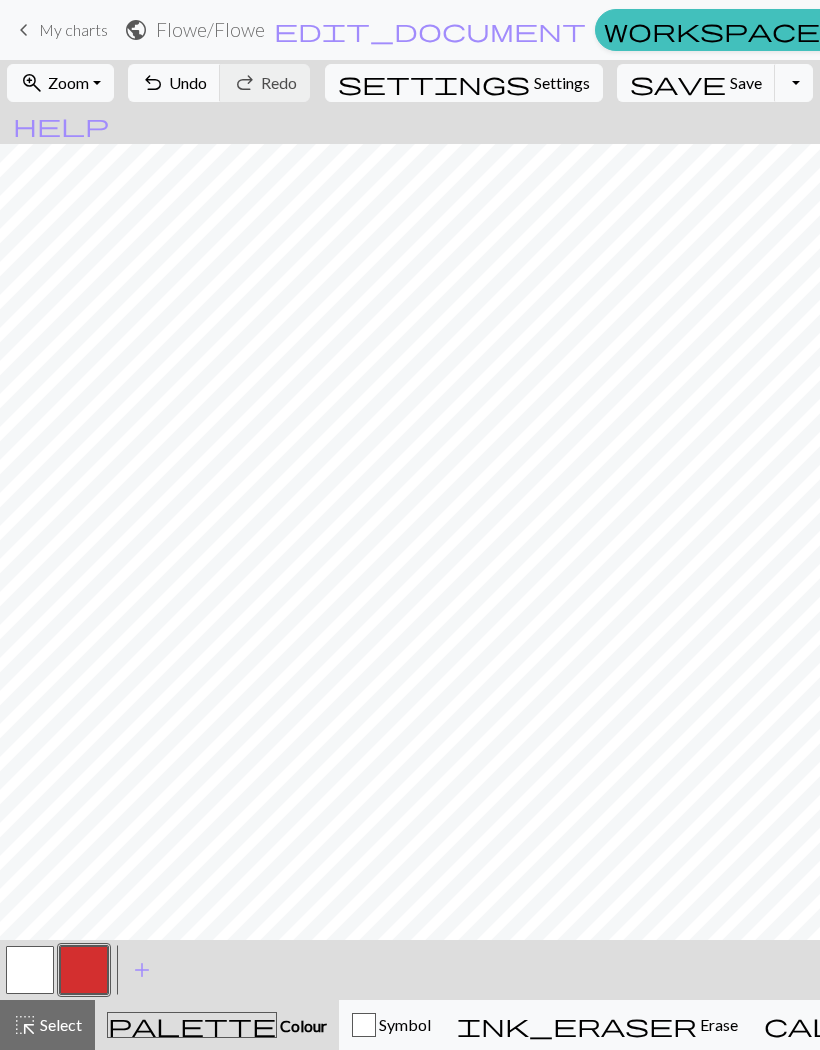click on "Symbol" at bounding box center [403, 1024] 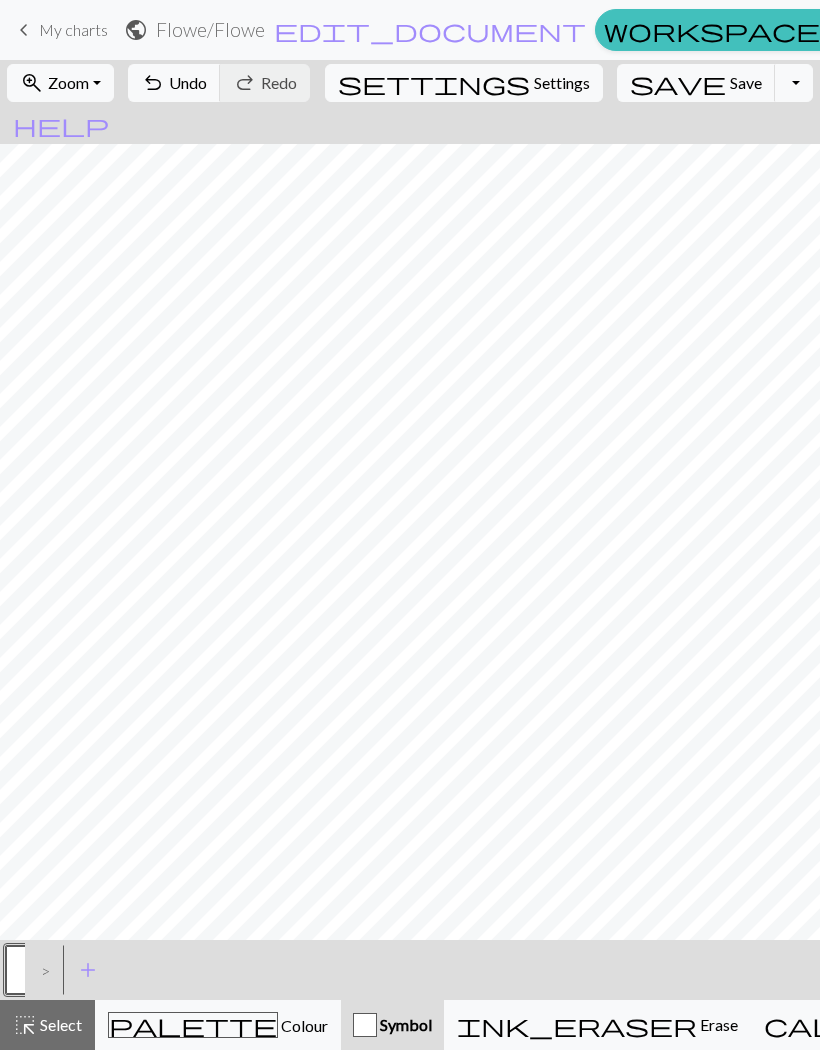 click on "Zoom" at bounding box center [68, 82] 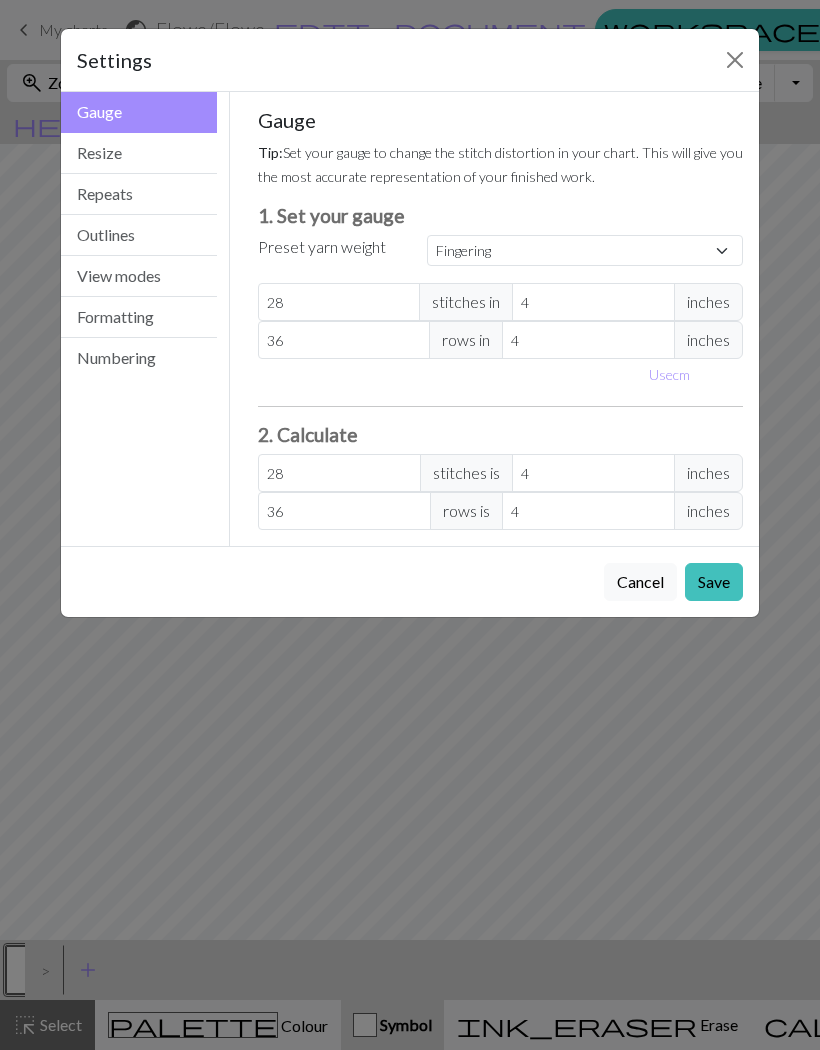 click on "Repeats" at bounding box center (139, 194) 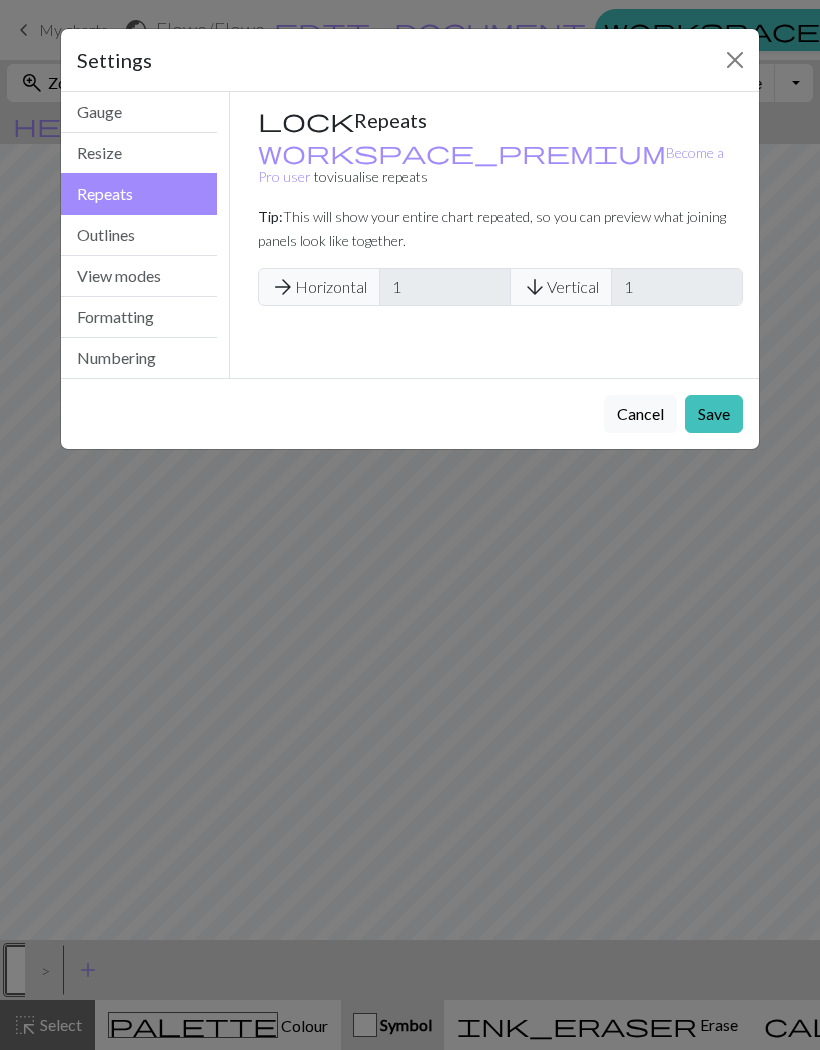 click on "Outlines" at bounding box center (139, 235) 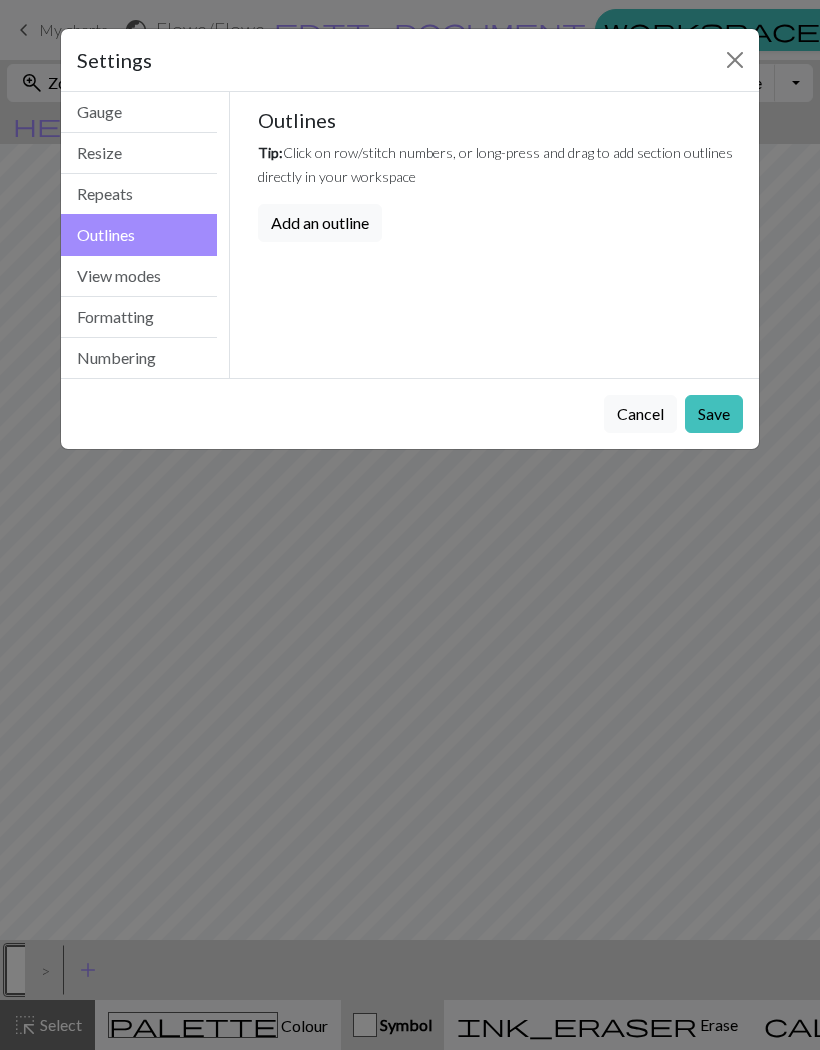 click on "View modes" at bounding box center [139, 276] 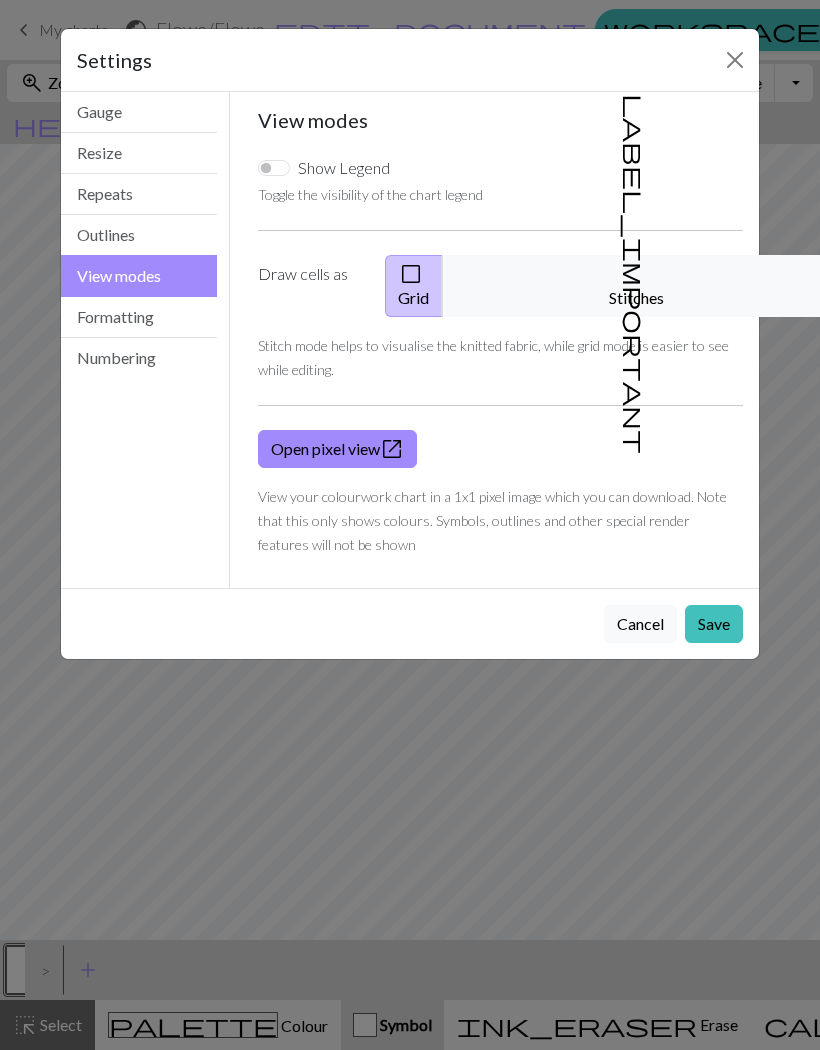 click on "Formatting" at bounding box center [139, 317] 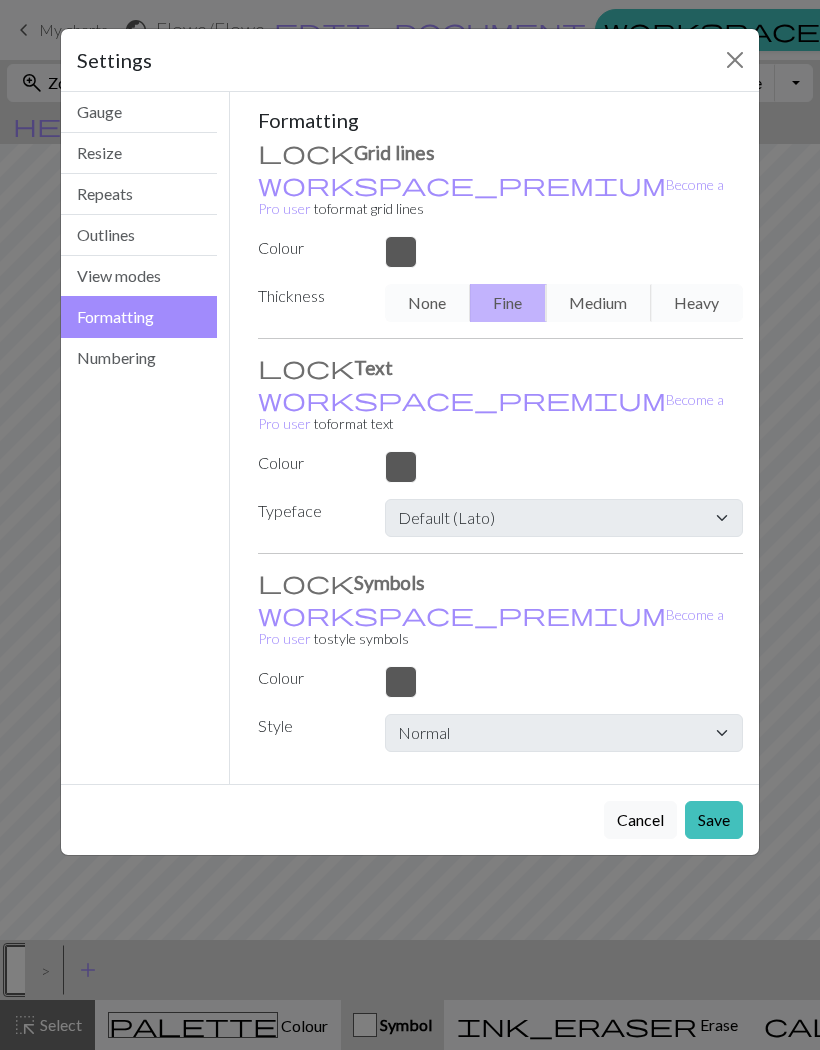 click on "Numbering" at bounding box center (139, 358) 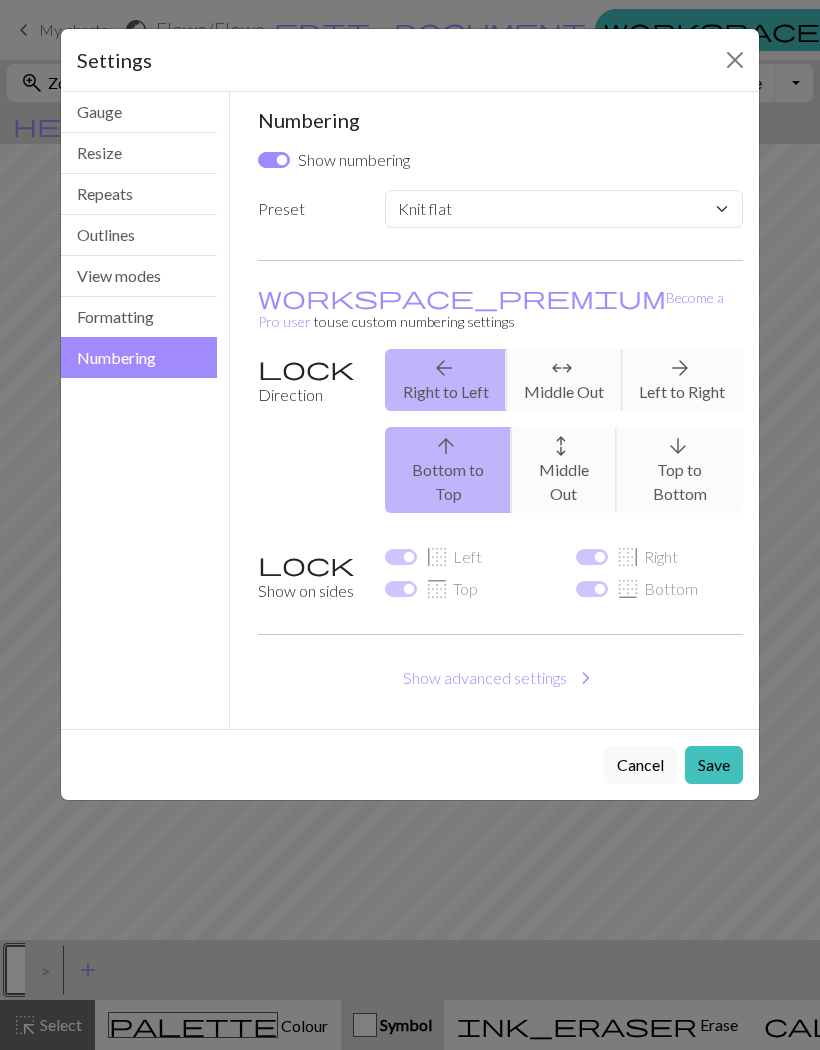click on "Gauge" at bounding box center [139, 112] 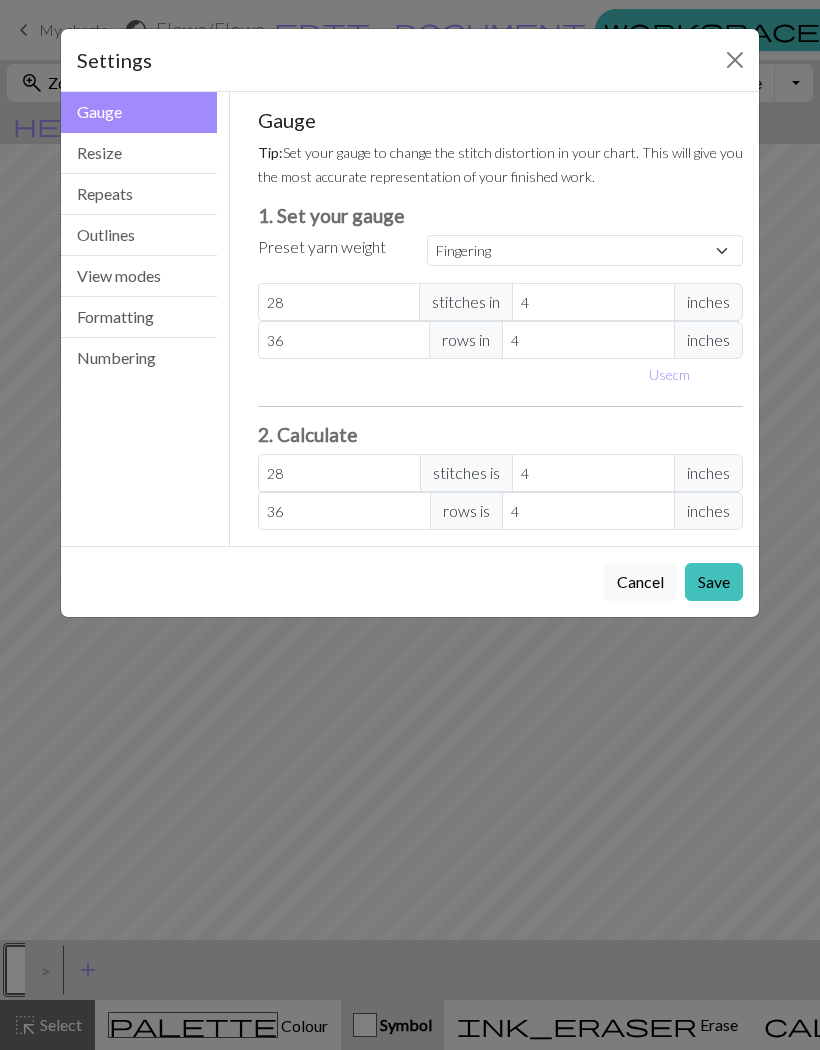 click on "Resize" at bounding box center (139, 153) 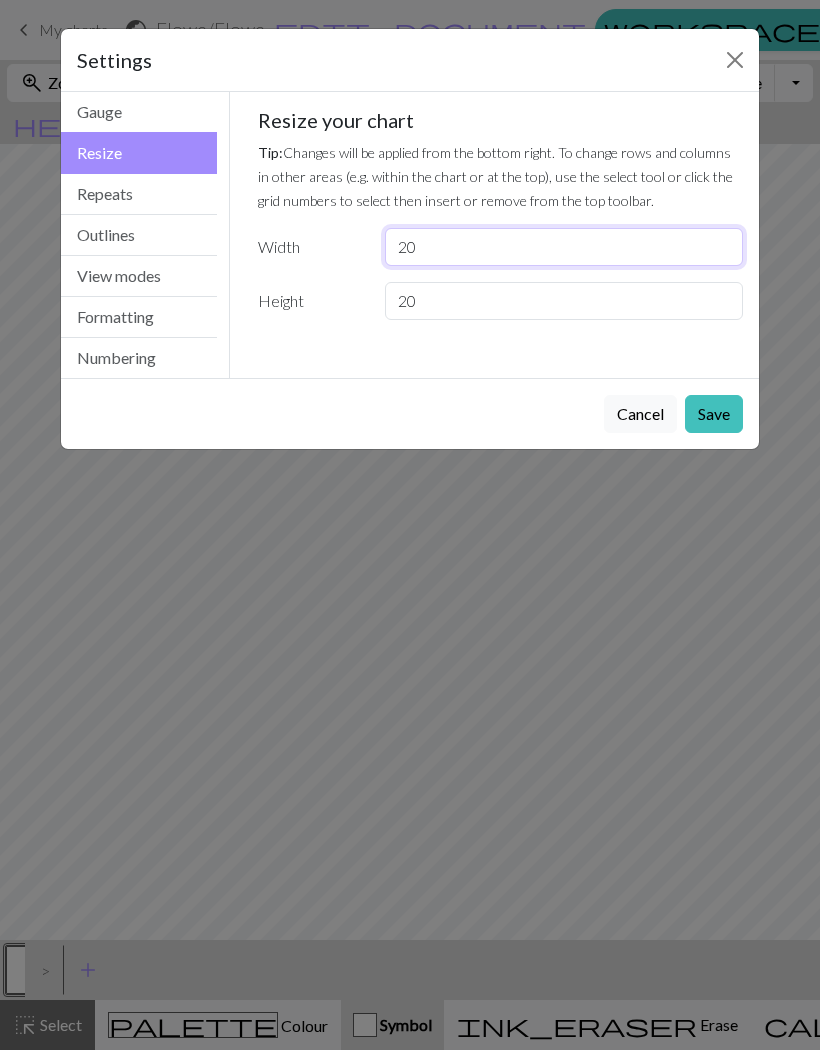 click on "20" at bounding box center (564, 247) 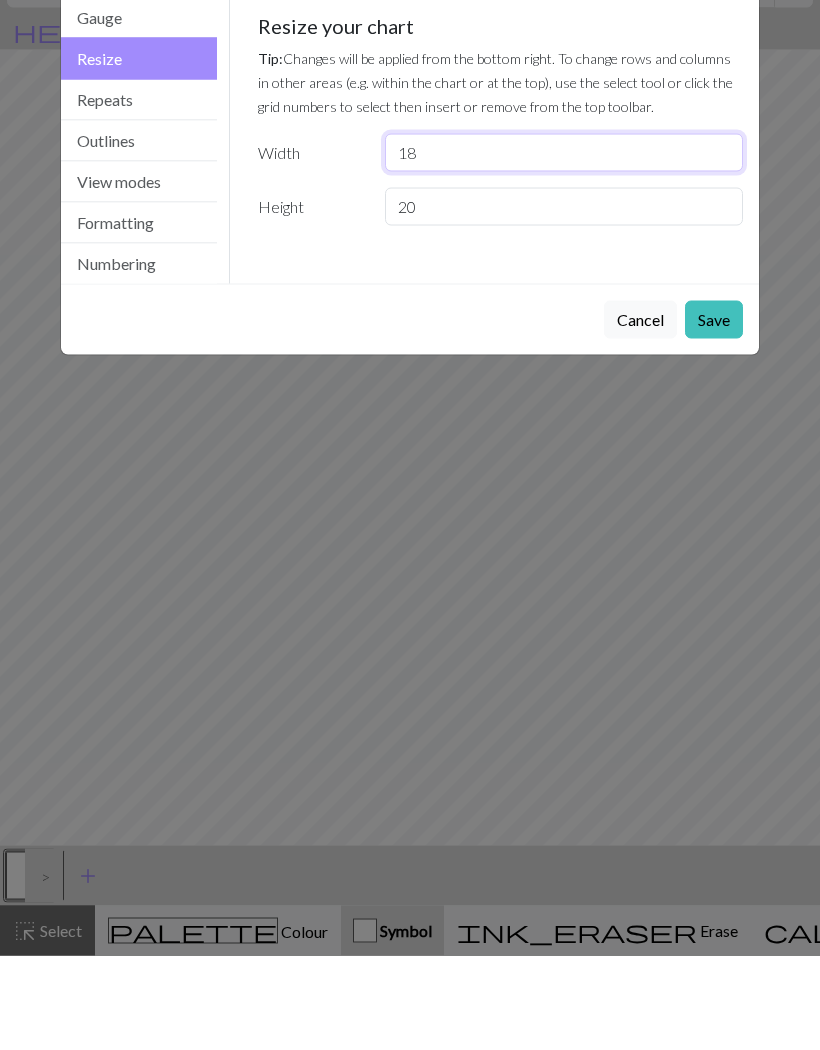 type on "18" 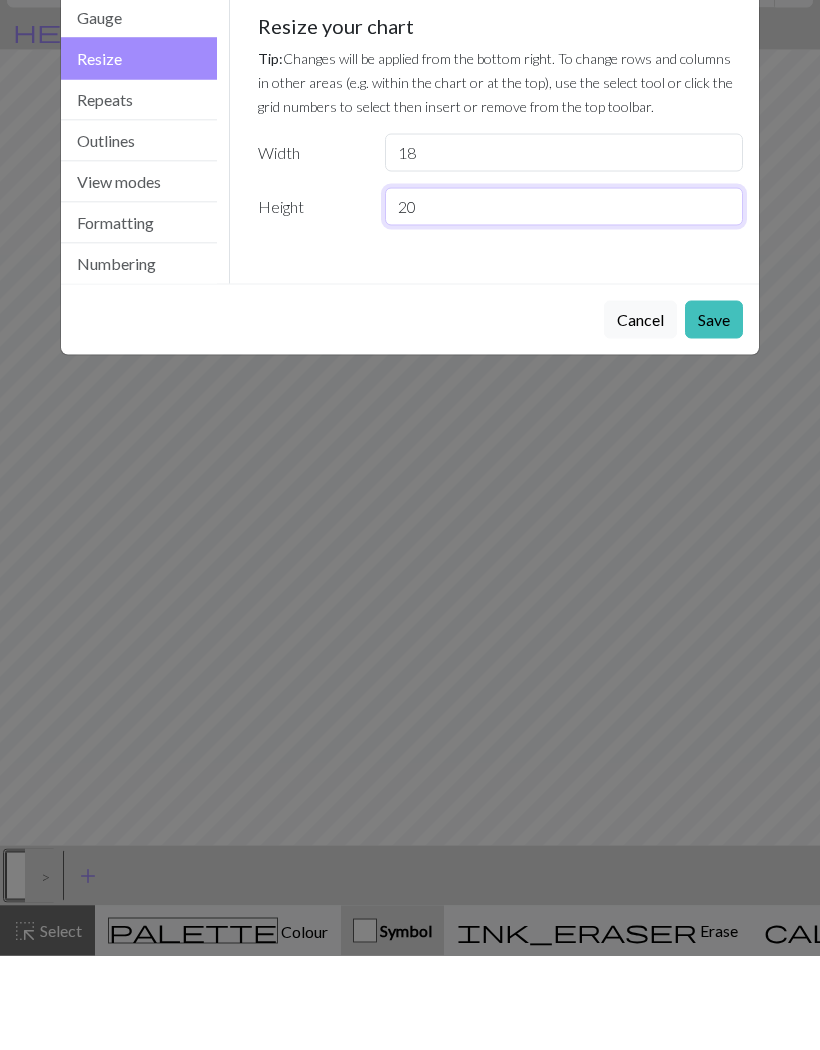 click on "20" at bounding box center (564, 301) 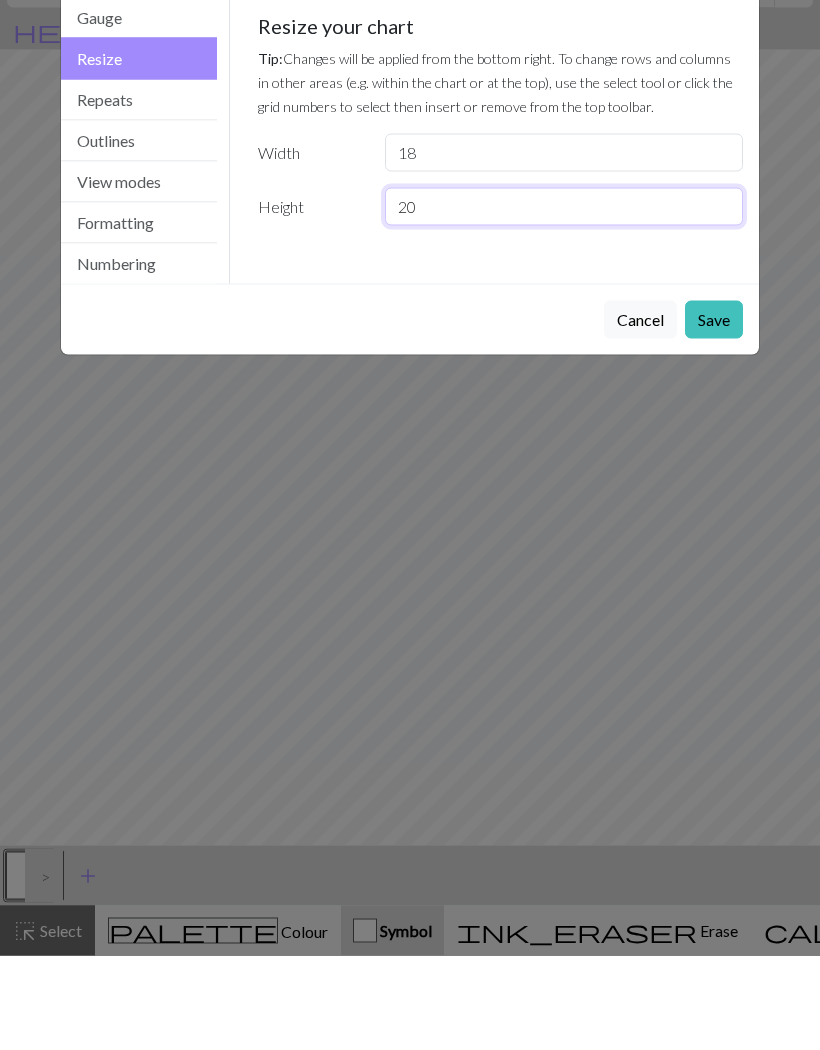 type on "2" 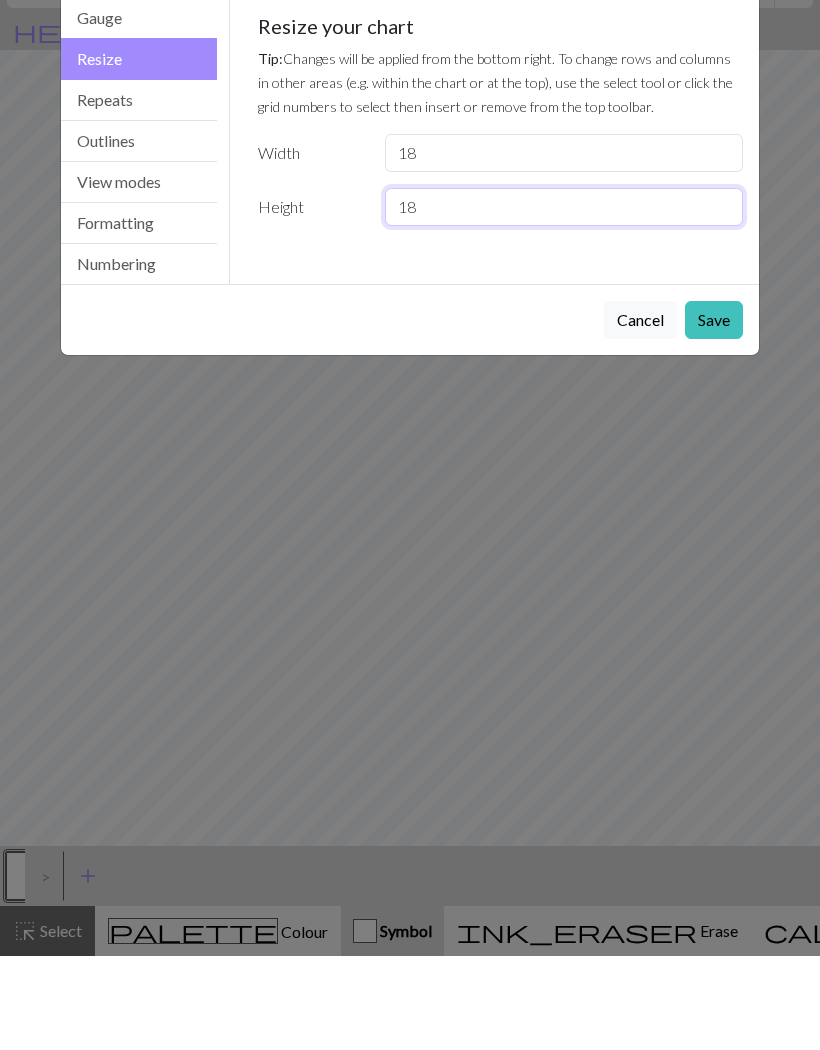 type on "18" 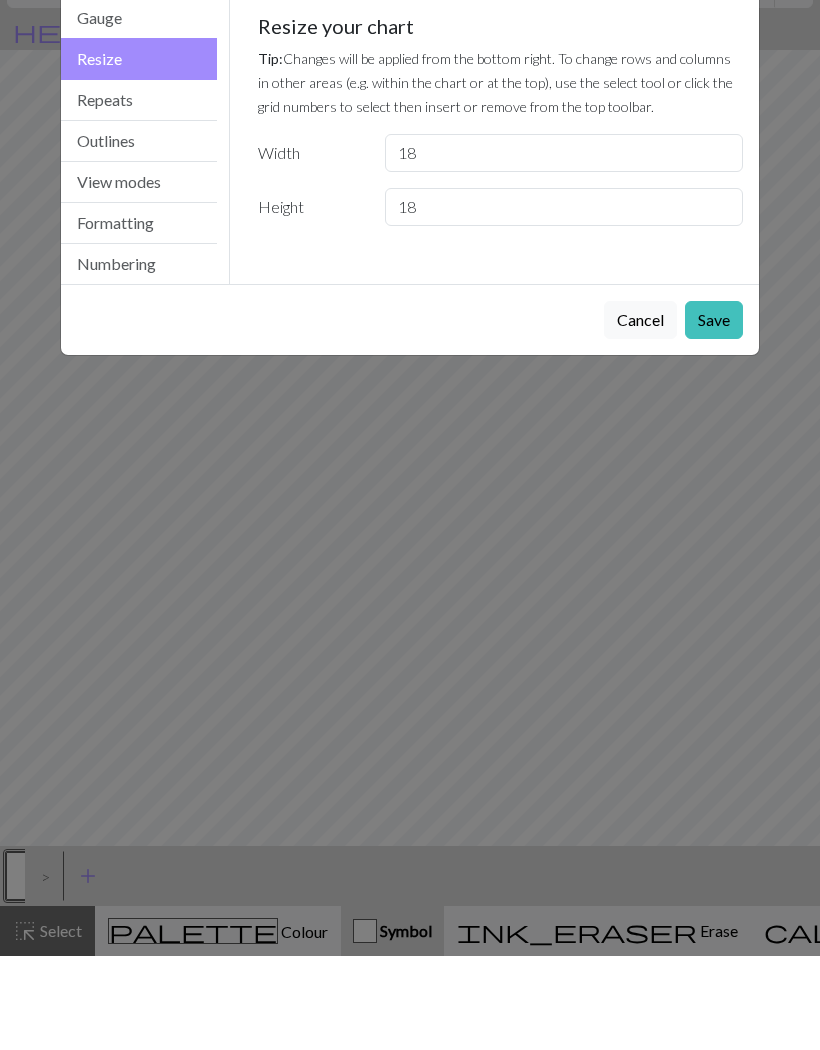 click on "Save" at bounding box center (714, 414) 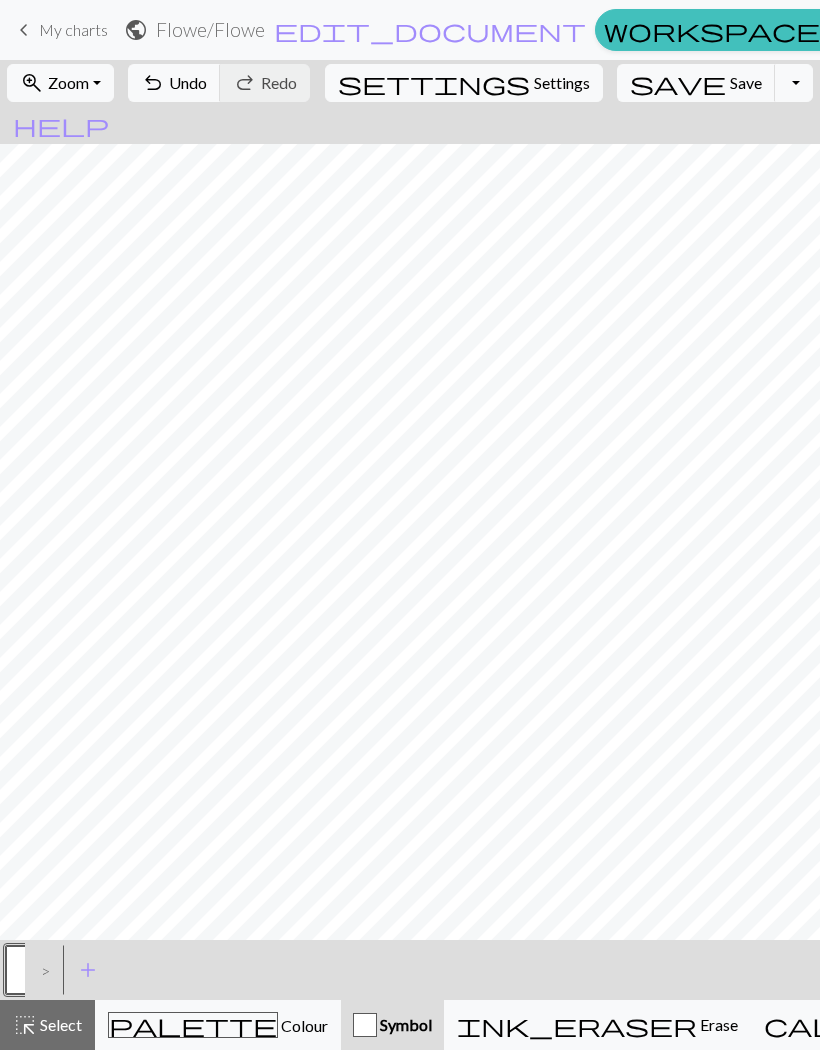 click on "Undo" at bounding box center [188, 82] 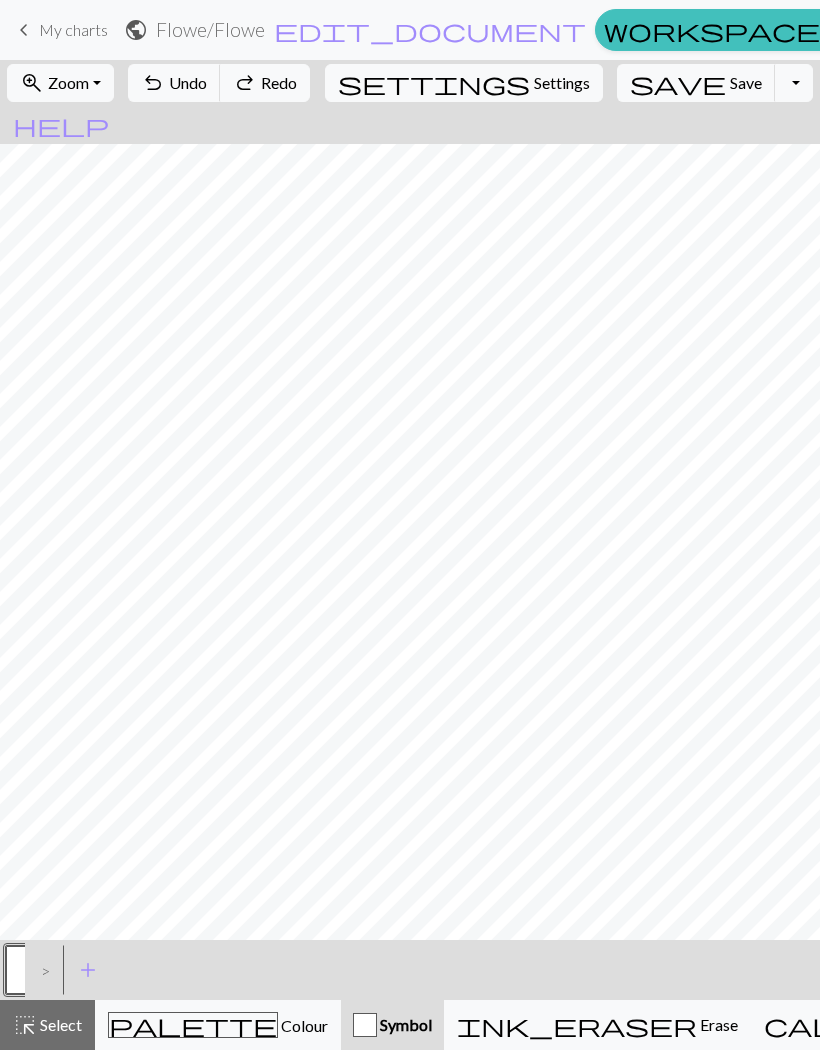 click on "Settings" at bounding box center (562, 83) 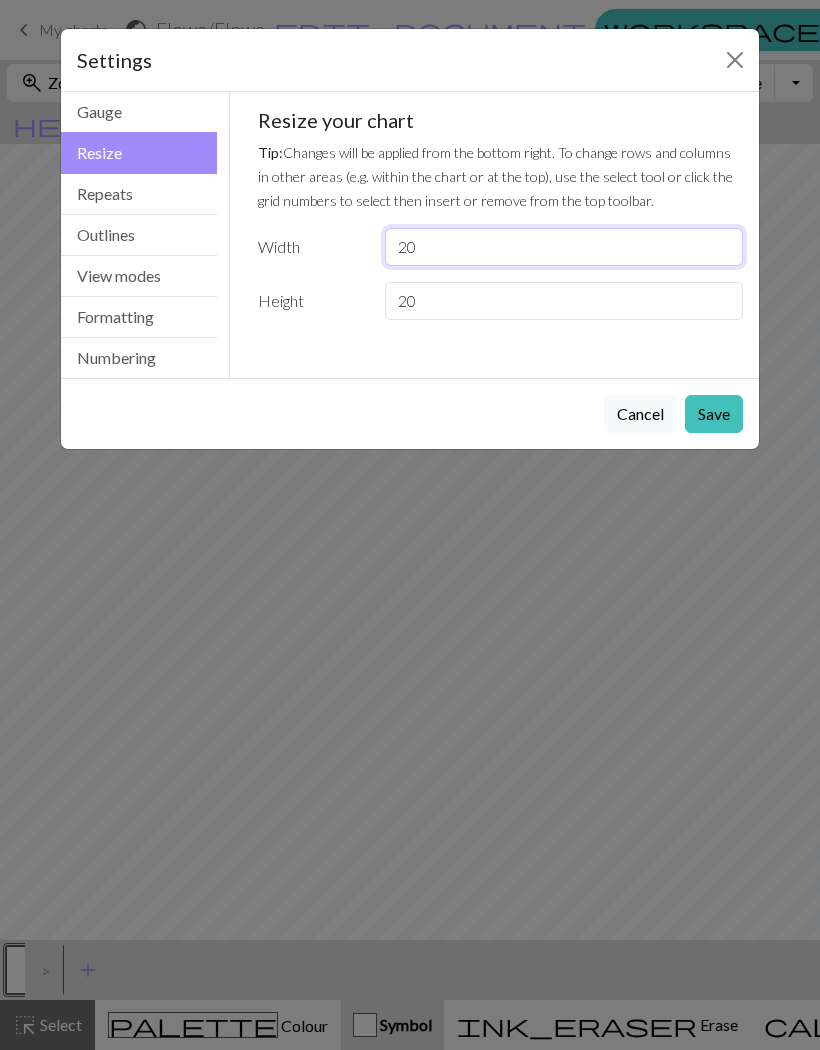 click on "20" at bounding box center (564, 247) 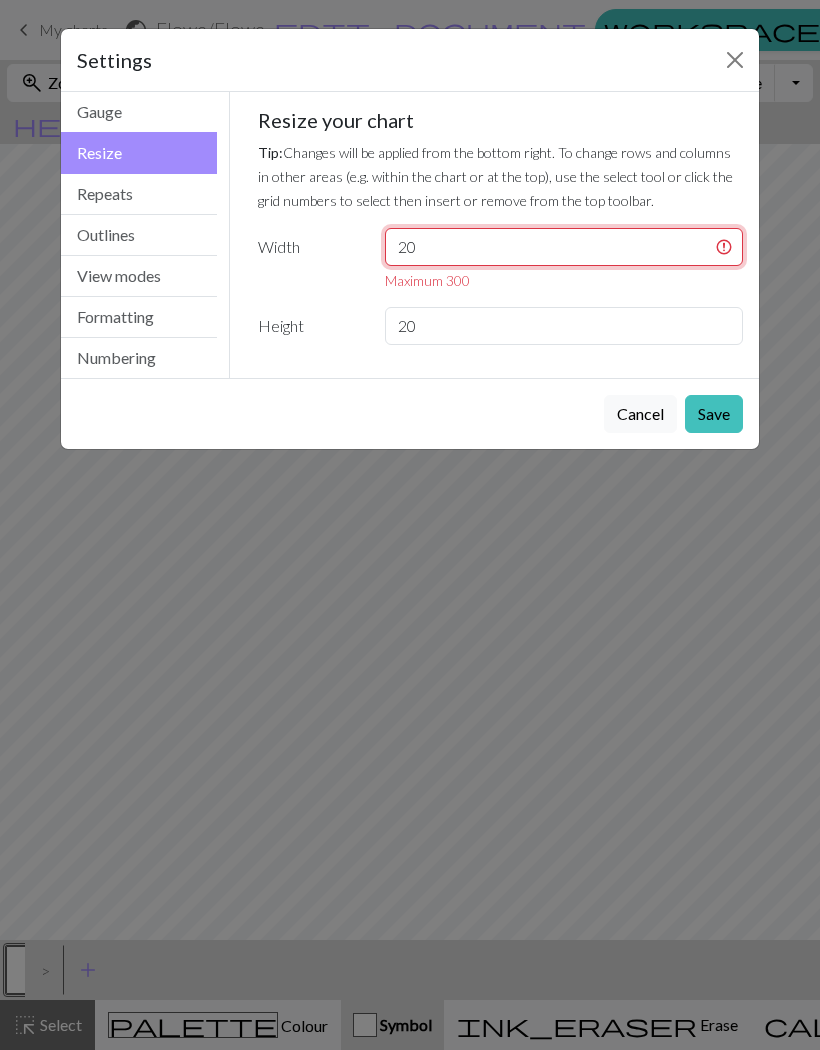 click on "1720" at bounding box center [564, 247] 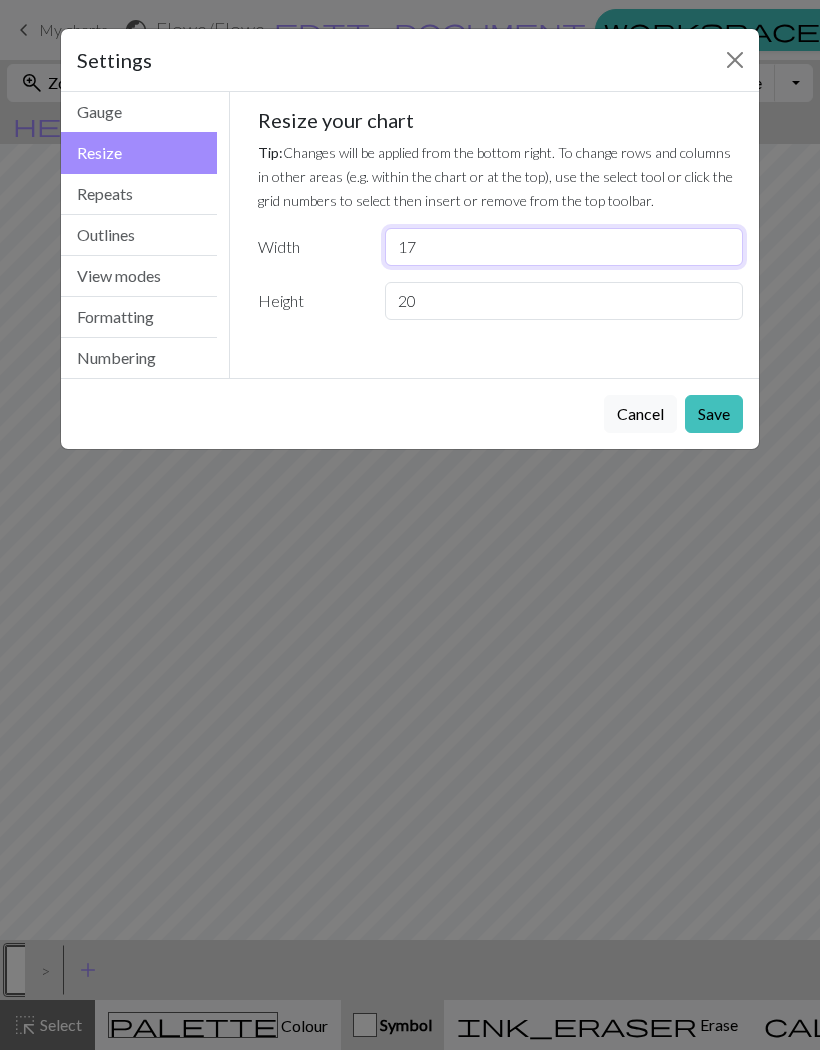 type on "17" 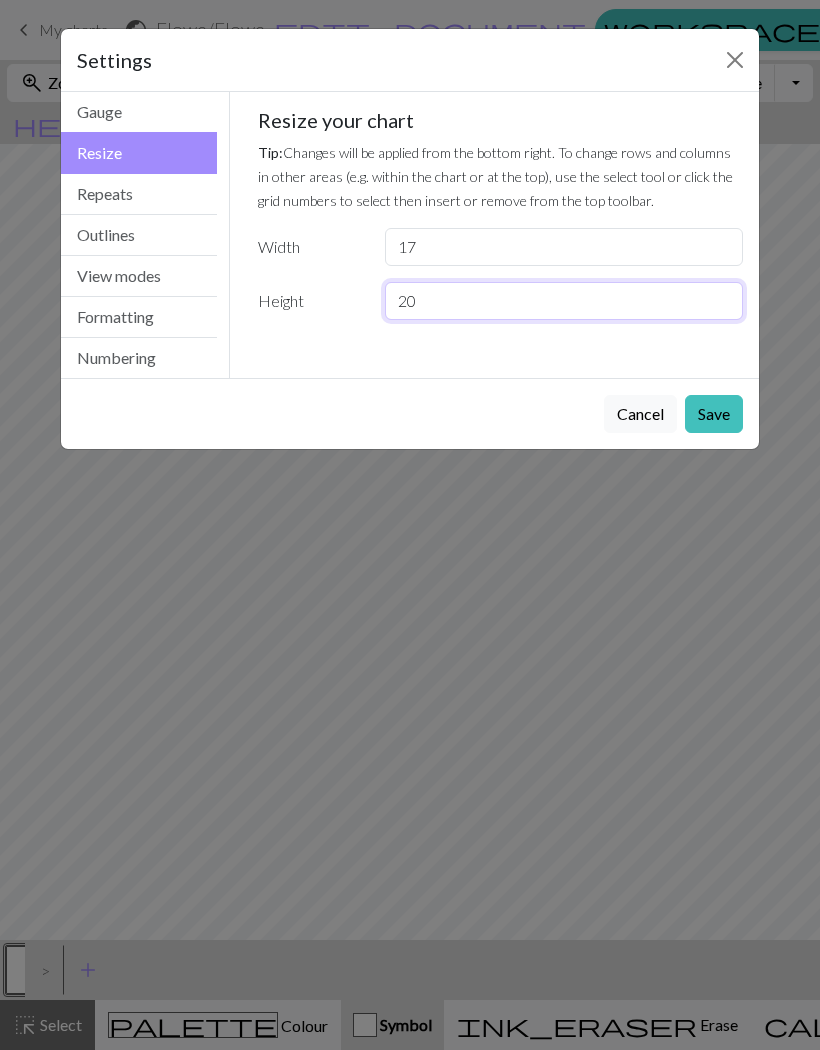 click on "20" at bounding box center (564, 301) 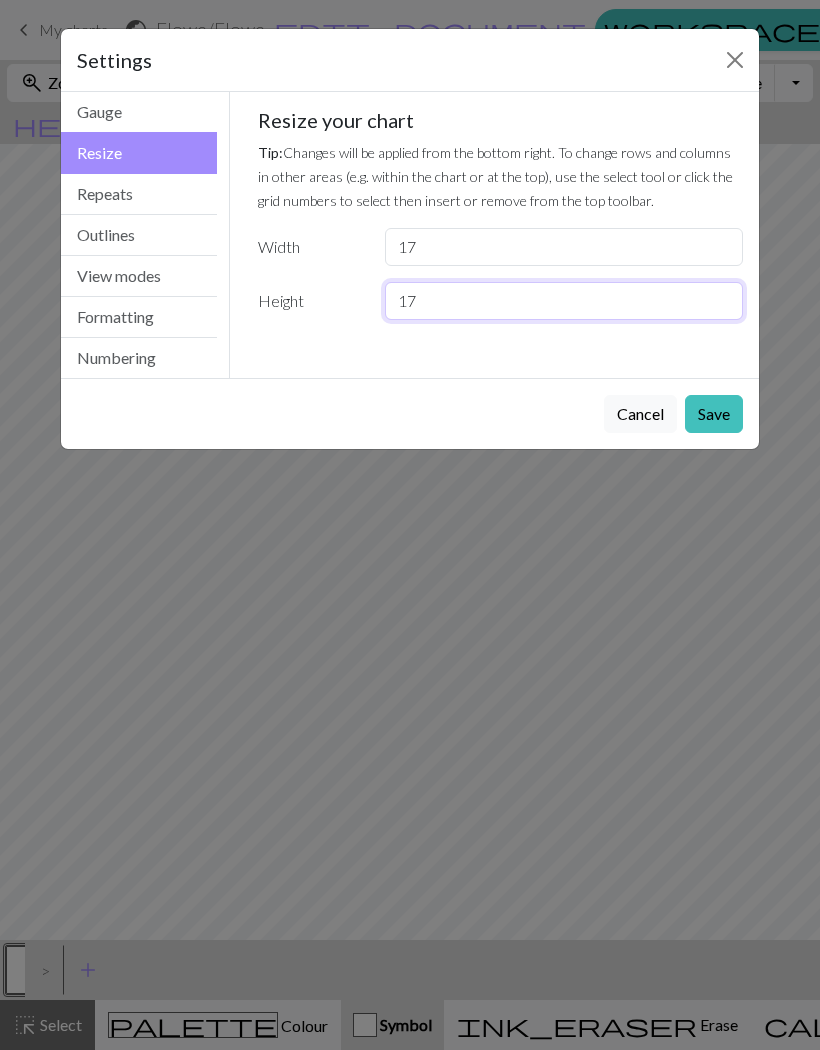 type on "17" 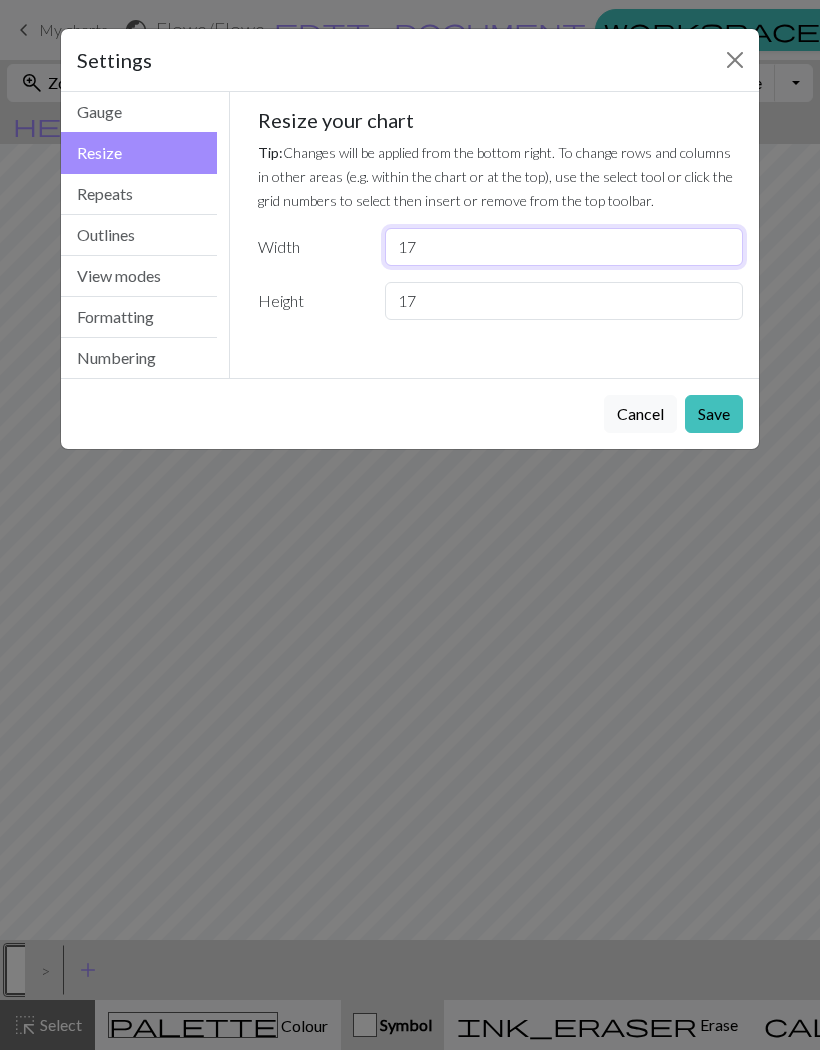 click on "17" at bounding box center (564, 247) 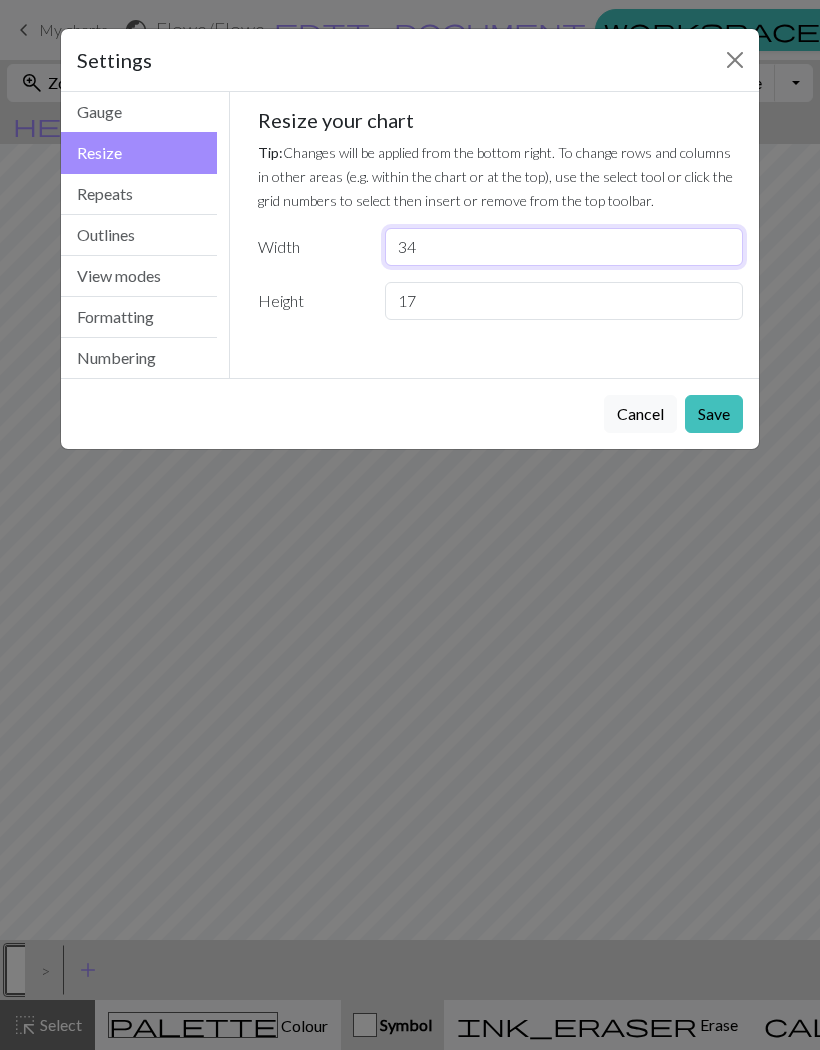 type on "34" 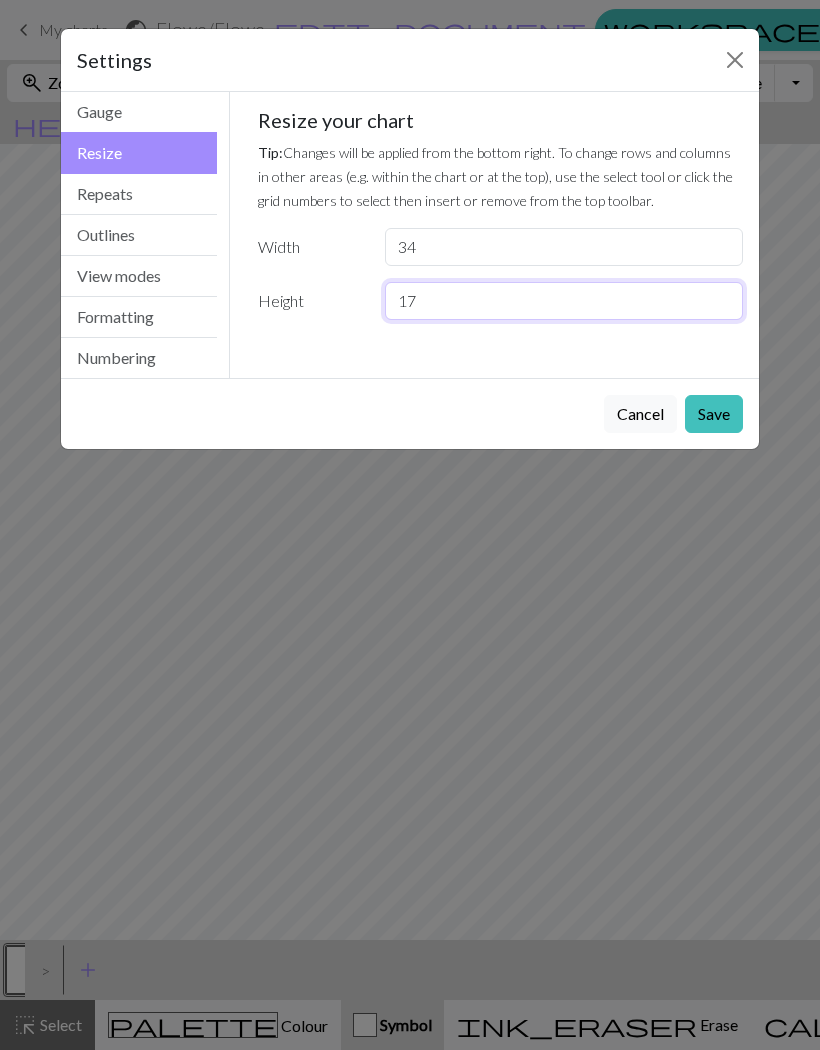 click on "17" at bounding box center (564, 301) 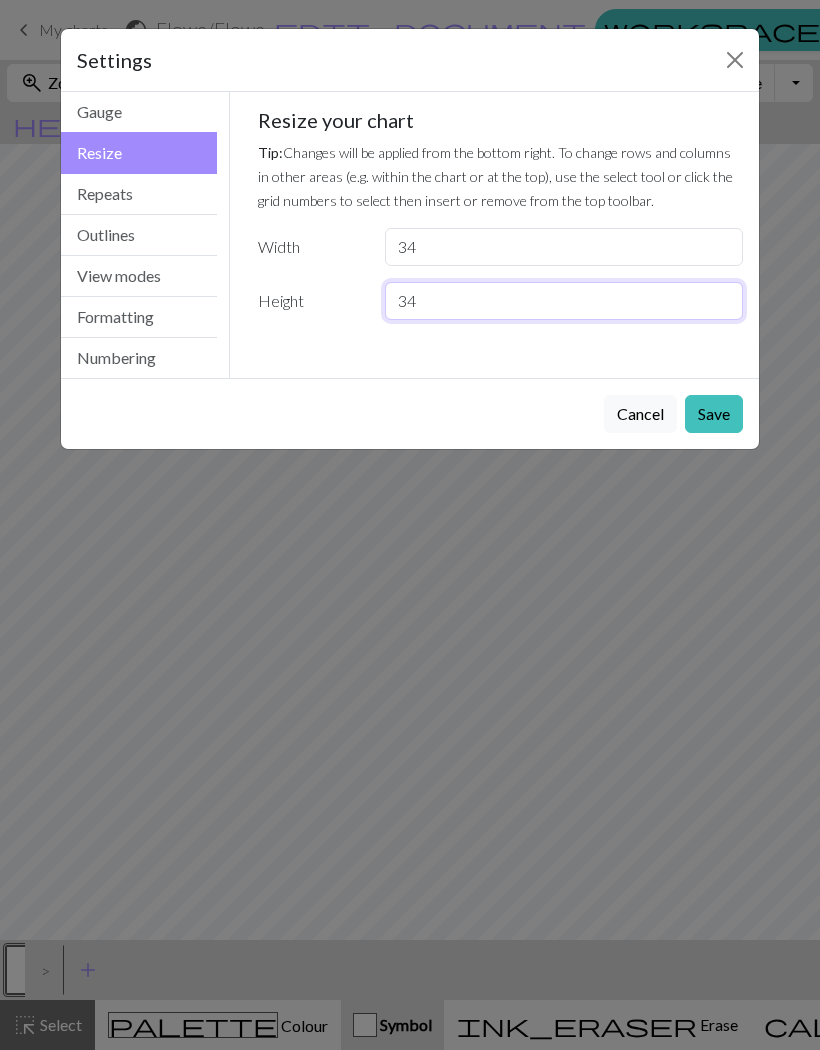 type on "34" 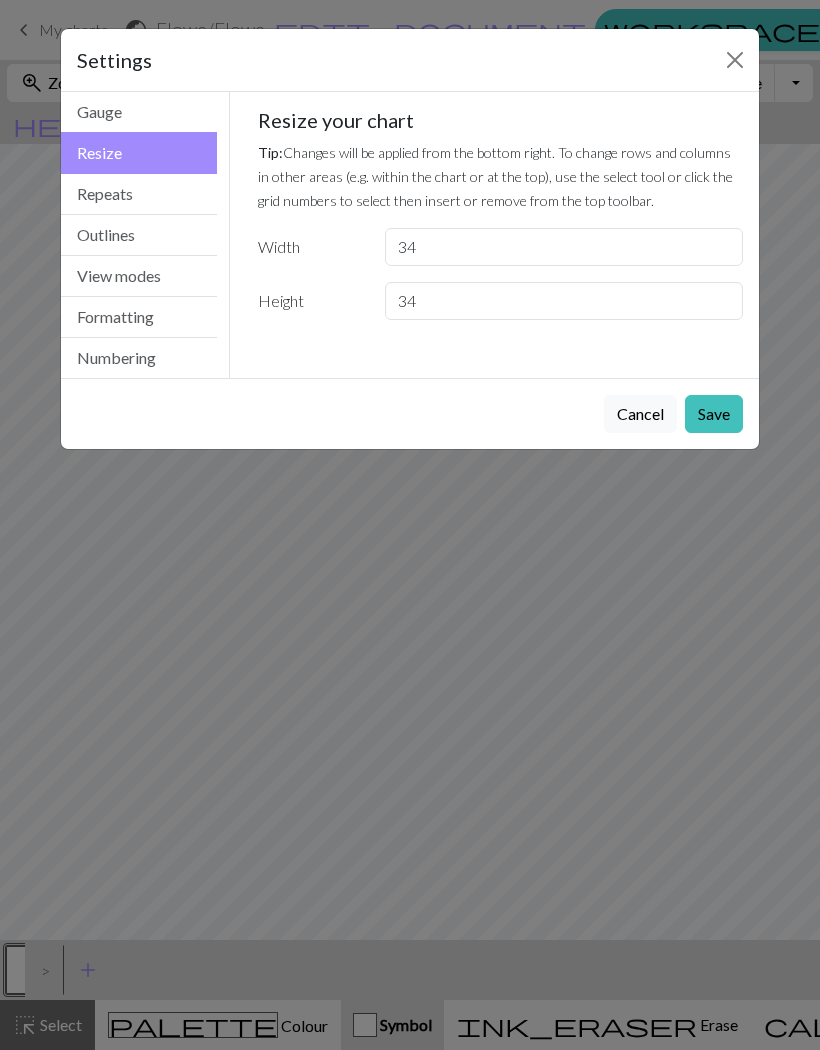click on "Save" at bounding box center (714, 414) 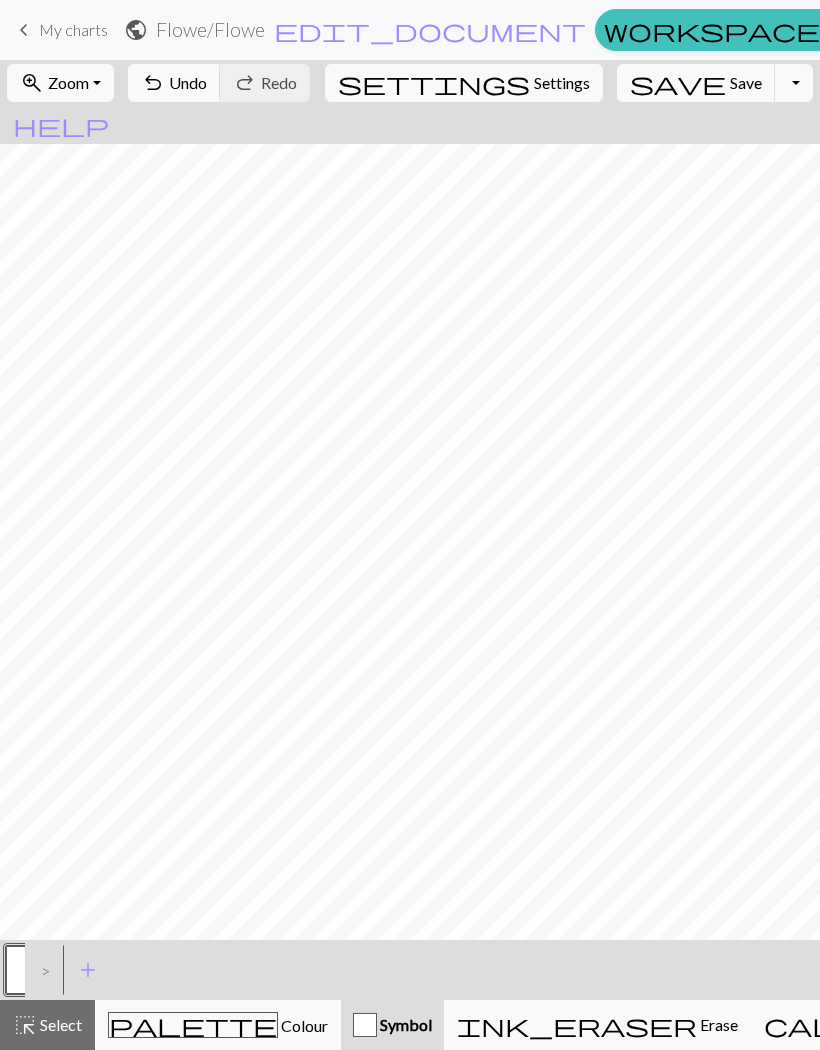 click on "add Add a  symbol" at bounding box center [88, 970] 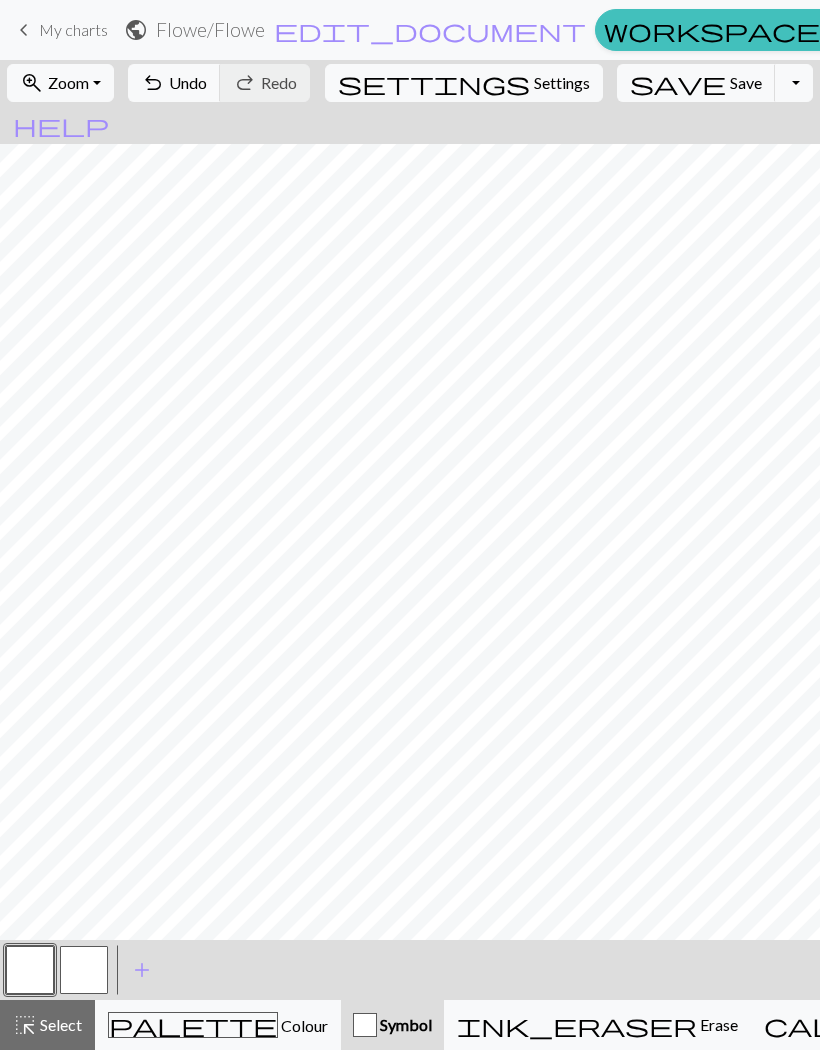click at bounding box center (84, 970) 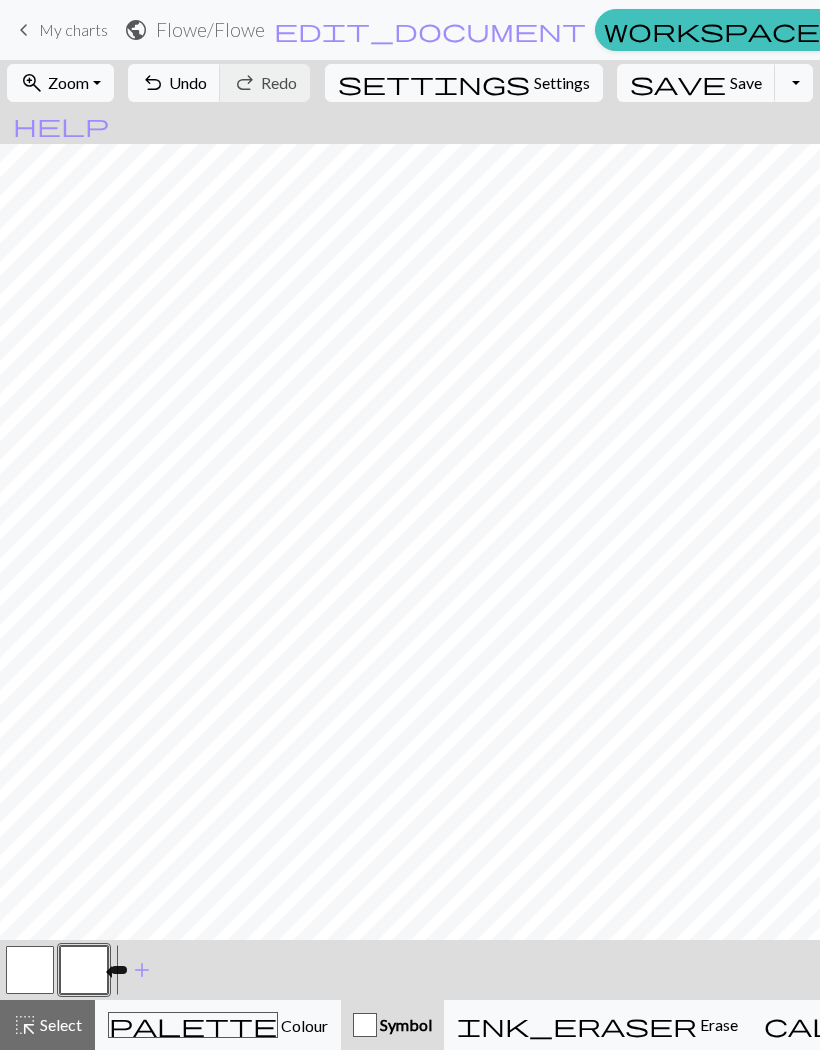 click on "Select" at bounding box center [59, 1024] 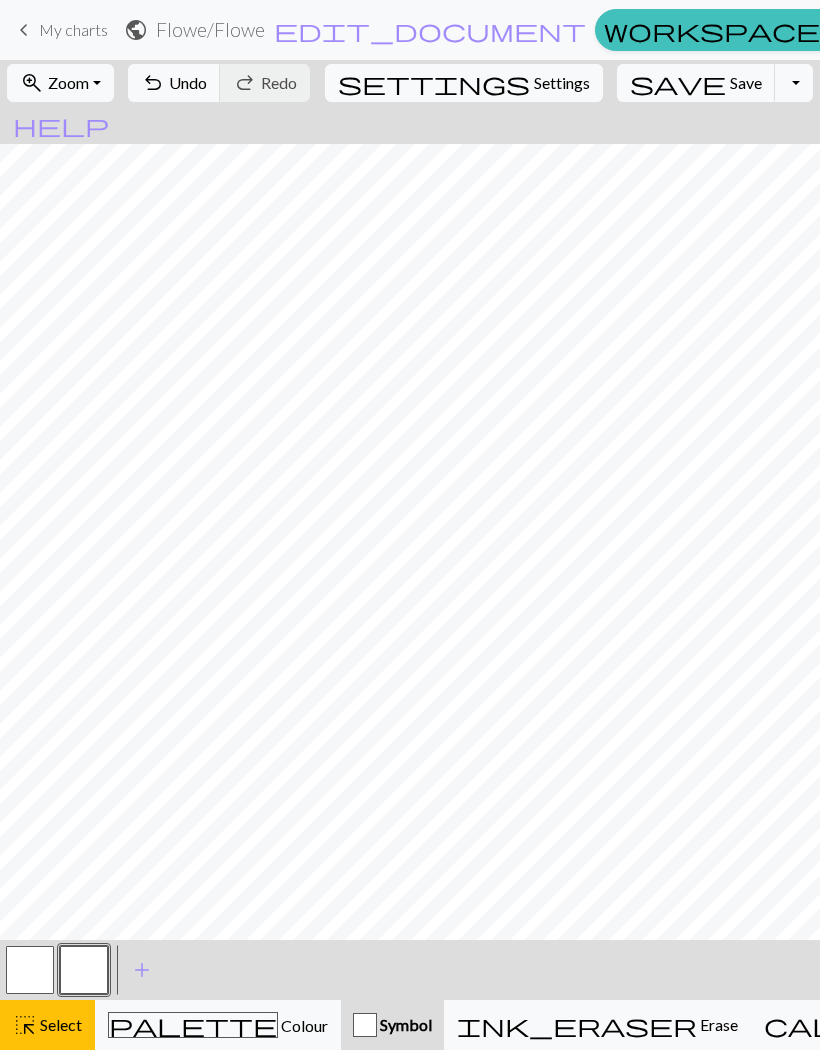click at bounding box center [84, 970] 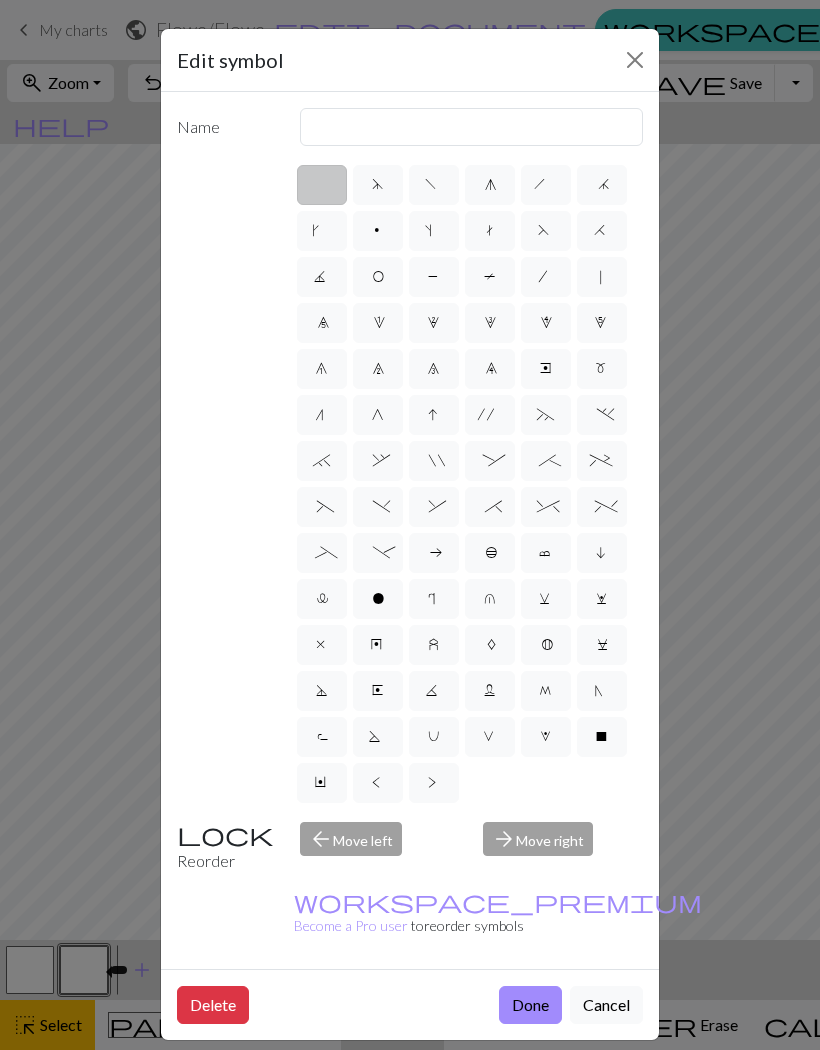 click on "Done" at bounding box center (530, 1005) 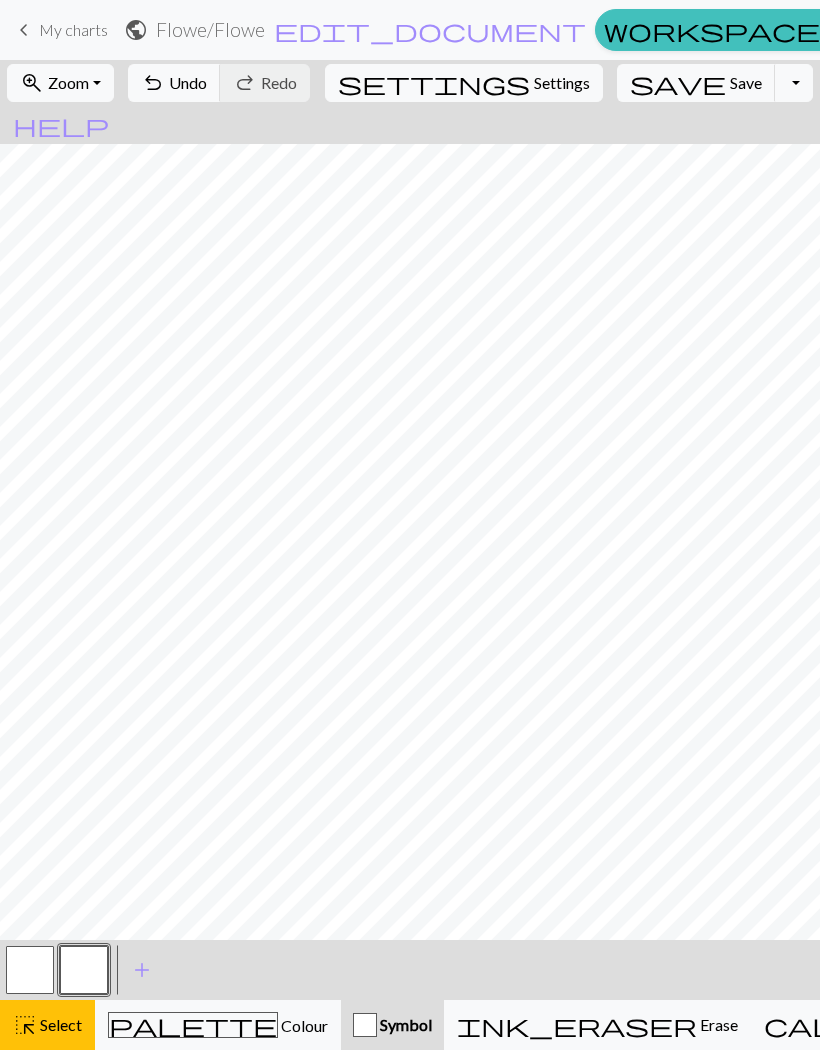 click at bounding box center (365, 1025) 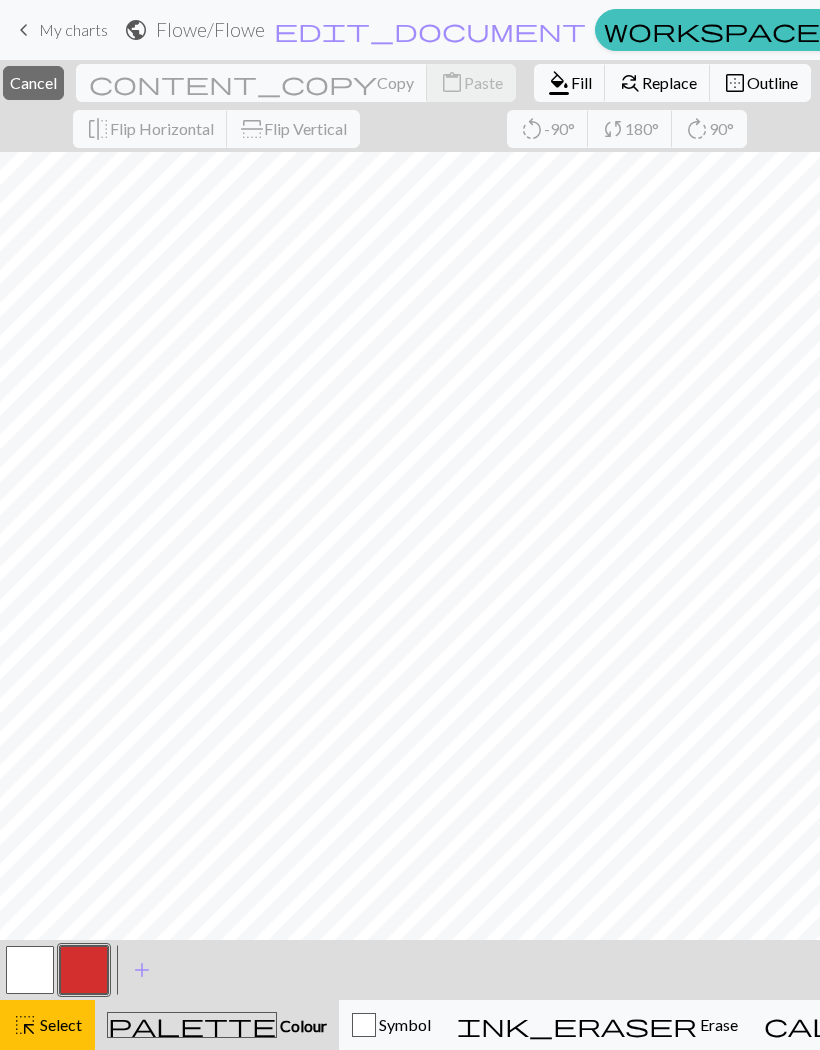 click at bounding box center (30, 970) 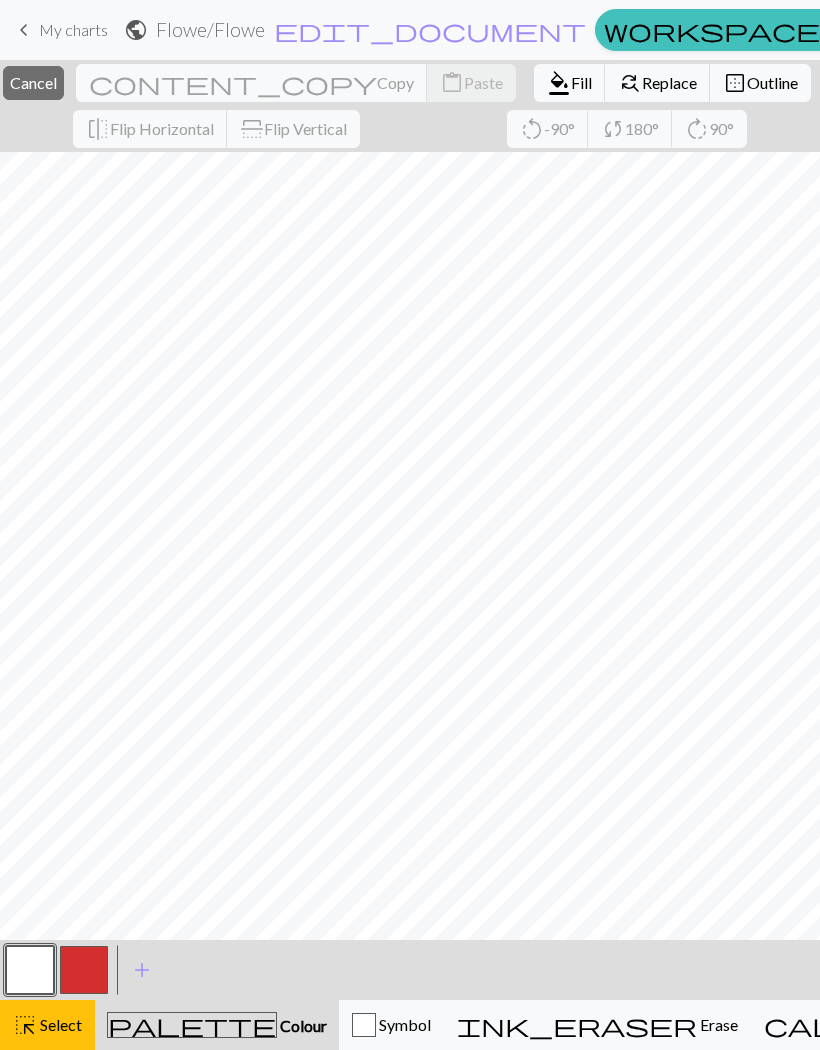click at bounding box center (30, 970) 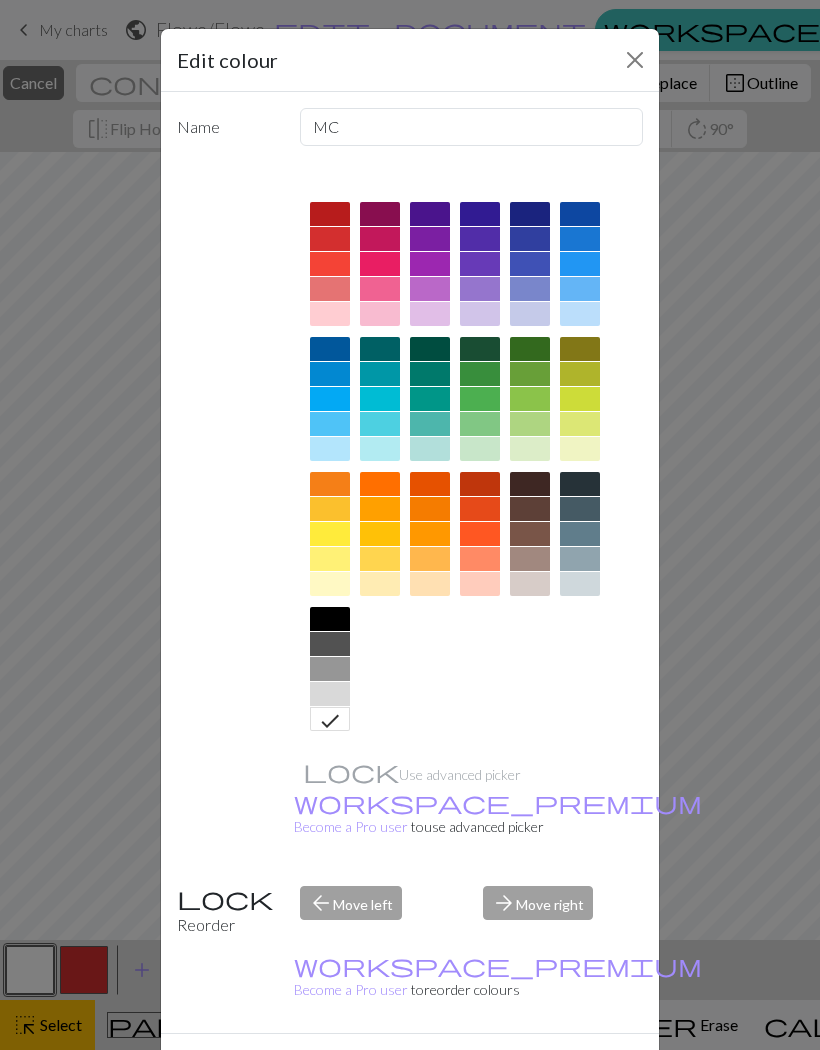 click on "Done" at bounding box center (530, 1069) 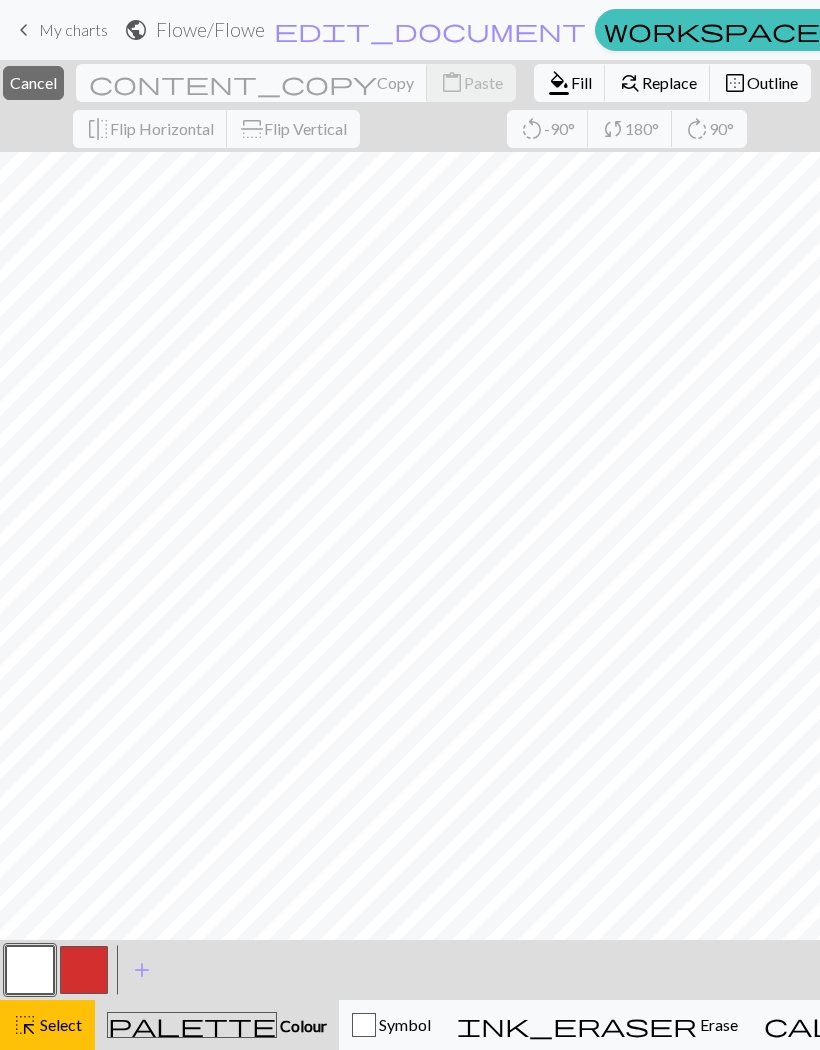 click on "Select" at bounding box center (59, 1024) 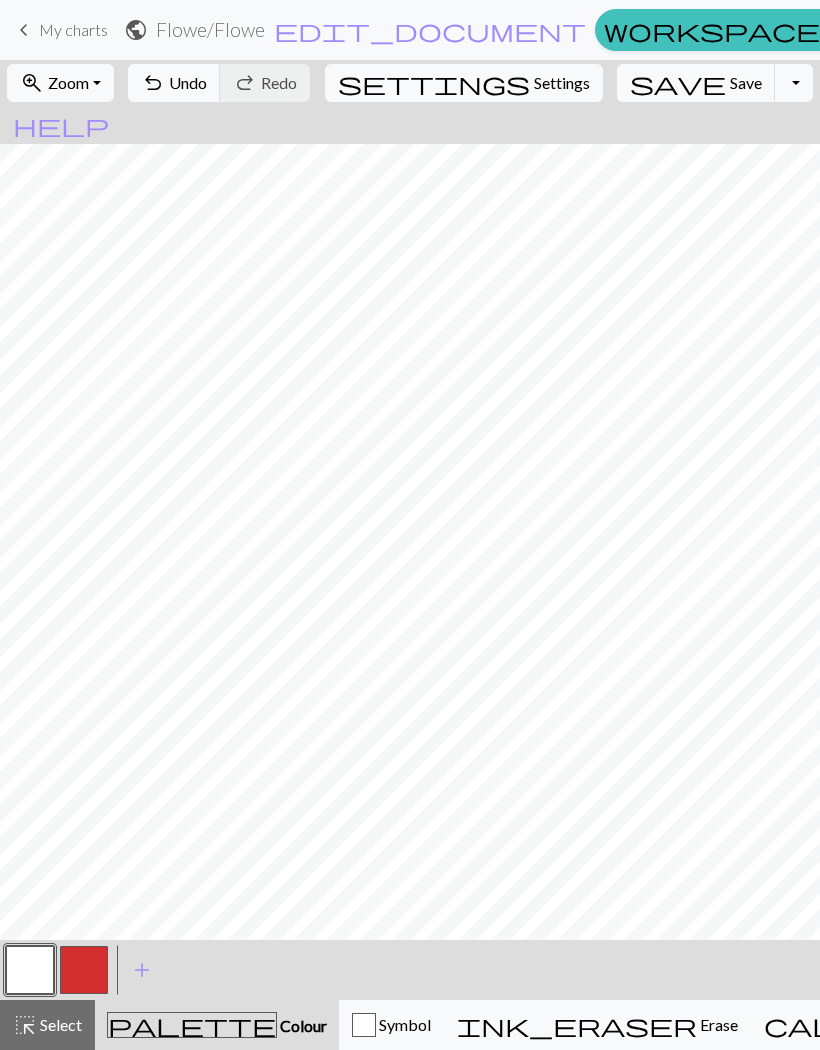 click at bounding box center [84, 970] 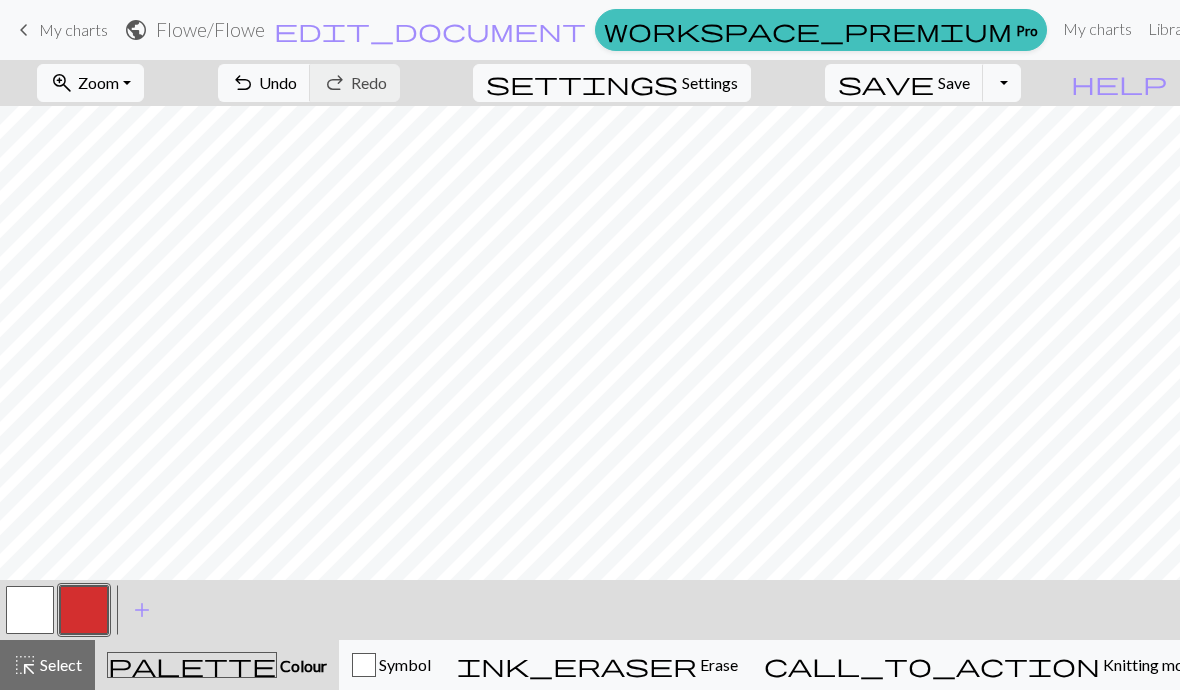 click at bounding box center (30, 610) 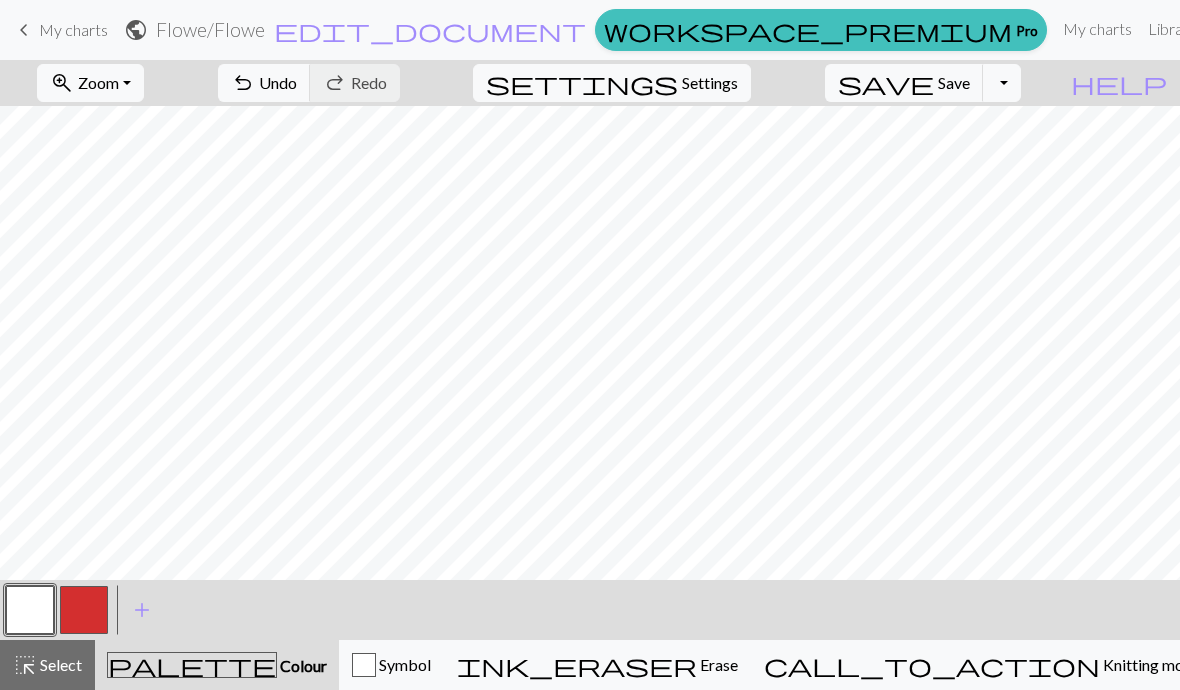 click at bounding box center [84, 610] 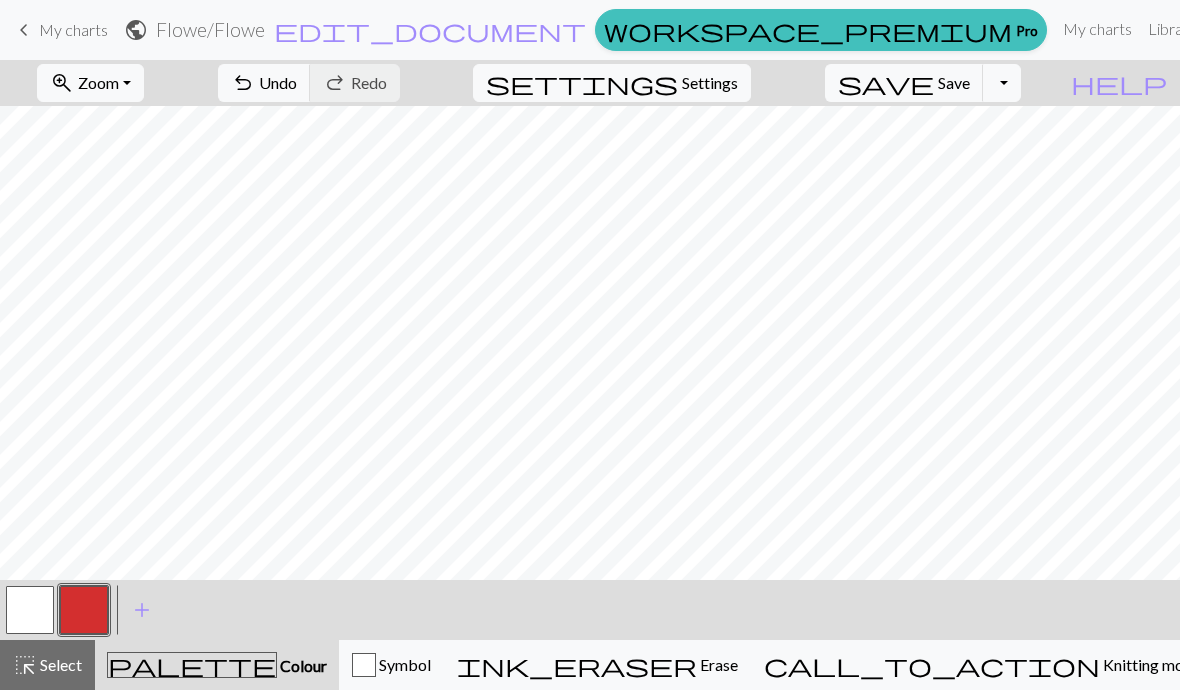 click at bounding box center (30, 610) 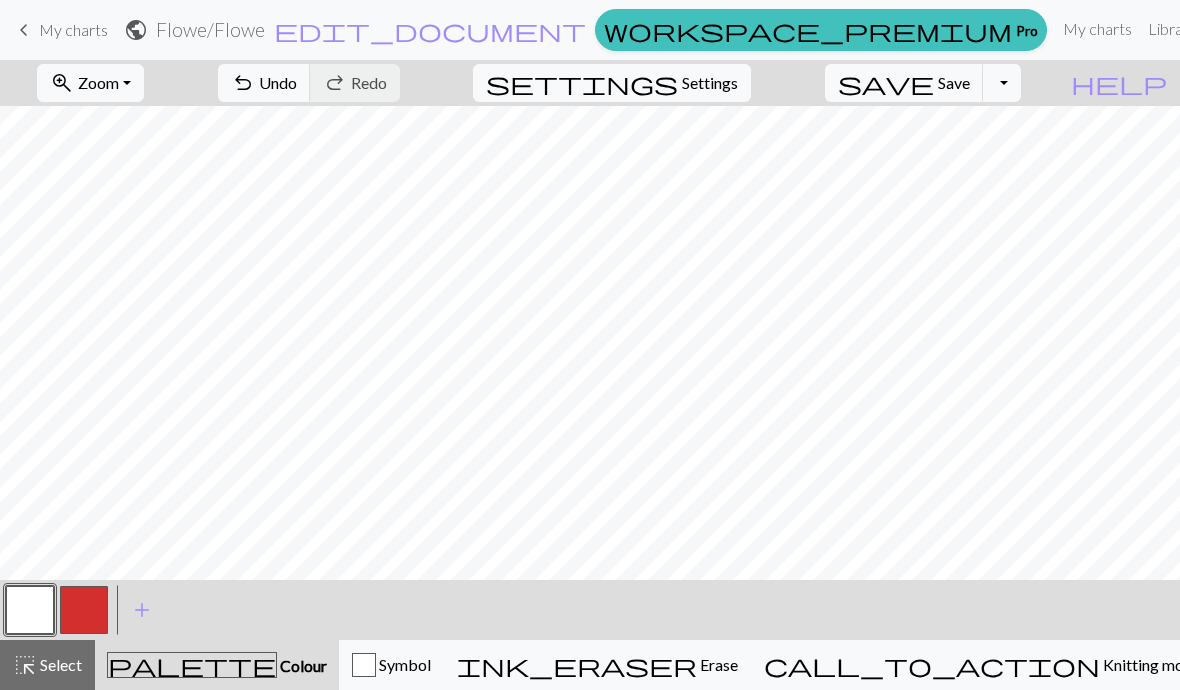 click at bounding box center [84, 610] 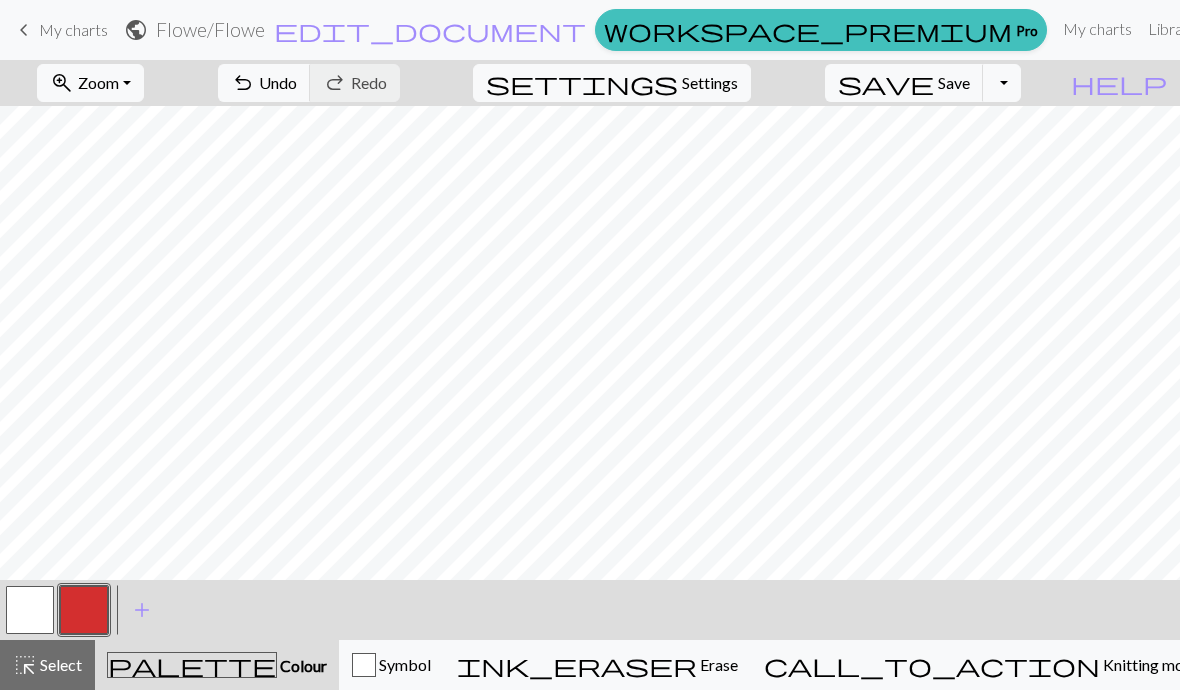 click at bounding box center [30, 610] 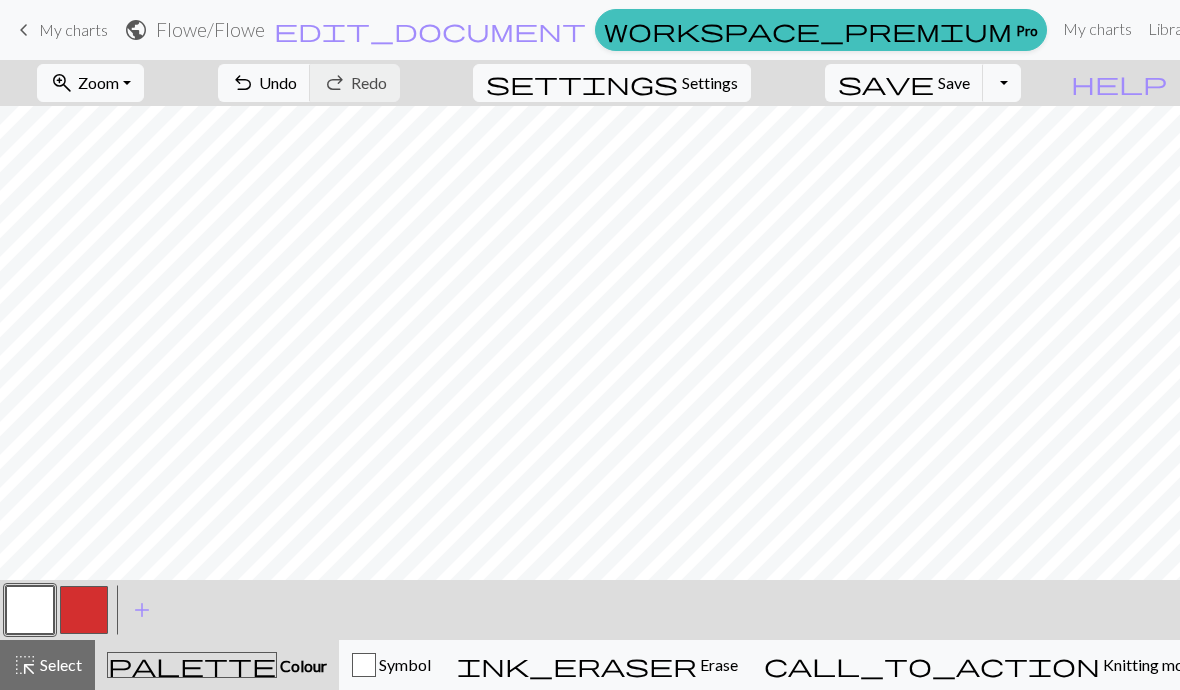 click at bounding box center (84, 610) 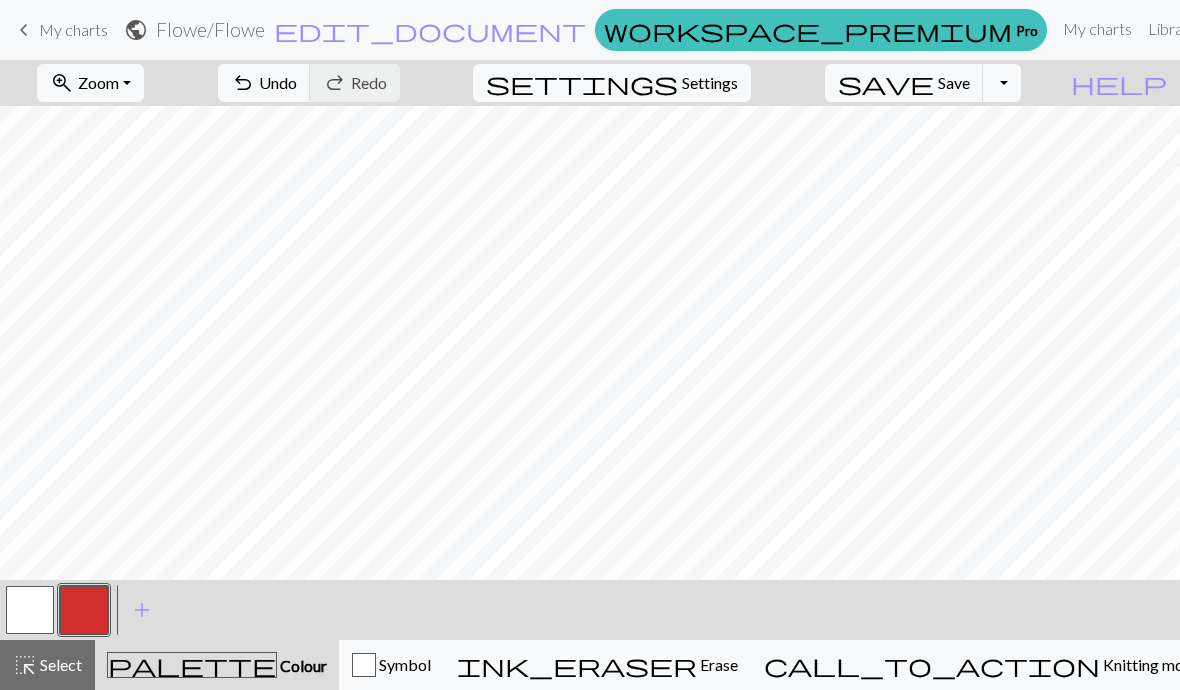 click at bounding box center (30, 610) 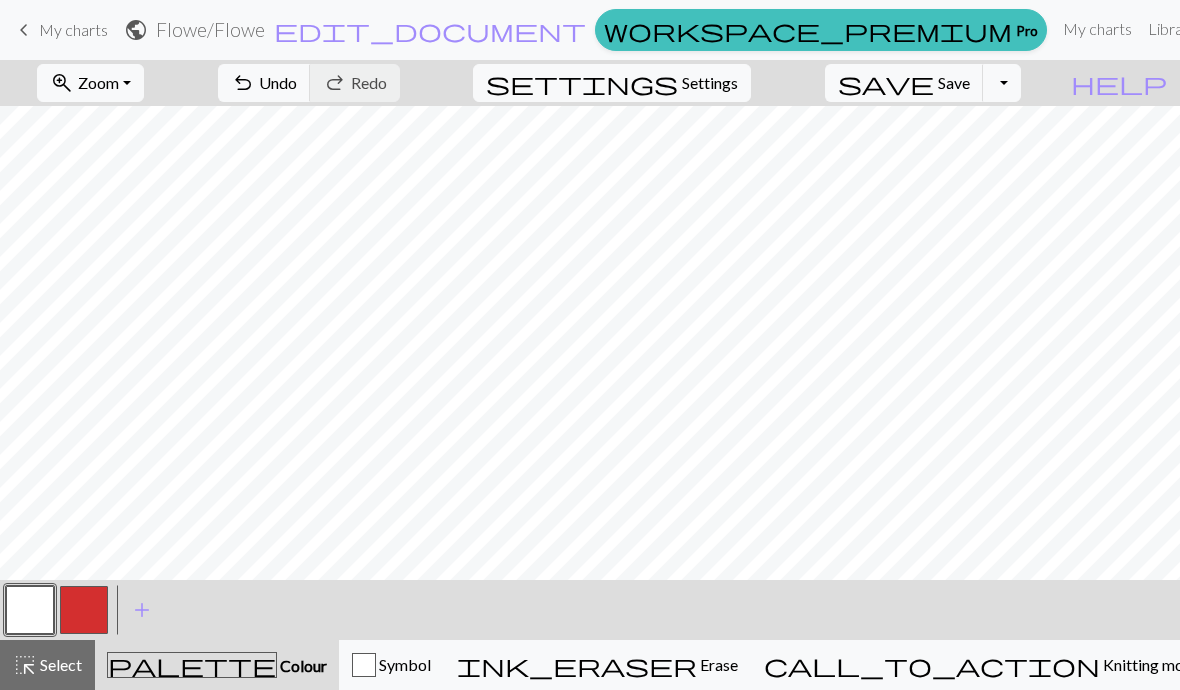 click at bounding box center (84, 610) 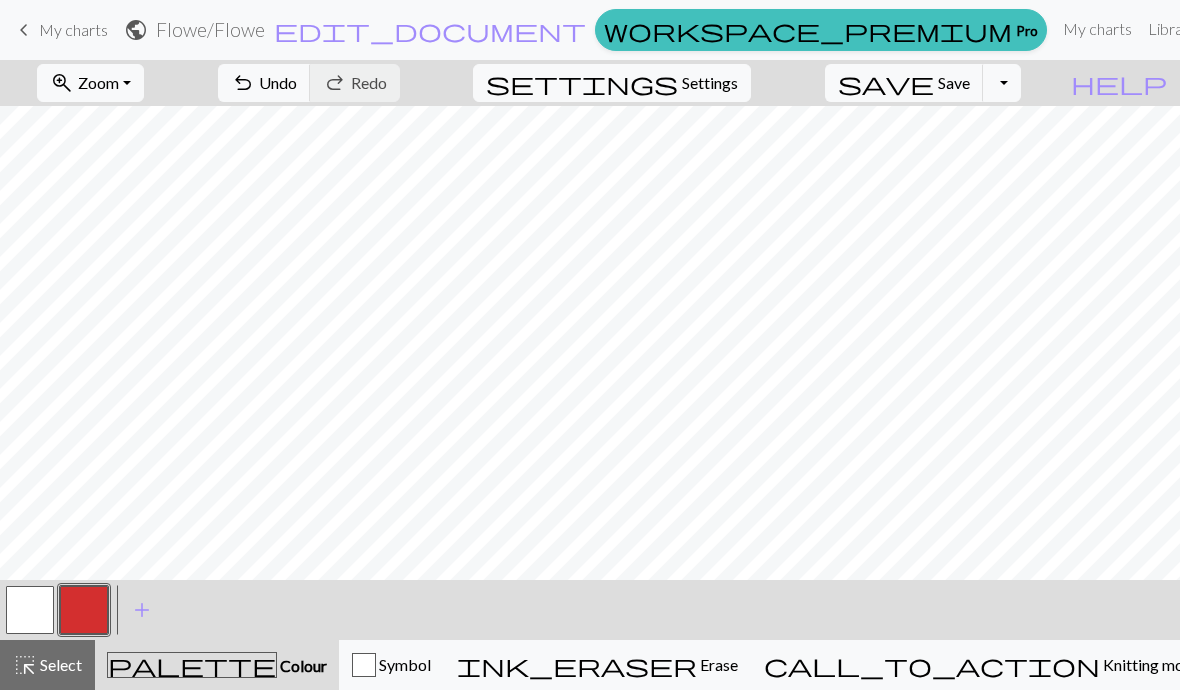 click at bounding box center (30, 610) 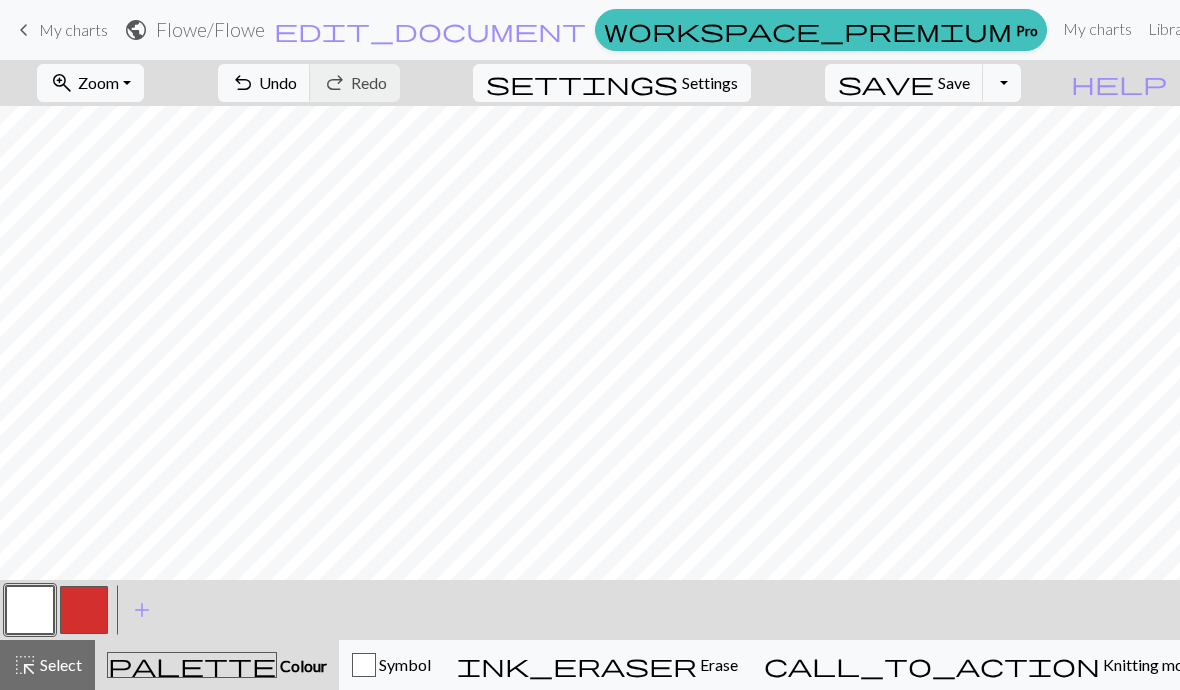 click at bounding box center (84, 610) 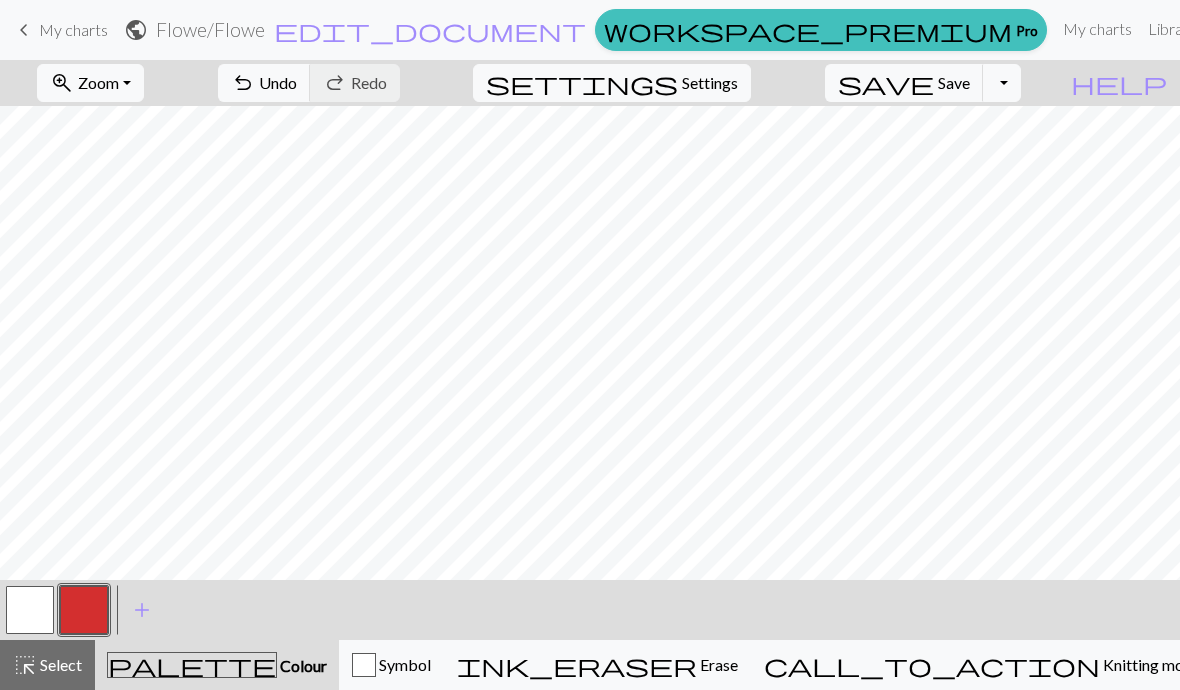 click at bounding box center (30, 610) 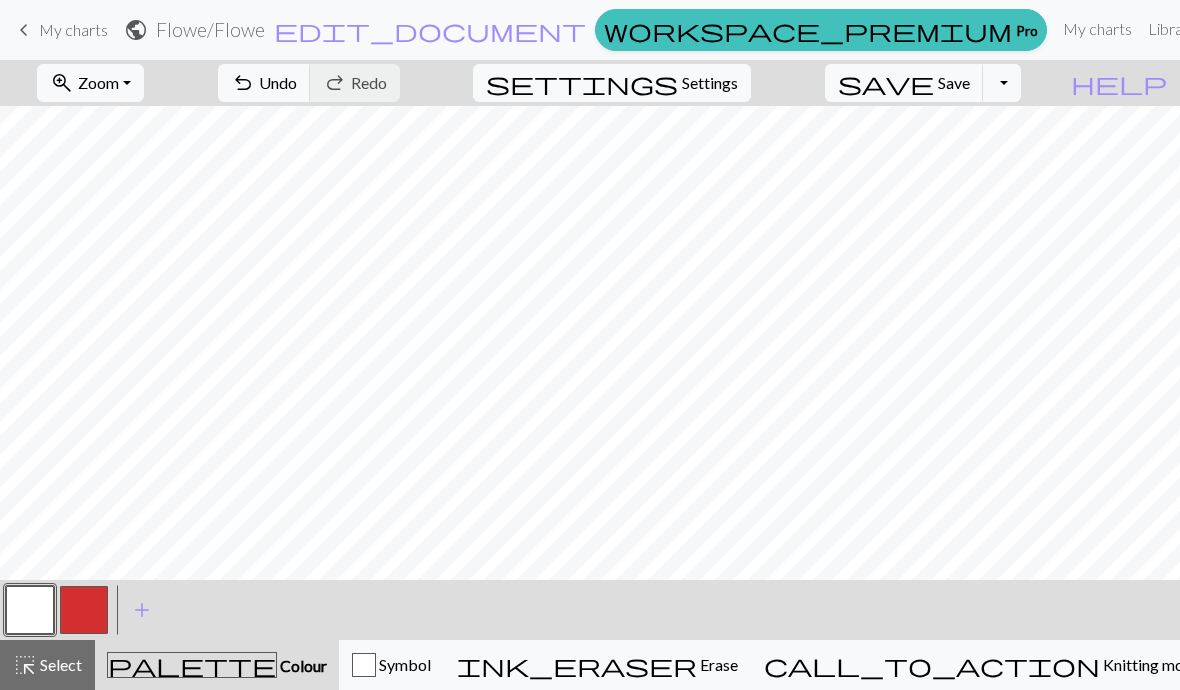 click at bounding box center [84, 610] 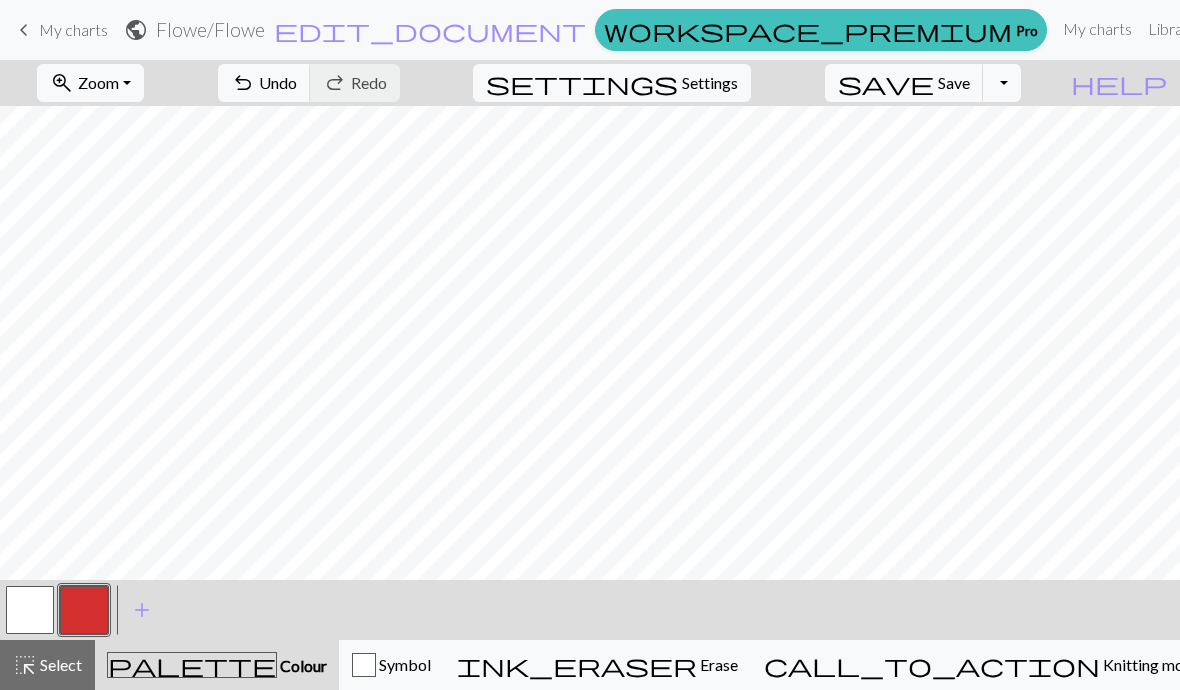 click at bounding box center [30, 610] 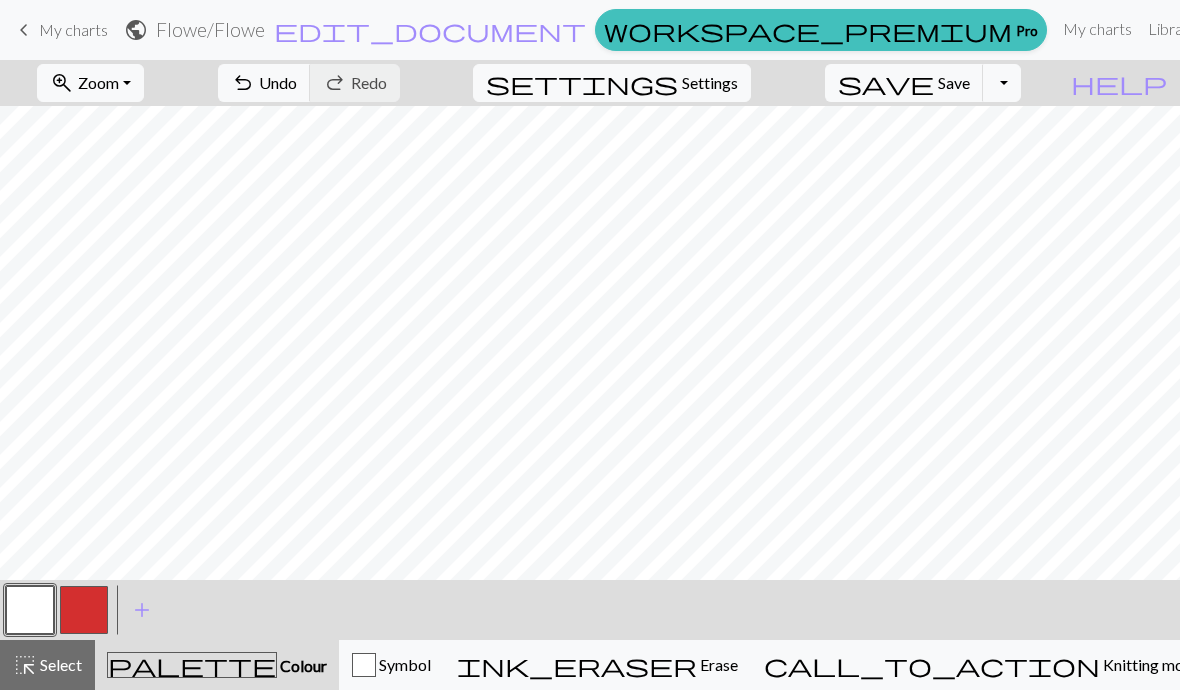 click at bounding box center (84, 610) 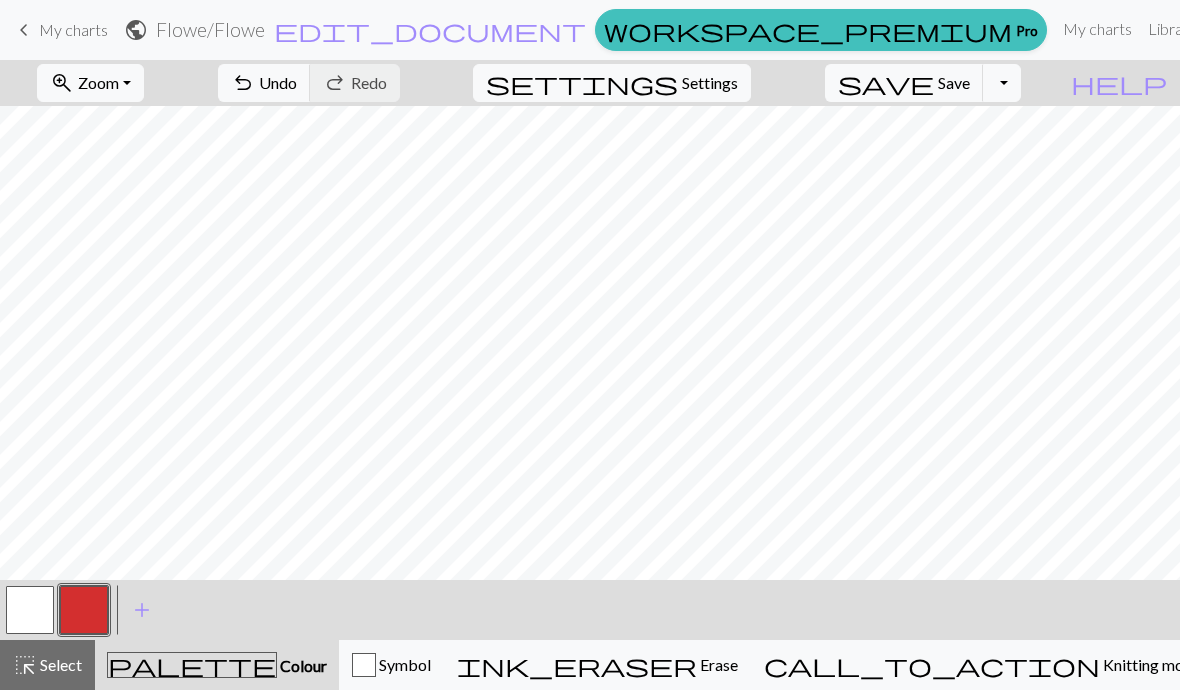 click at bounding box center (30, 610) 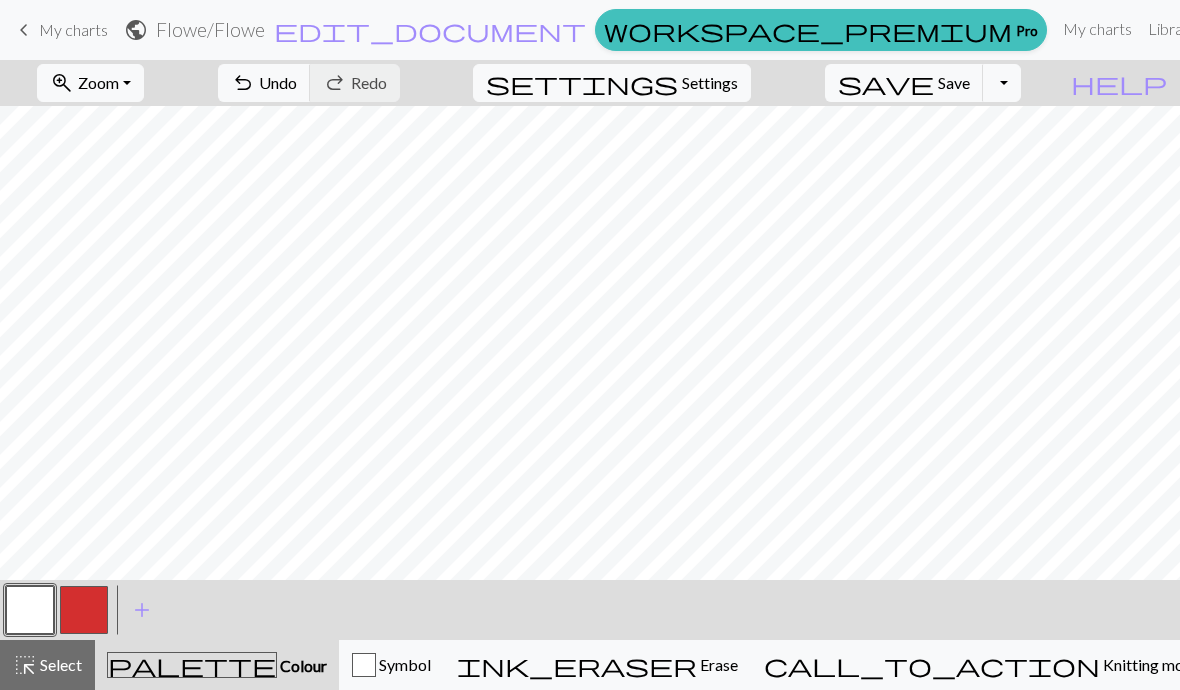 click at bounding box center (84, 610) 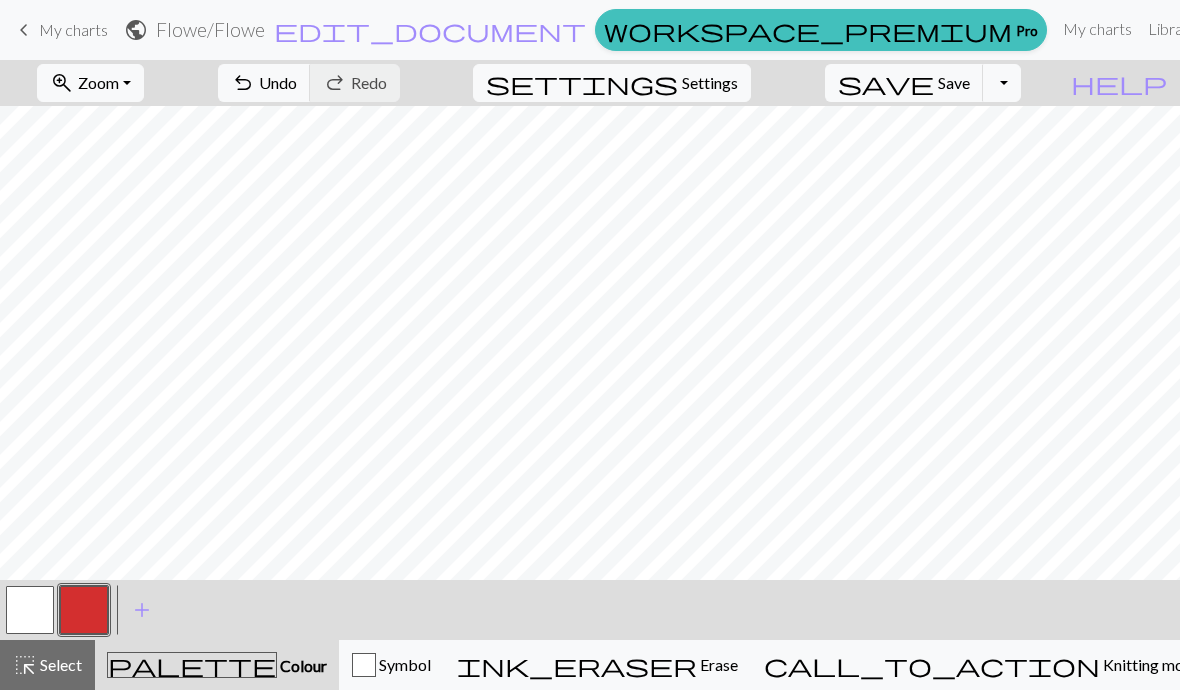 click on "Settings" at bounding box center (710, 83) 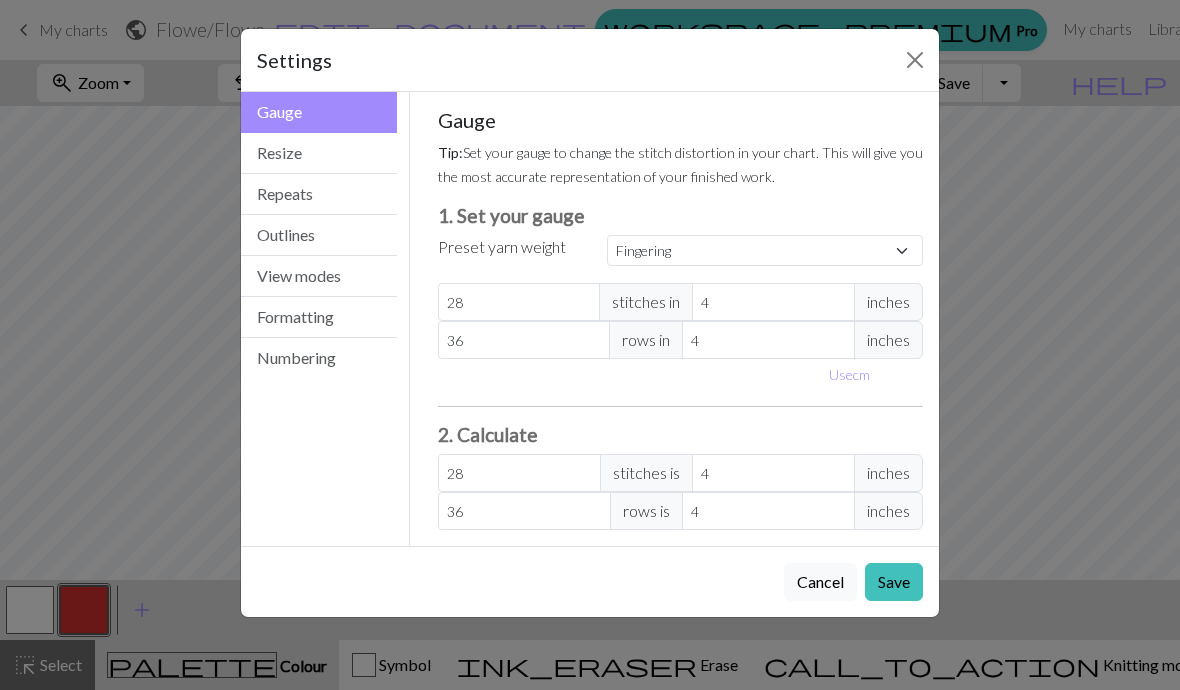 click on "Resize" at bounding box center (319, 153) 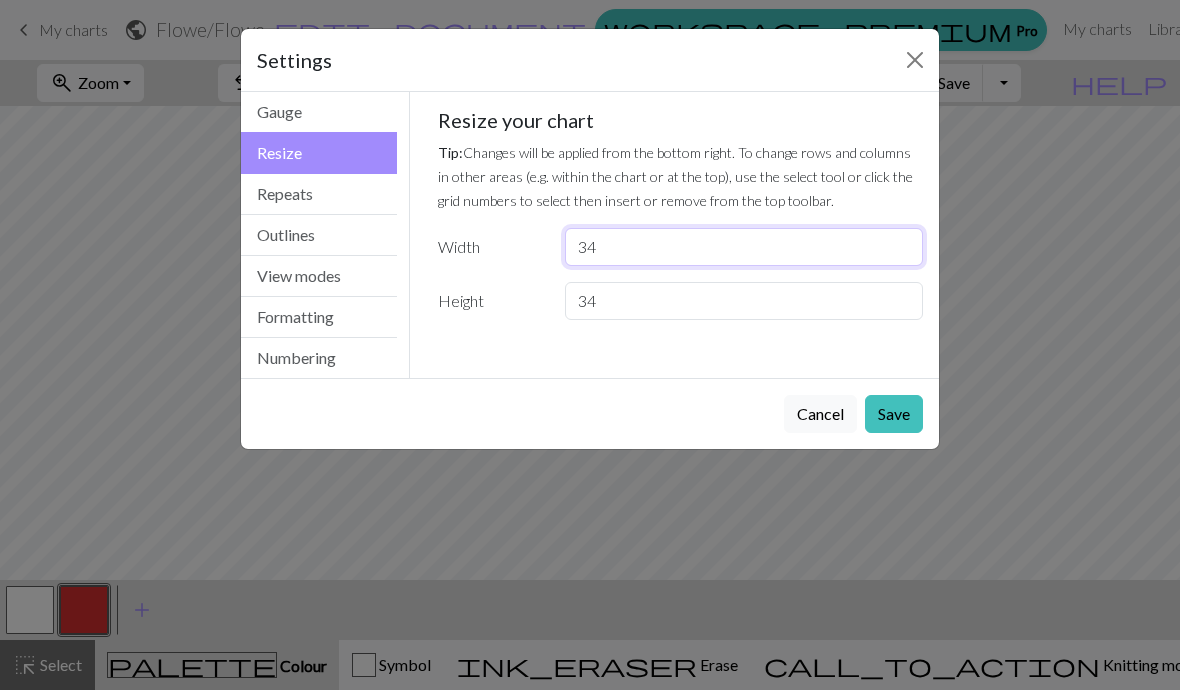click on "34" at bounding box center [744, 247] 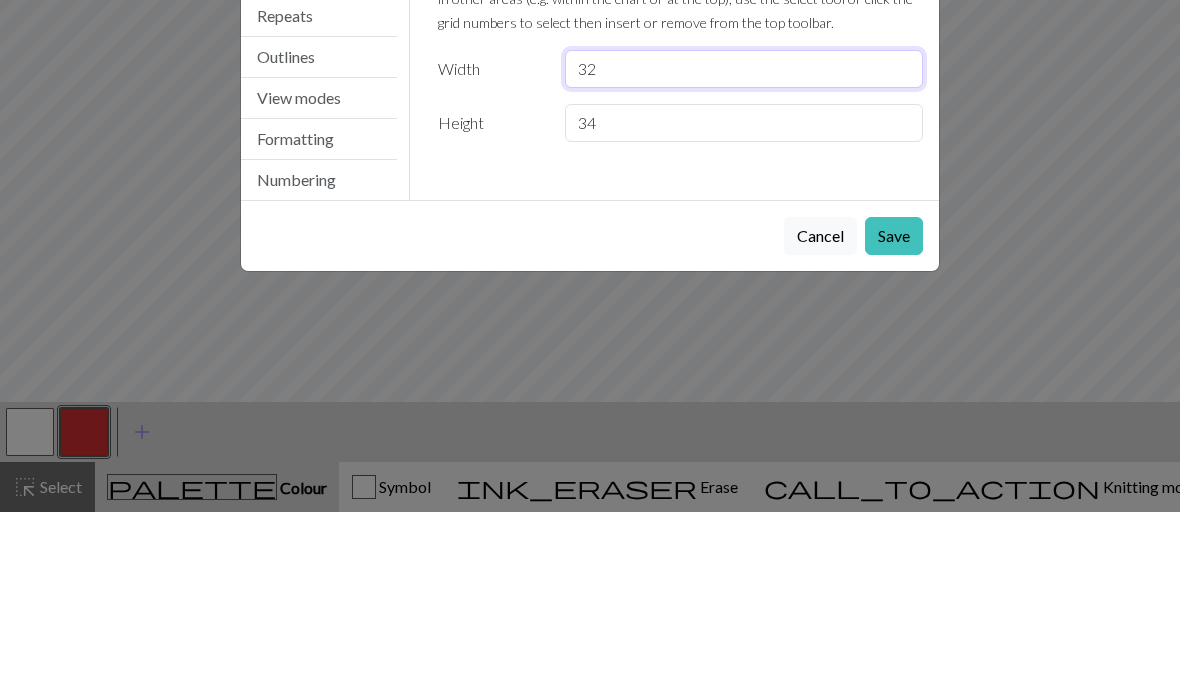 type on "32" 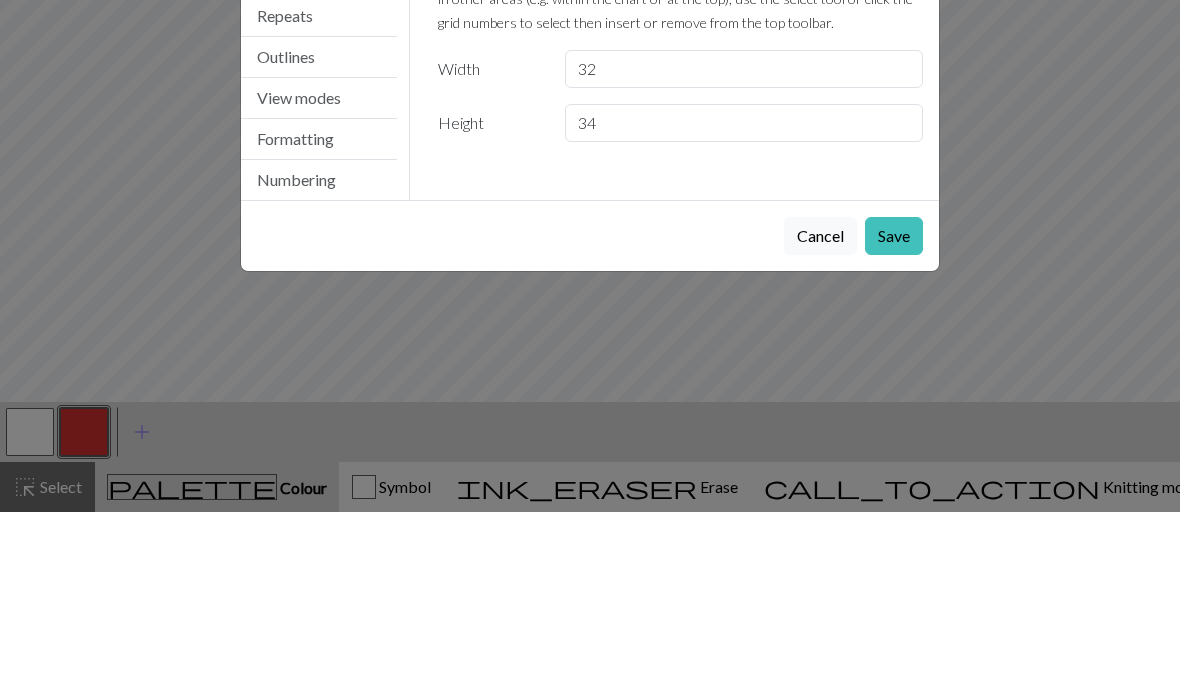 click on "Save" at bounding box center (894, 414) 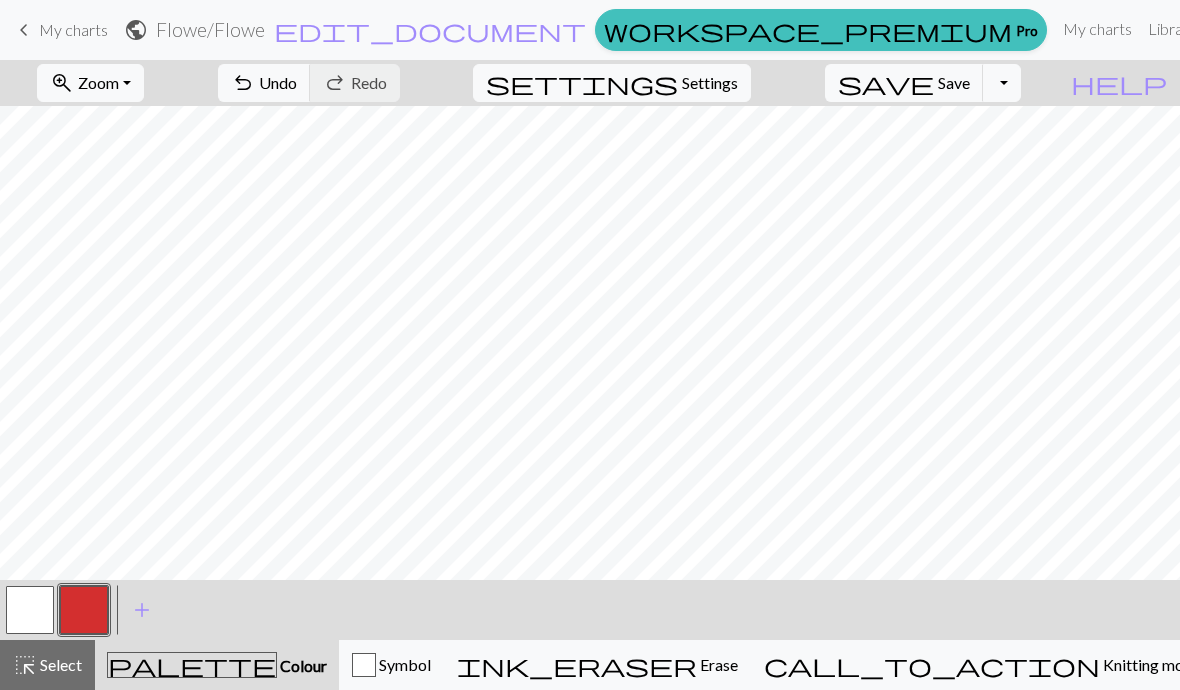 click on "Save" at bounding box center [954, 82] 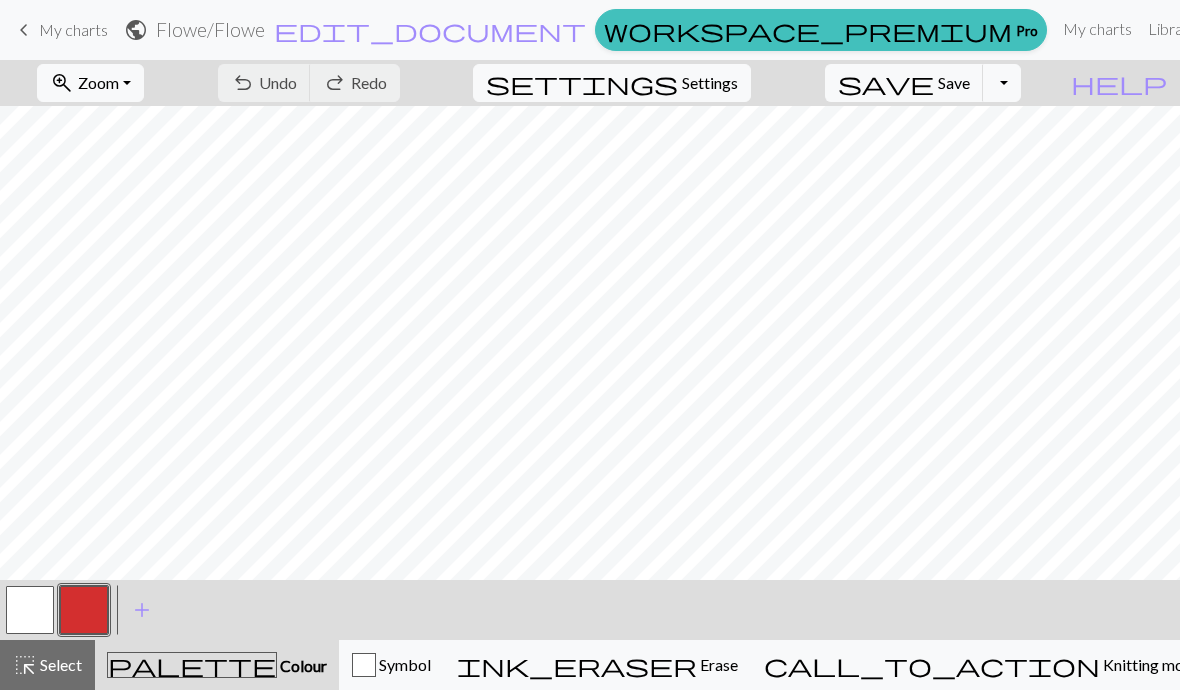 click on "Settings" at bounding box center (710, 83) 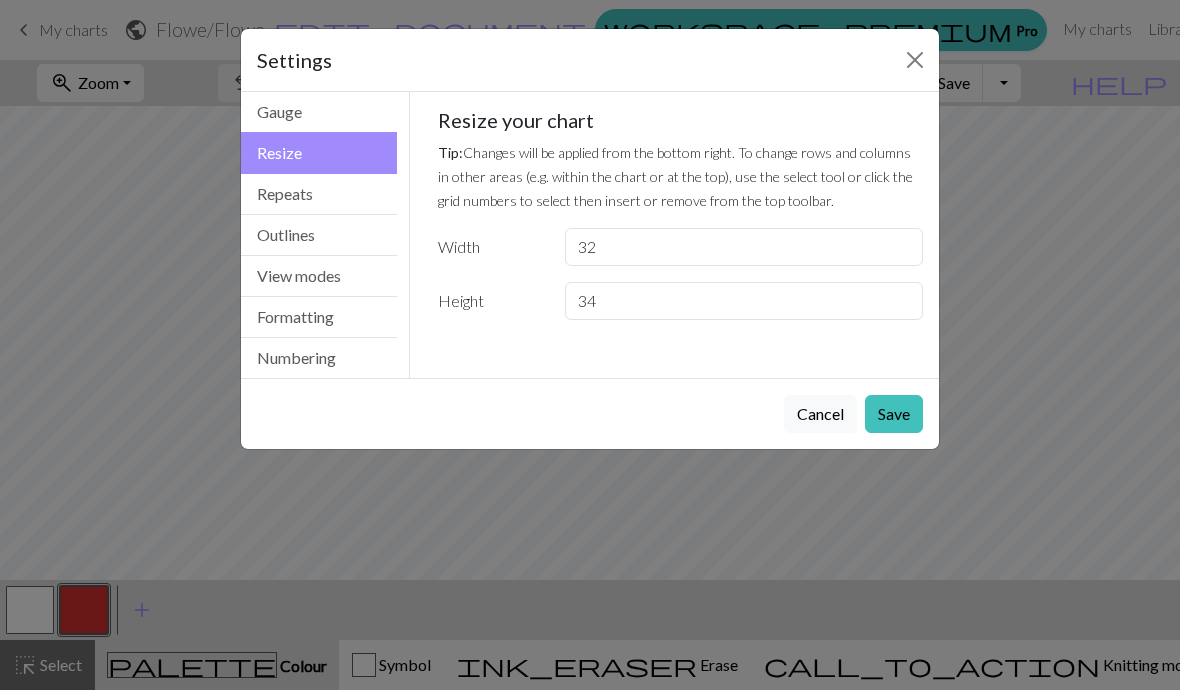click on "Repeats" at bounding box center [319, 194] 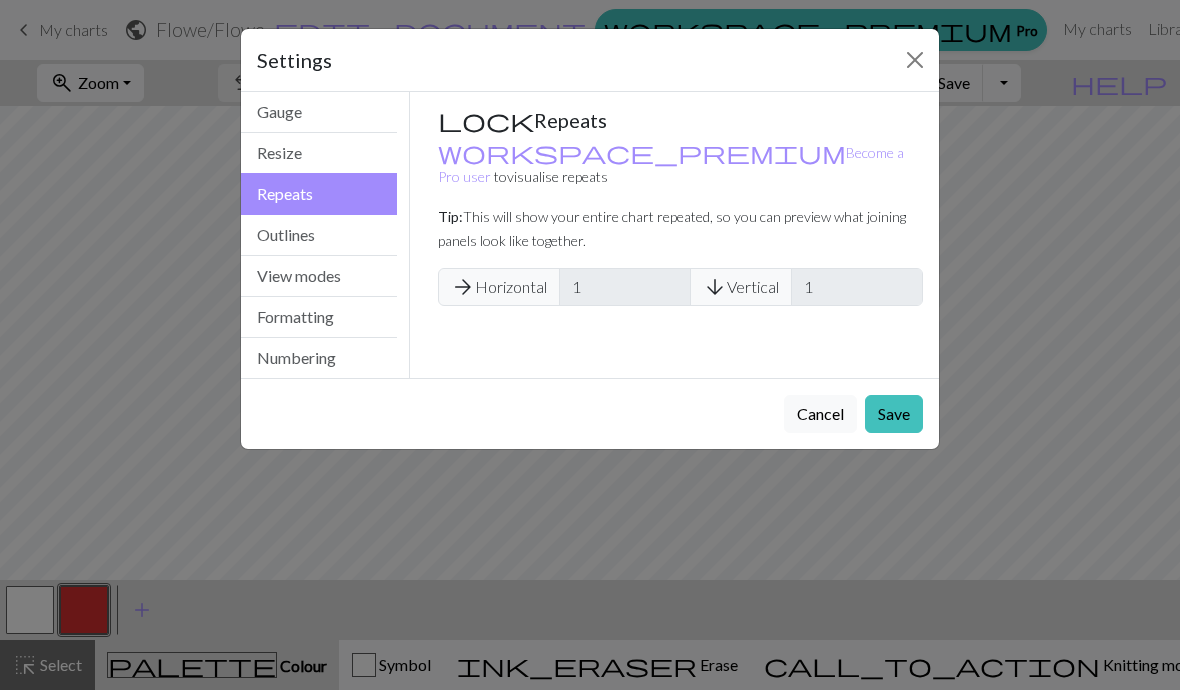 click on "Cancel" at bounding box center (820, 414) 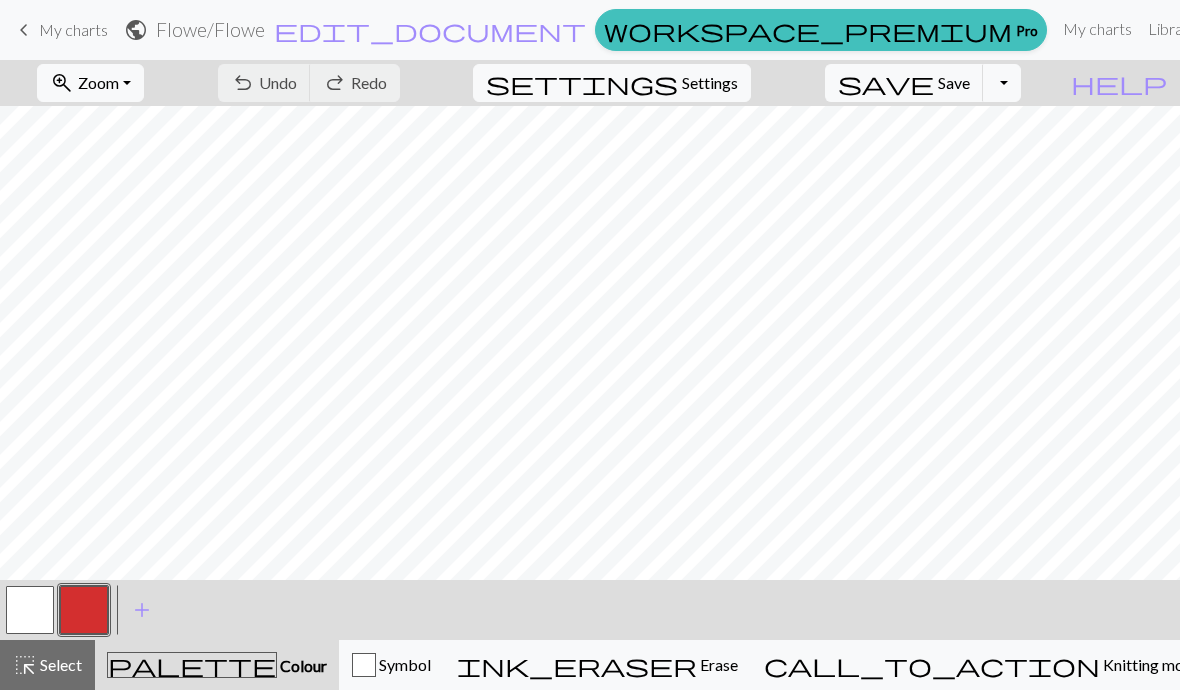 click on "workspace_premium  Pro" at bounding box center (821, 30) 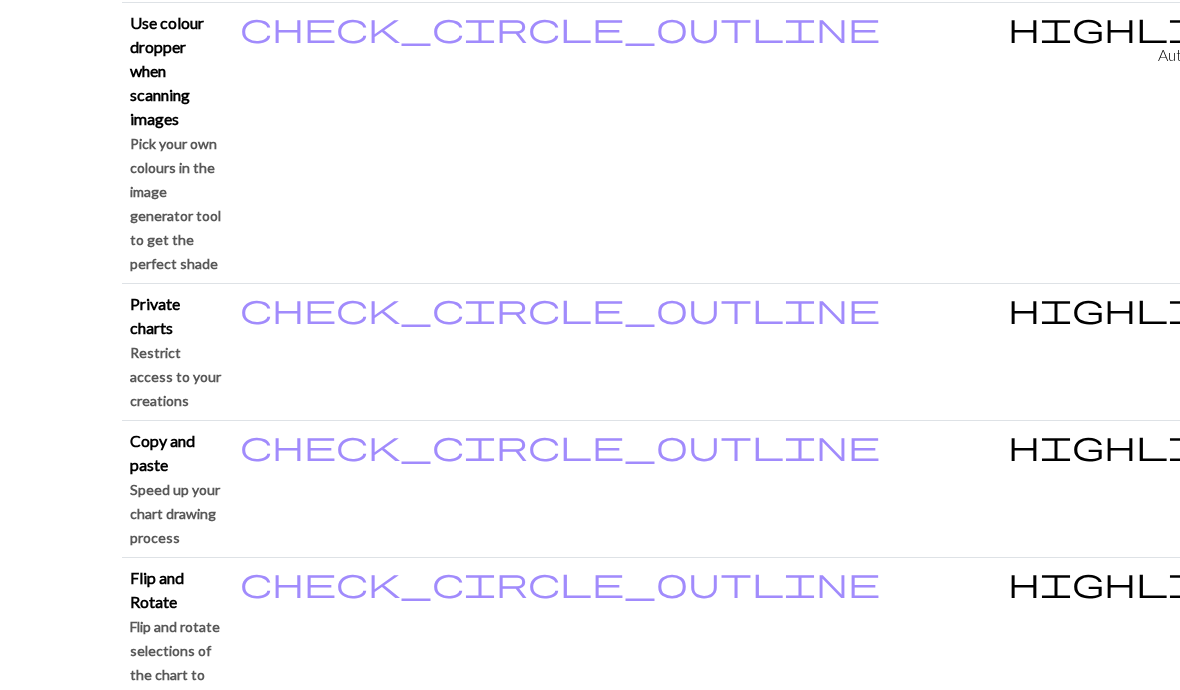 scroll, scrollTop: 2324, scrollLeft: 0, axis: vertical 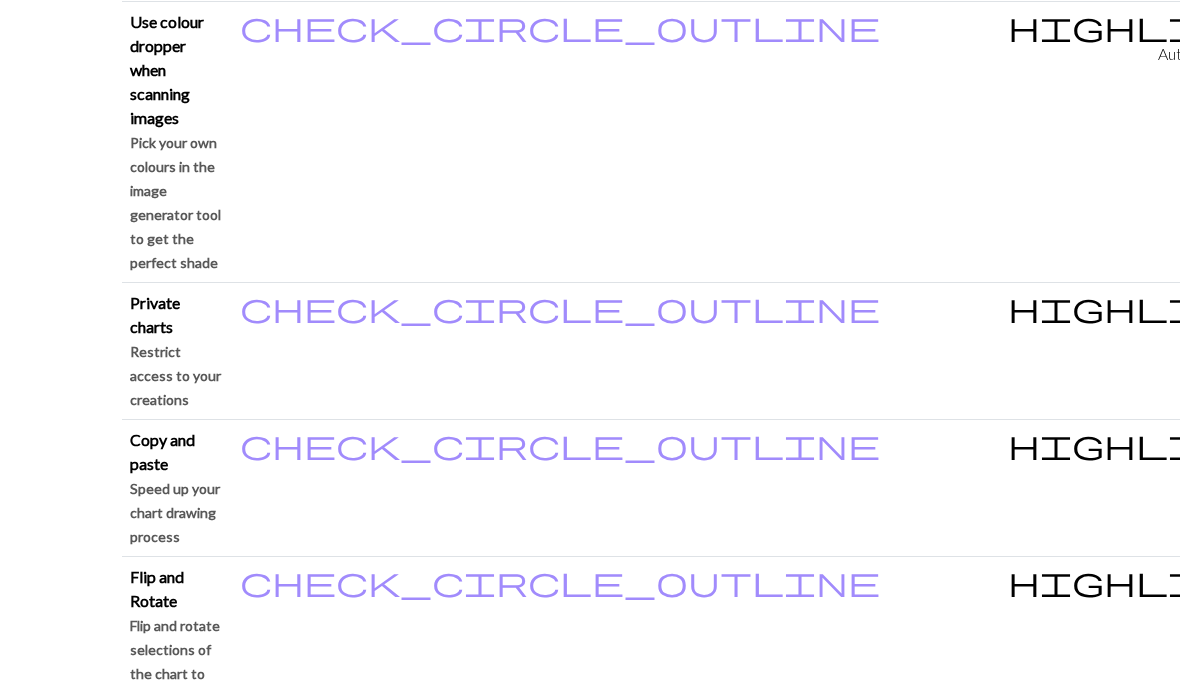 click on "This website uses cookies to ensure you get the best experience on our website.  Learn more Got it! workspace_premium  Pro My charts Library Manual Hi  Cathy   Account settings Logout Chart Minder Pro Best value £ 20.00 every year Pay yearly  to save £1 on the monthly cost of Chart Minder Pro Pay  £ 20.00  annually More details   chevron_right £ 8.00 every 3 months For a shorter commitment, make payments  every 3 months  for Chart Minder Pro Pay  £ 8.00  quarterly More details   chevron_right Free forever Yay, free stuff Essential features  are free for everyone, forever Continue to free version More details   chevron_right Benefits List of Chart Minder Pro benefits Pro Free Freehand chart design tool check_circle_outline check_circle_outline Share your chart with anyone check_circle_outline check_circle_outline Keep track of your progress Have Chart Minder highlight your current row, and remember where you got to check_circle_outline check_circle_outline Preview your chart in stitches Gauge calculator" at bounding box center (590, -1979) 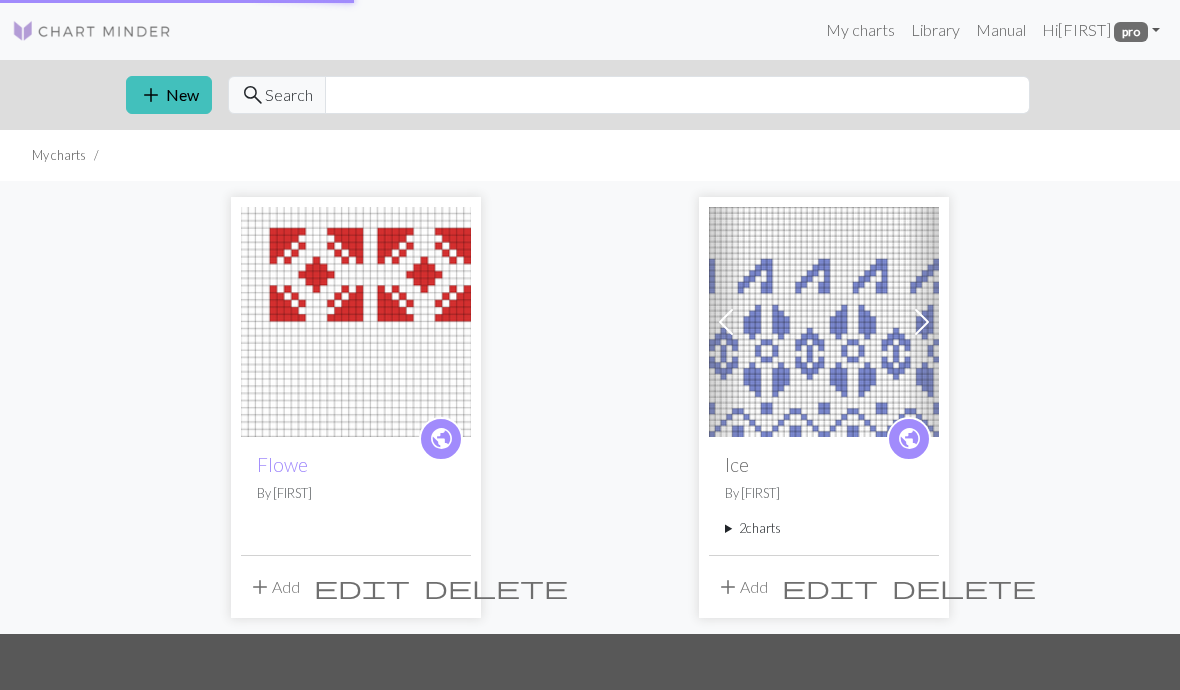scroll, scrollTop: 0, scrollLeft: 0, axis: both 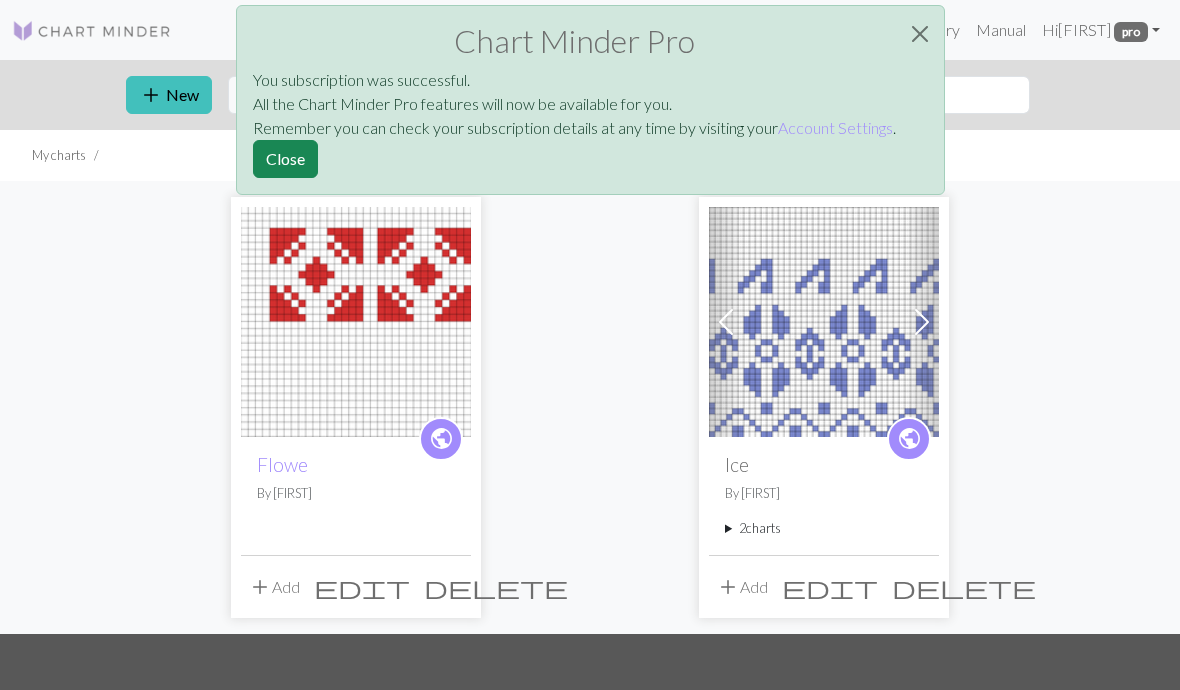 click on "Close" at bounding box center (285, 159) 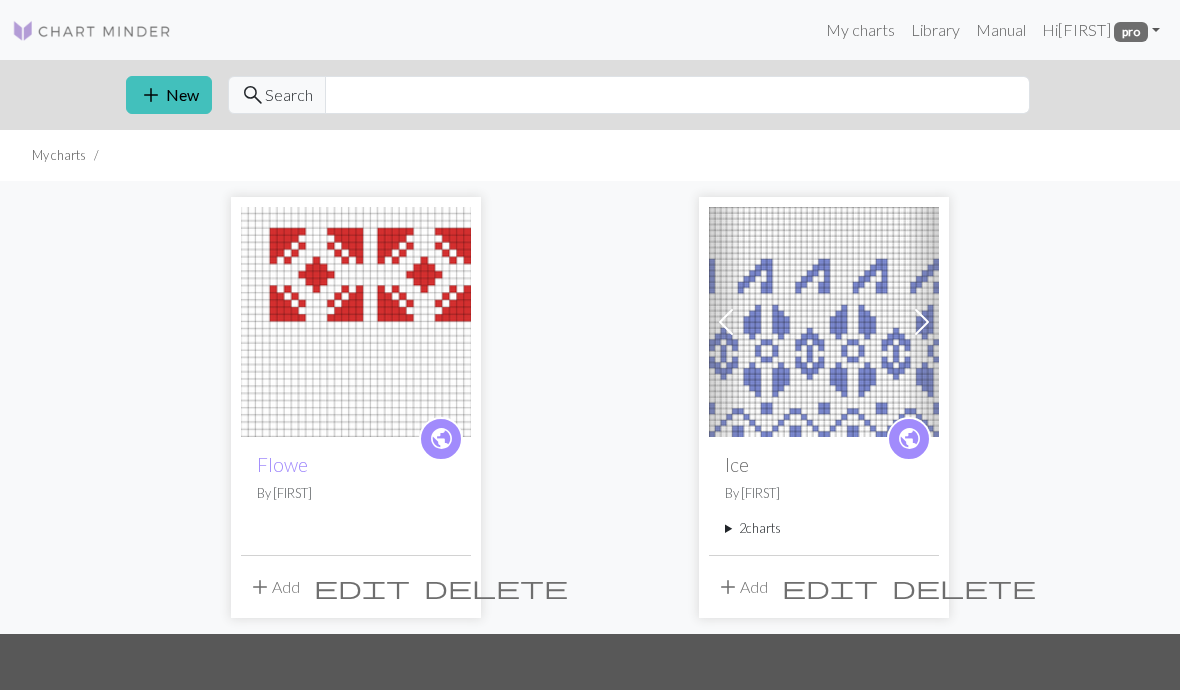 click on "delete" at bounding box center (964, 587) 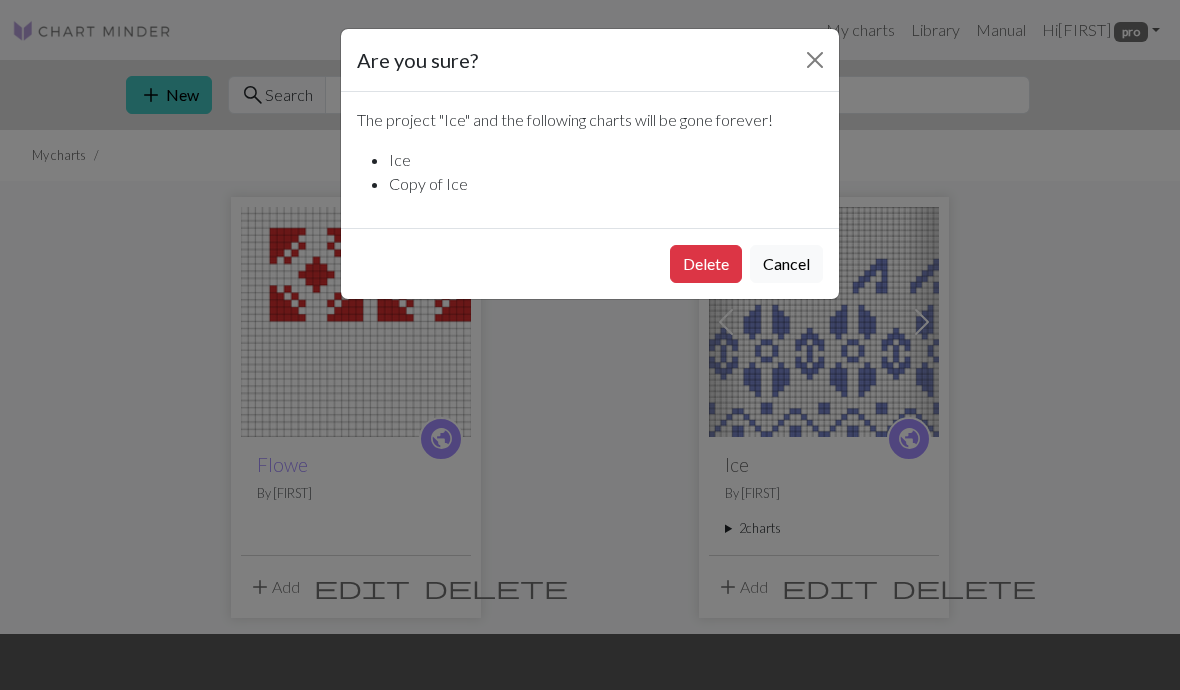 click on "Delete" at bounding box center [706, 264] 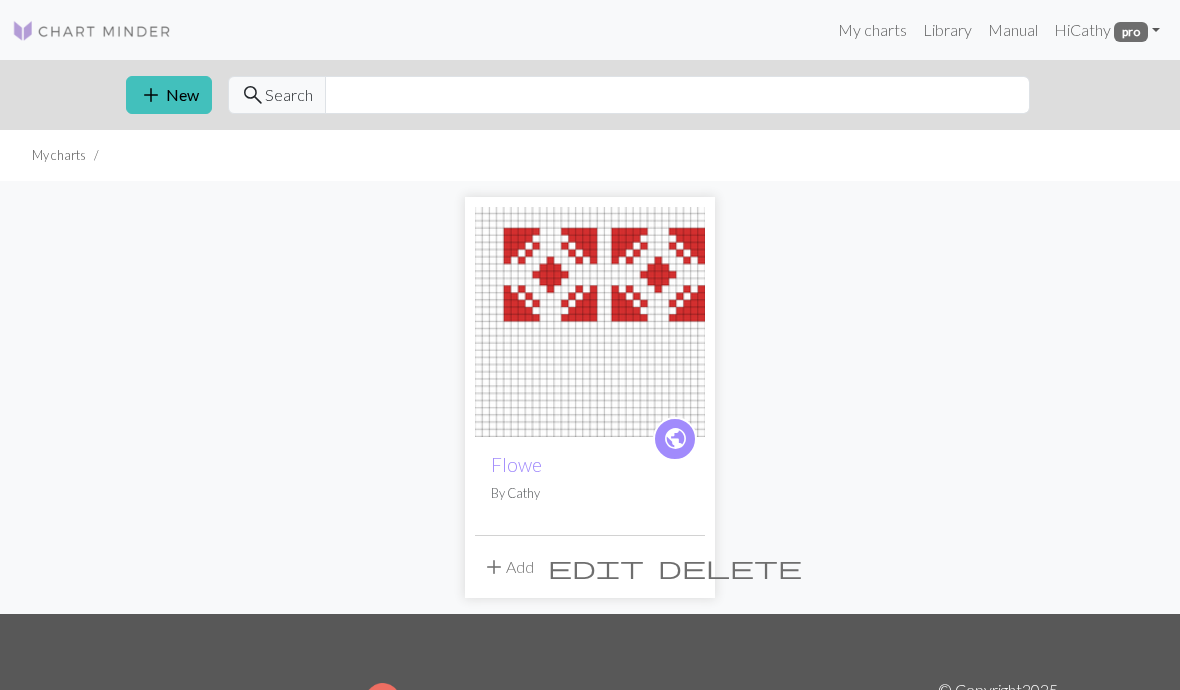 scroll, scrollTop: 0, scrollLeft: 0, axis: both 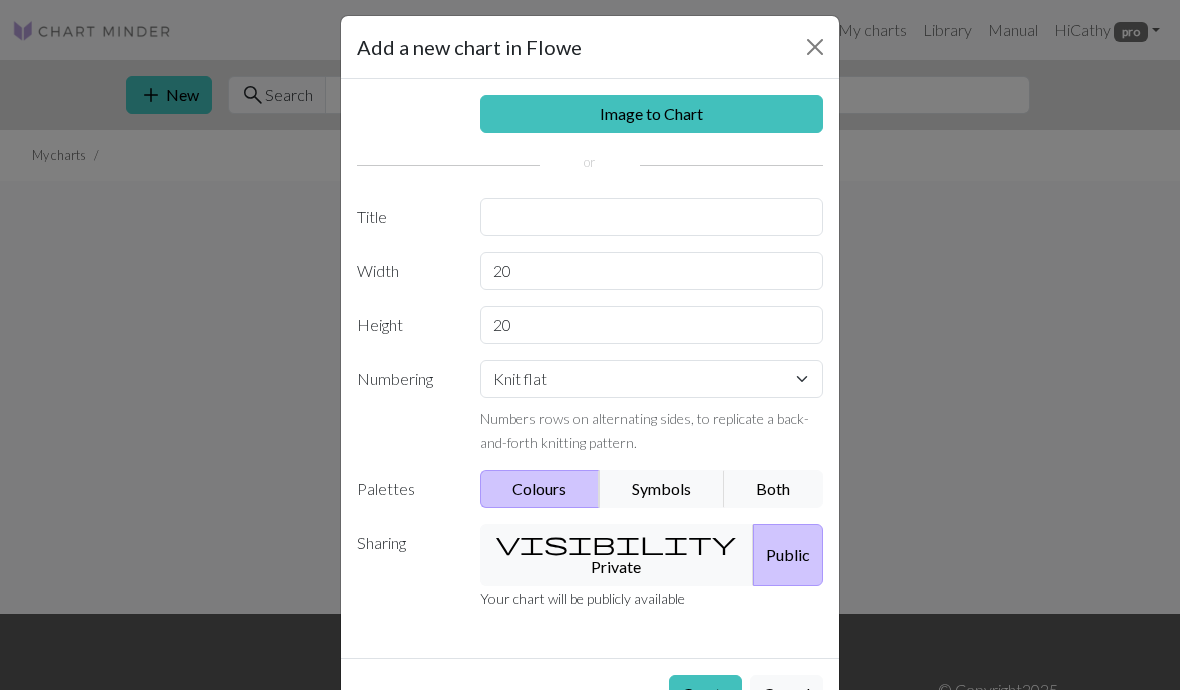 click at bounding box center (815, 47) 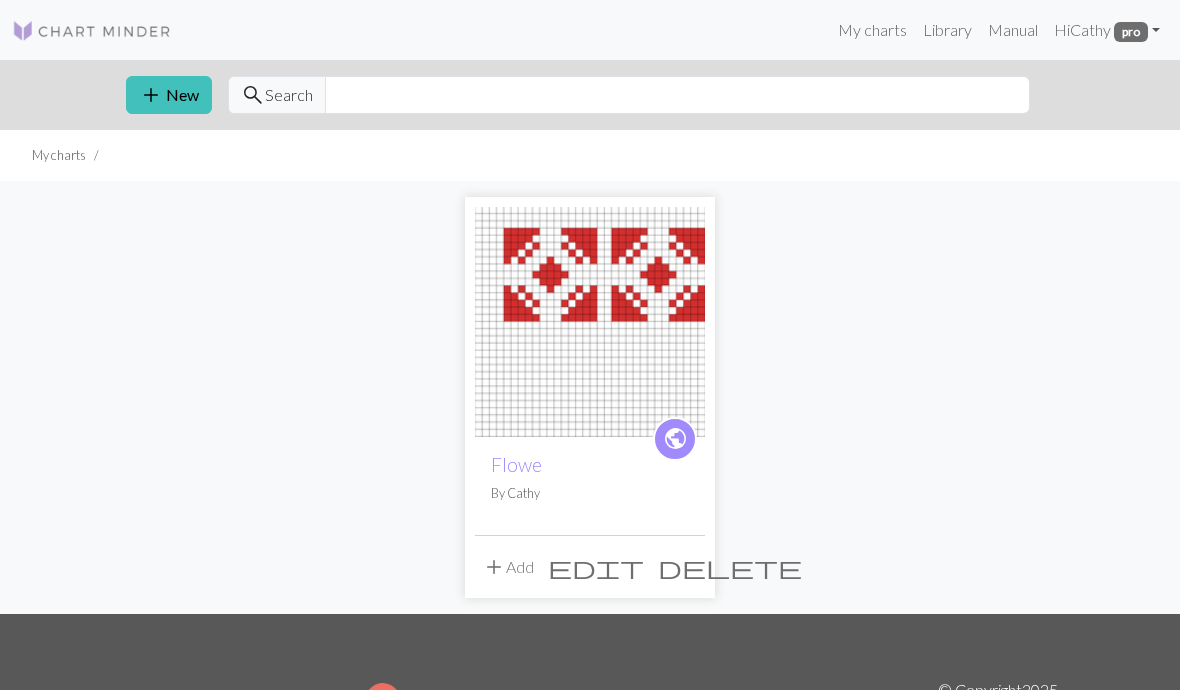 click at bounding box center [590, 322] 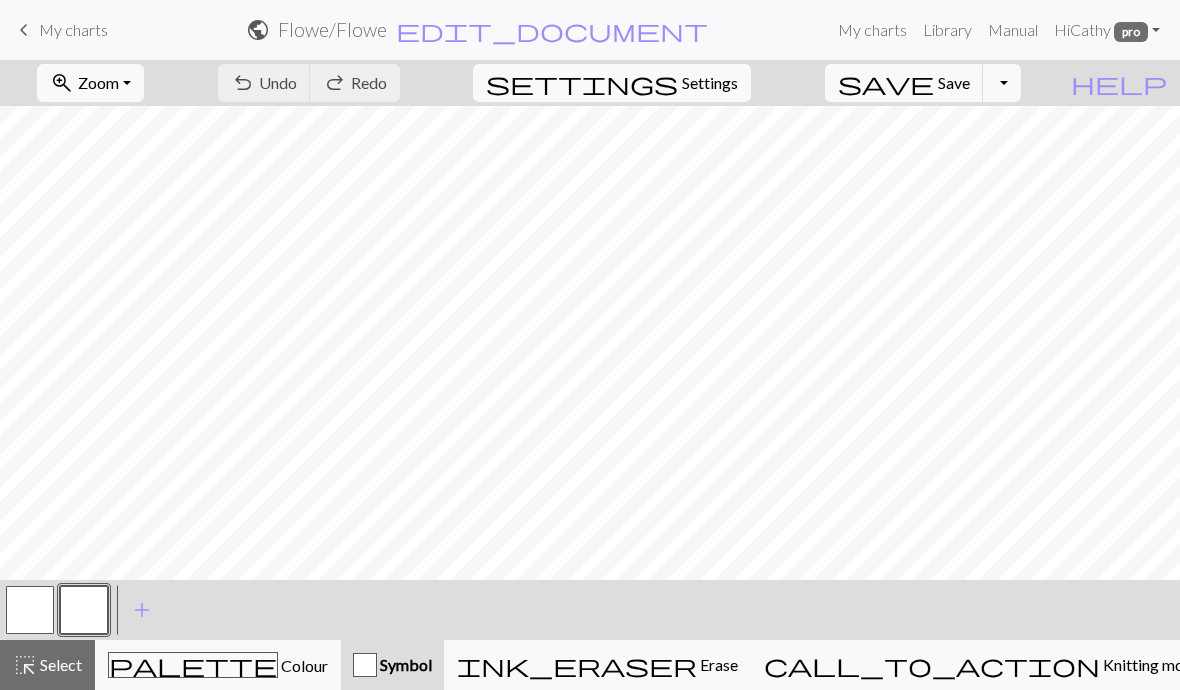 click on "settings  Settings" at bounding box center [612, 83] 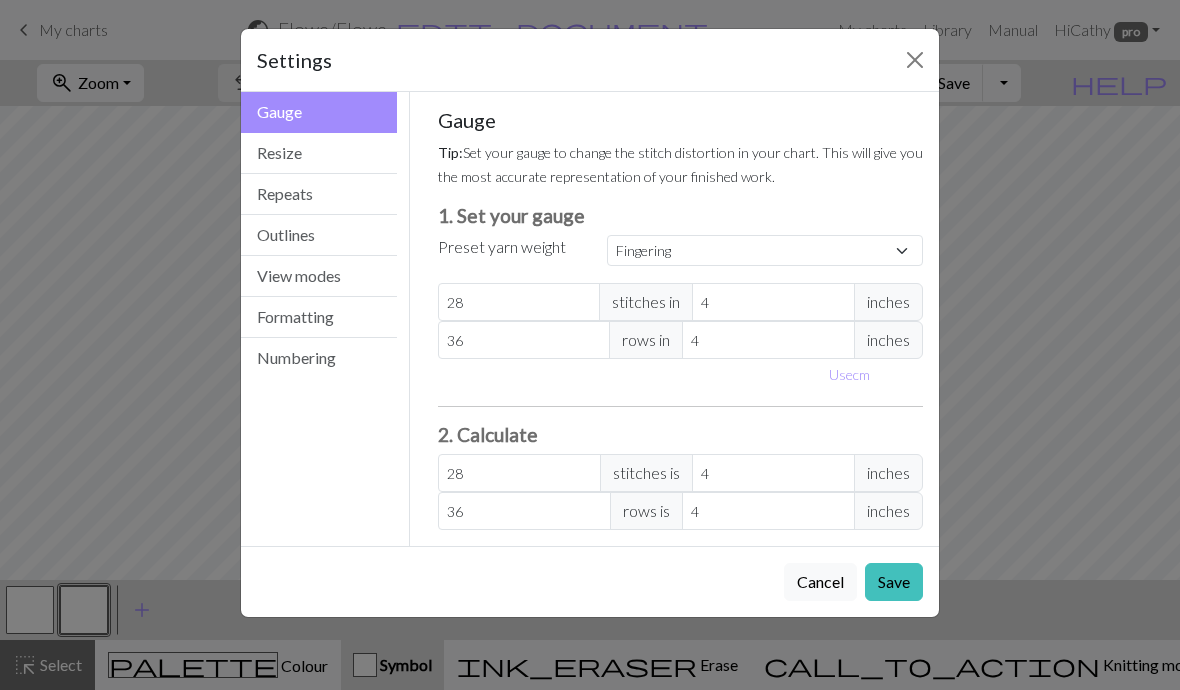 click on "Repeats" at bounding box center [319, 194] 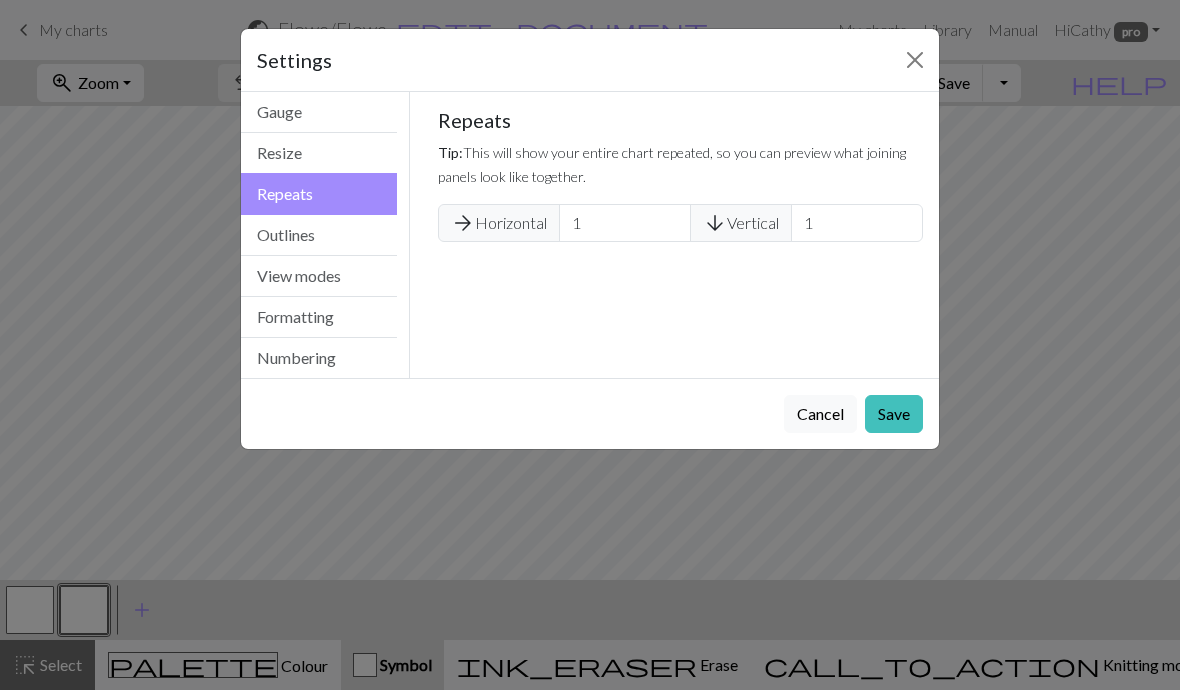click on "Repeats" at bounding box center [319, 194] 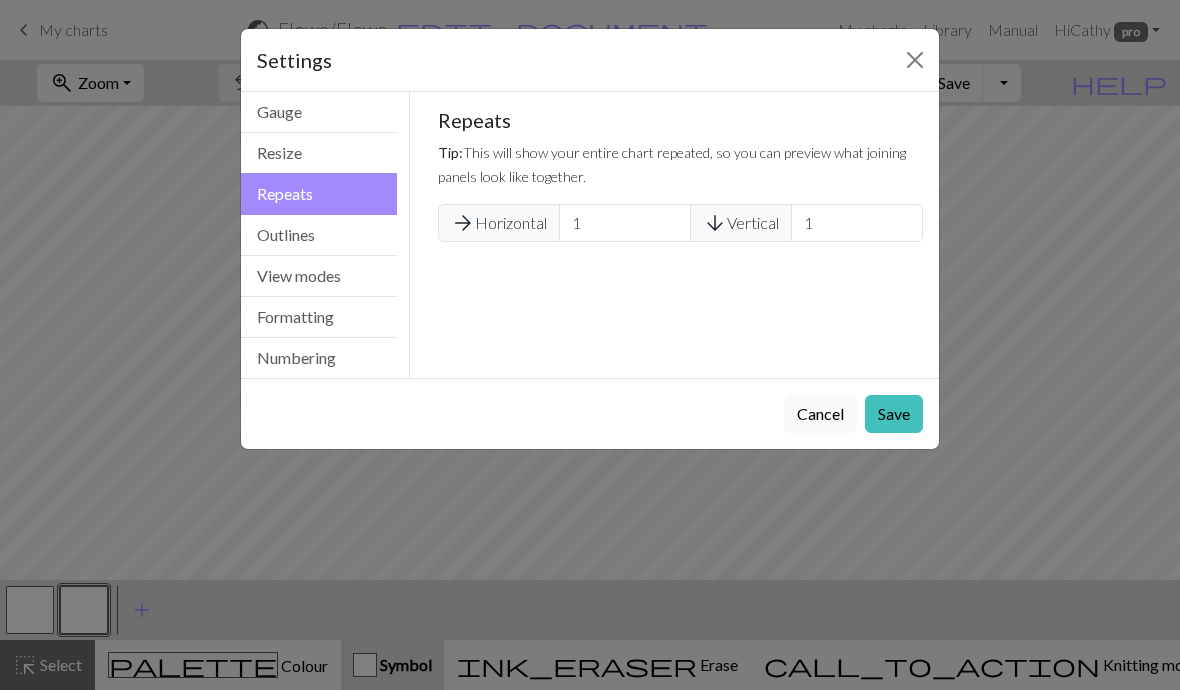 click on "arrow_forward  Horizontal" at bounding box center [499, 223] 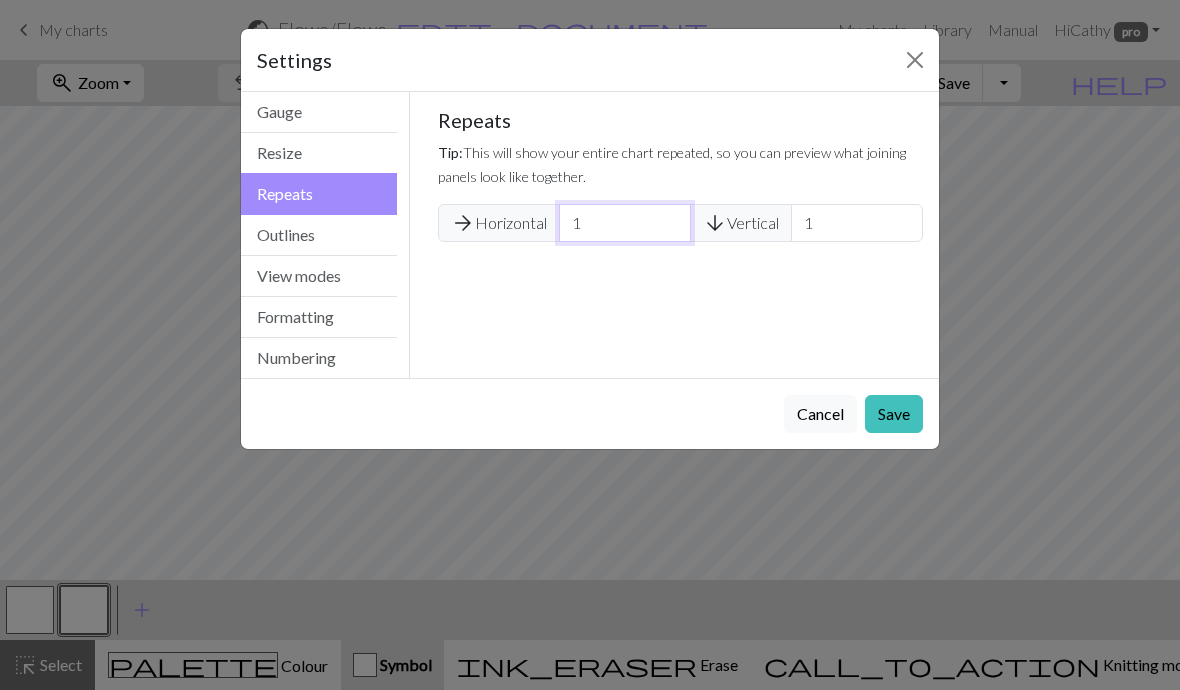 click on "1" at bounding box center (625, 223) 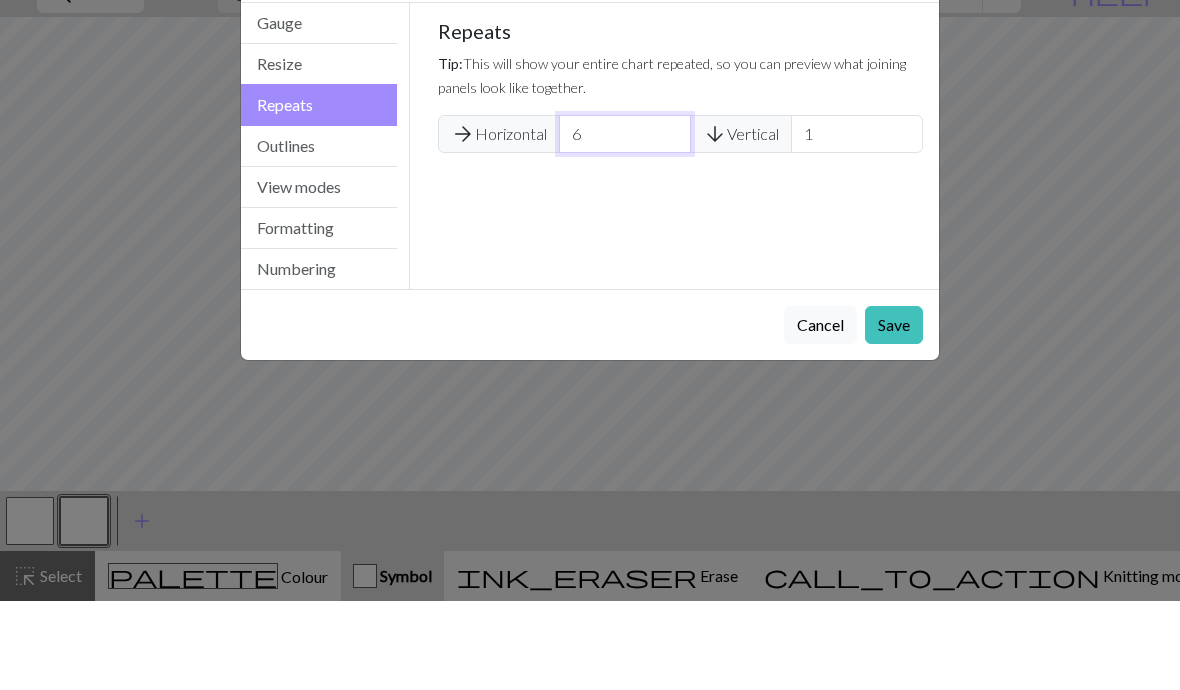 type on "6" 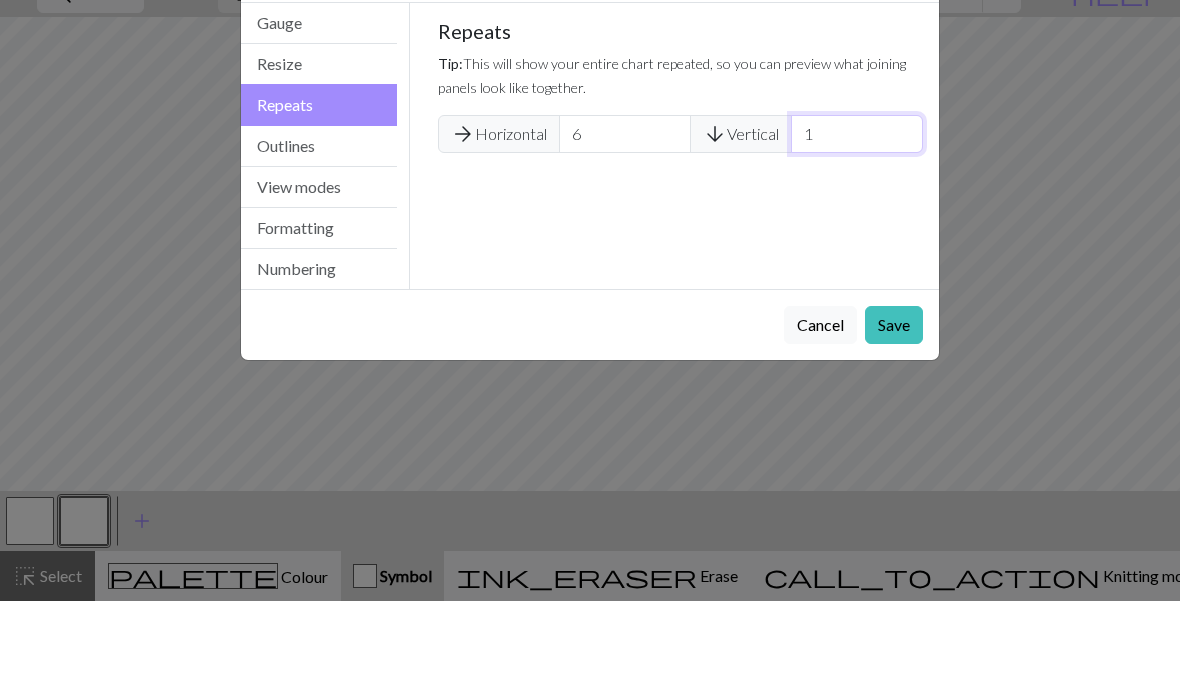 click on "1" at bounding box center [857, 223] 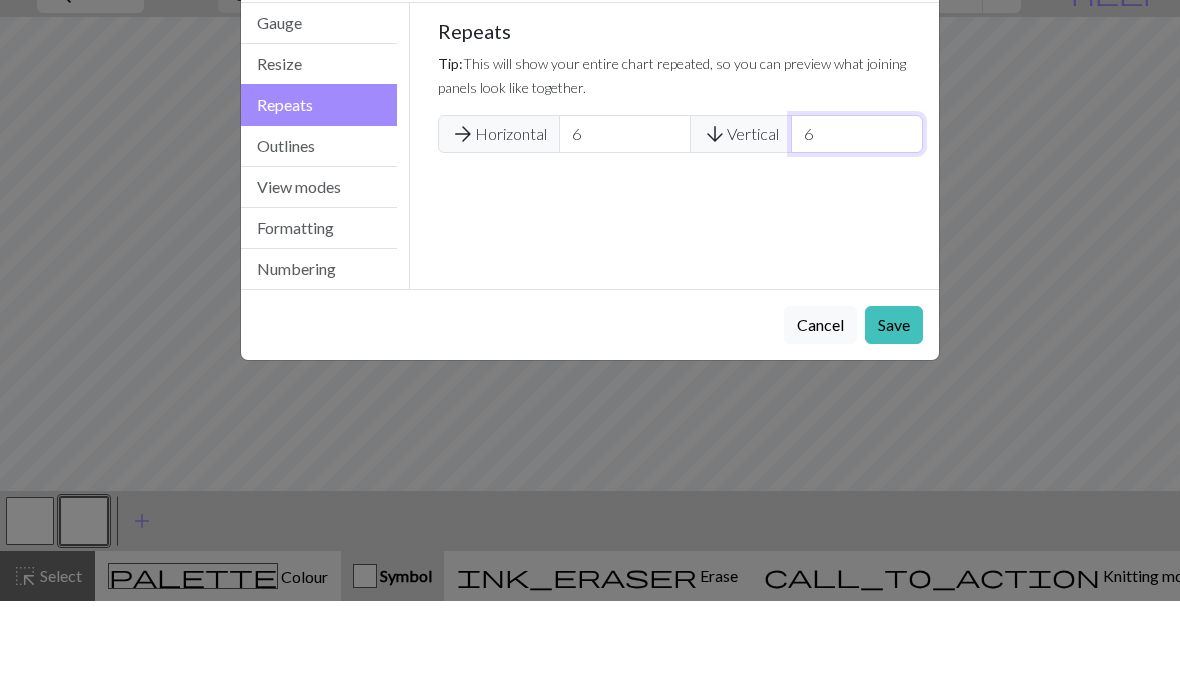 type on "6" 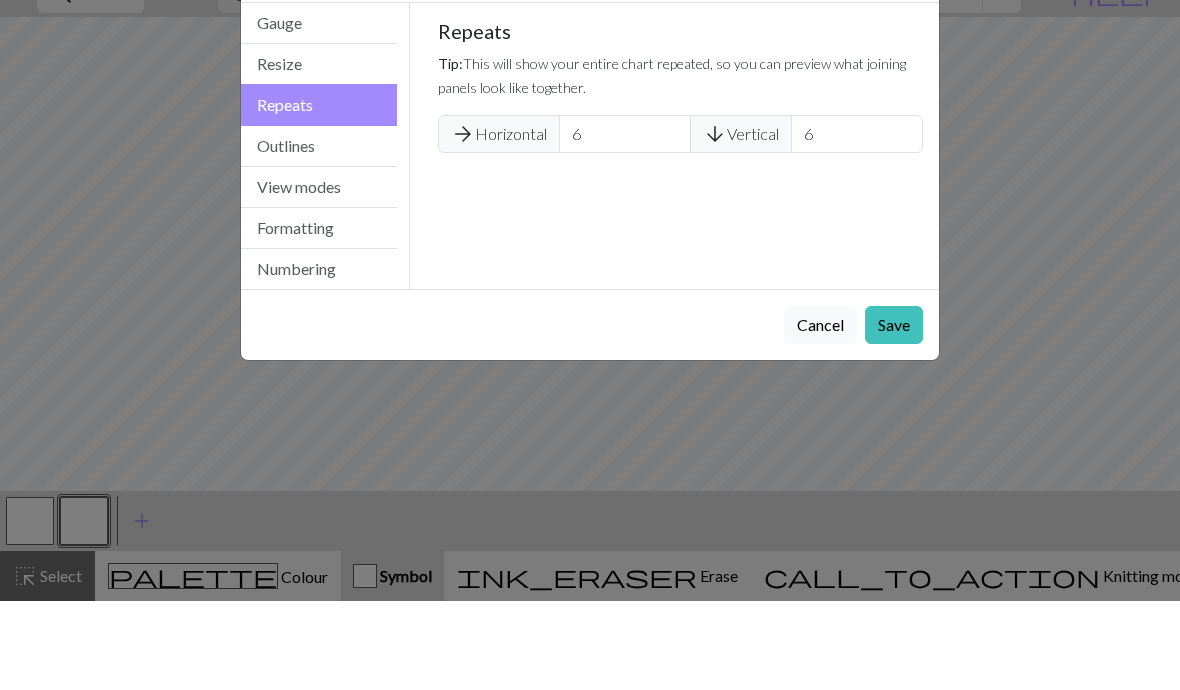 click on "Settings Repeats Gauge Resize Repeats Outlines View modes Formatting Numbering Gauge Resize Repeats Outlines View modes Formatting Numbering Gauge Tip:  Set your gauge to change the stitch distortion in your chart. This will give you the most accurate representation of your finished work. 1. Set your gauge Preset yarn weight Custom Square Lace Light Fingering Fingering Sport Double knit Worsted Aran Bulky Super Bulky 28 stitches in  4 inches 36 rows in  4 inches Use  cm 2. Calculate 28 stitches is 4 inches 36 rows is 4 inches Resize your chart Tip:  Changes will be applied from the bottom right. To change rows and columns in other areas (e.g. within the chart or at the top), use the select tool or click the grid numbers to select then insert or remove from the top toolbar. Width 32 Height 34 Repeats Tip:   This will show your entire chart repeated, so you can preview what joining panels look like together. arrow_forward  Horizontal 6 arrow_downward  Vertical 6 Outlines Tip: Add an outline View modes Grid None" at bounding box center (590, 345) 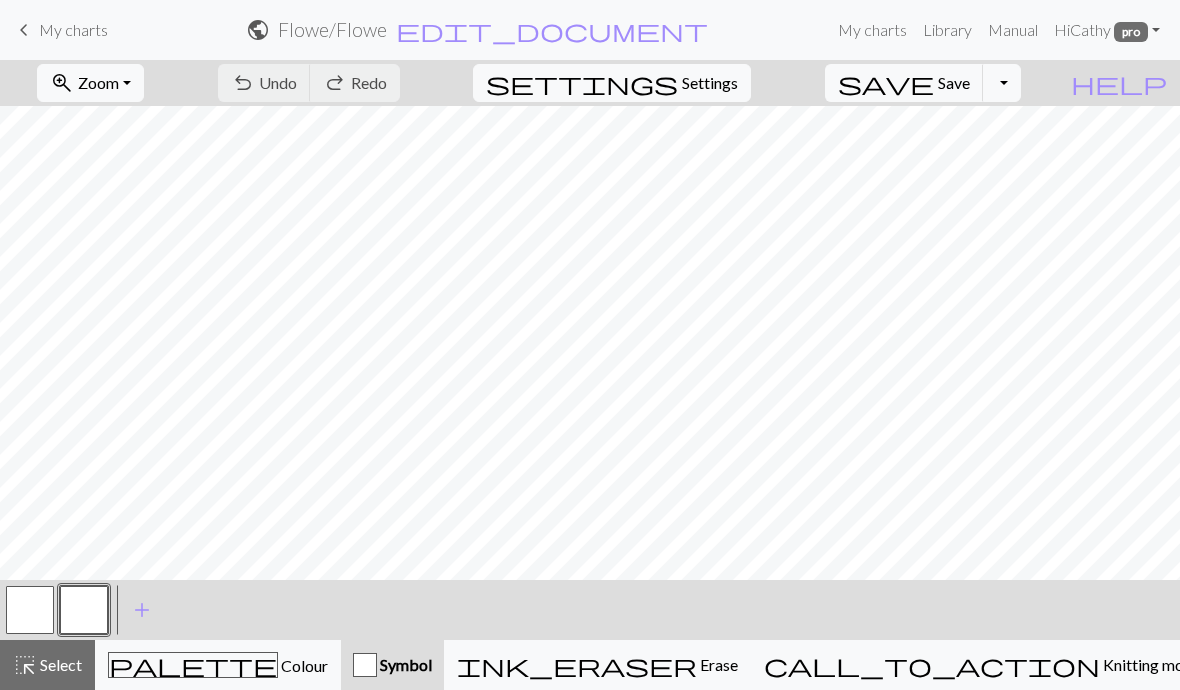 click on "Settings" at bounding box center [710, 83] 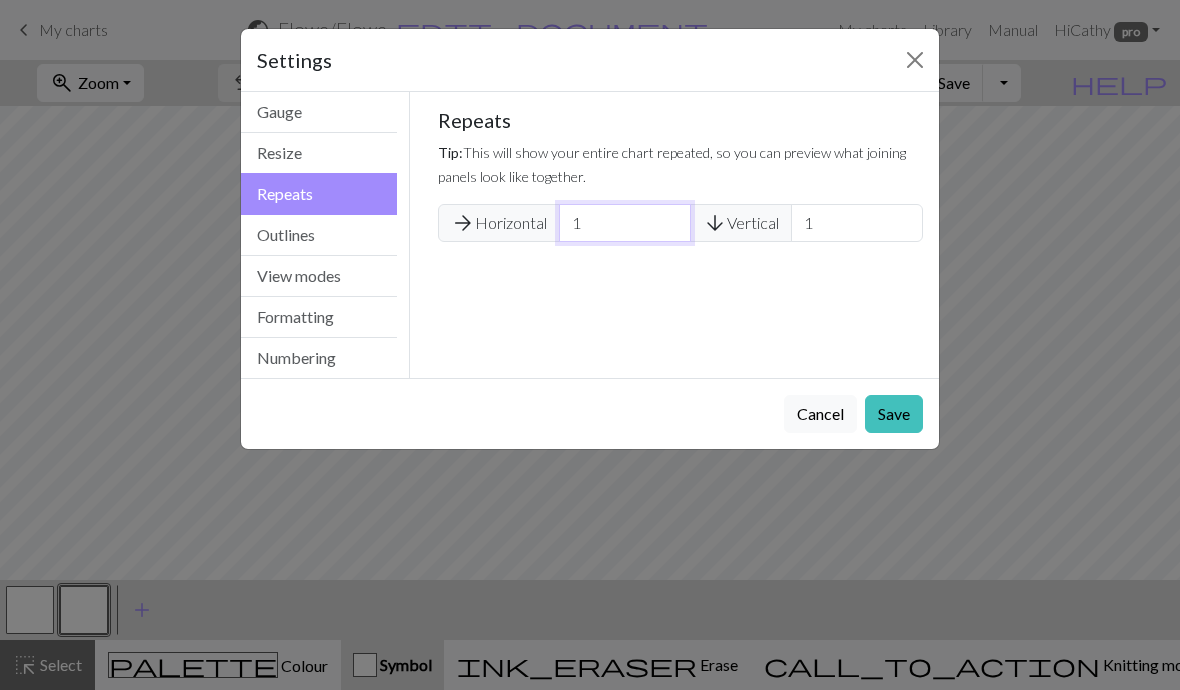 click on "1" at bounding box center [625, 223] 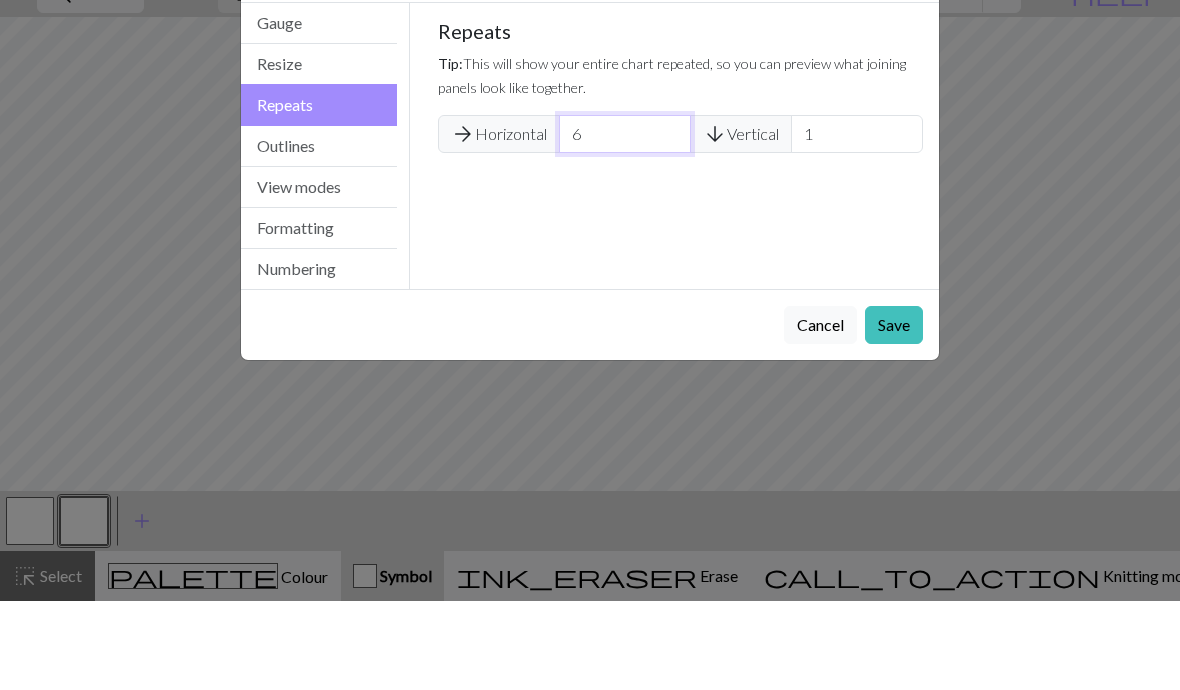 type on "6" 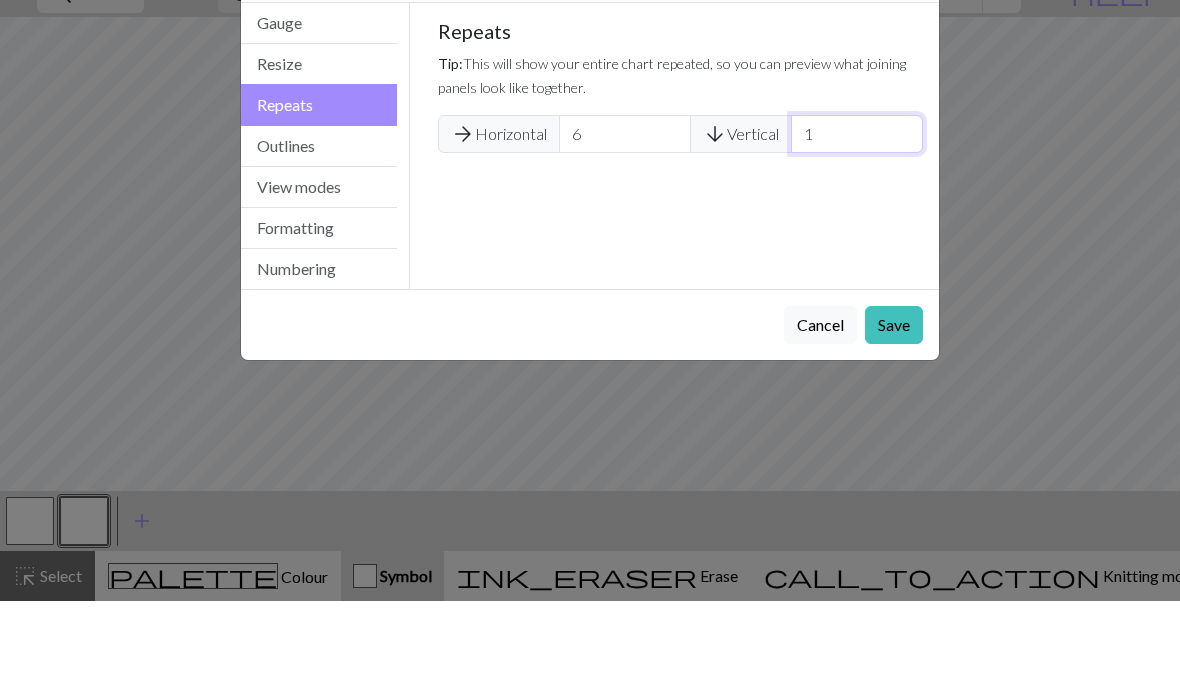click on "1" at bounding box center (857, 223) 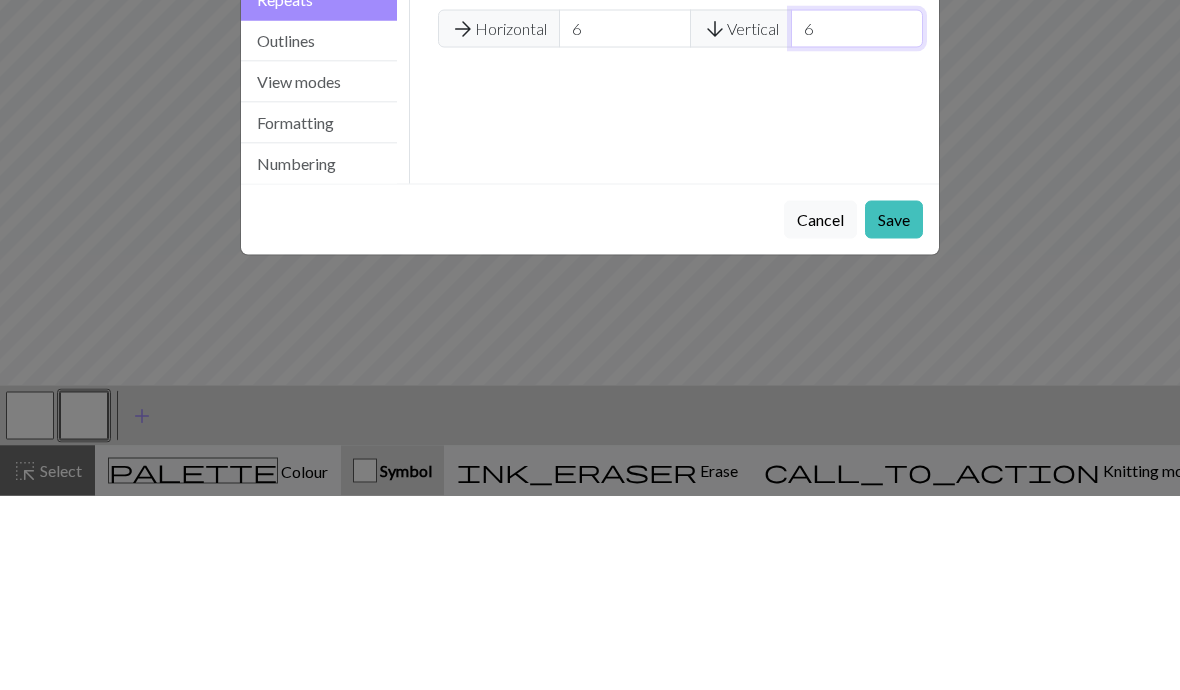 type on "6" 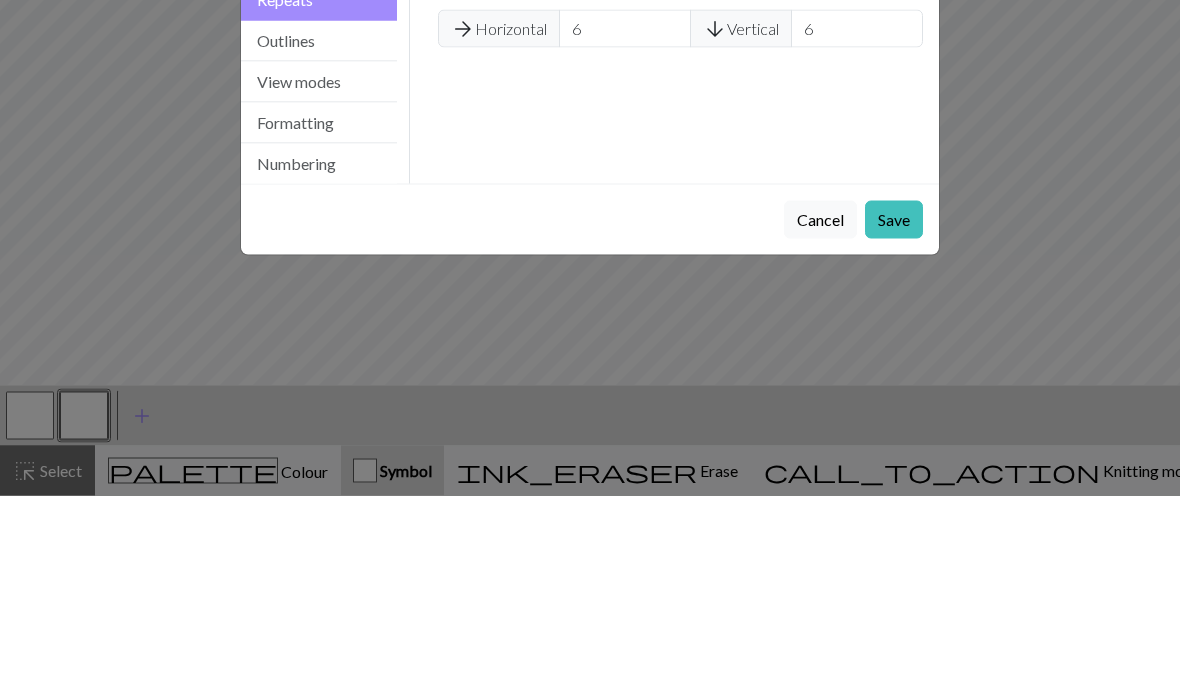click on "Save" at bounding box center [894, 414] 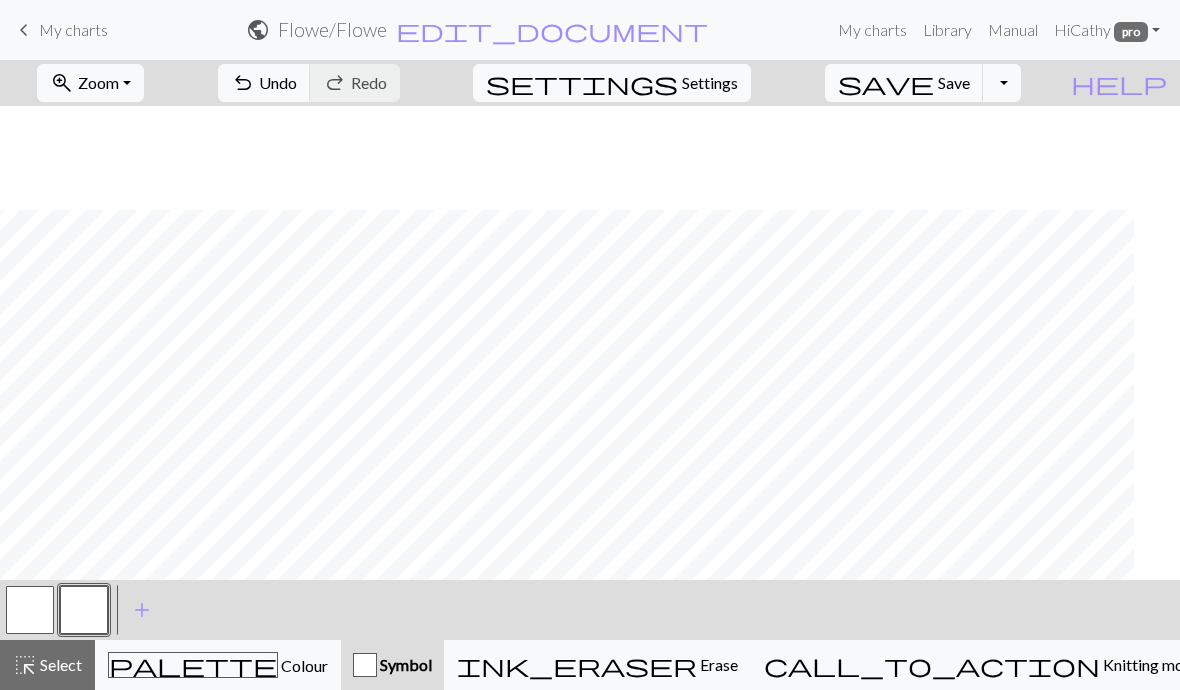 scroll, scrollTop: 136, scrollLeft: 80, axis: both 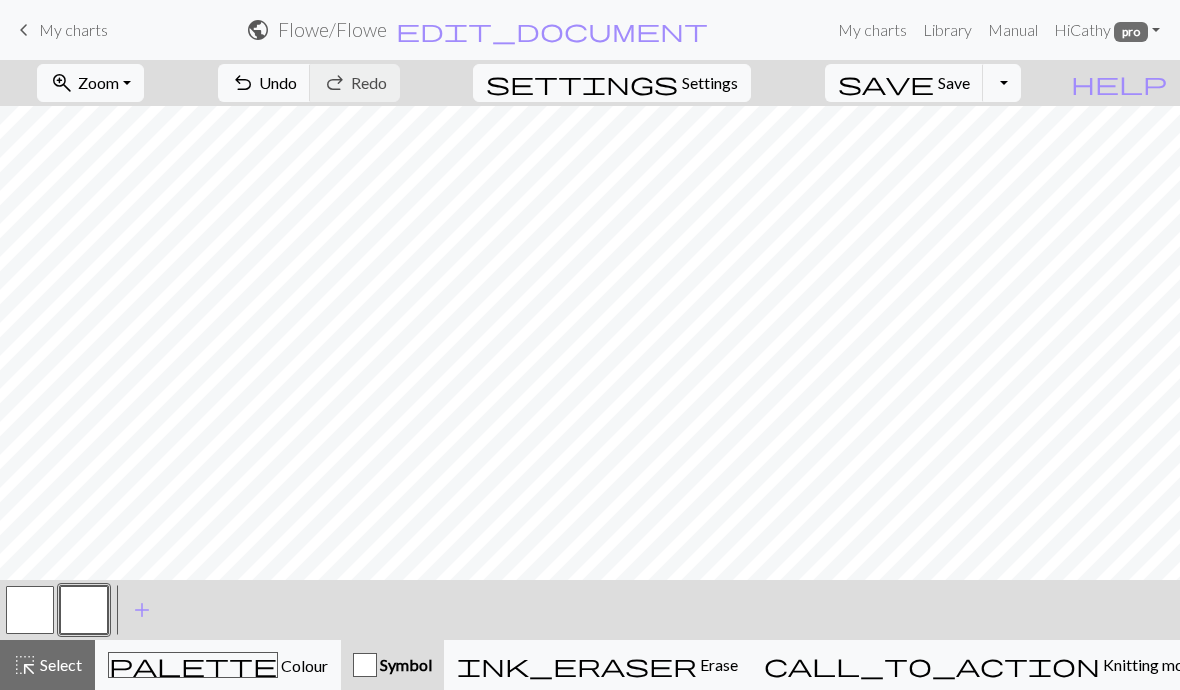 click on "Undo" at bounding box center (278, 82) 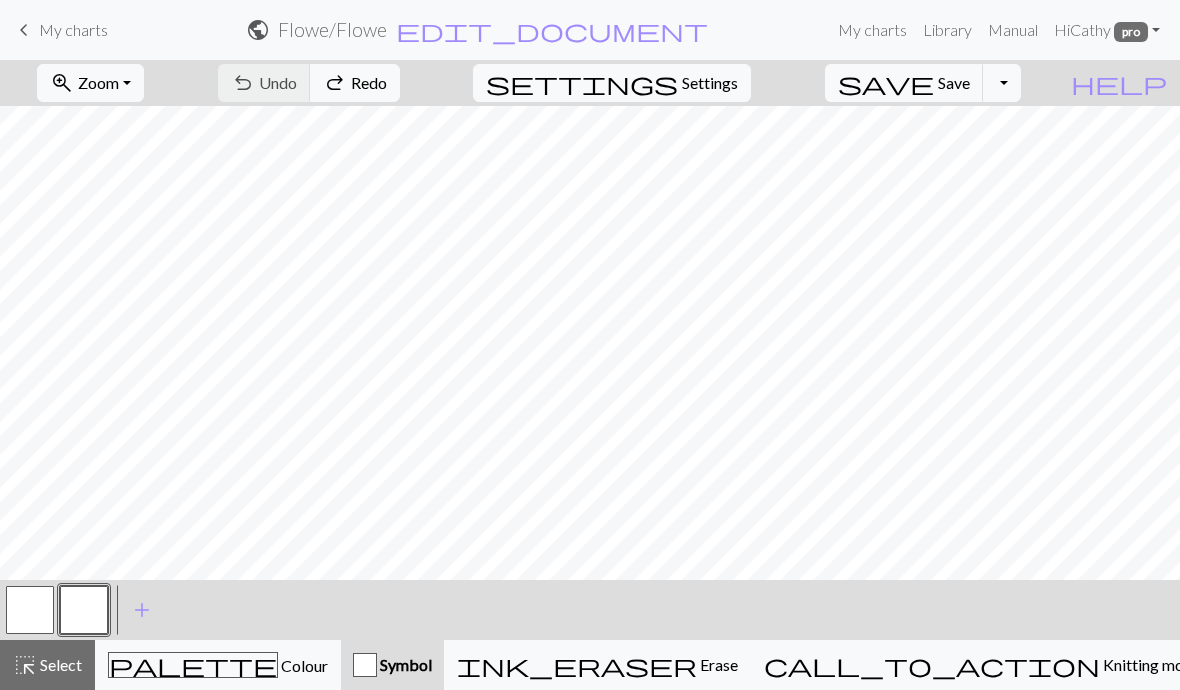 scroll, scrollTop: 0, scrollLeft: 0, axis: both 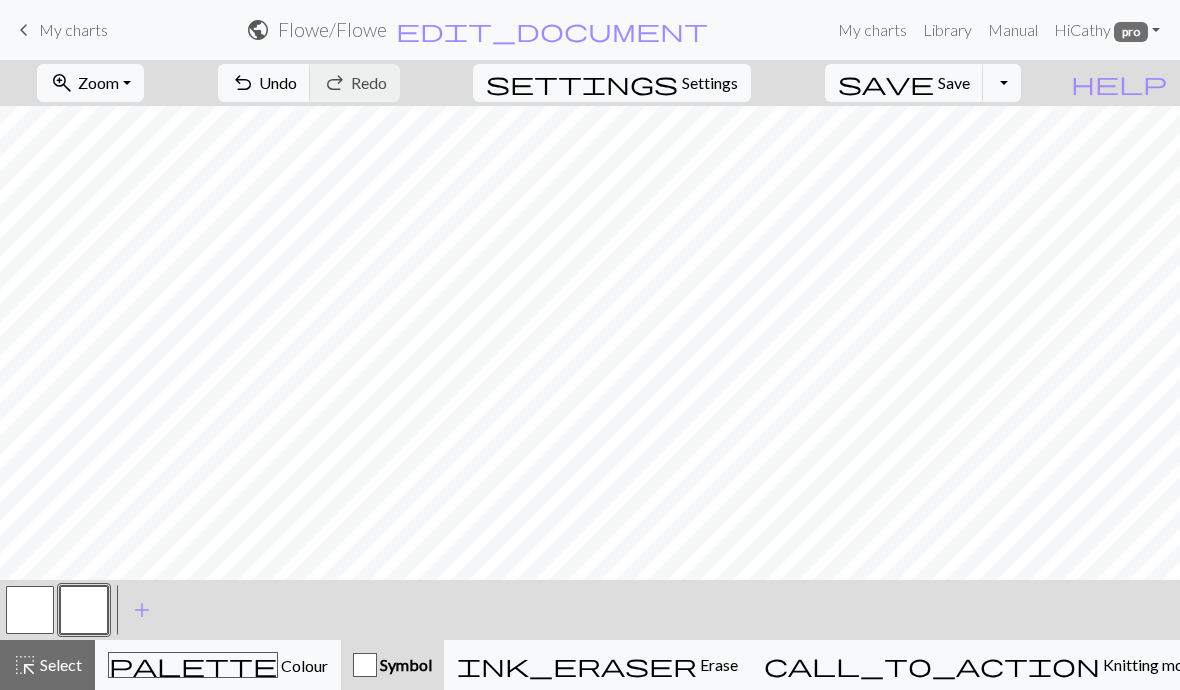 click on "Settings" at bounding box center (710, 83) 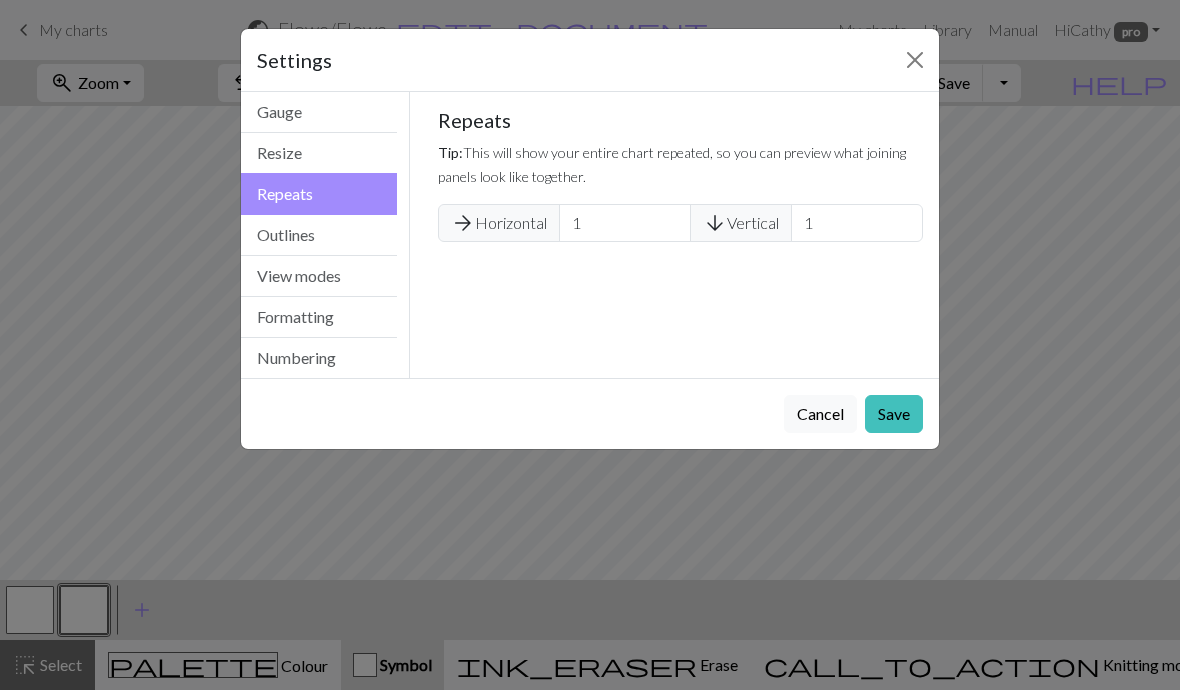 click on "Resize" at bounding box center (319, 153) 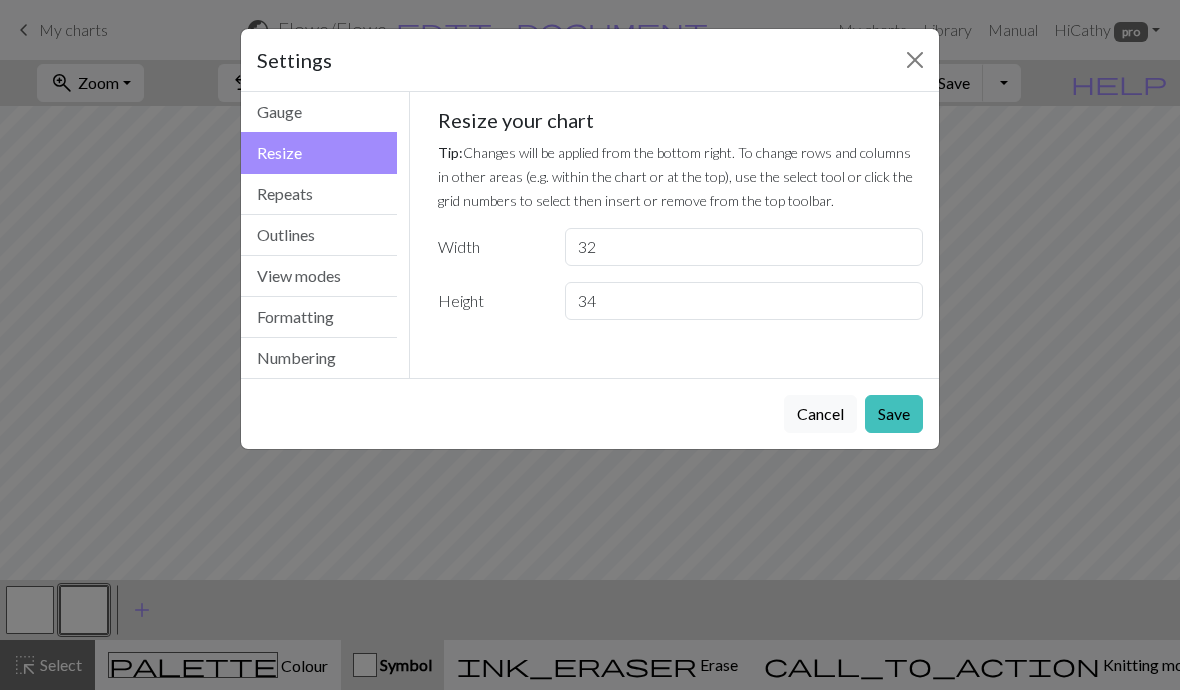click on "View modes" at bounding box center (319, 276) 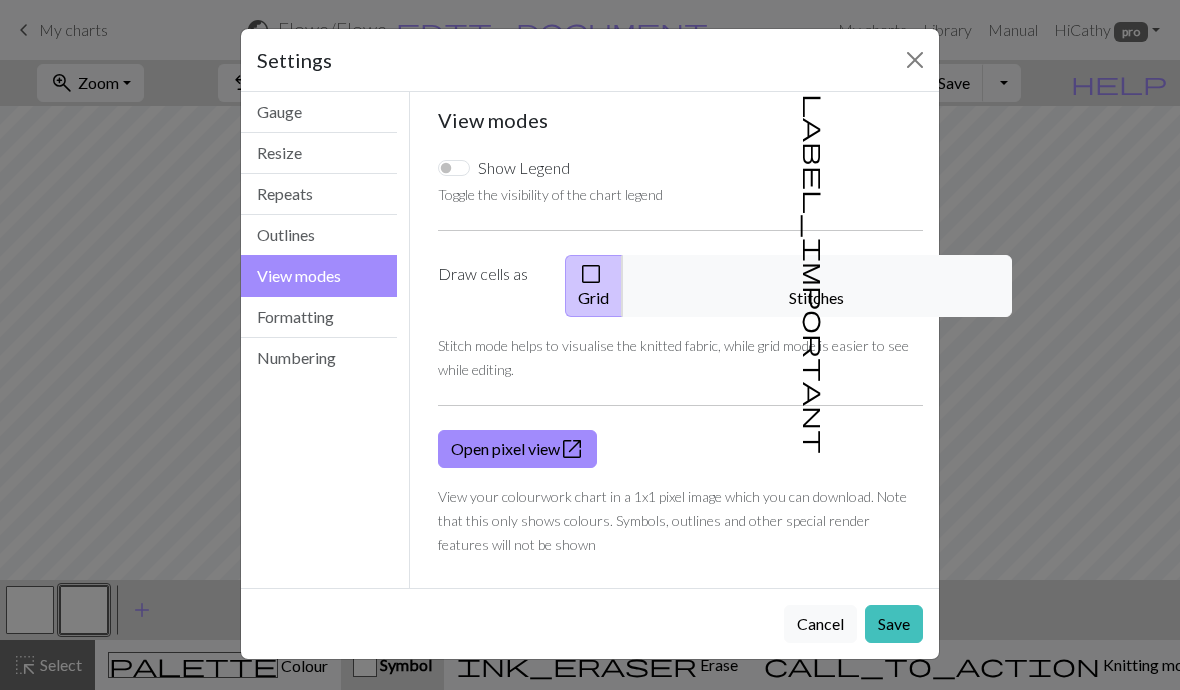 click on "Outlines" at bounding box center (319, 235) 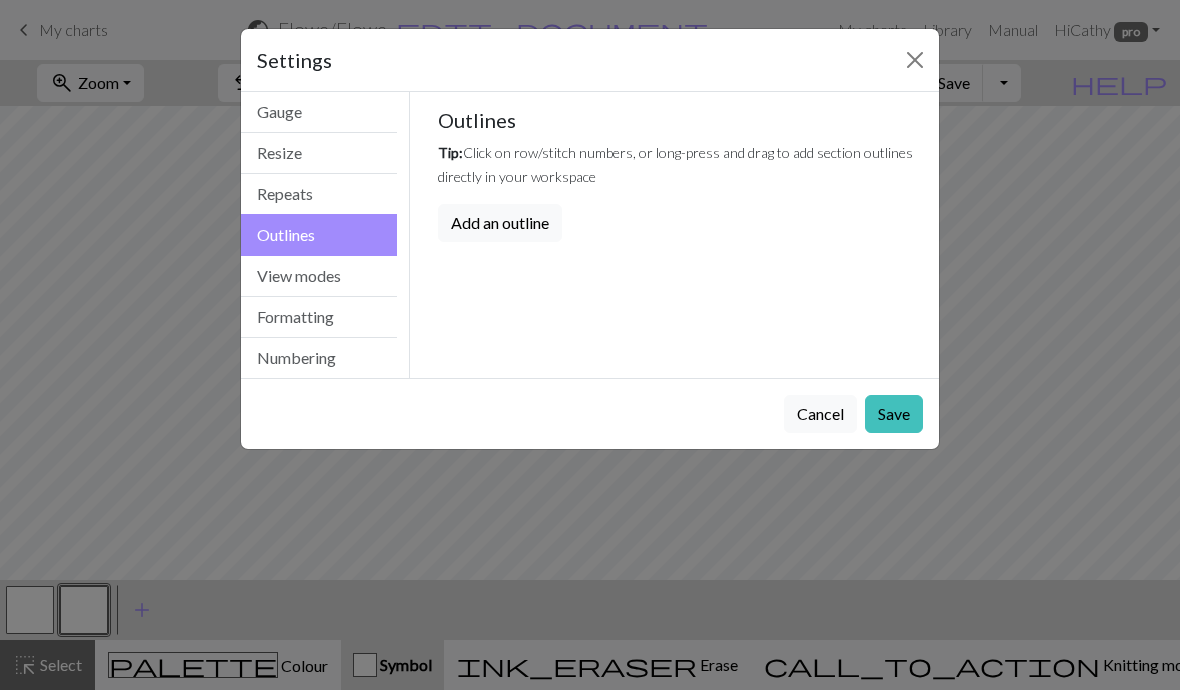 click on "Formatting" at bounding box center [319, 317] 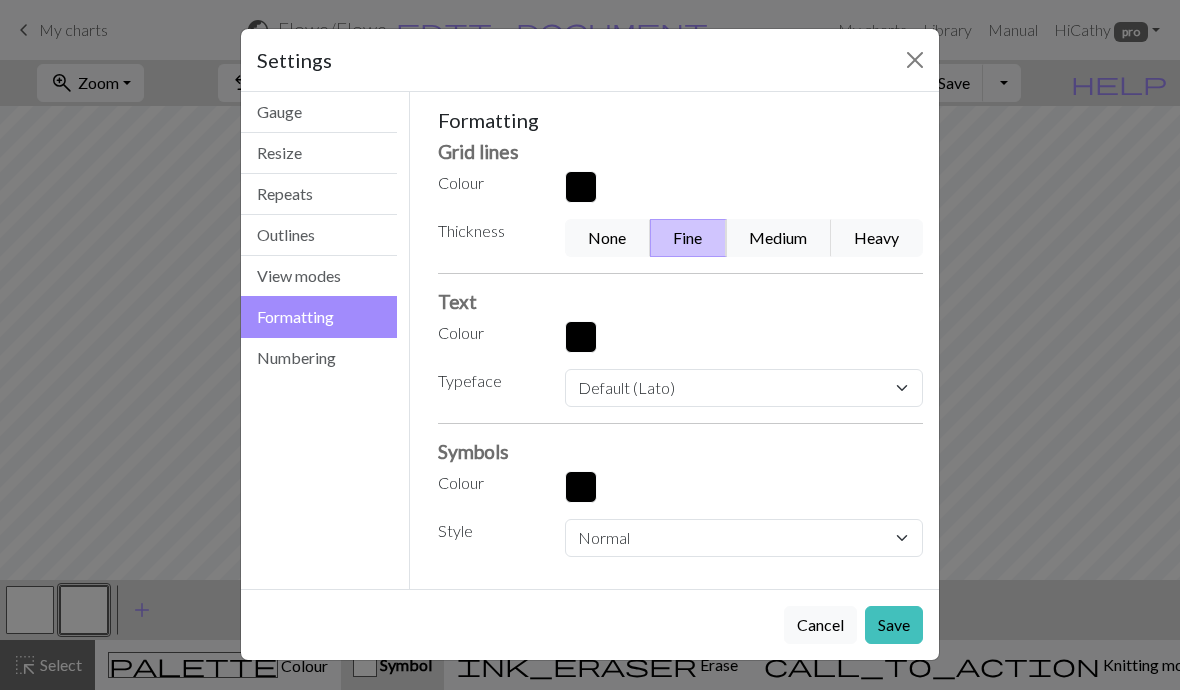 click on "Numbering" at bounding box center (319, 358) 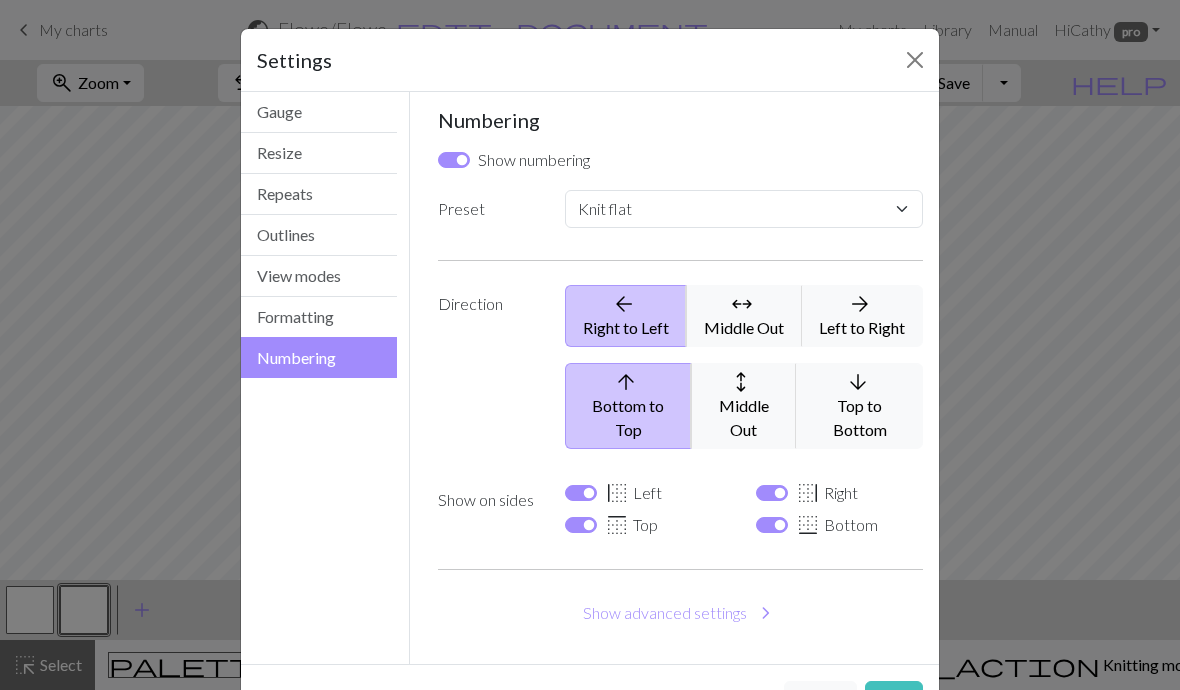 click on "Outlines" at bounding box center [319, 235] 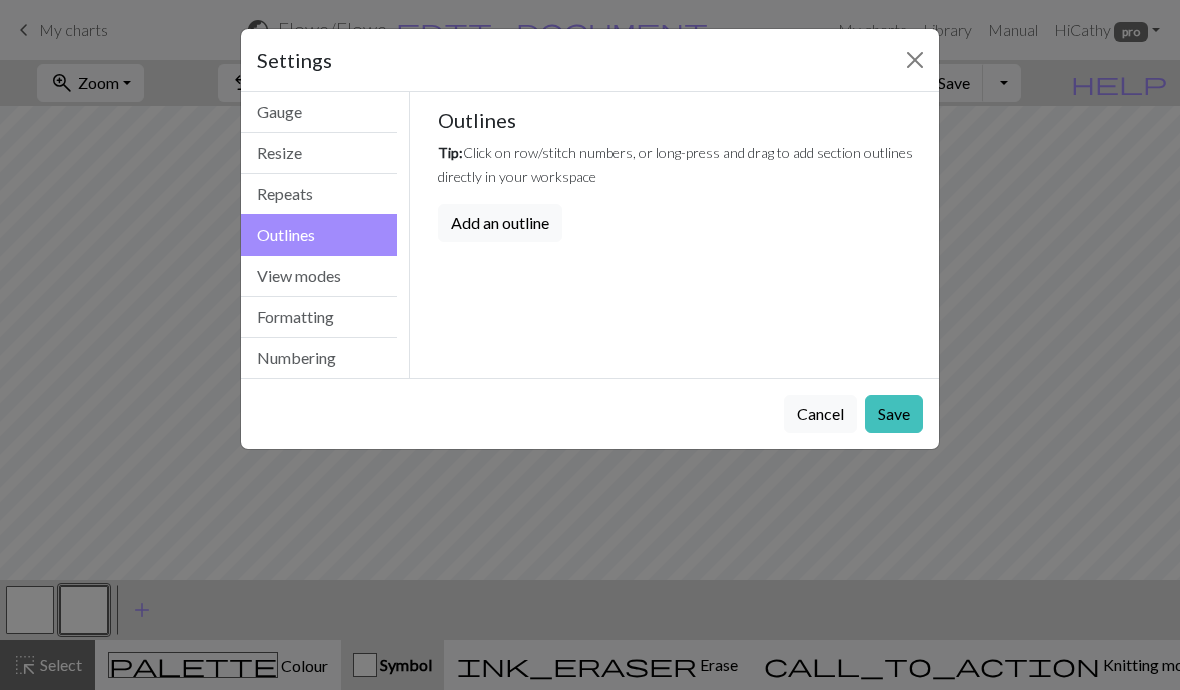 click on "Resize" at bounding box center (319, 153) 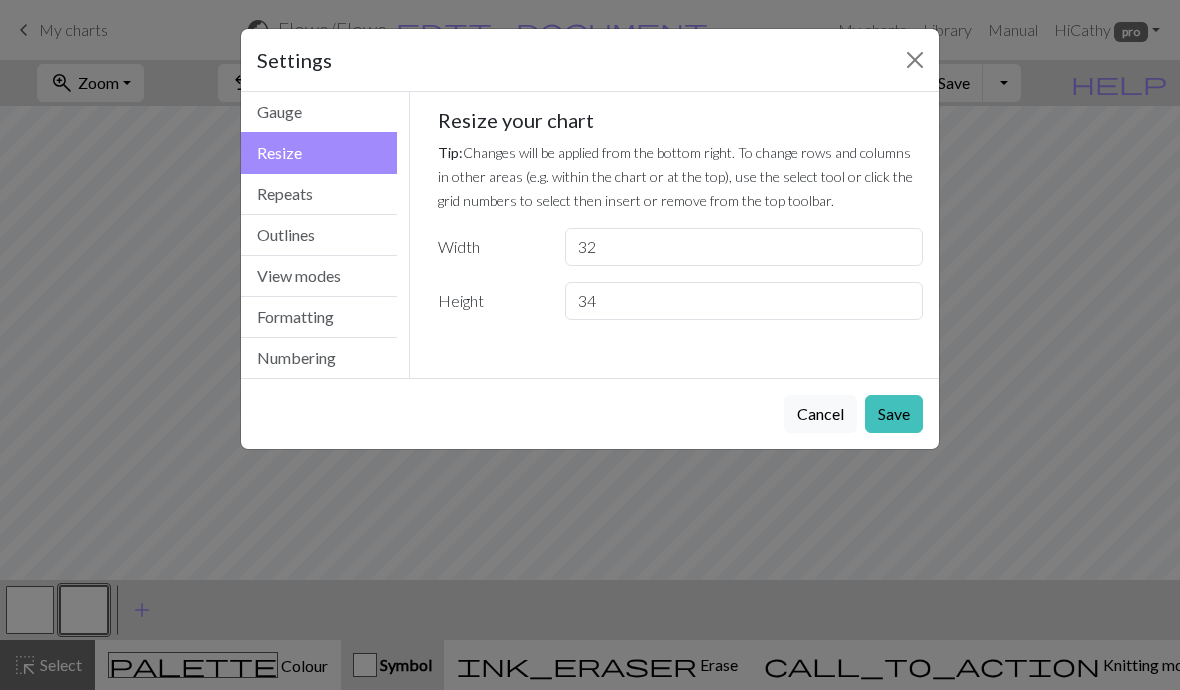 click on "Save" at bounding box center (894, 414) 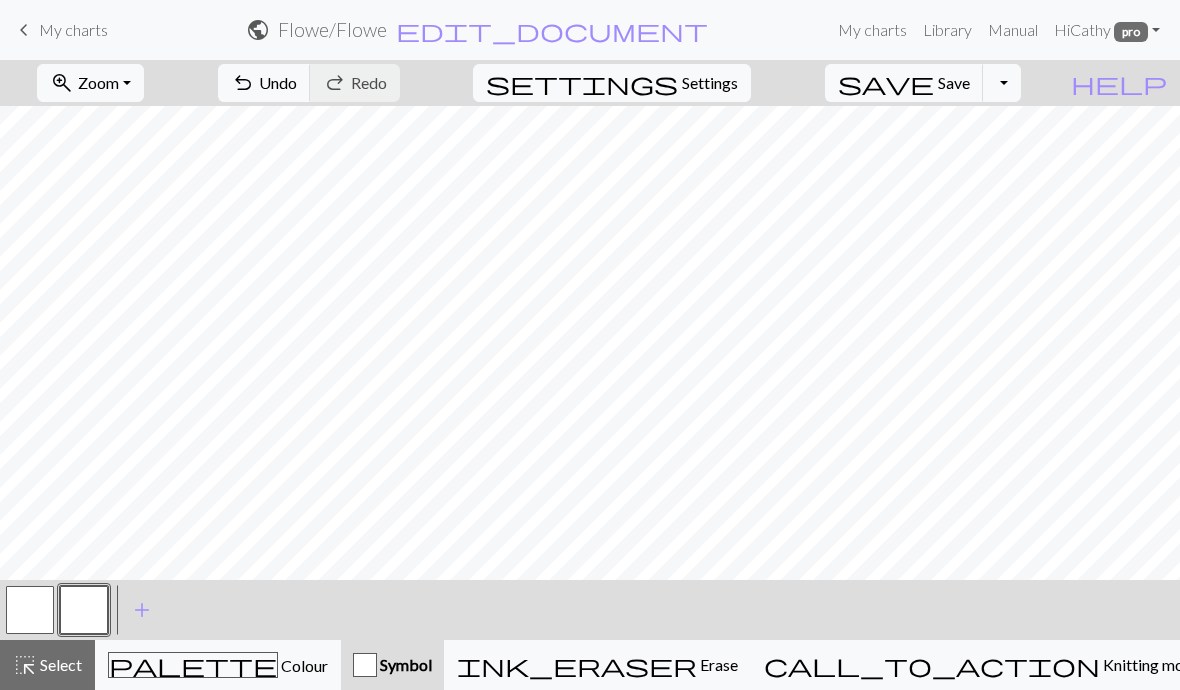 click on "edit_document" at bounding box center [552, 30] 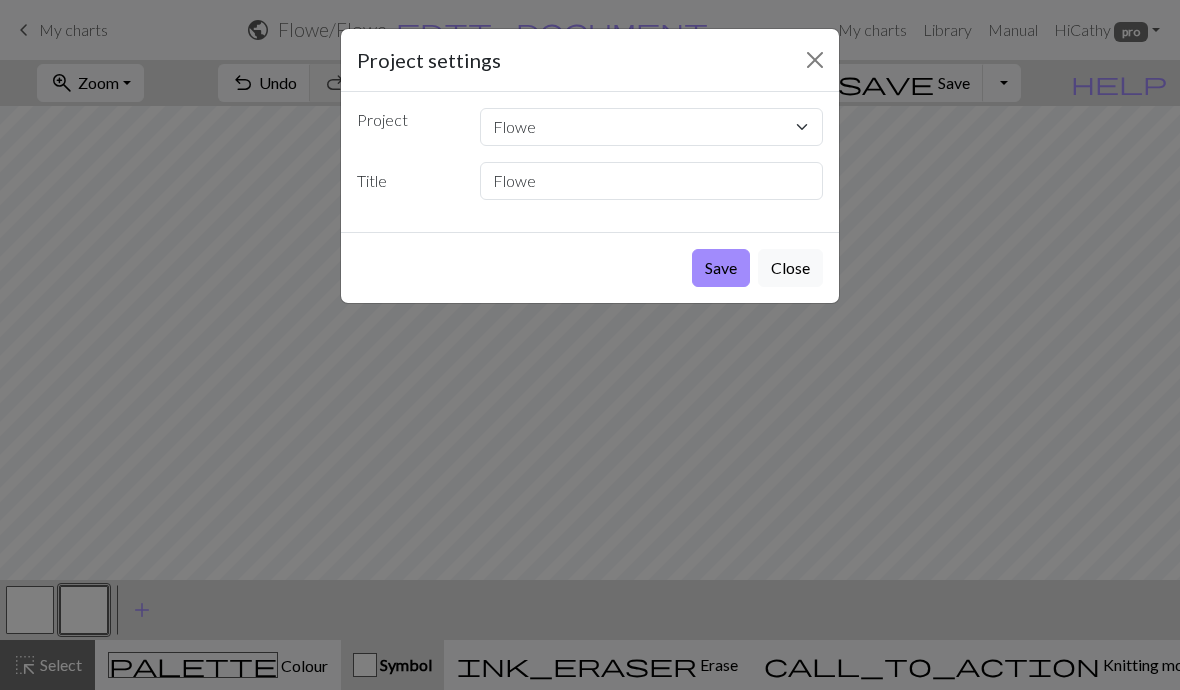 click on "Save" at bounding box center [721, 268] 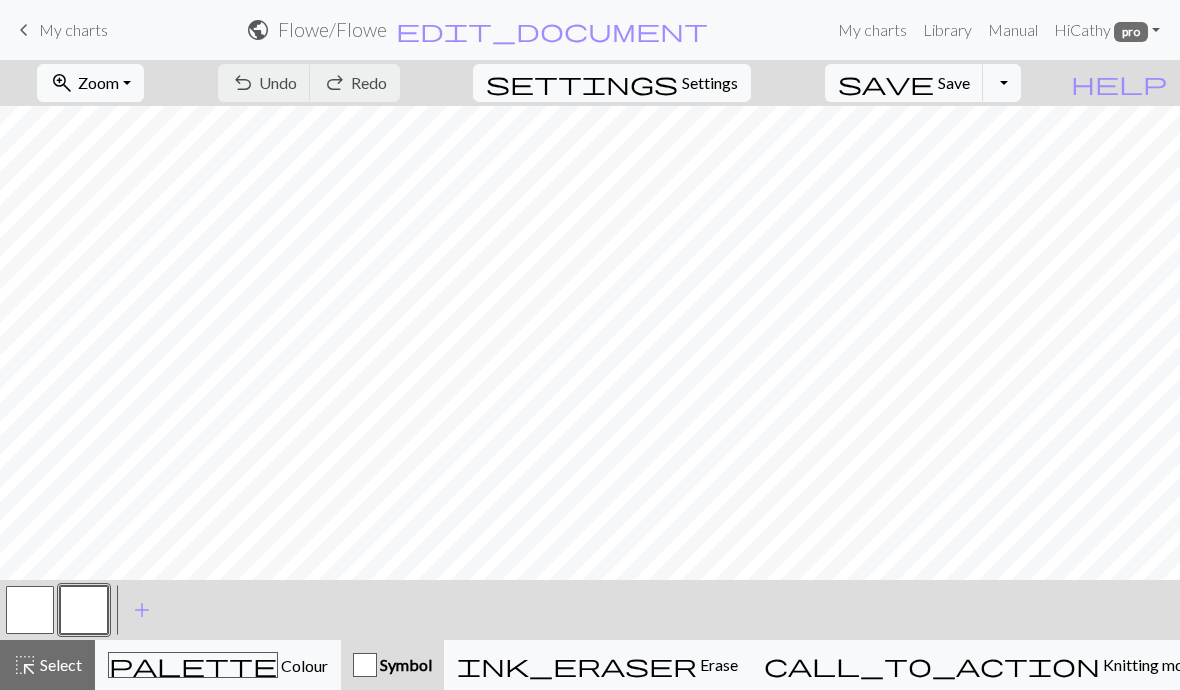 click on "Toggle Dropdown" at bounding box center [1002, 83] 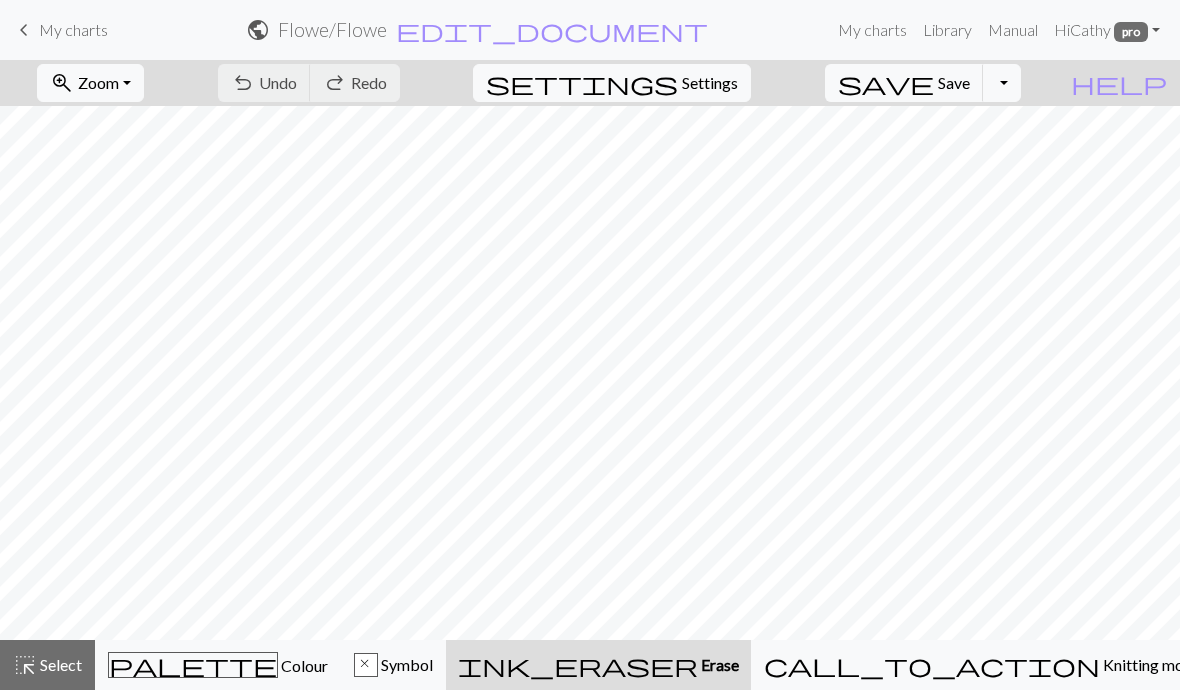 click on "Erase" at bounding box center (718, 664) 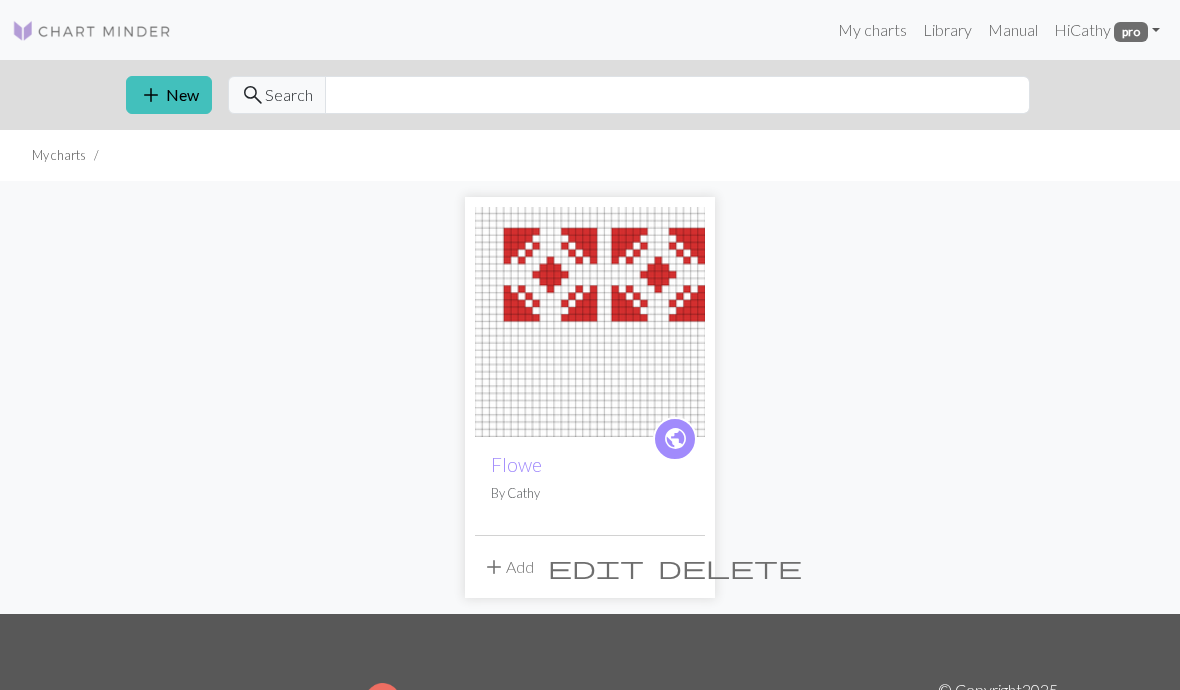 click on "add   New" at bounding box center (169, 95) 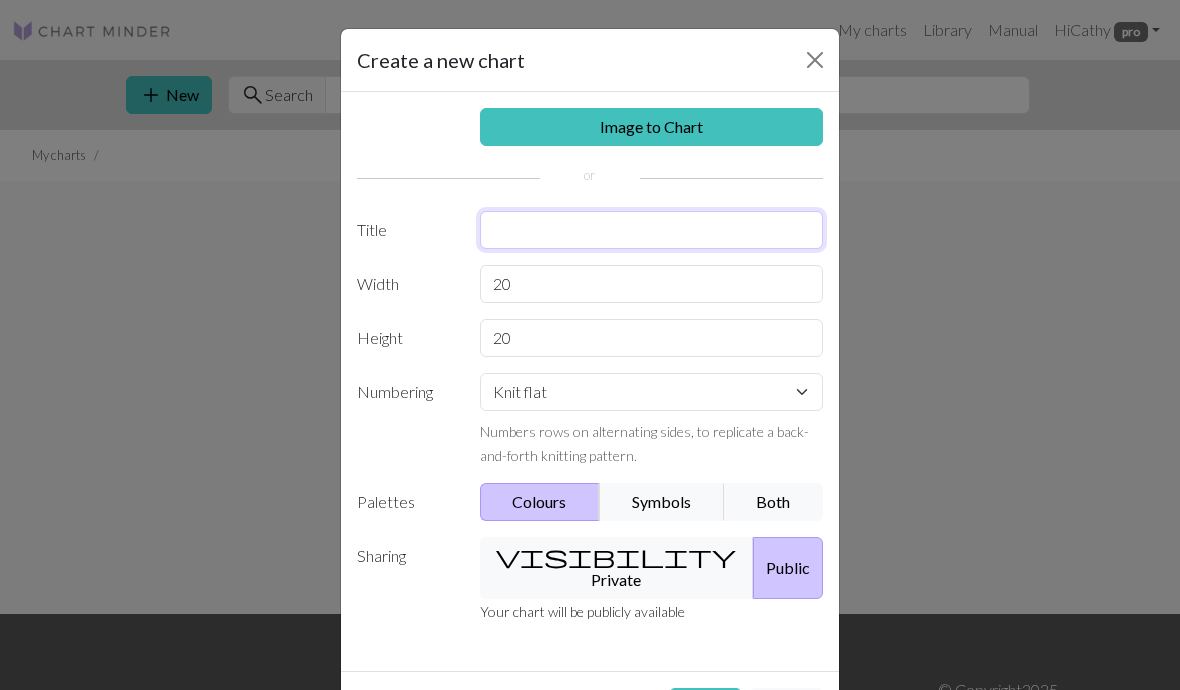 click at bounding box center (652, 230) 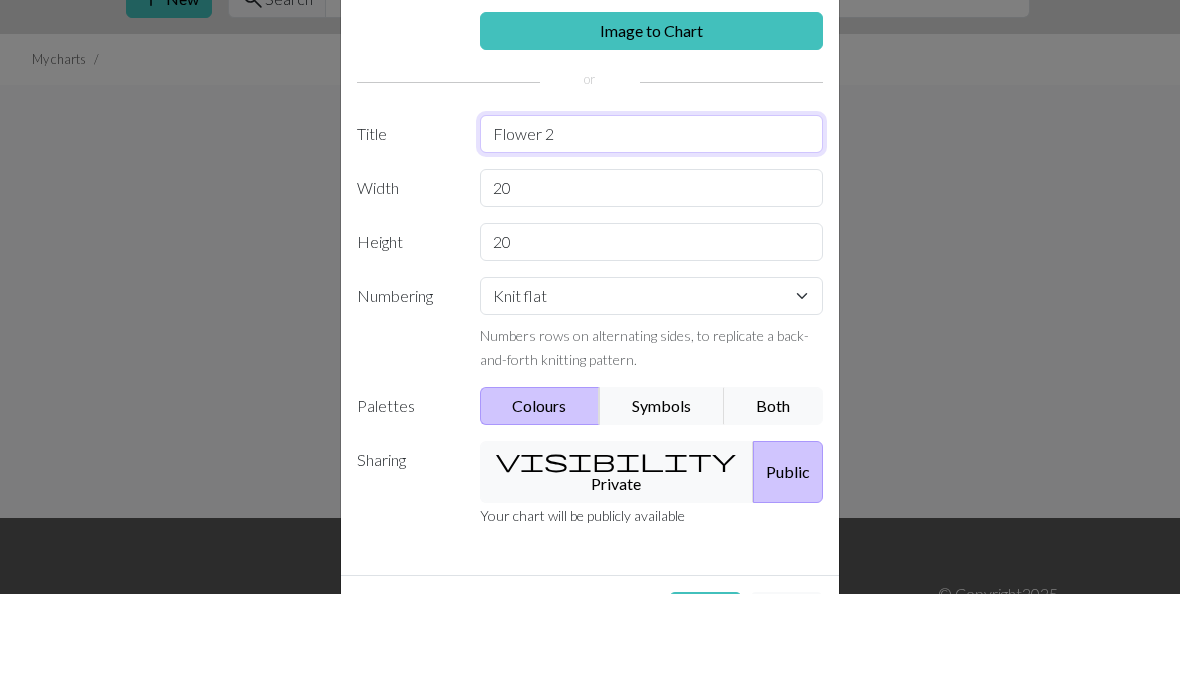 type on "Flower 2" 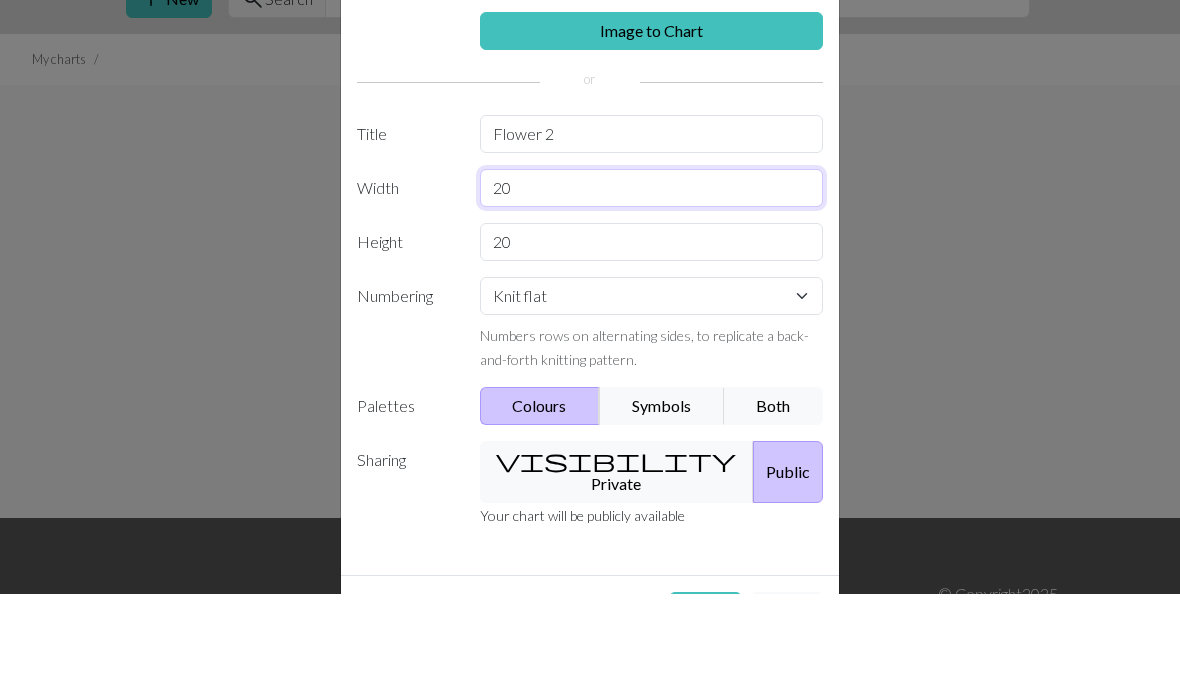click on "20" at bounding box center [652, 284] 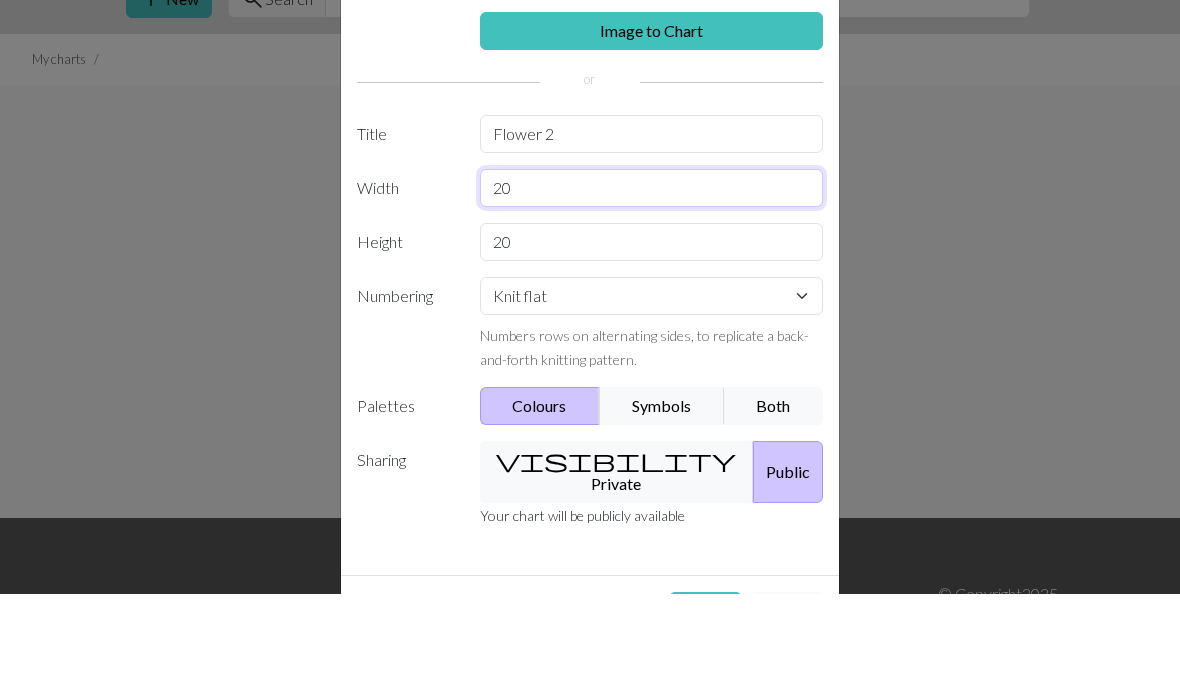 type on "2" 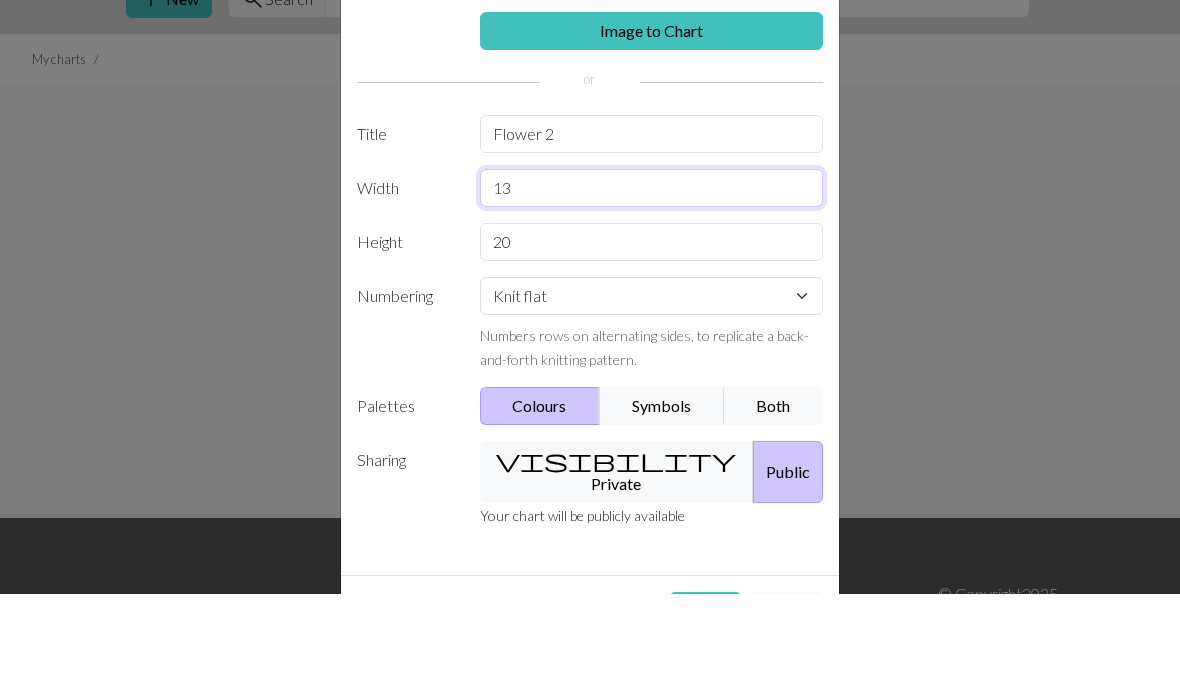 type on "13" 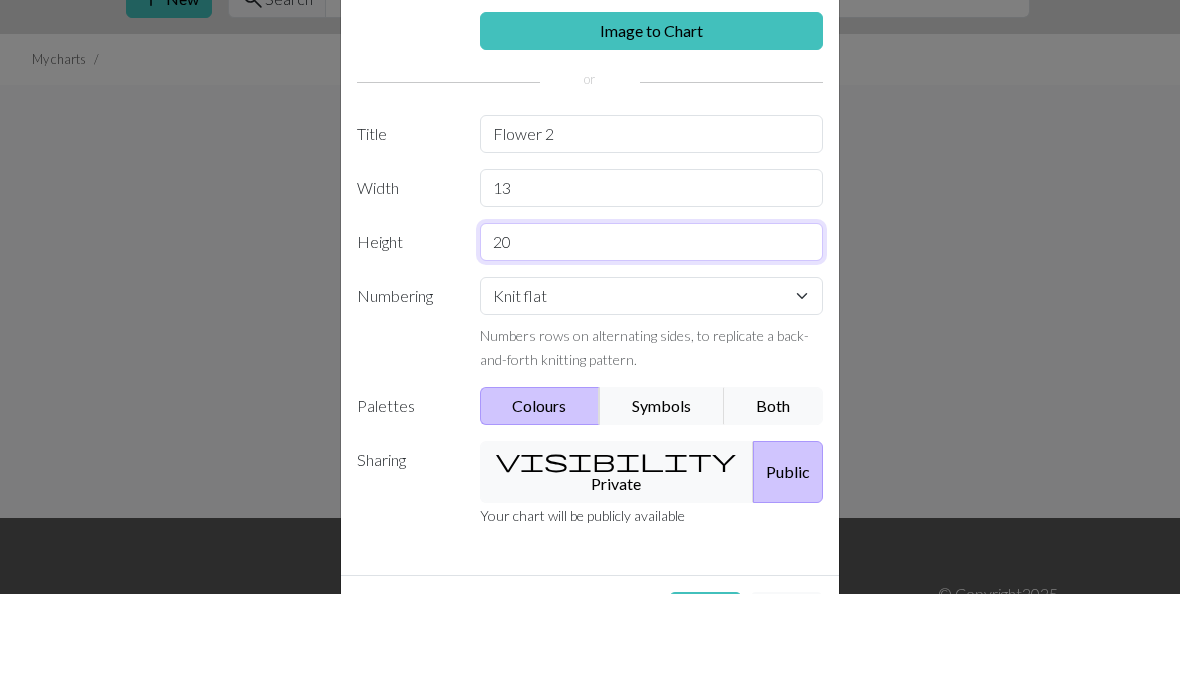 click on "20" at bounding box center (652, 338) 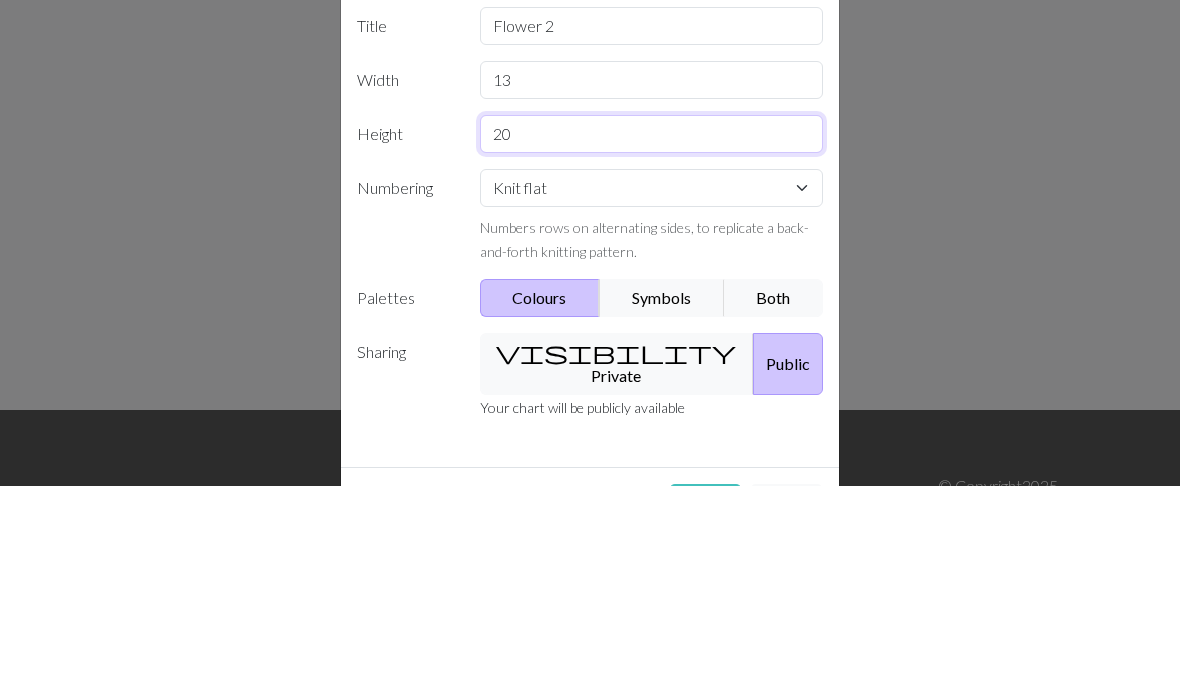 type on "2" 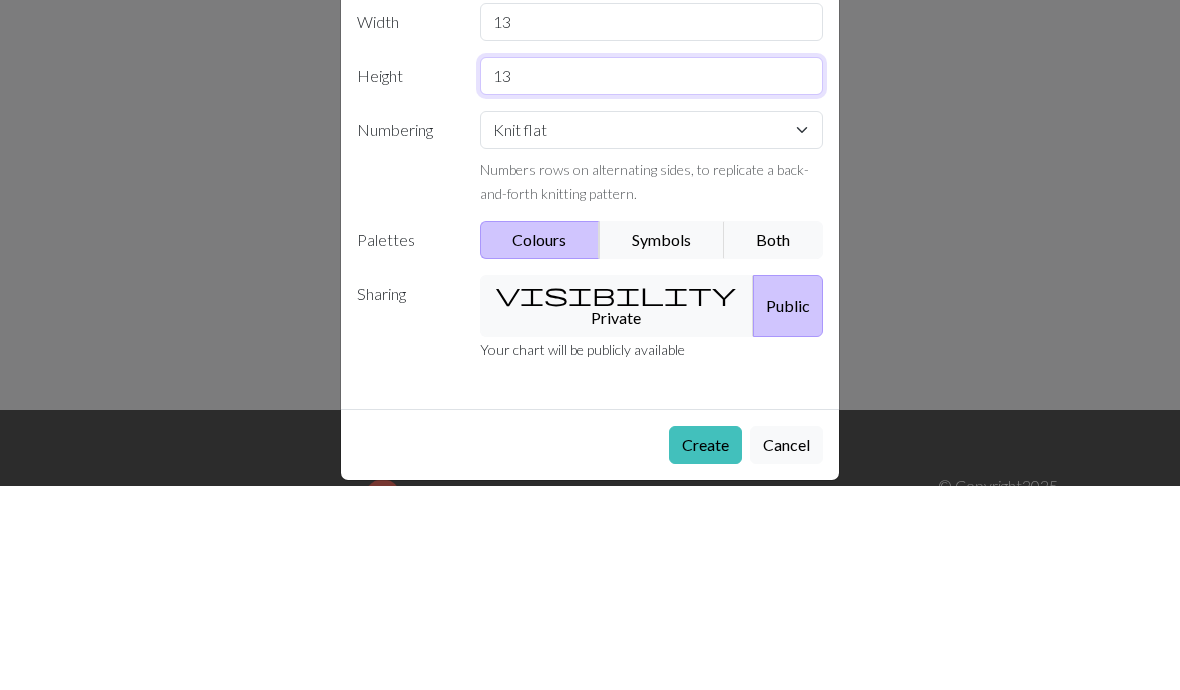 scroll, scrollTop: 57, scrollLeft: 0, axis: vertical 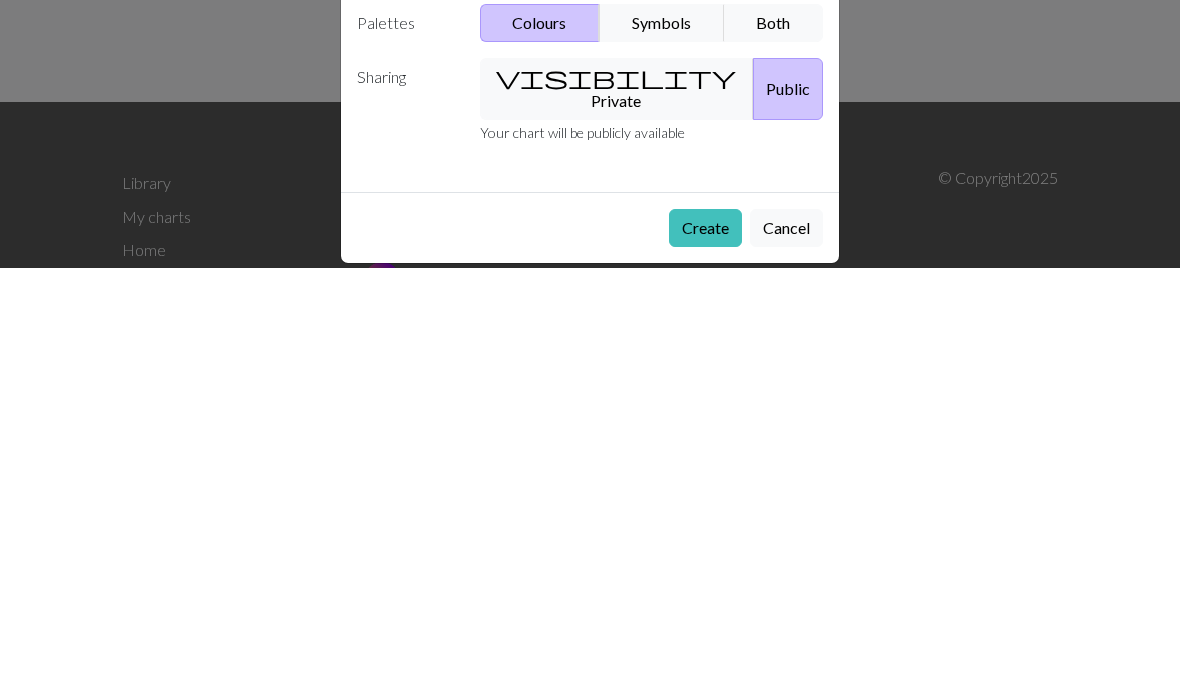 type on "13" 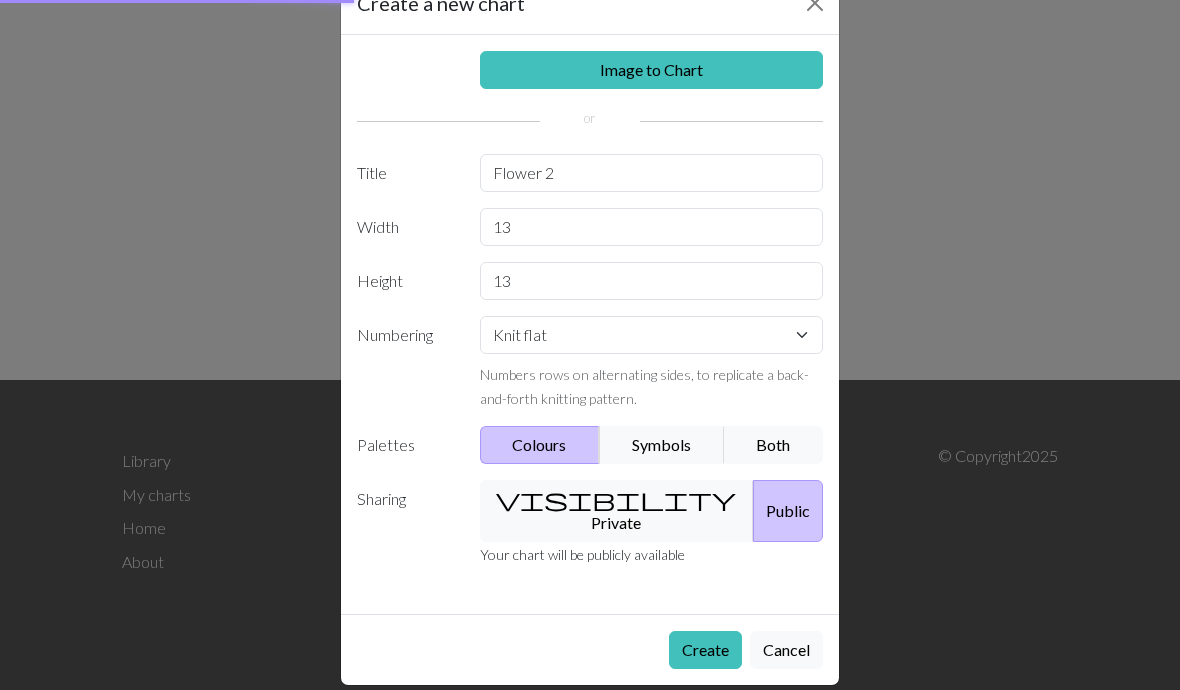 scroll, scrollTop: 0, scrollLeft: 0, axis: both 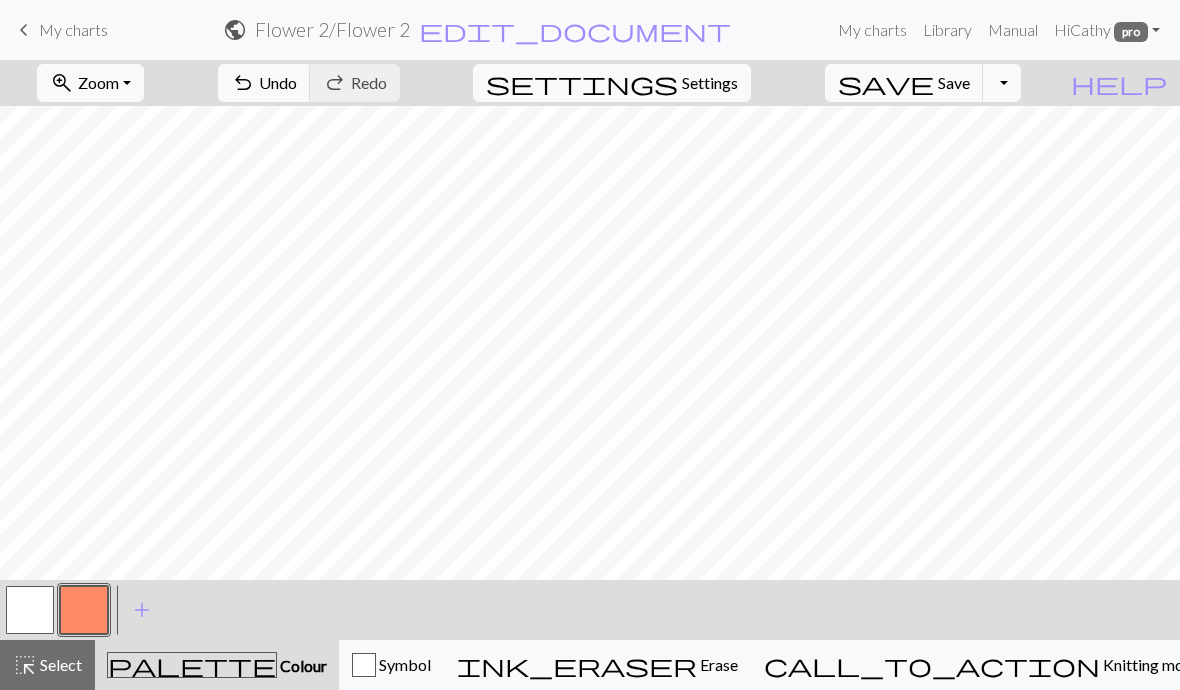 click at bounding box center (30, 610) 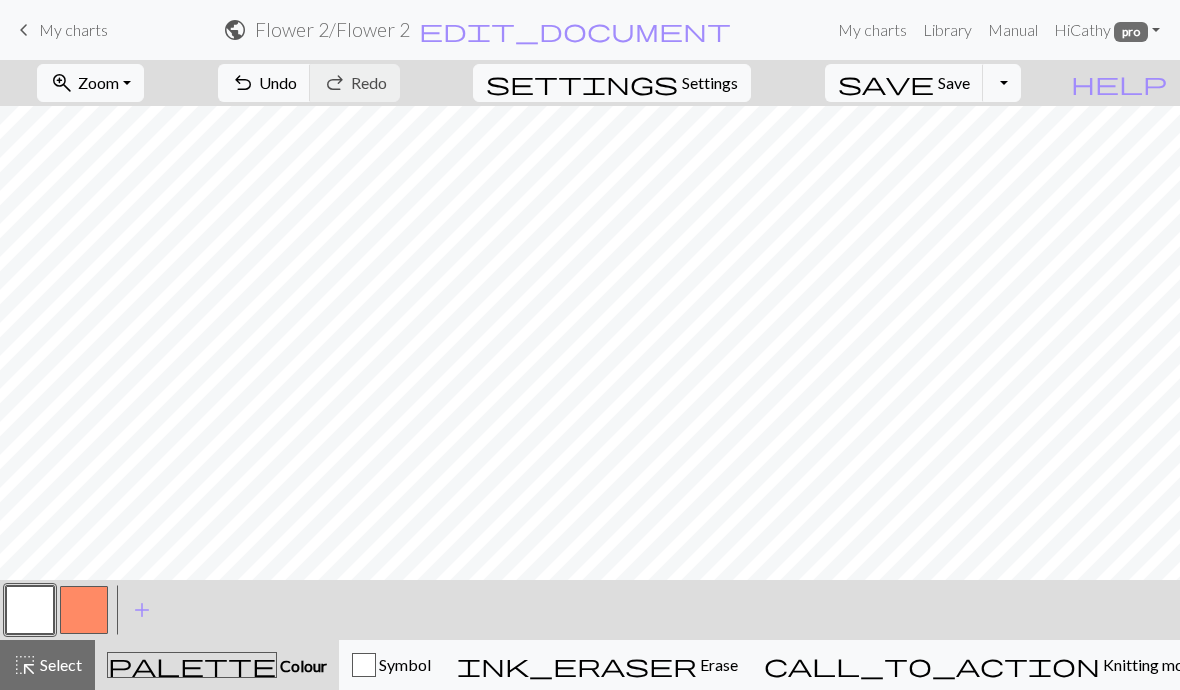 click at bounding box center (84, 610) 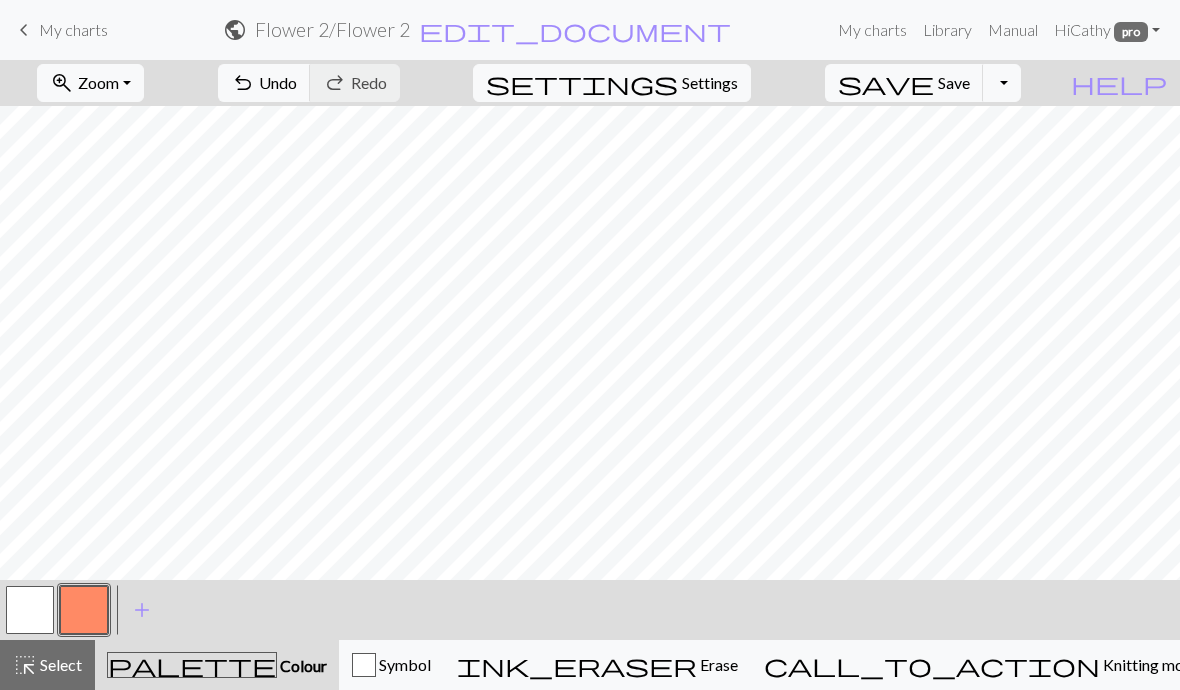 click at bounding box center (30, 610) 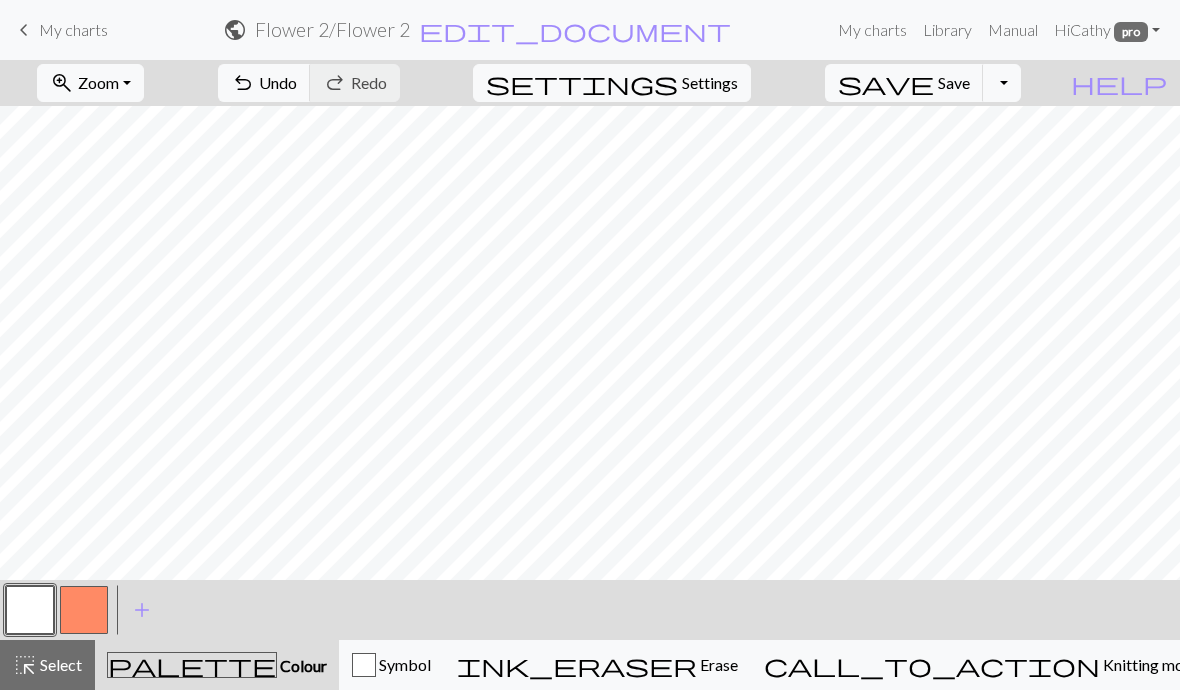click at bounding box center (84, 610) 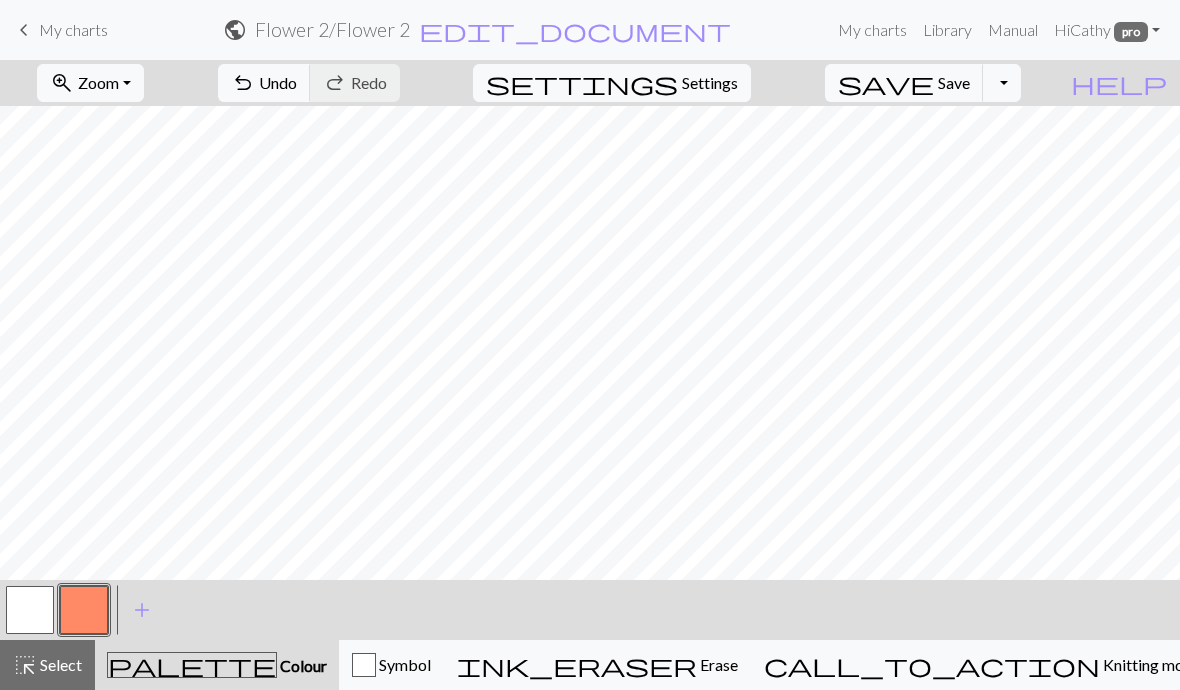 click at bounding box center [30, 610] 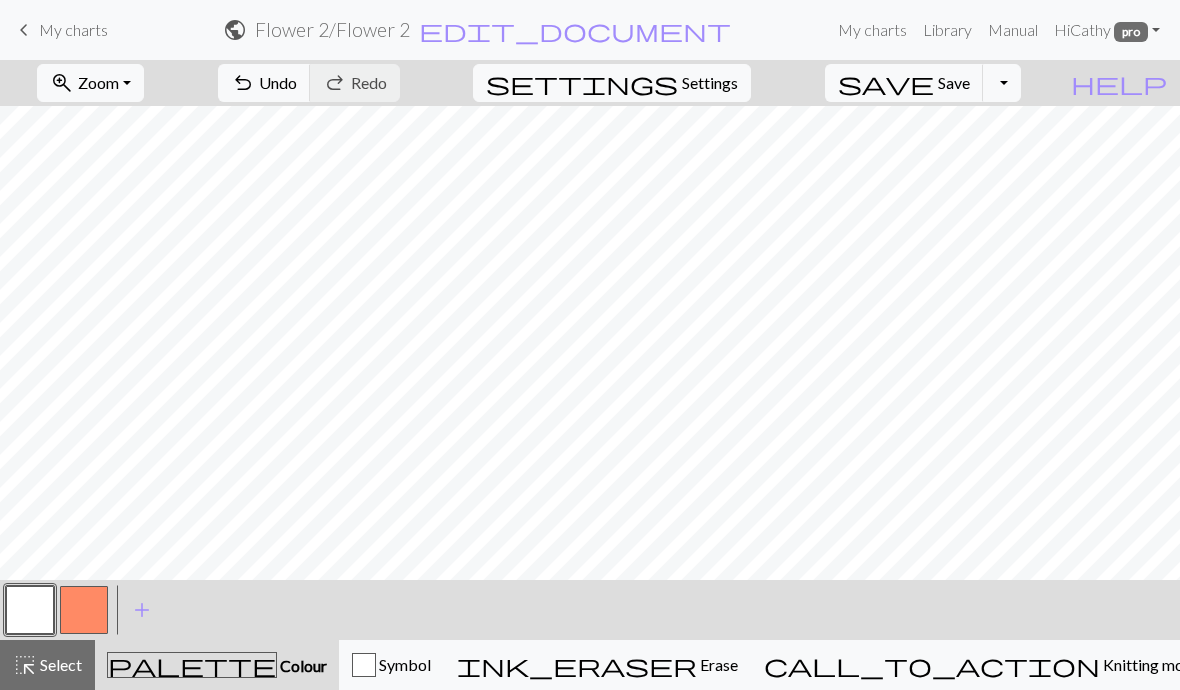 click at bounding box center (84, 610) 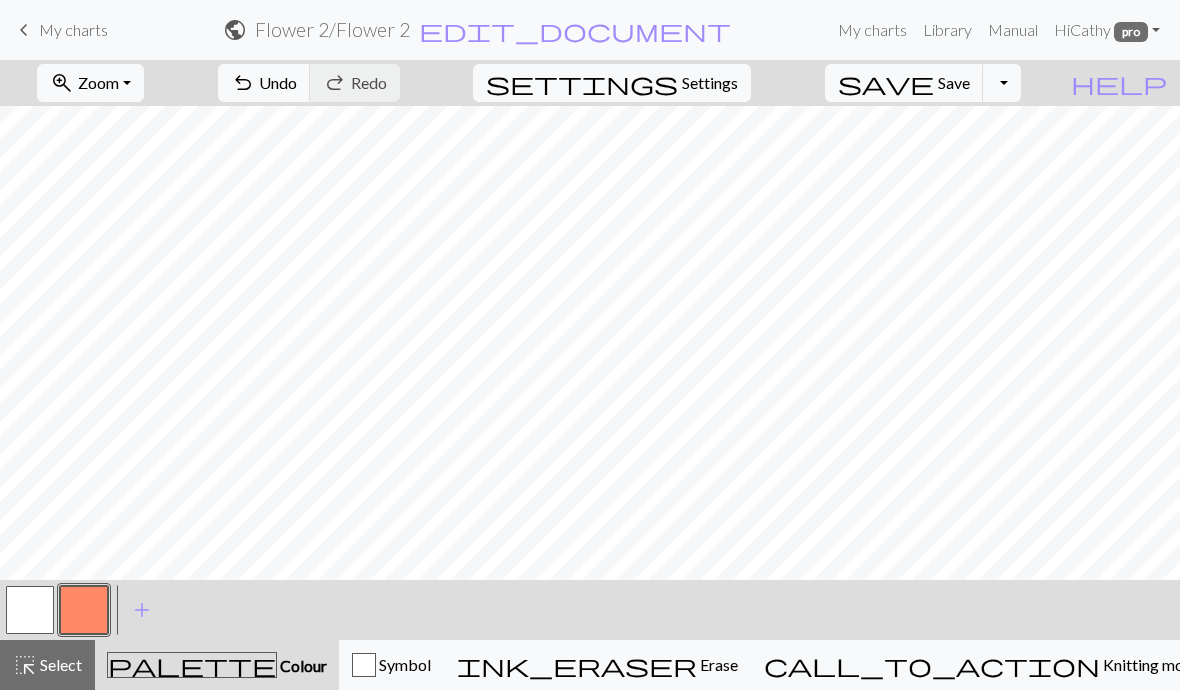 click on "< > add Add a  colour" at bounding box center [590, 610] 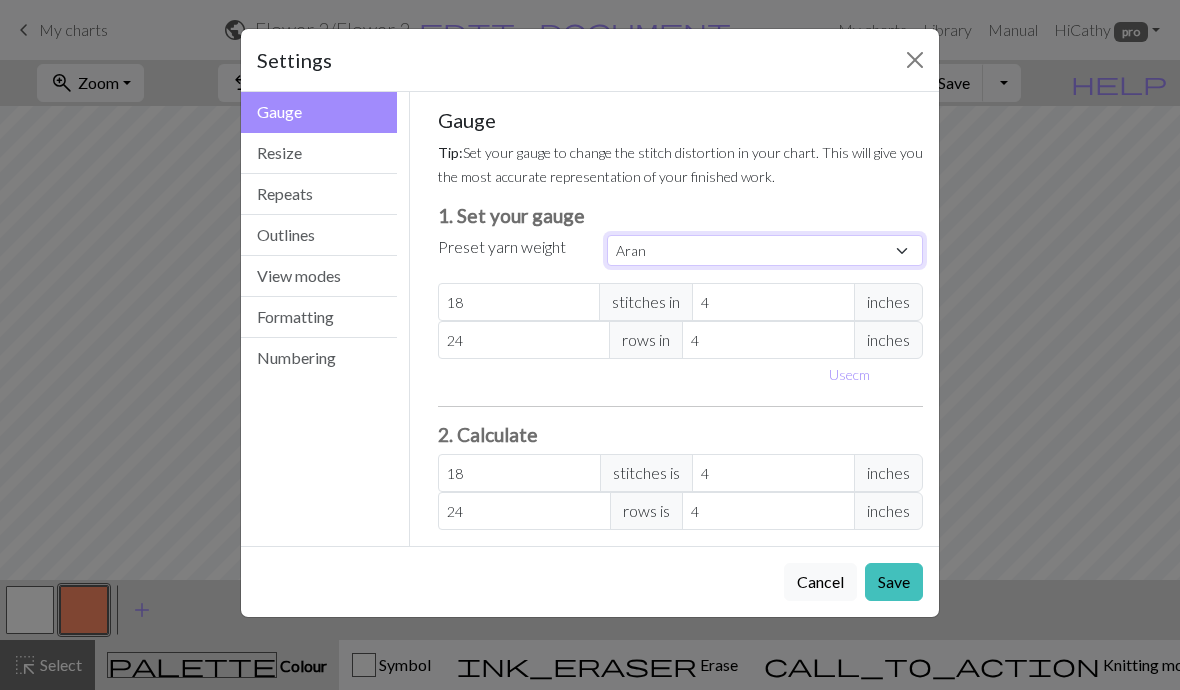 click on "Custom Square Lace Light Fingering Fingering Sport Double knit Worsted Aran Bulky Super Bulky" at bounding box center (765, 250) 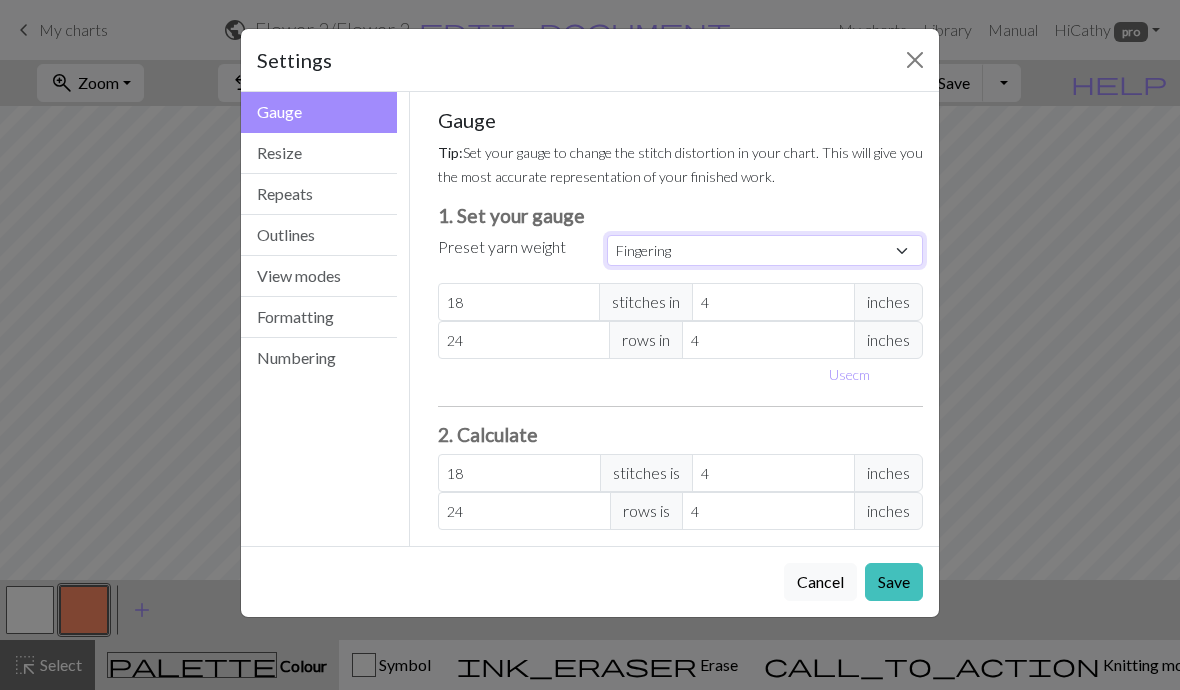 type on "28" 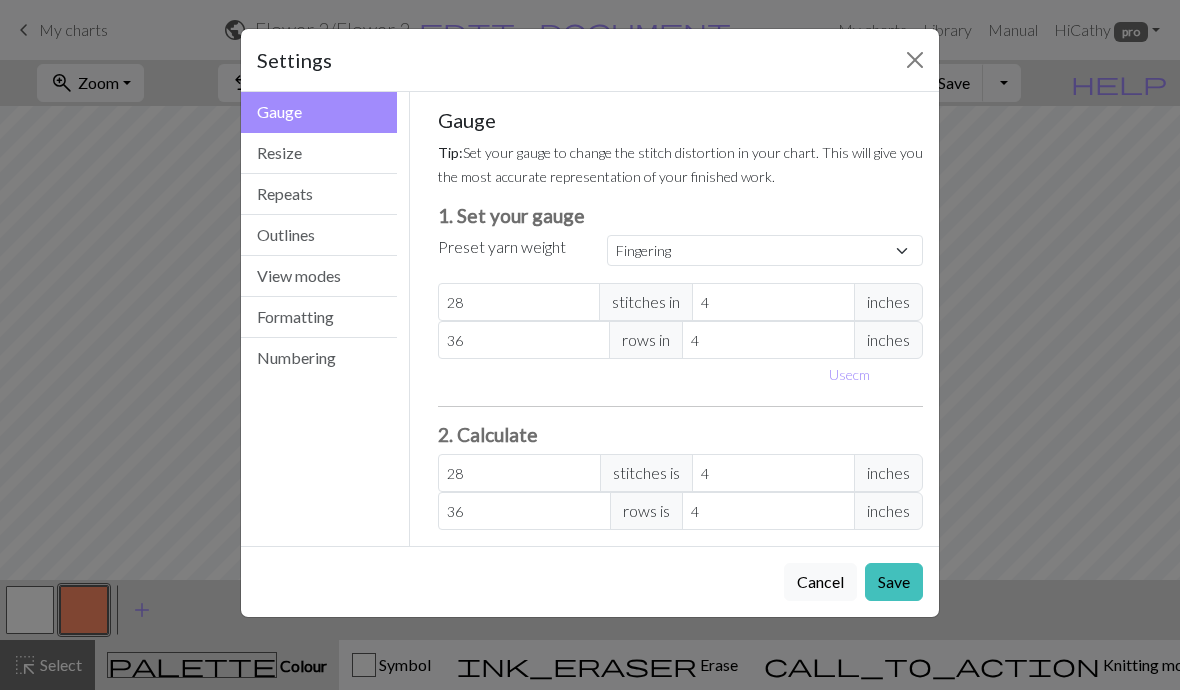 click on "Save" at bounding box center (894, 582) 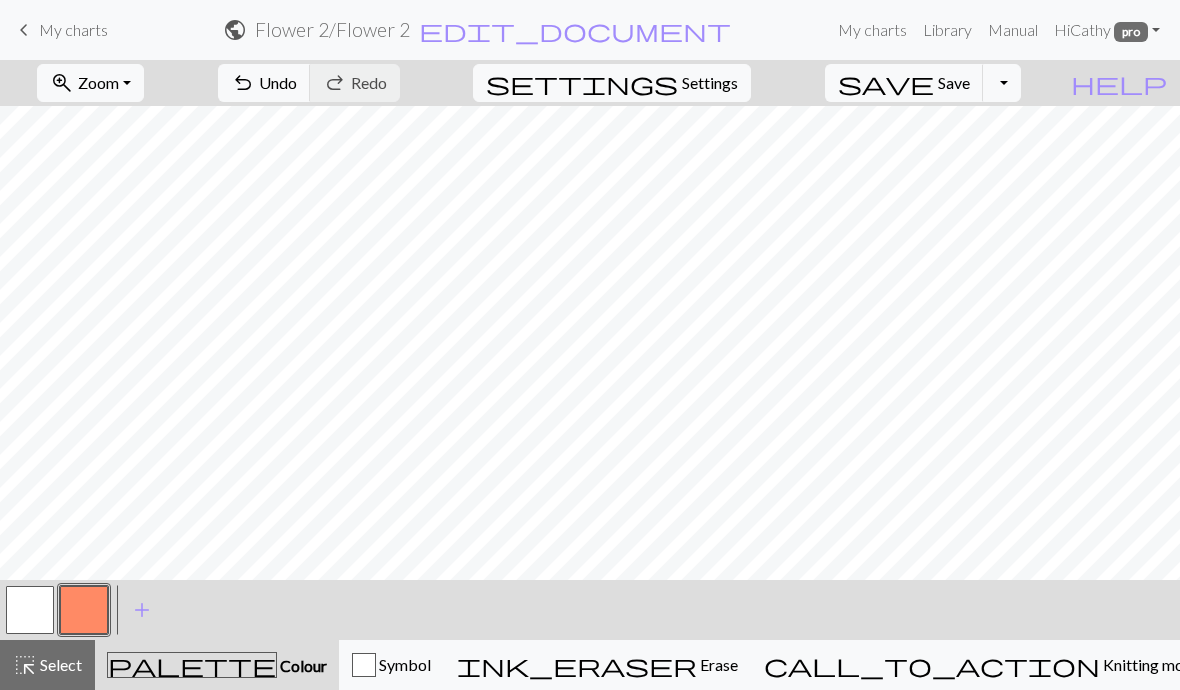 click at bounding box center [30, 610] 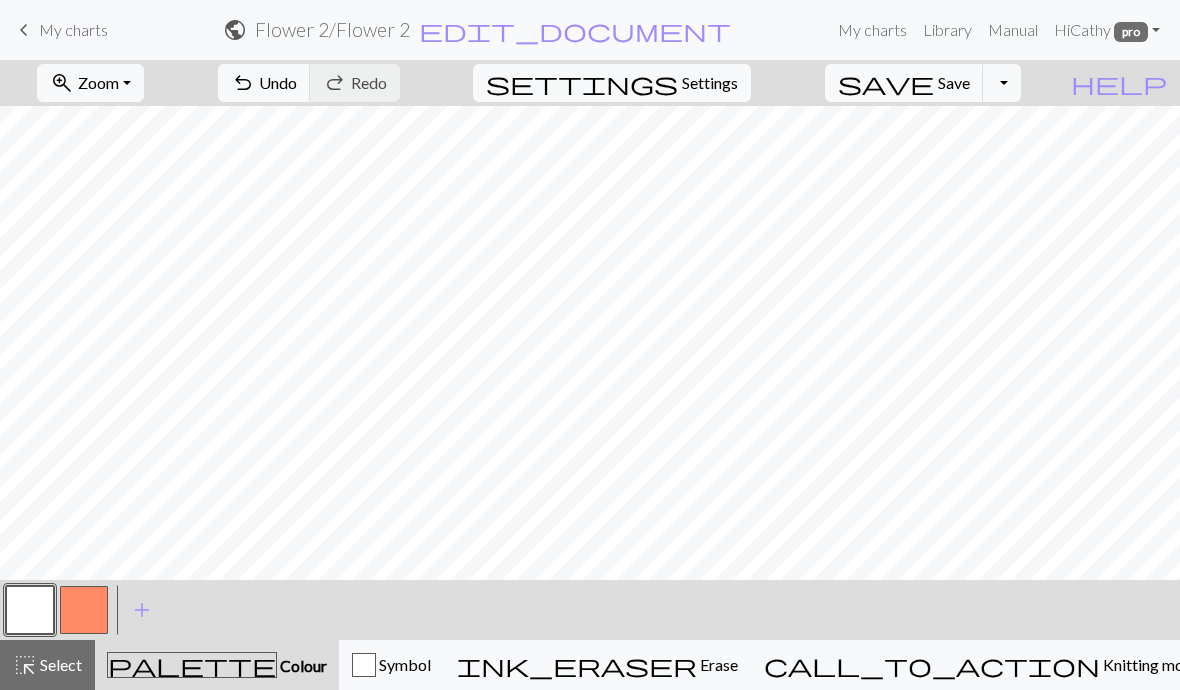 click at bounding box center (84, 610) 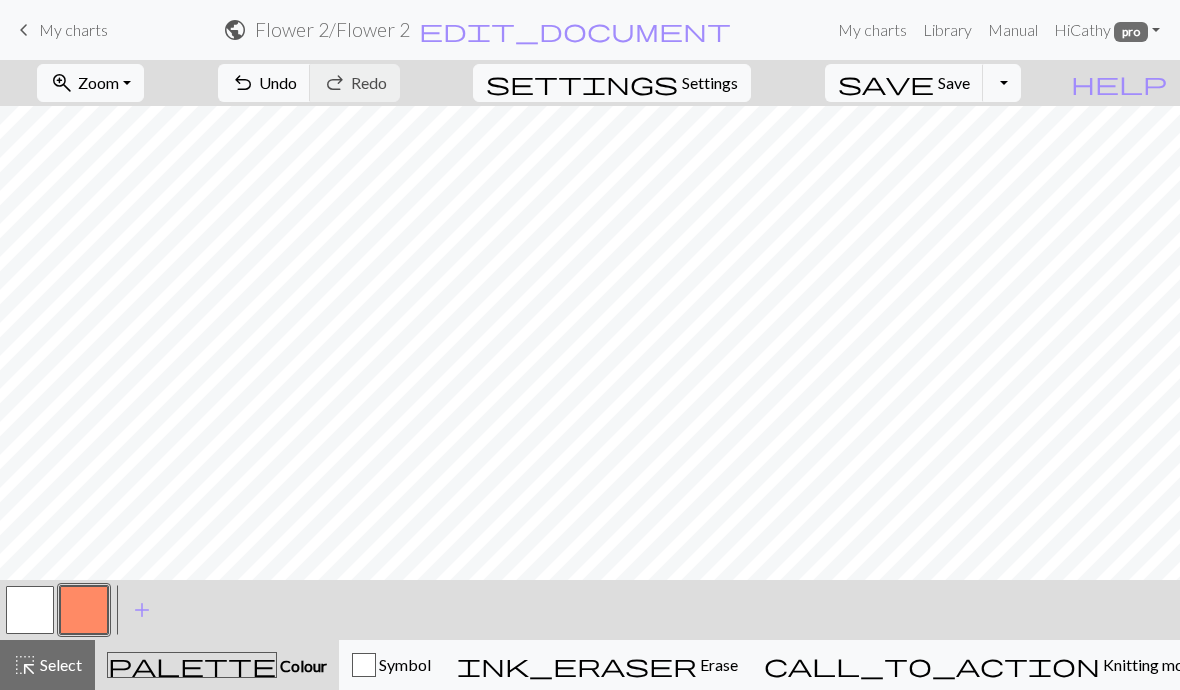 click at bounding box center (30, 610) 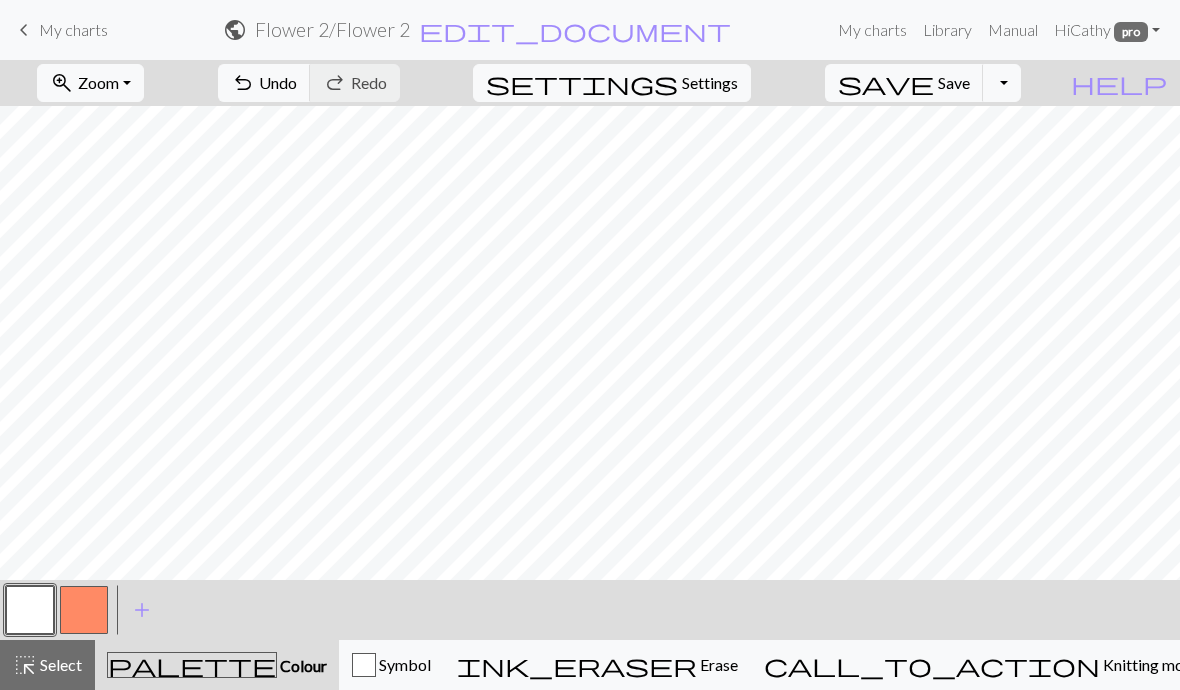click at bounding box center [84, 610] 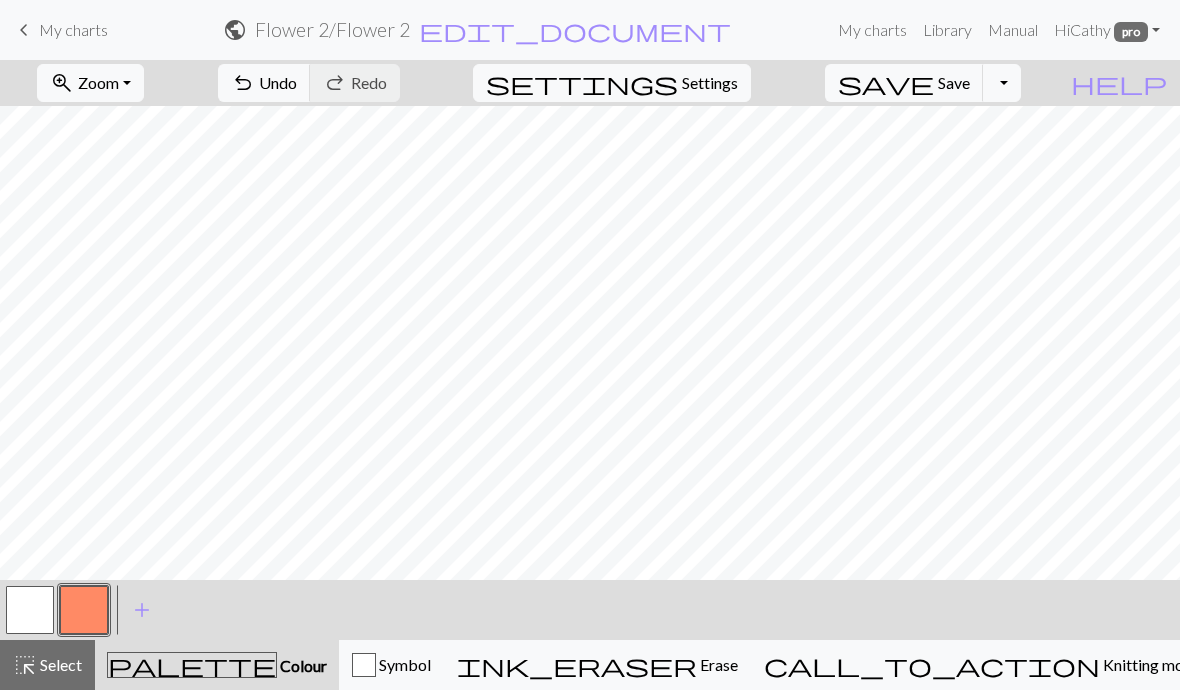 click at bounding box center (30, 610) 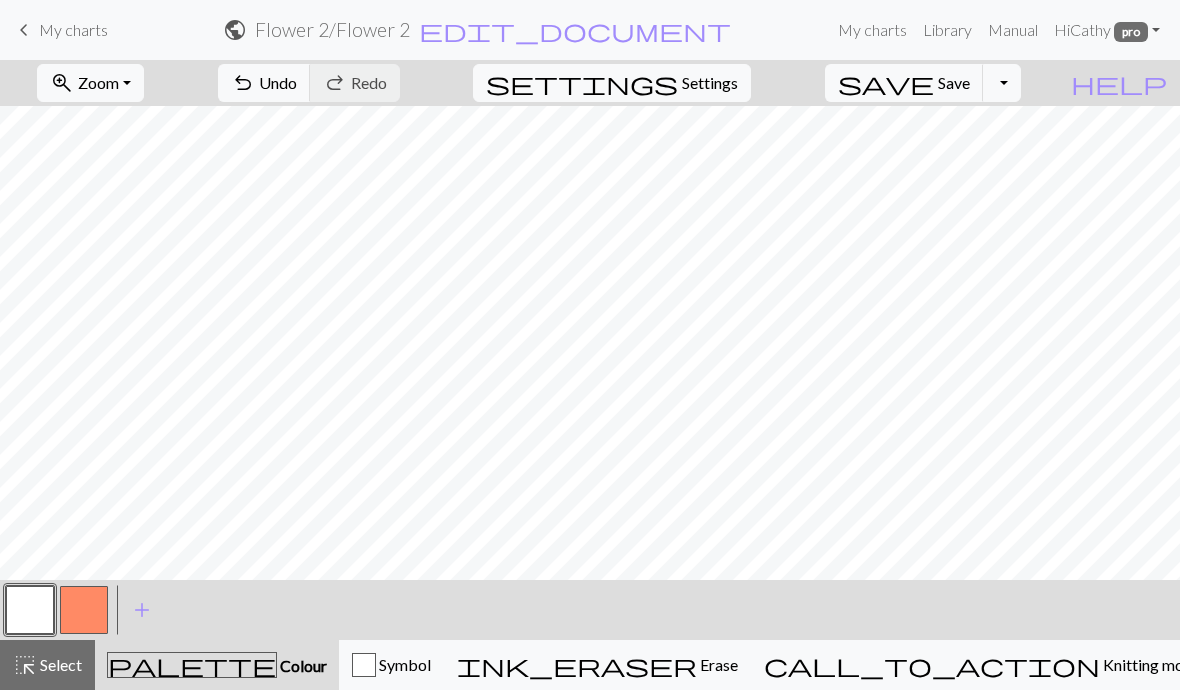 click at bounding box center (84, 610) 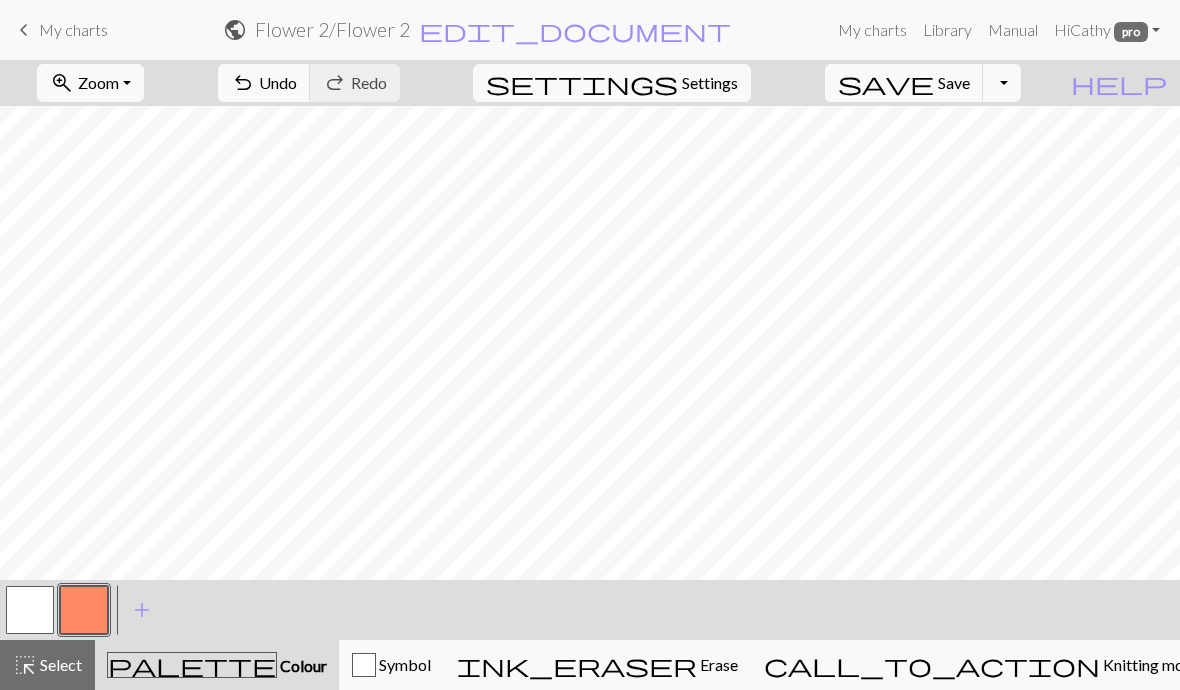 click at bounding box center (30, 610) 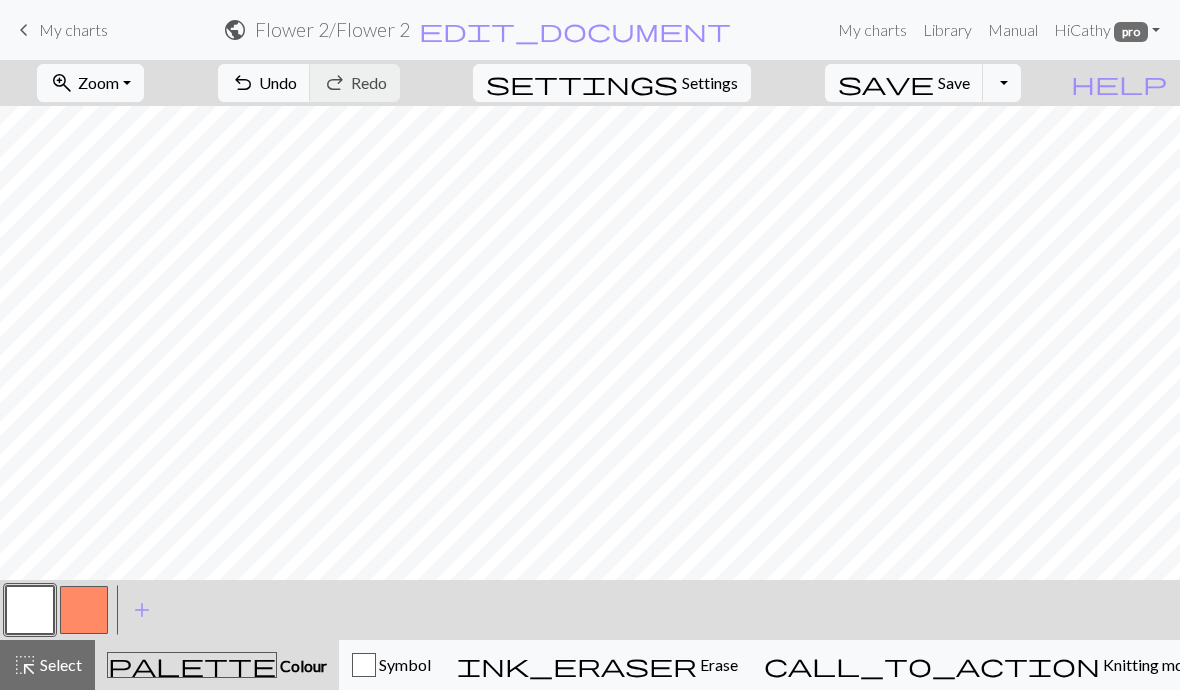 click at bounding box center (84, 610) 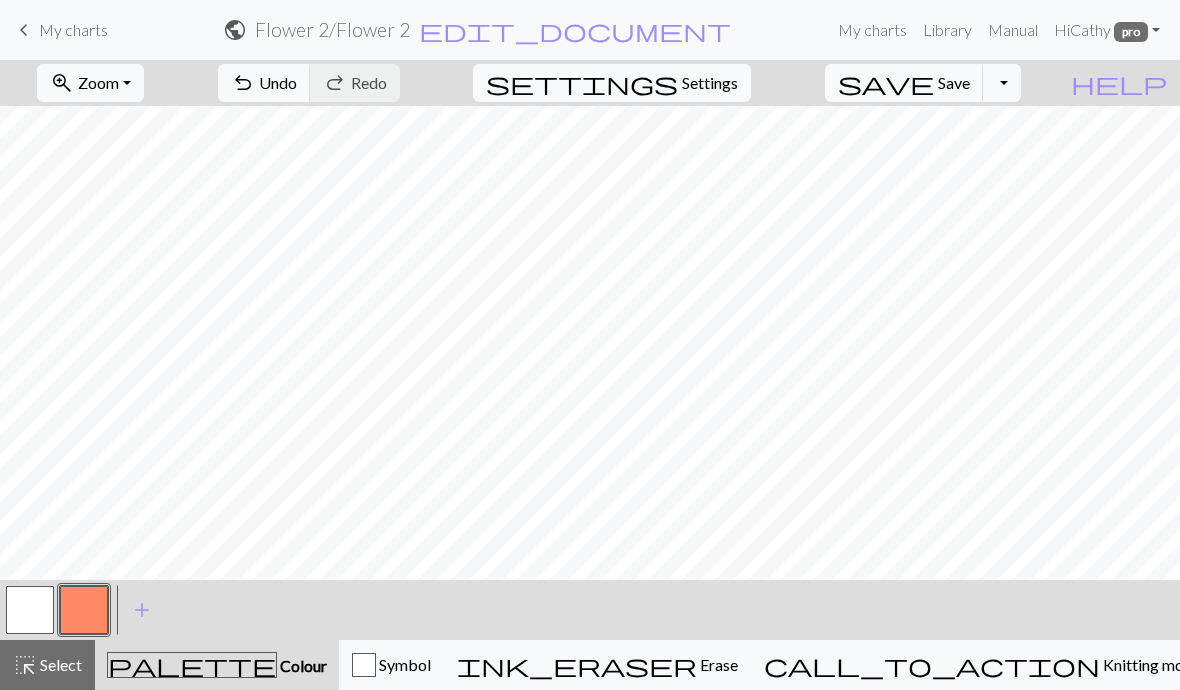 click at bounding box center [30, 610] 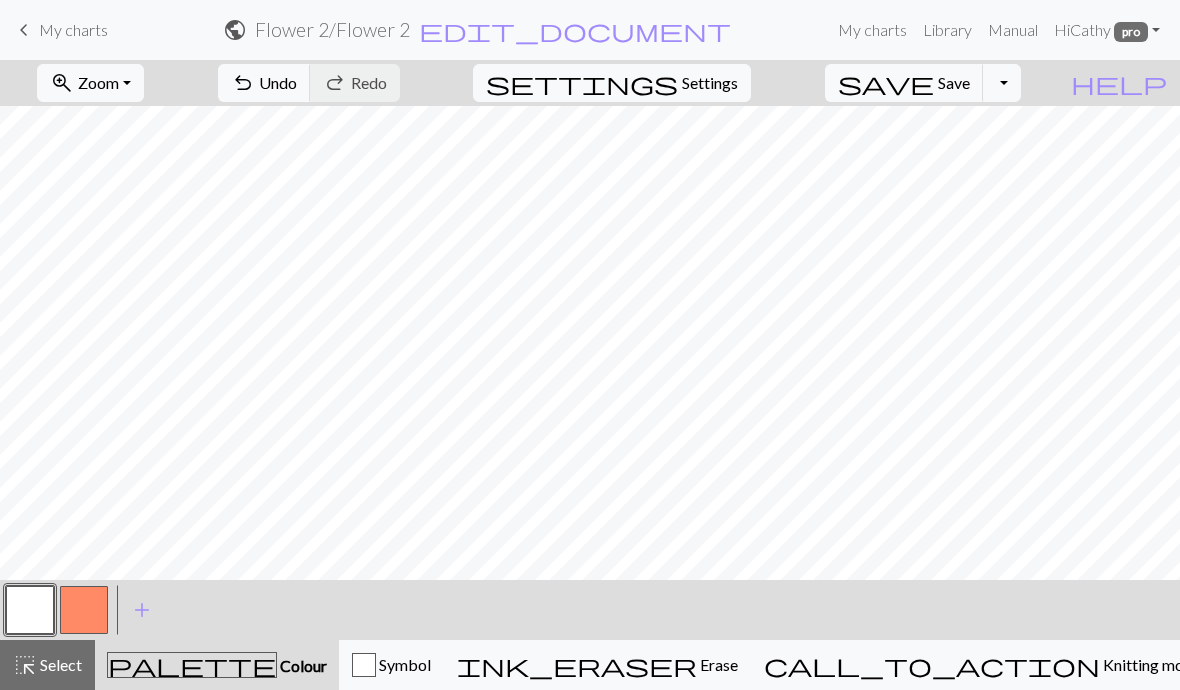 click at bounding box center [30, 610] 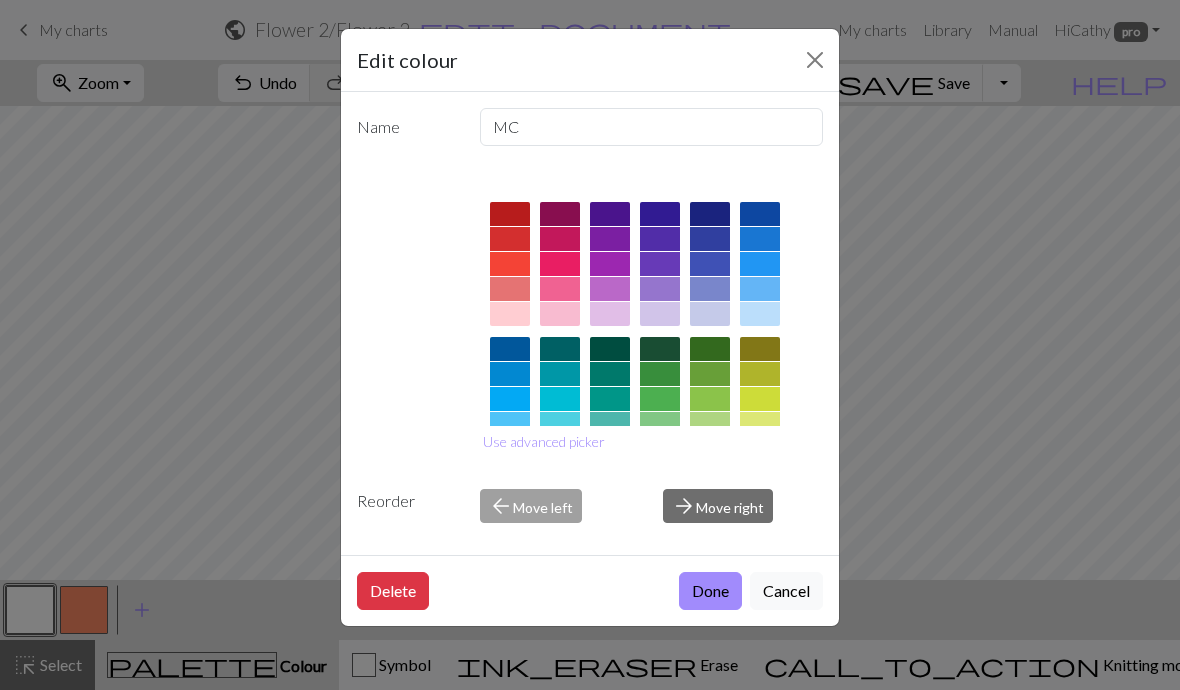 click on "Delete" at bounding box center [393, 591] 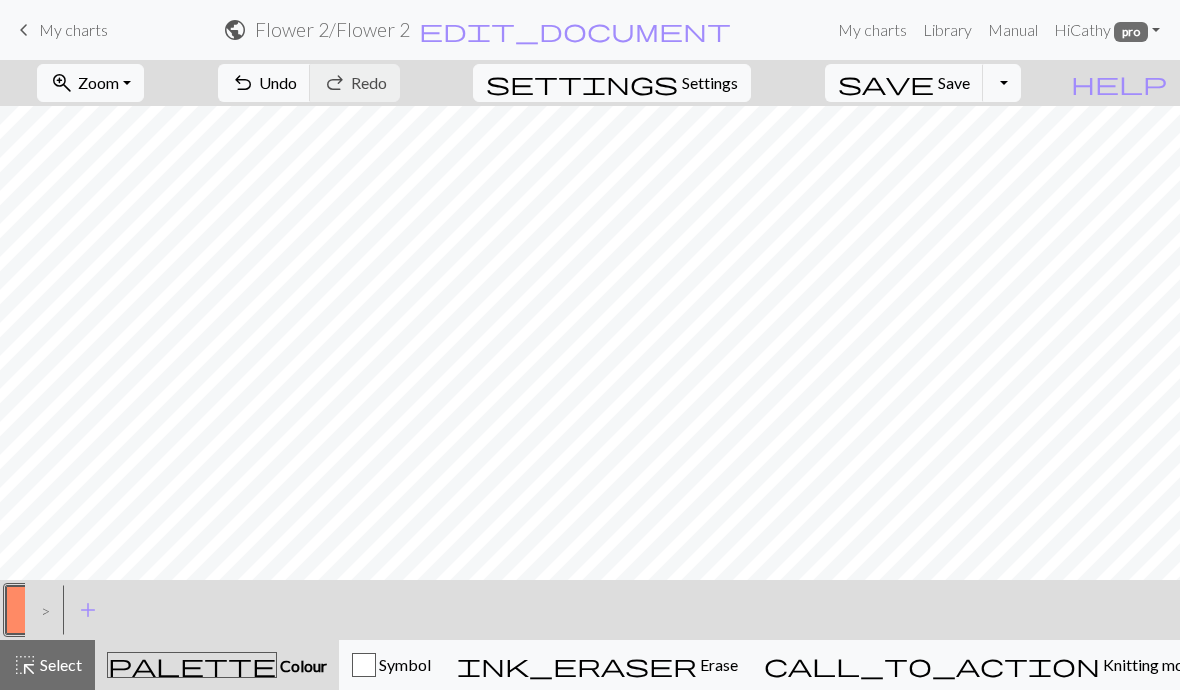 click on "Undo" at bounding box center (278, 82) 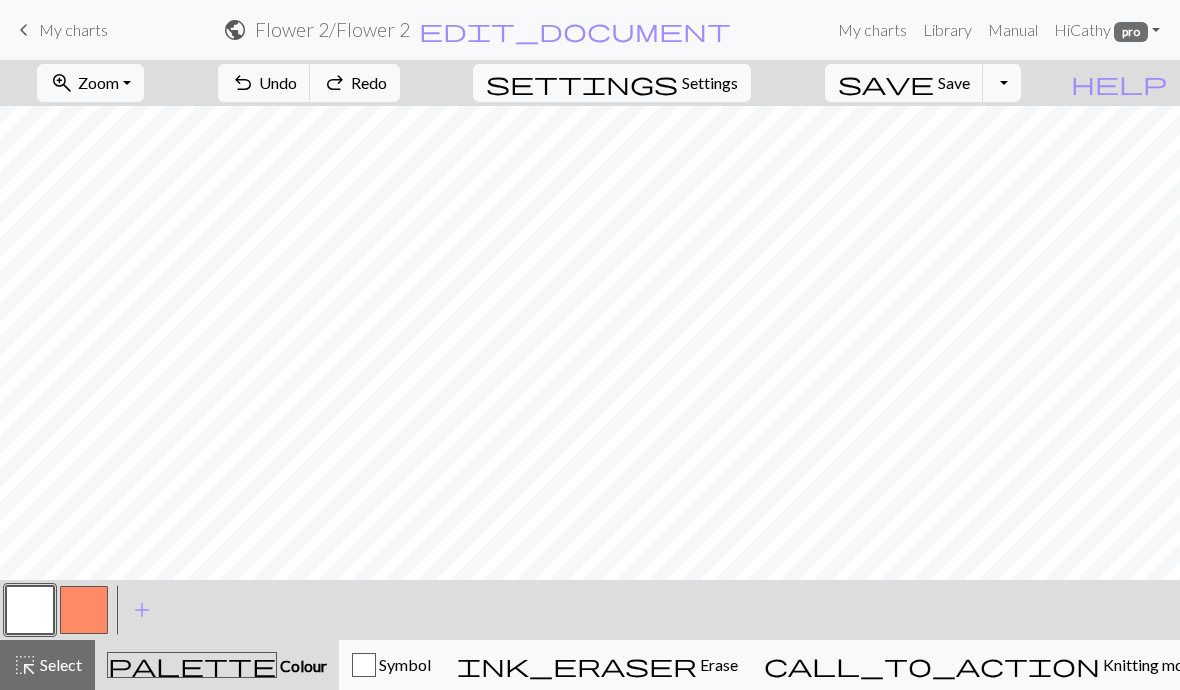 click at bounding box center [30, 610] 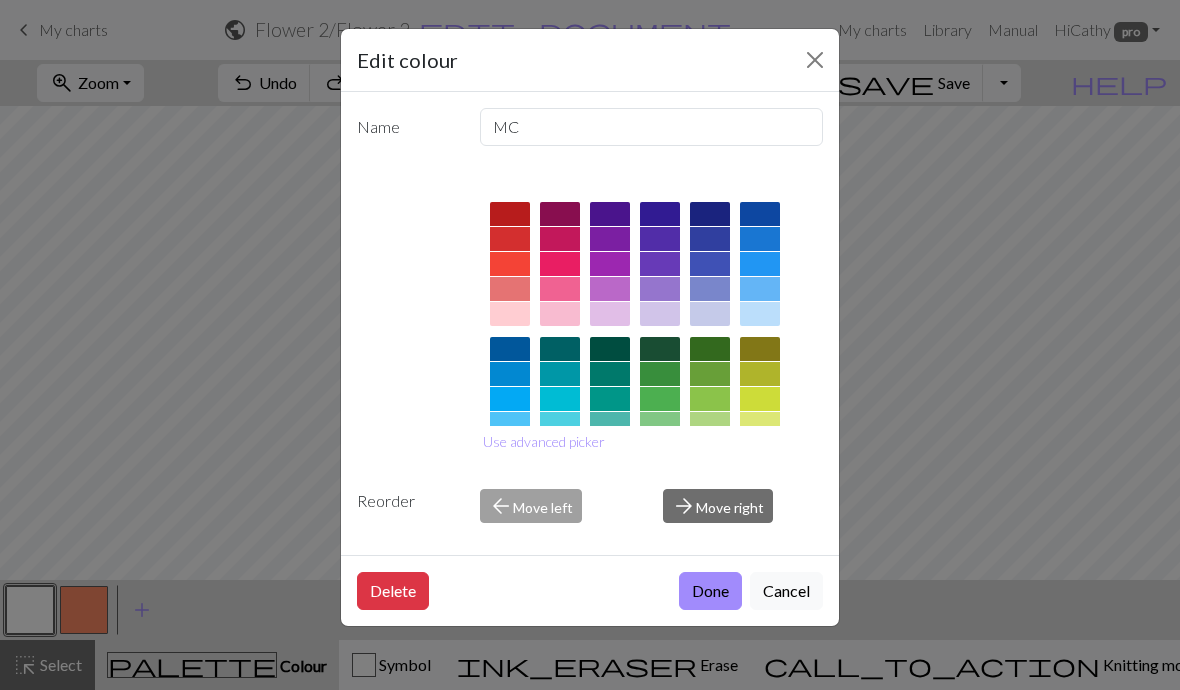 click on "Edit colour Name MC Use advanced picker Reorder arrow_back Move left arrow_forward Move right Delete Done Cancel" at bounding box center [590, 345] 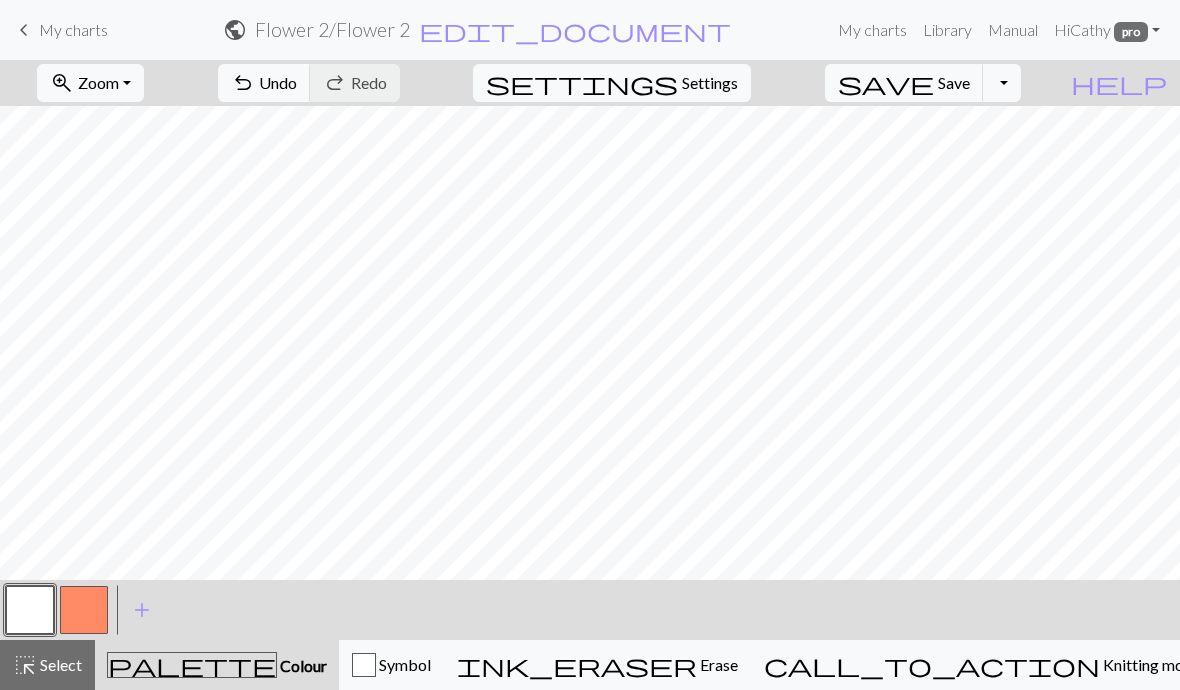 click at bounding box center [84, 610] 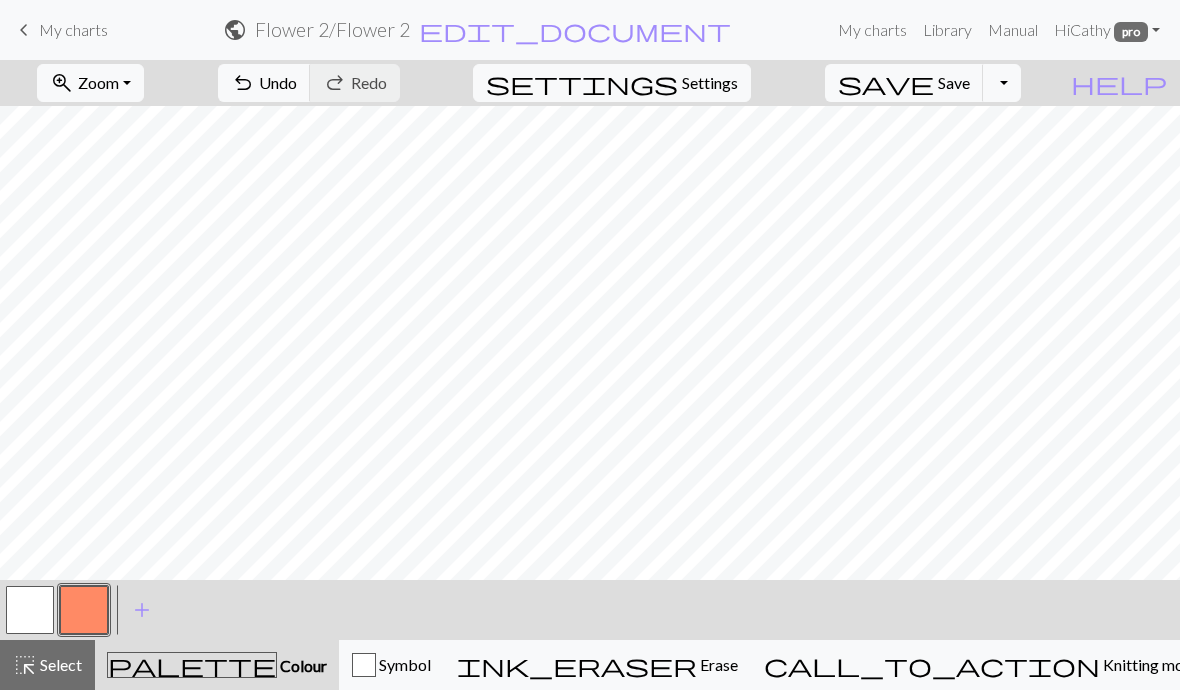 click on "Save" at bounding box center (954, 82) 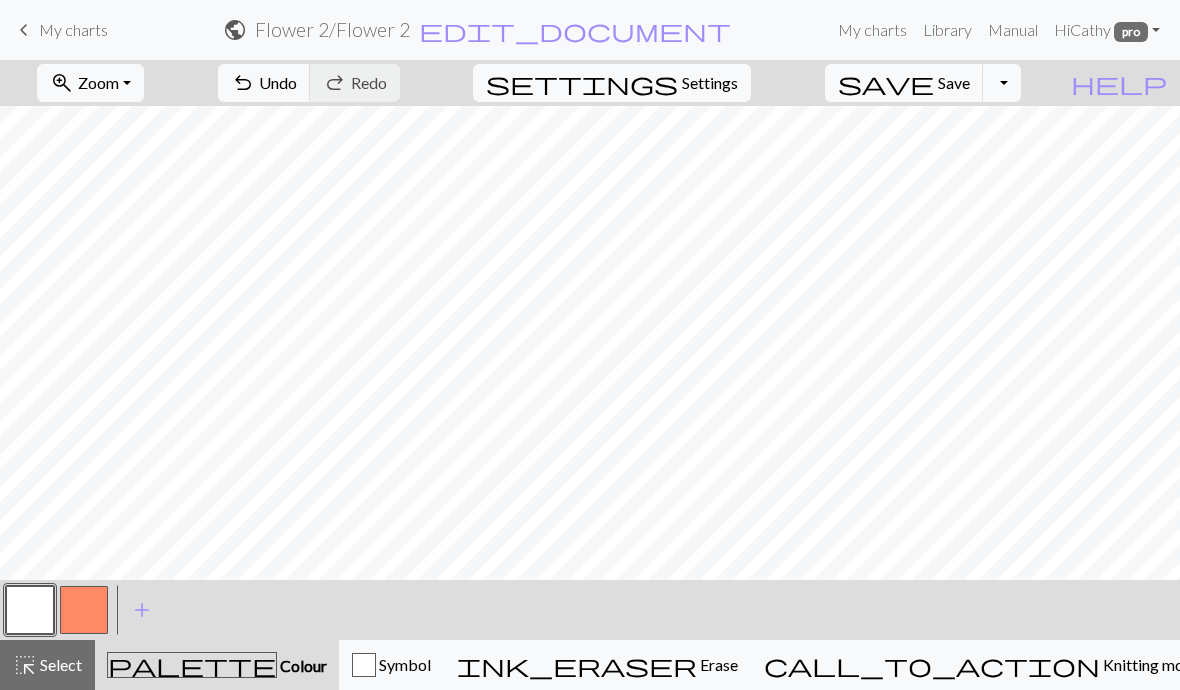 click on "Settings" at bounding box center [710, 83] 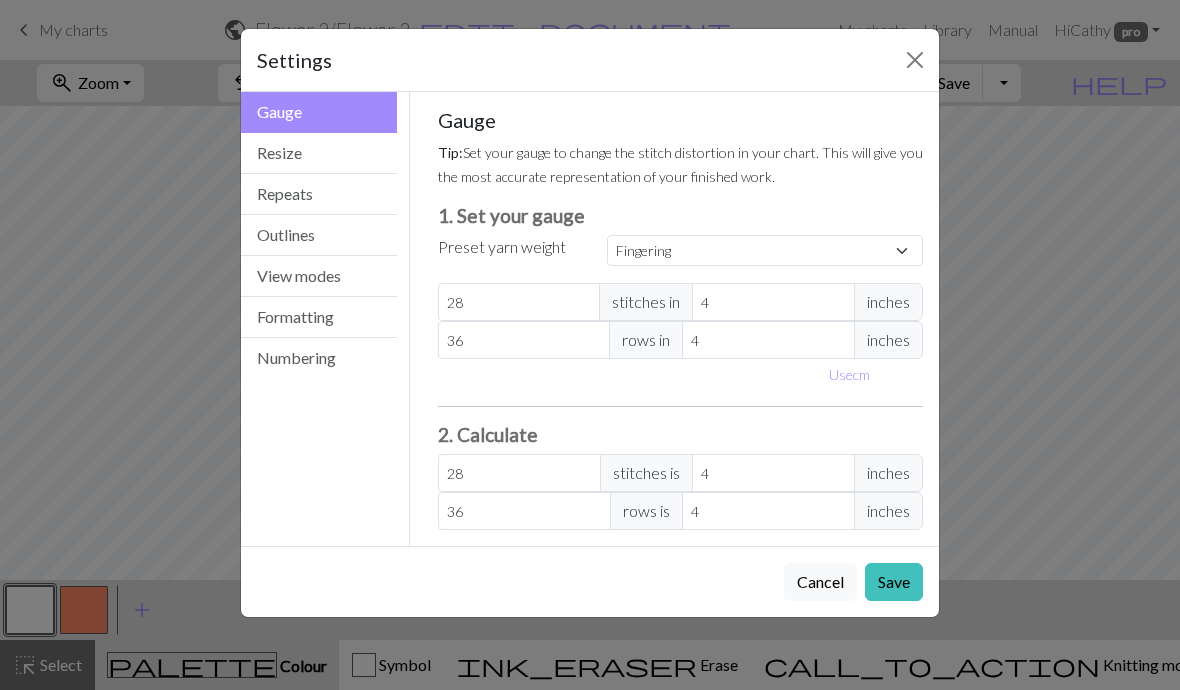 click on "Repeats" at bounding box center (319, 194) 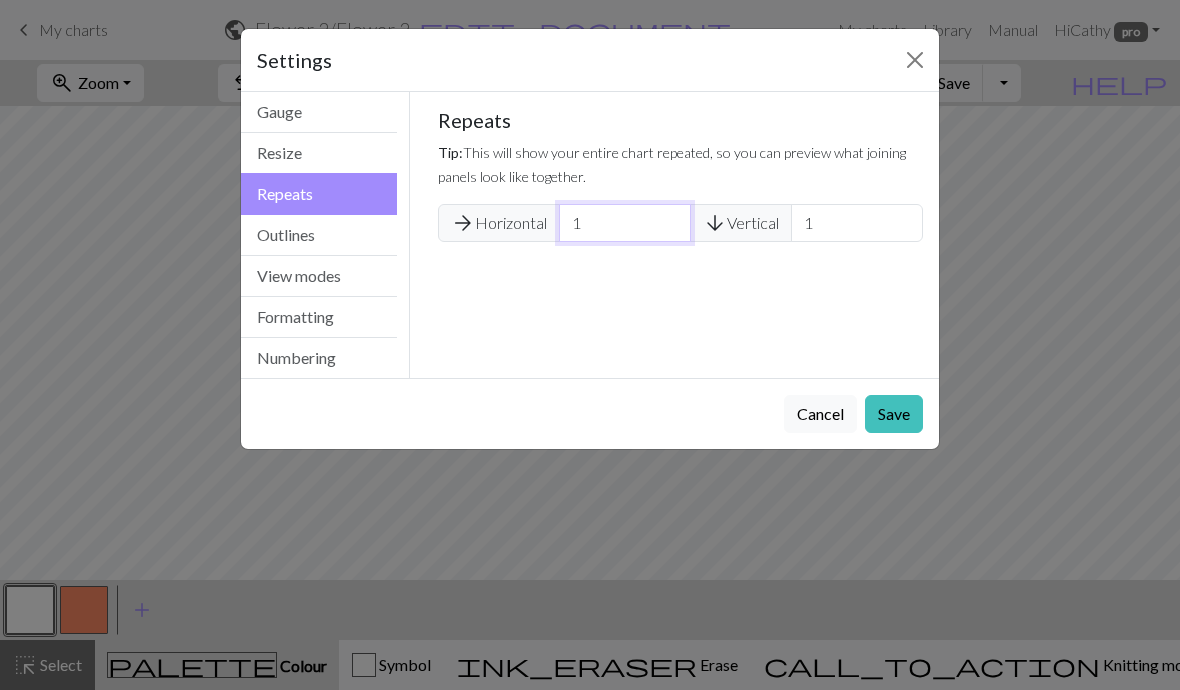 click on "1" at bounding box center [625, 223] 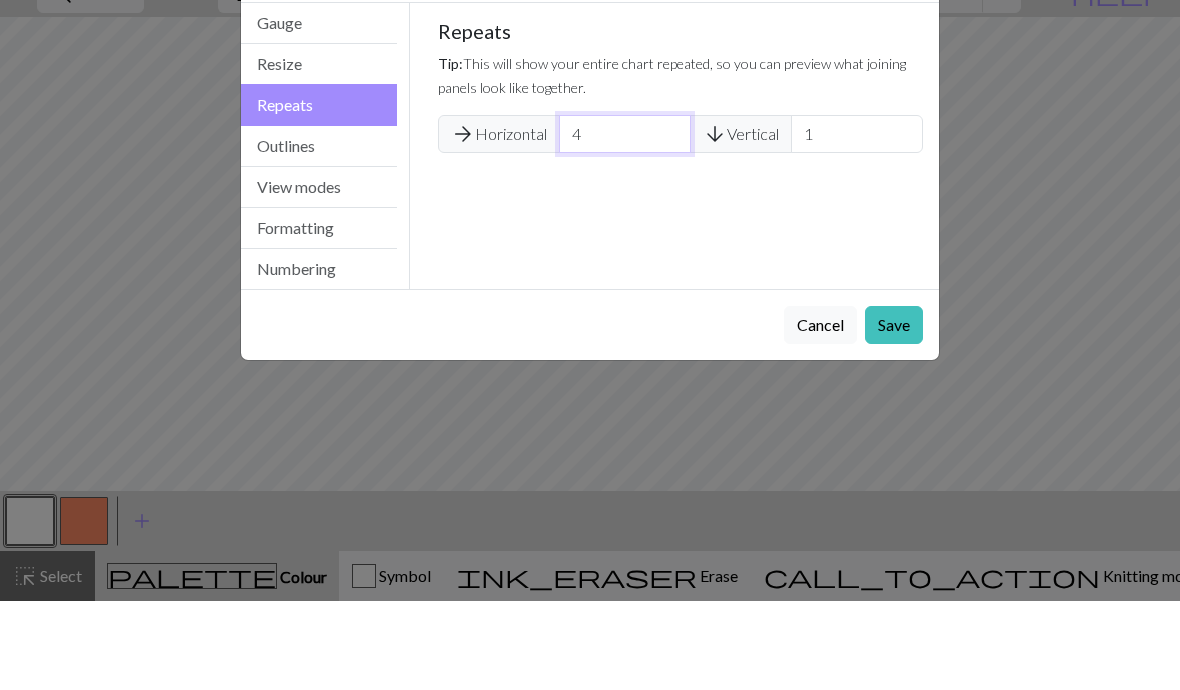 type on "4" 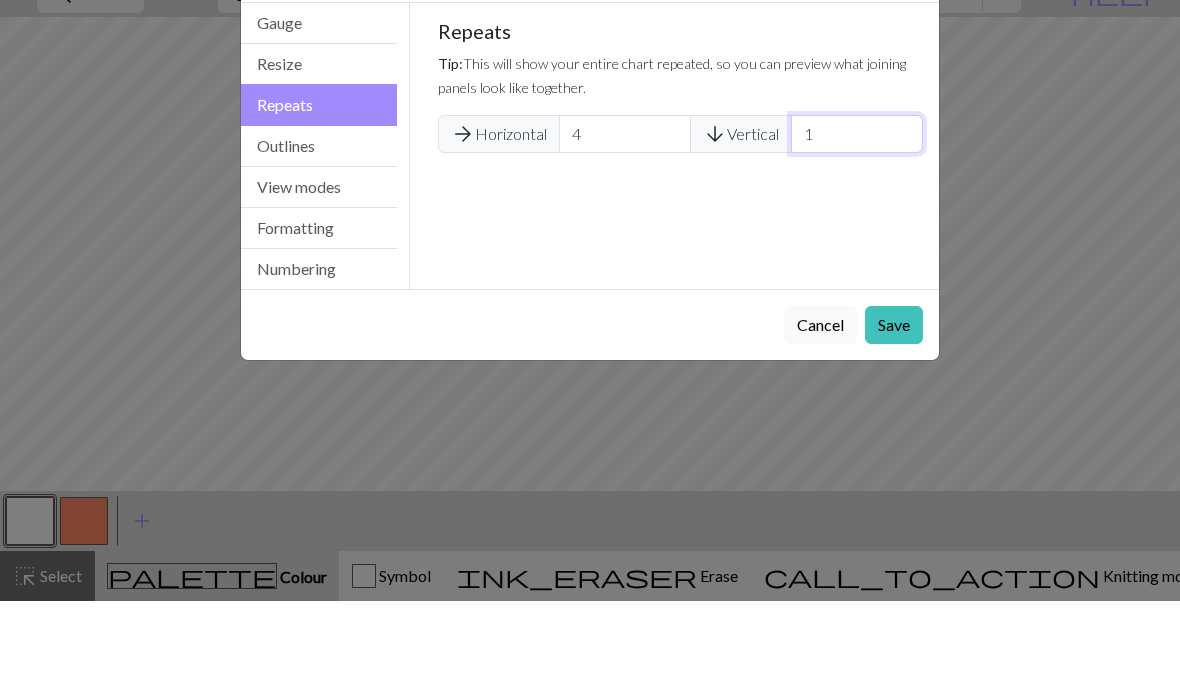 click on "1" at bounding box center [857, 223] 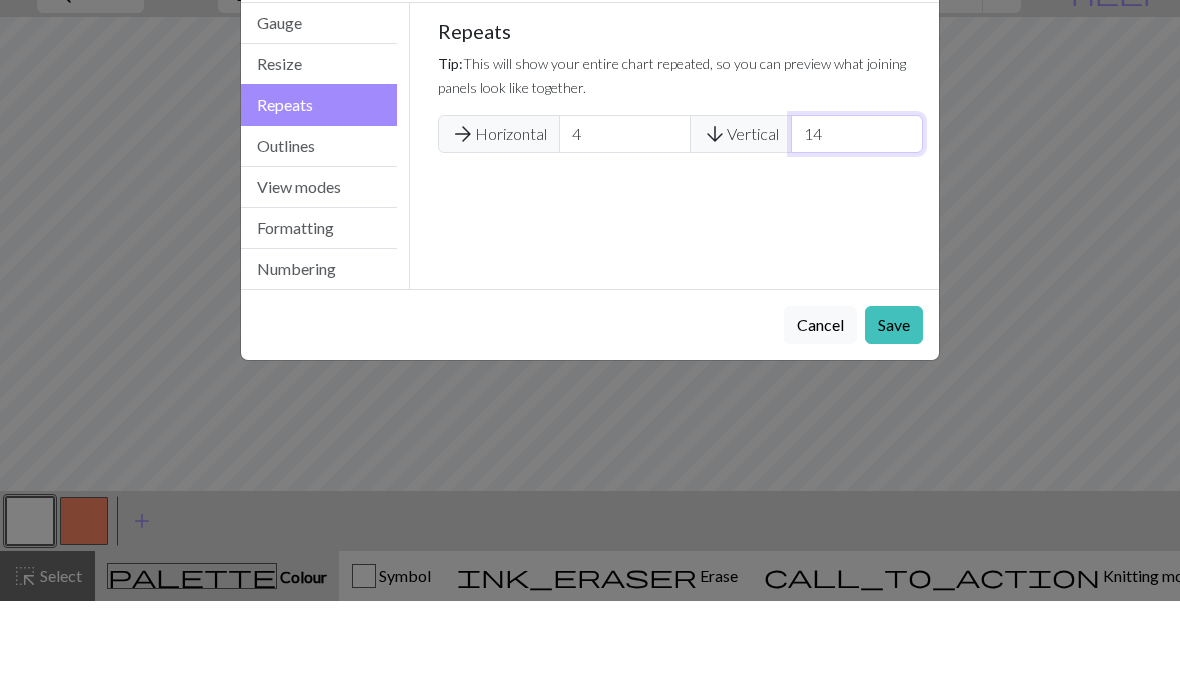 type on "1" 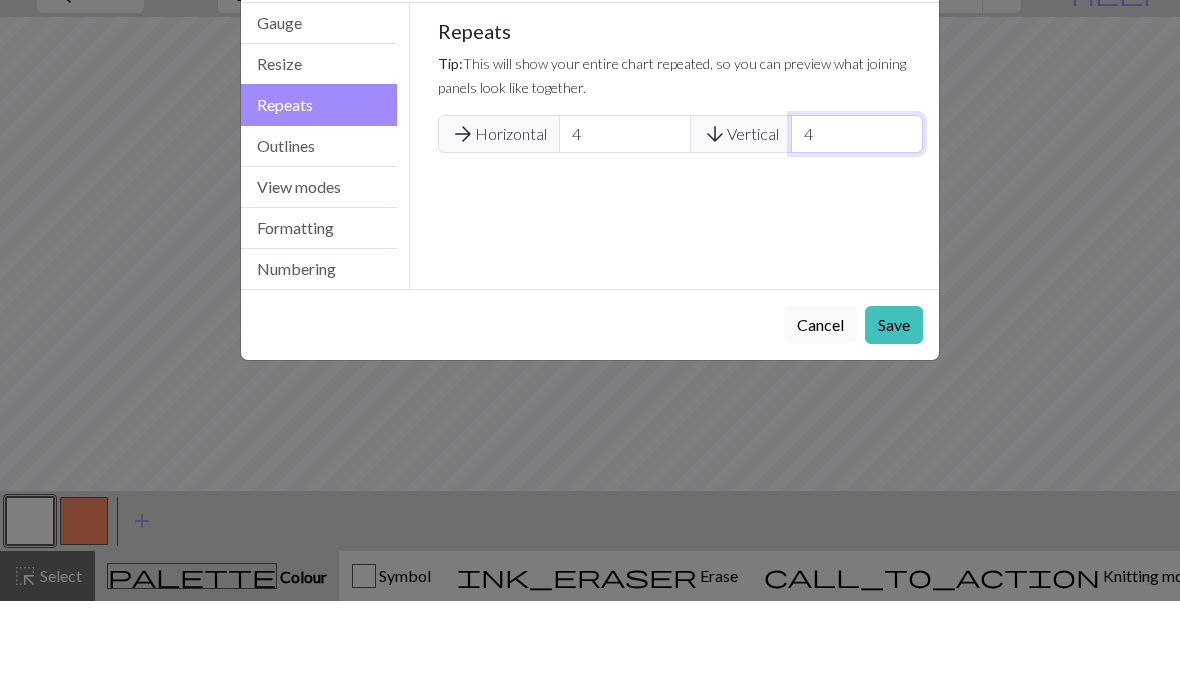 type on "4" 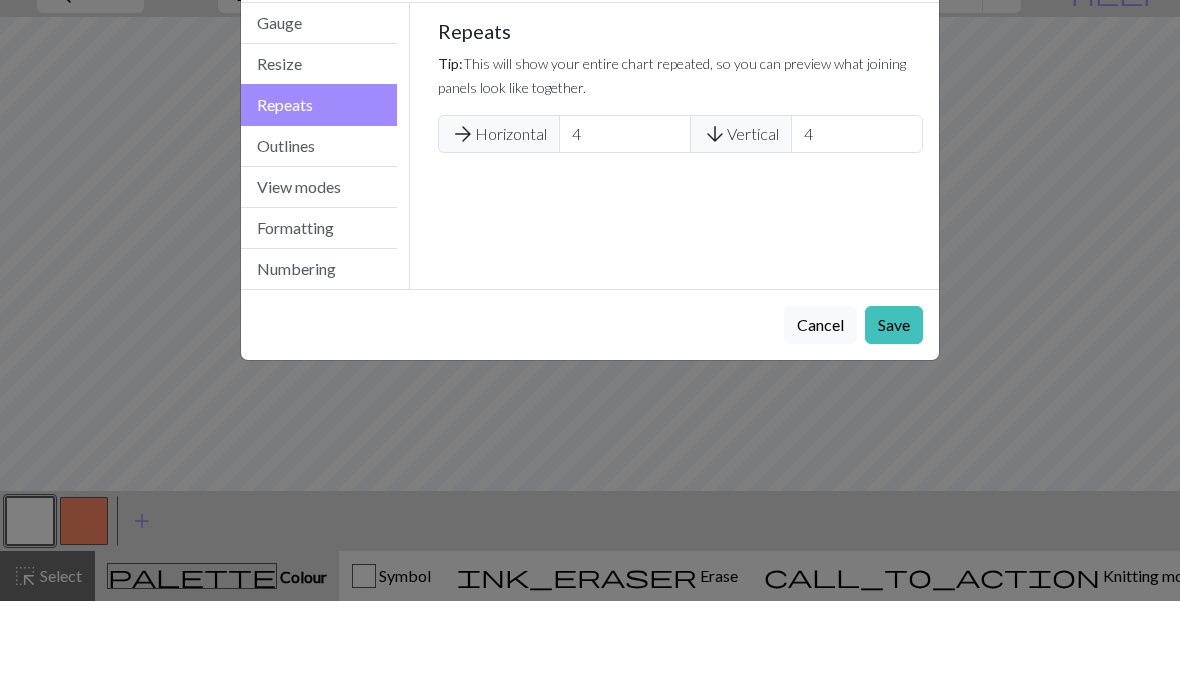click on "Settings Repeats Gauge Resize Repeats Outlines View modes Formatting Numbering Gauge Resize Repeats Outlines View modes Formatting Numbering Gauge Tip:  Set your gauge to change the stitch distortion in your chart. This will give you the most accurate representation of your finished work. 1. Set your gauge Preset yarn weight Custom Square Lace Light Fingering Fingering Sport Double knit Worsted Aran Bulky Super Bulky 28 stitches in  4 inches 36 rows in  4 inches Use  cm 2. Calculate 28 stitches is 4 inches 36 rows is 4 inches Resize your chart Tip:  Changes will be applied from the bottom right. To change rows and columns in other areas (e.g. within the chart or at the top), use the select tool or click the grid numbers to select then insert or remove from the top toolbar. Width 13 Height 13 Repeats Tip:   This will show your entire chart repeated, so you can preview what joining panels look like together. arrow_forward  Horizontal 4 arrow_downward  Vertical 4 Outlines Tip: Add an outline View modes Grid None" at bounding box center (590, 345) 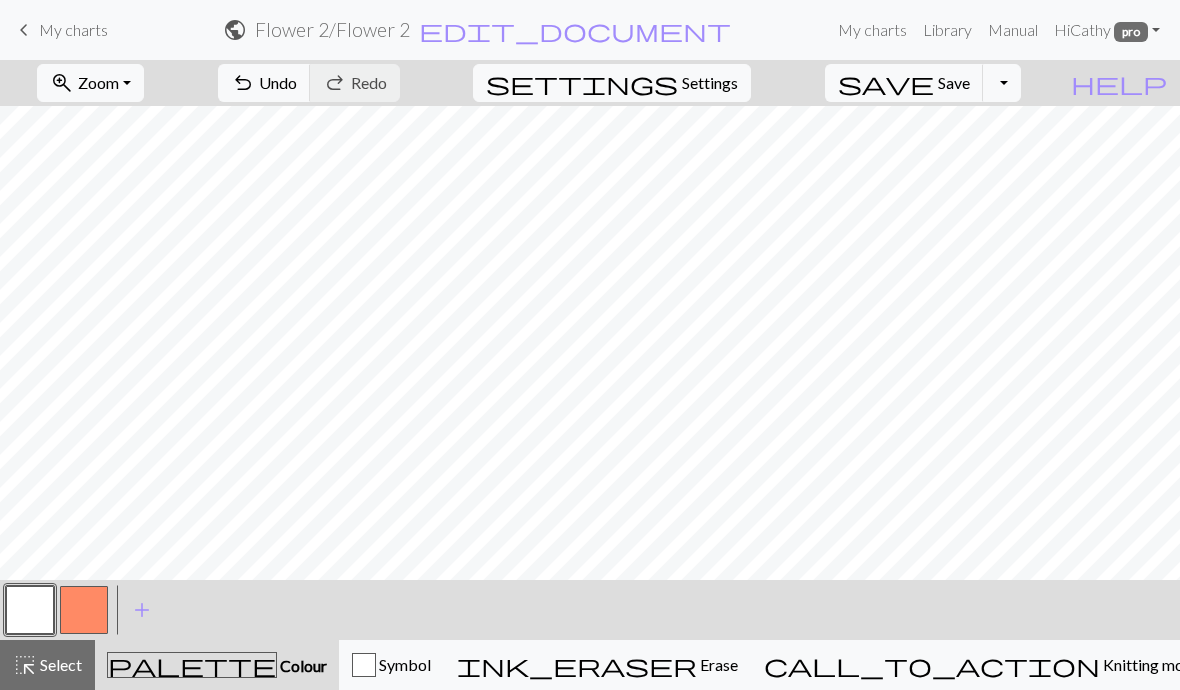 click on "Settings" at bounding box center [710, 83] 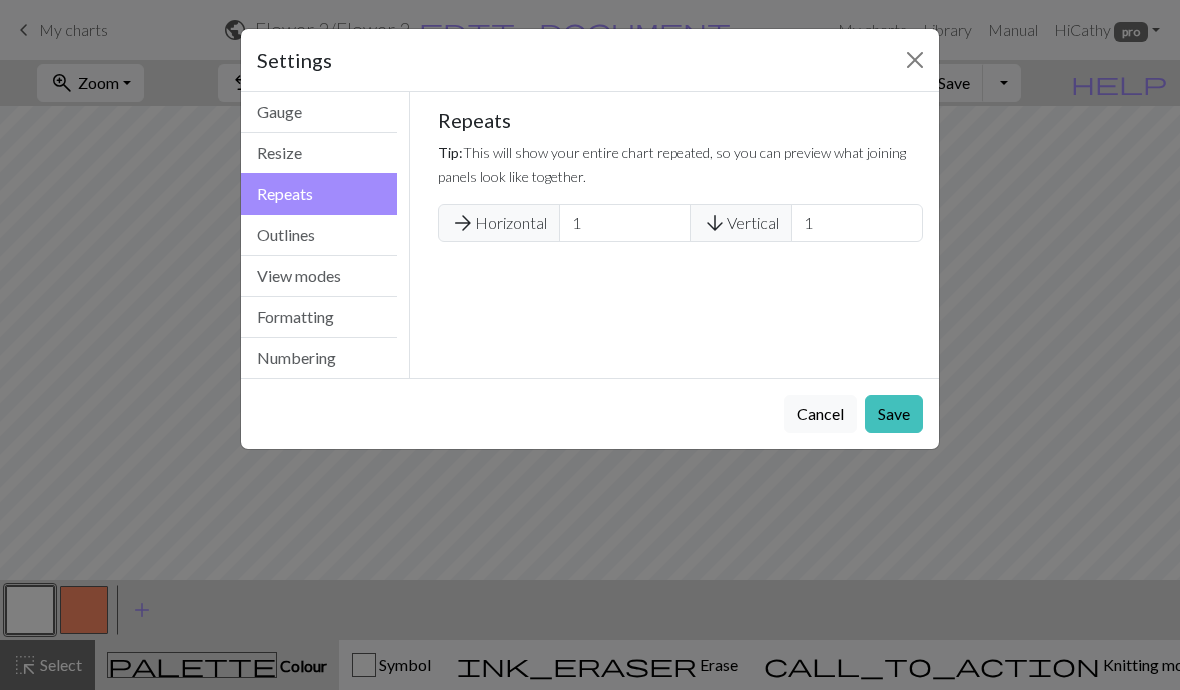 click on "Resize" at bounding box center (319, 153) 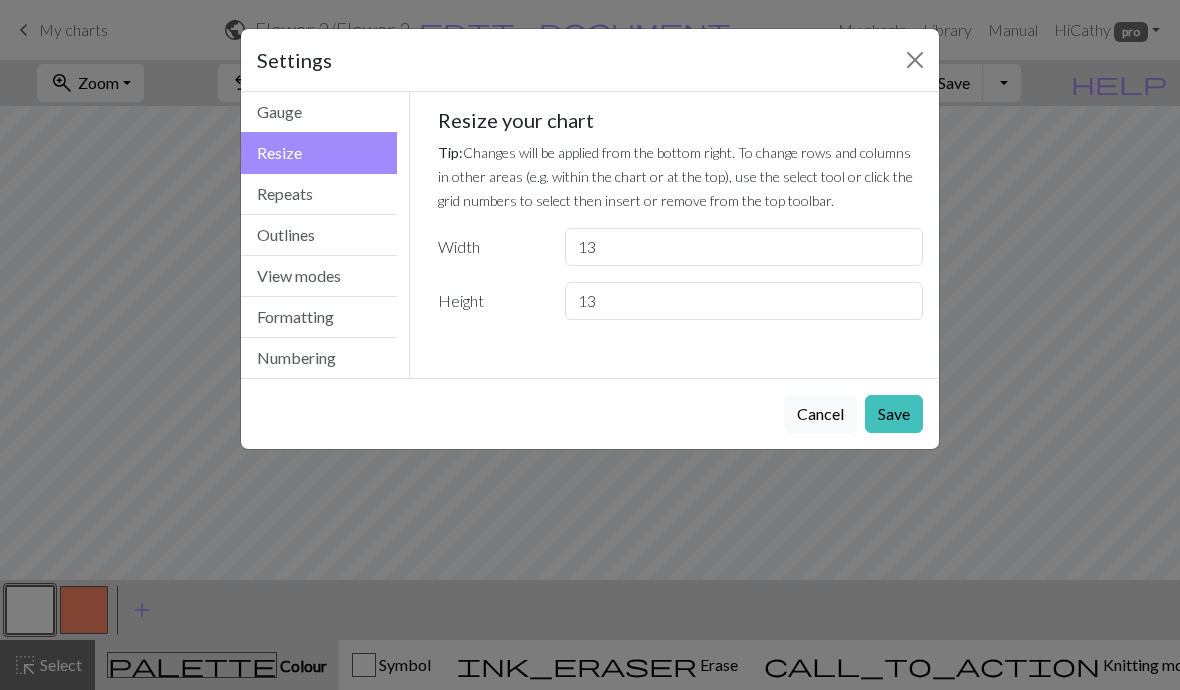 click on "Repeats" at bounding box center [319, 194] 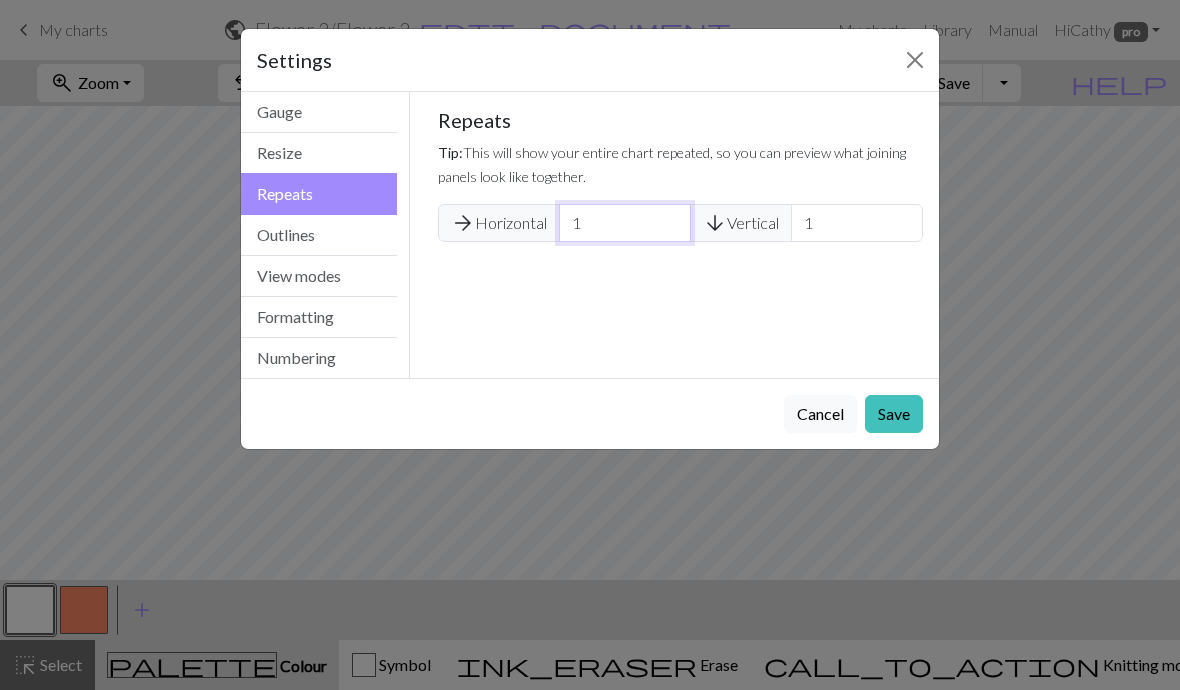 click on "1" at bounding box center (625, 223) 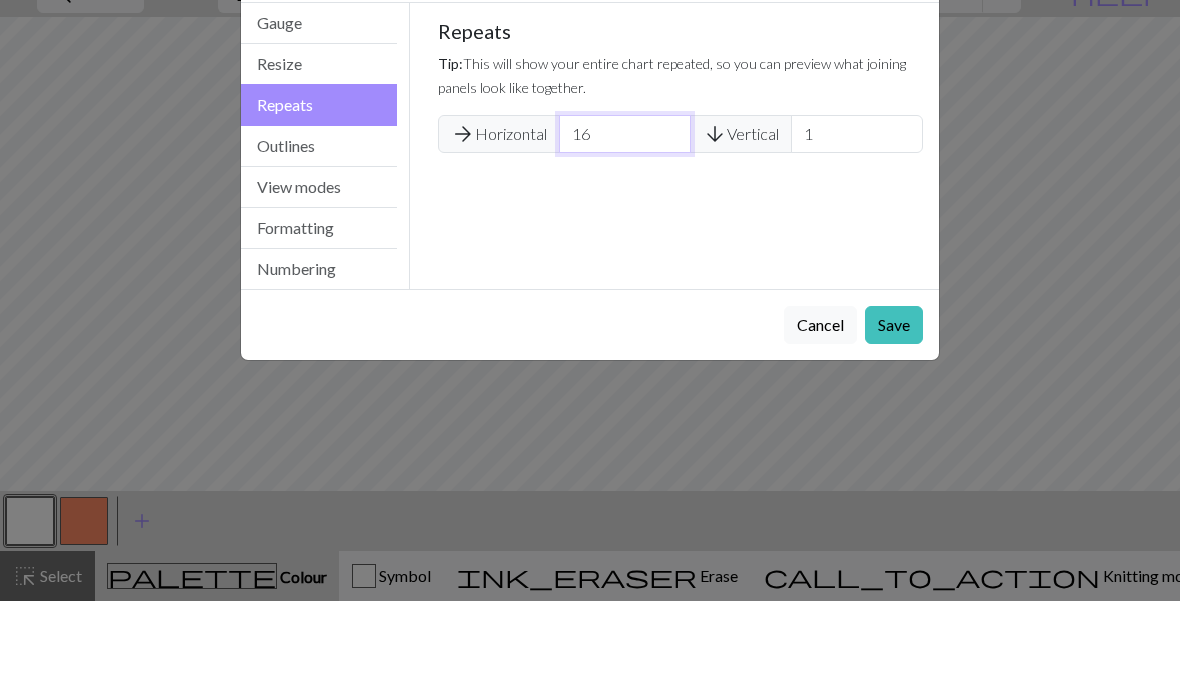 type on "1" 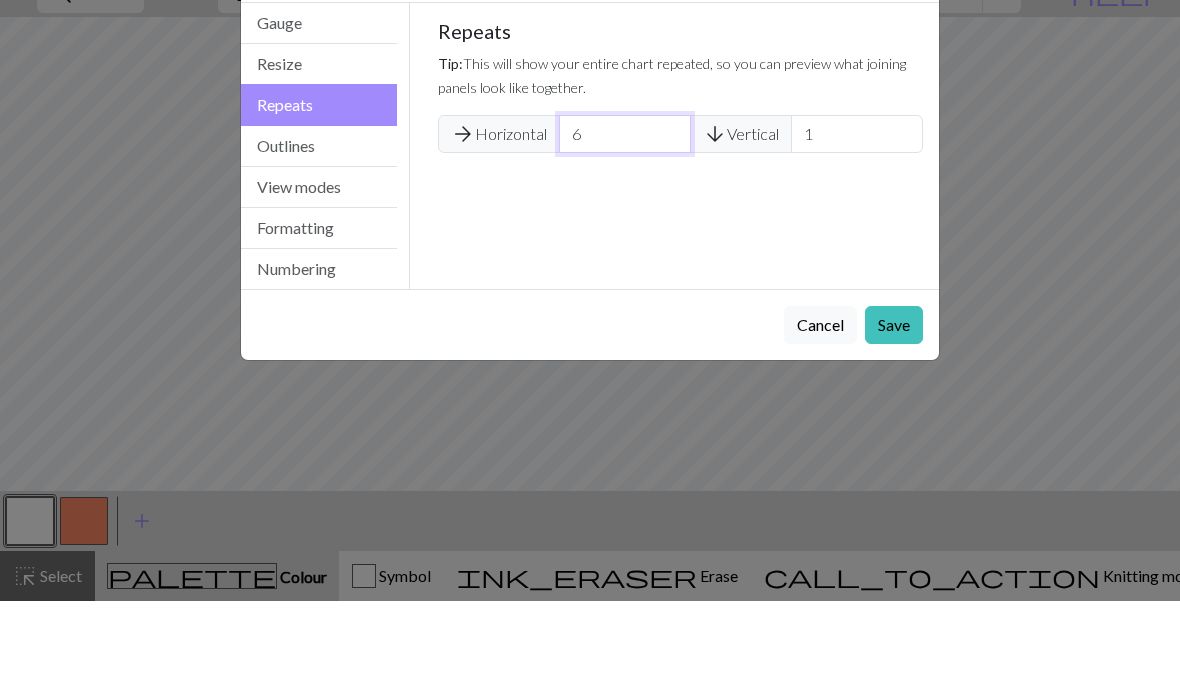 type on "6" 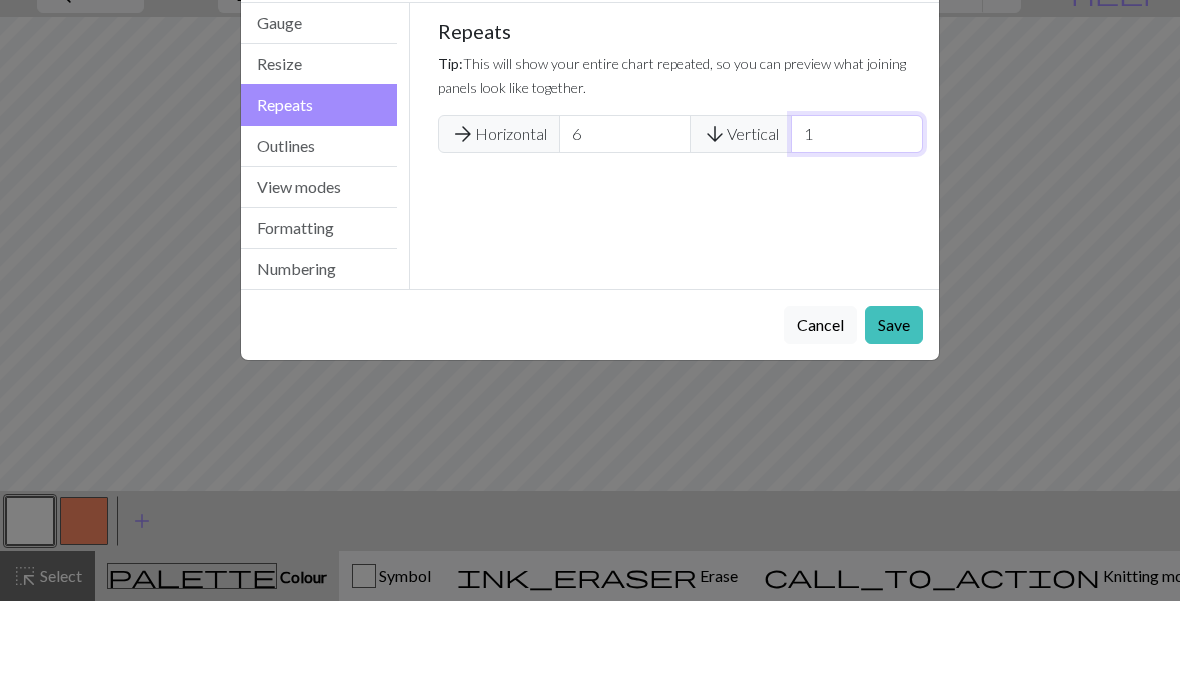 click on "1" at bounding box center (857, 223) 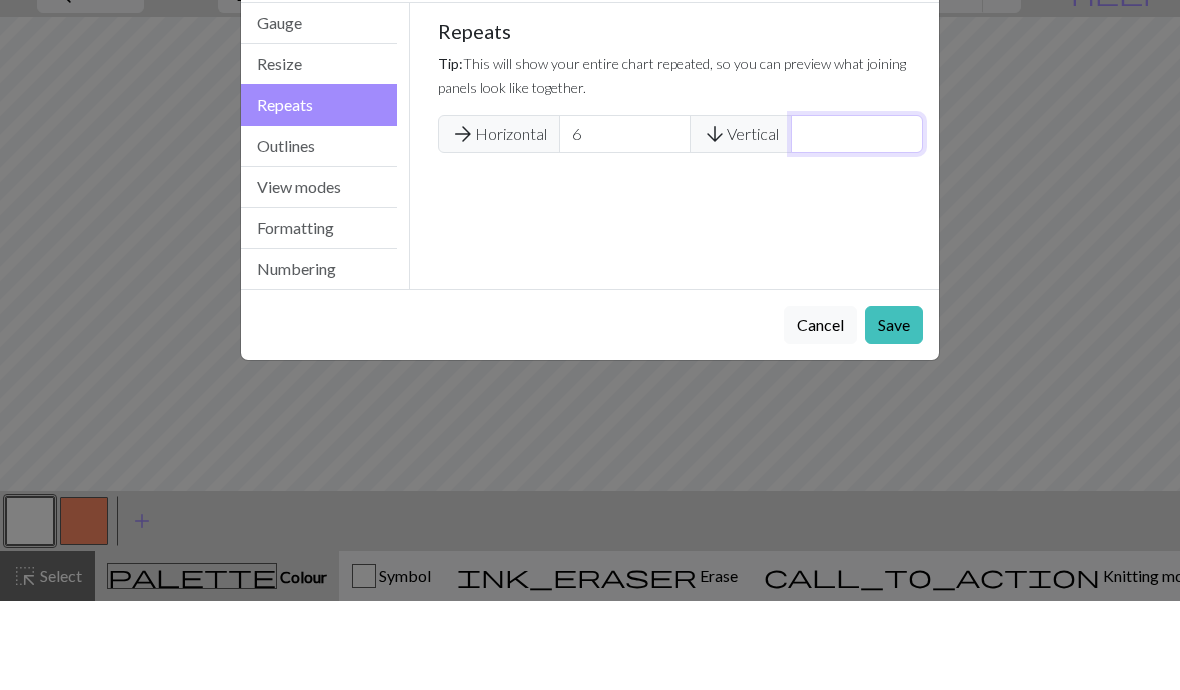 type on "4" 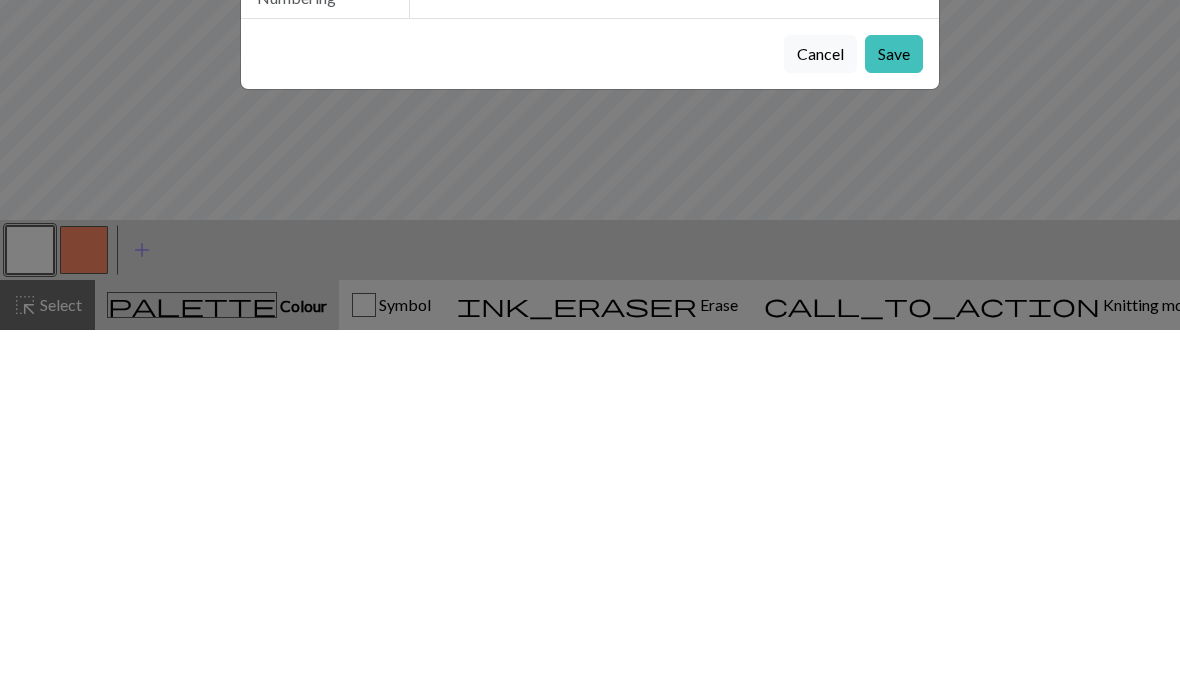 type on "6" 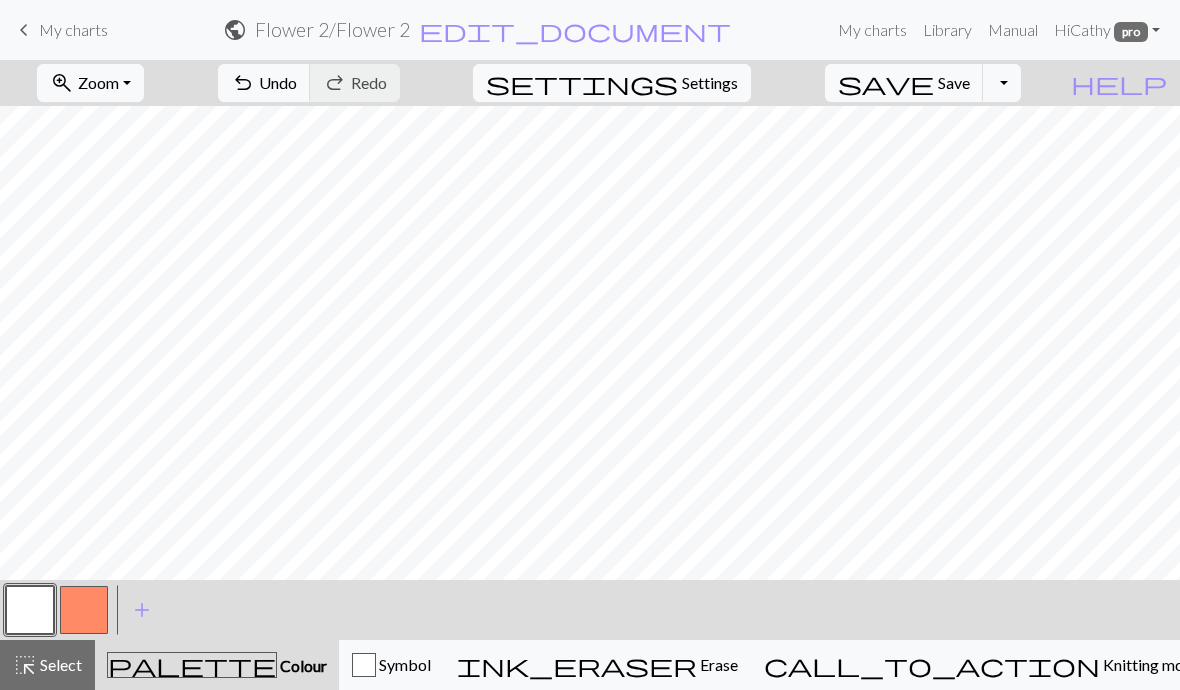 click on "Zoom" at bounding box center (98, 82) 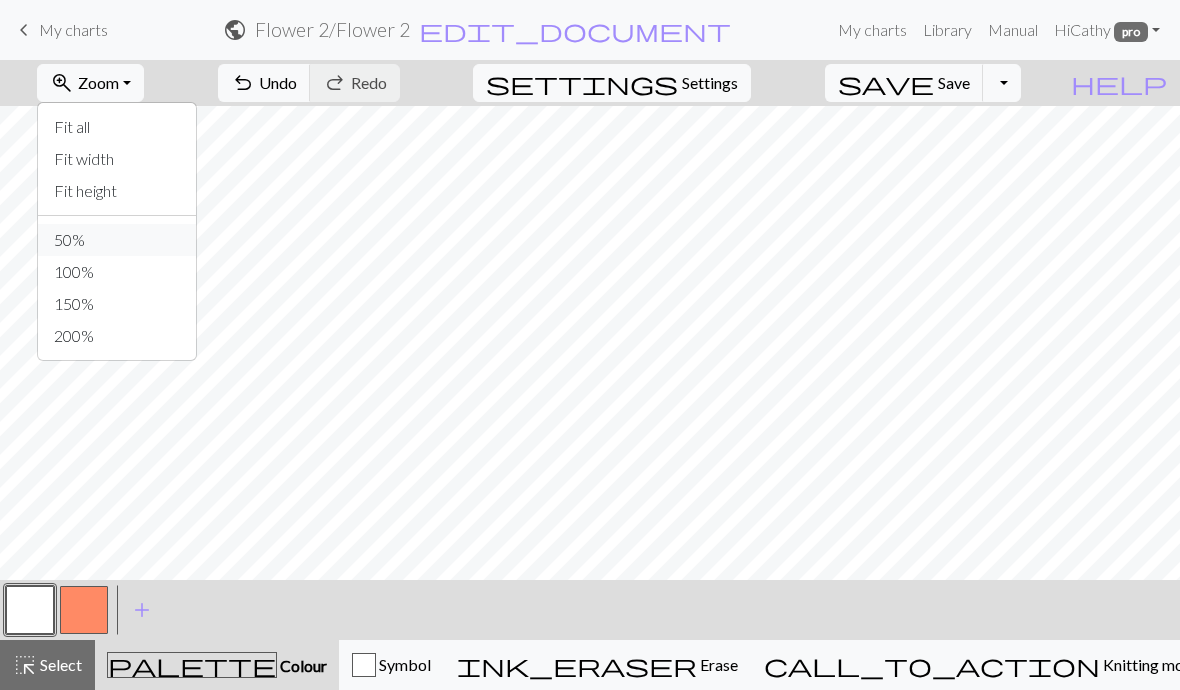 click on "50%" at bounding box center [117, 240] 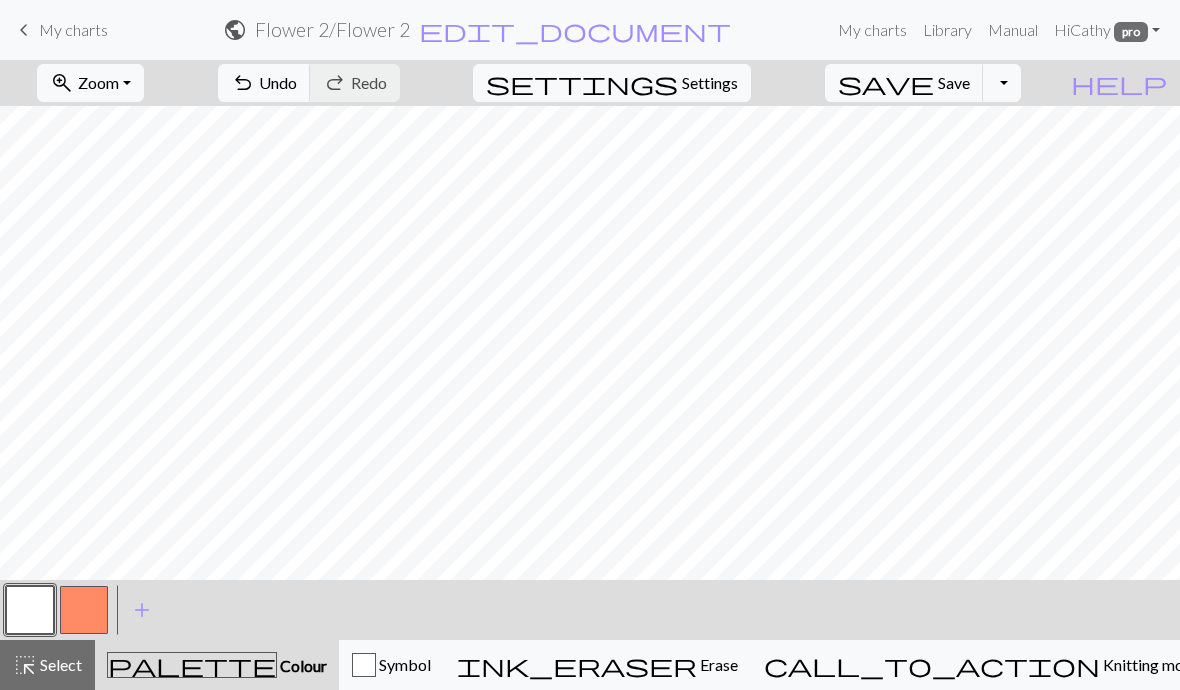 click on "Select" at bounding box center (59, 664) 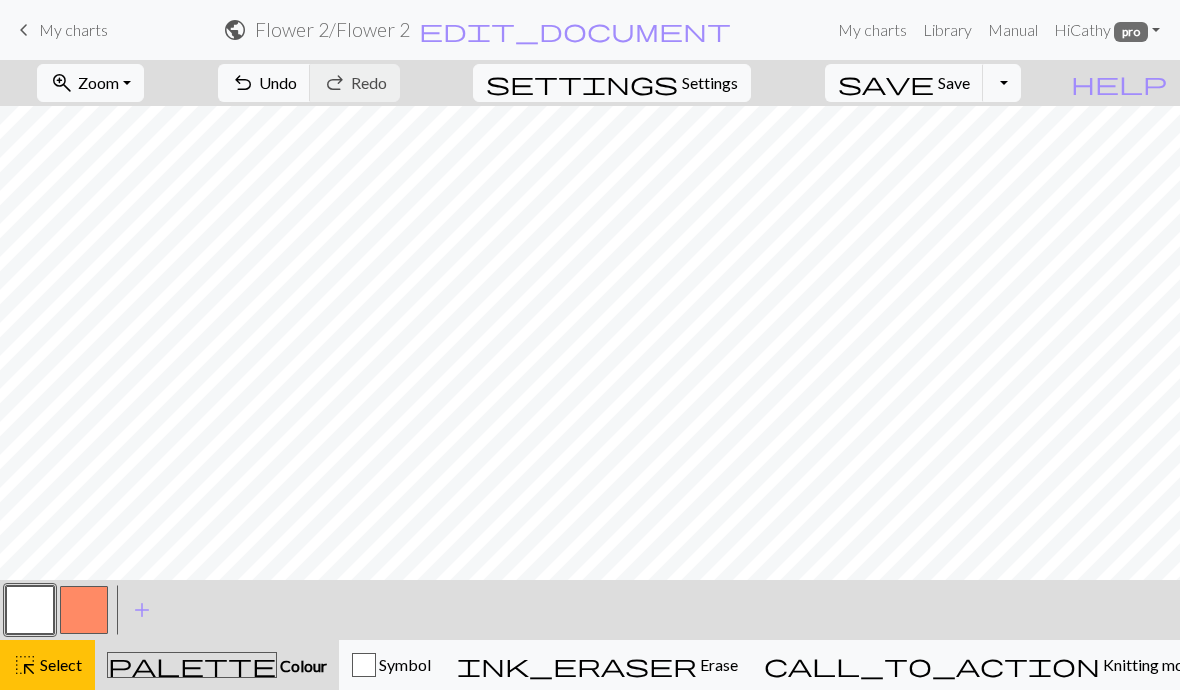 click on "Select" at bounding box center (59, 664) 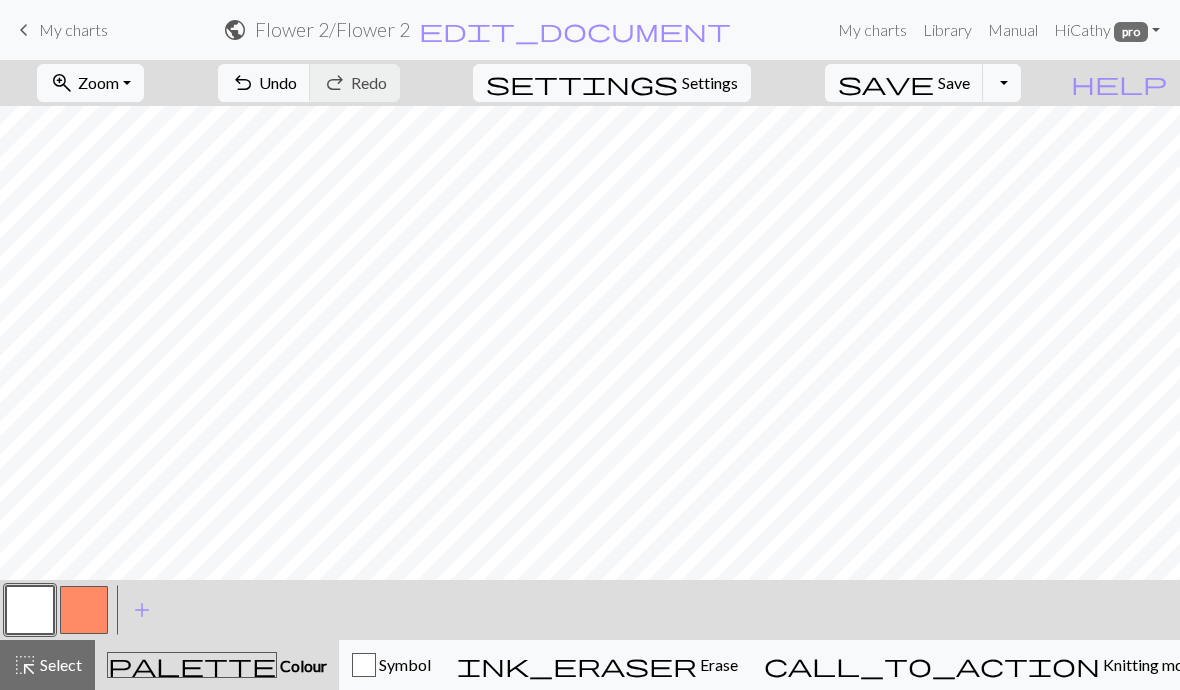 click on "Undo" at bounding box center [278, 82] 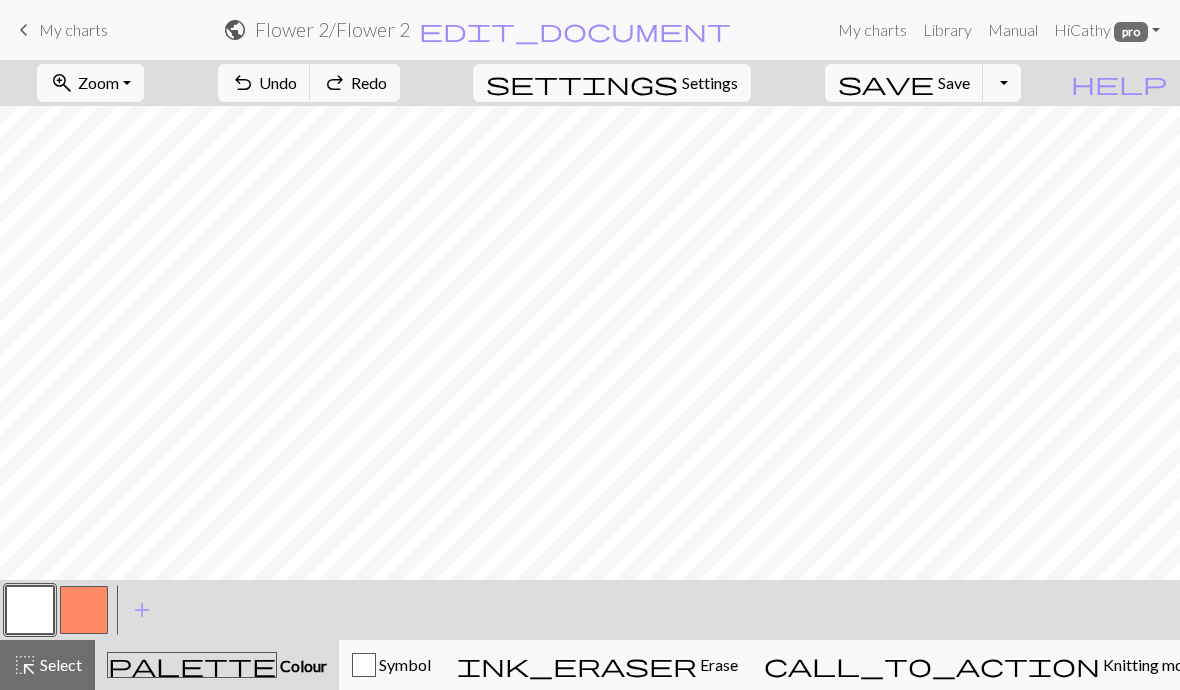 click on "undo Undo Undo" at bounding box center [264, 83] 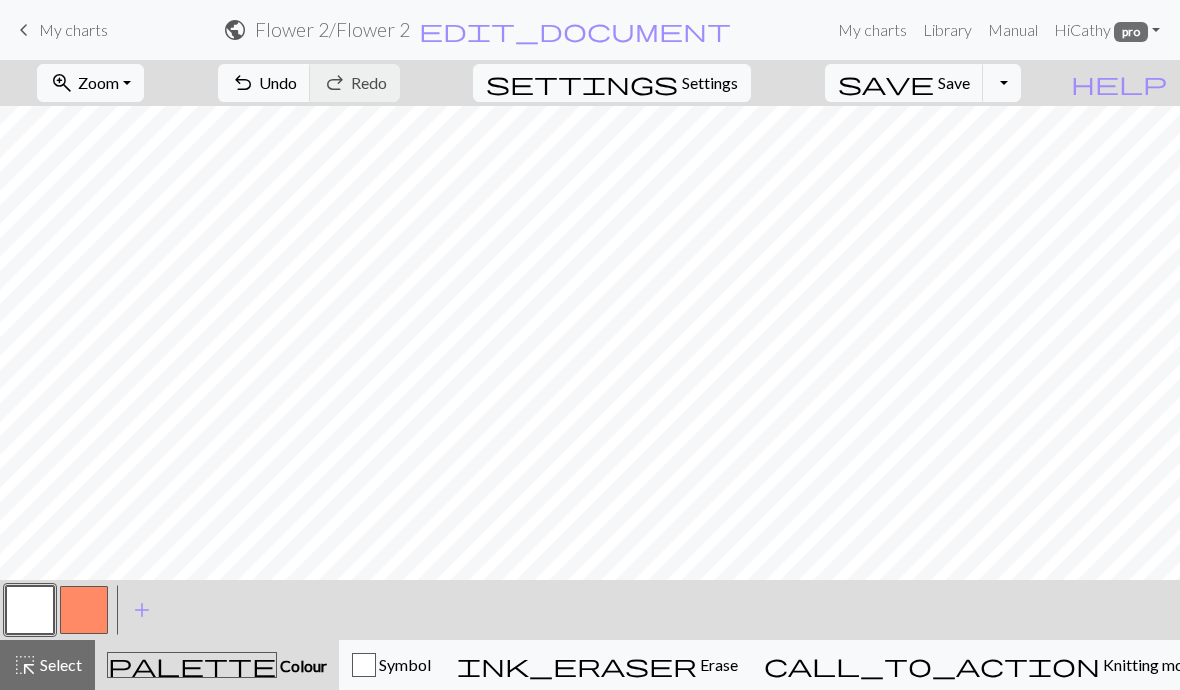 click on "Zoom" at bounding box center [98, 82] 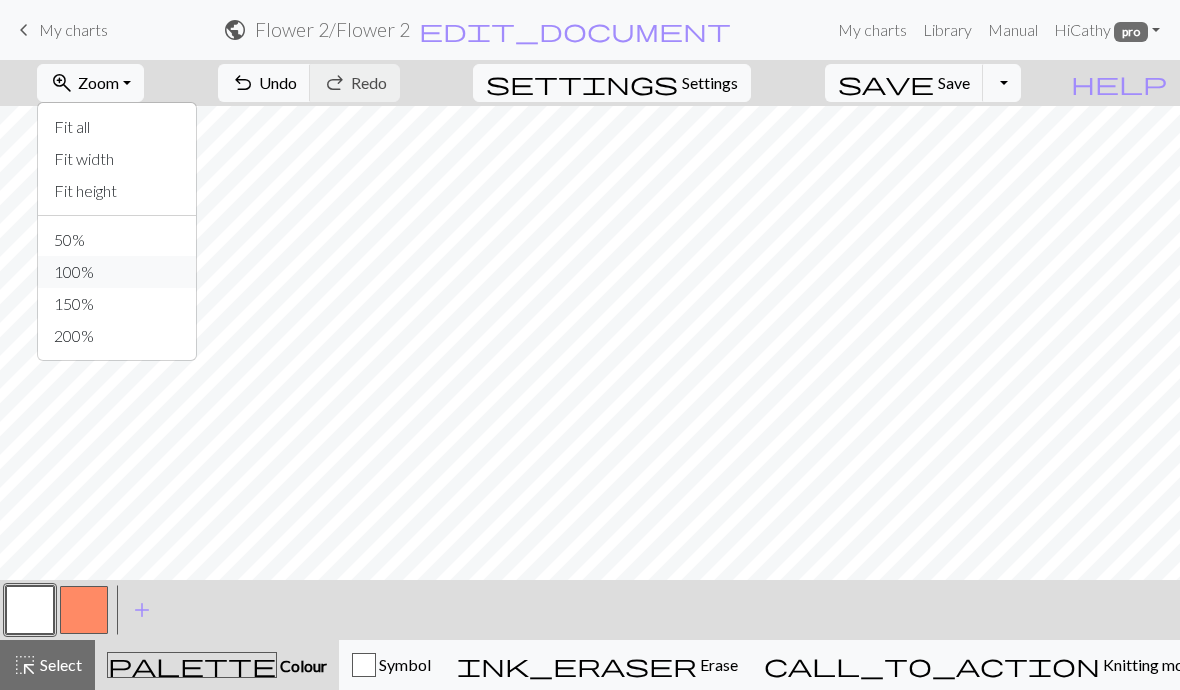 click on "100%" at bounding box center [117, 272] 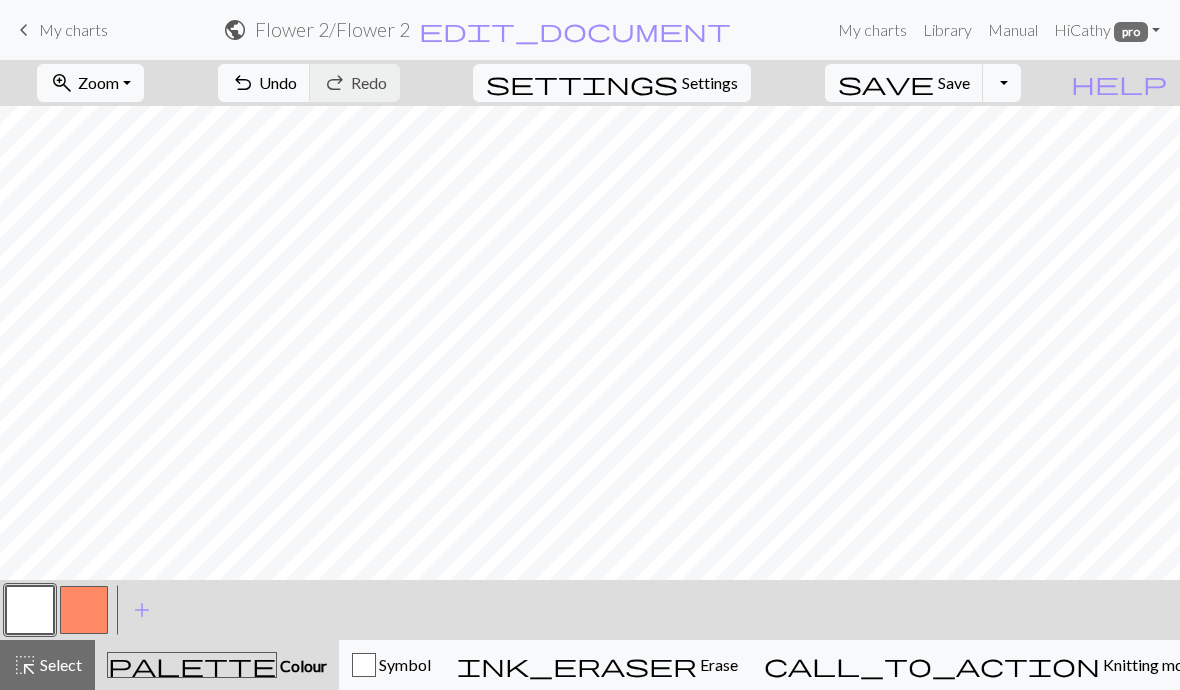 click at bounding box center [84, 610] 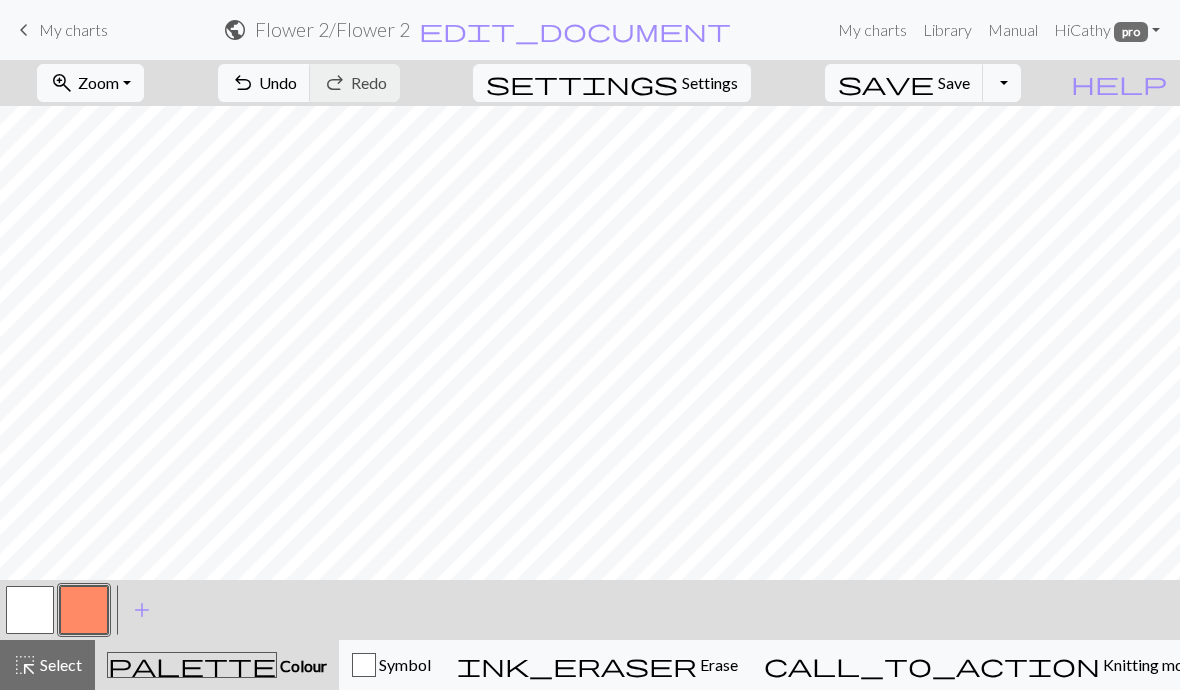 click at bounding box center [30, 610] 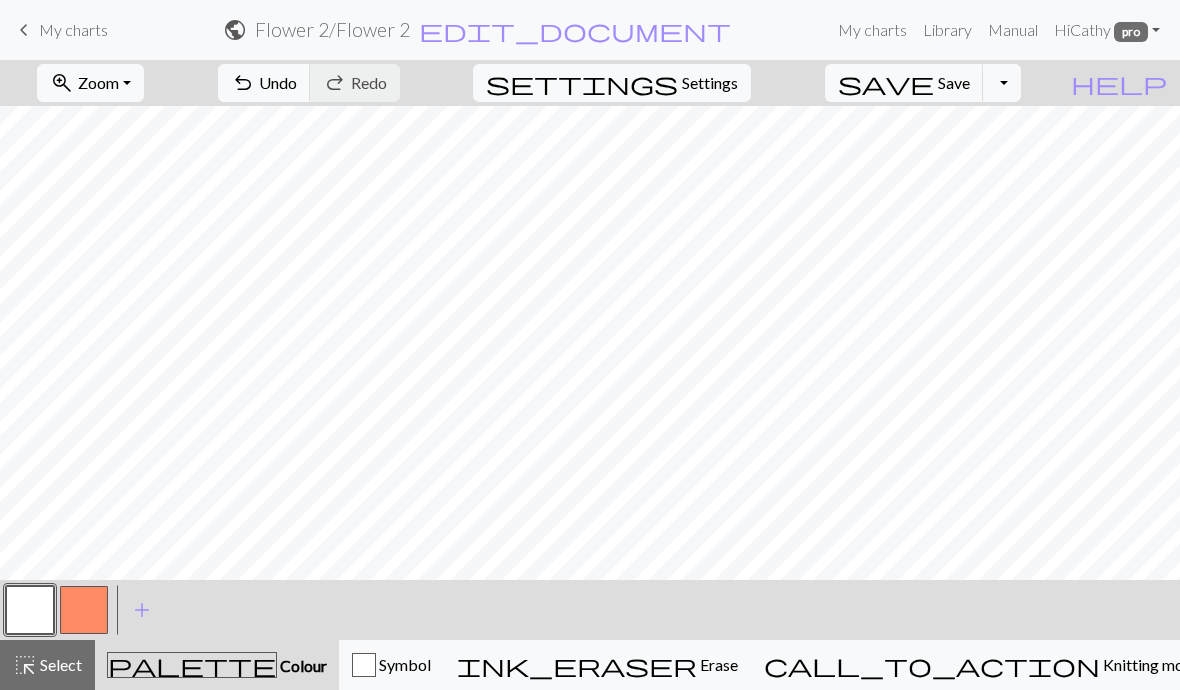 click at bounding box center (84, 610) 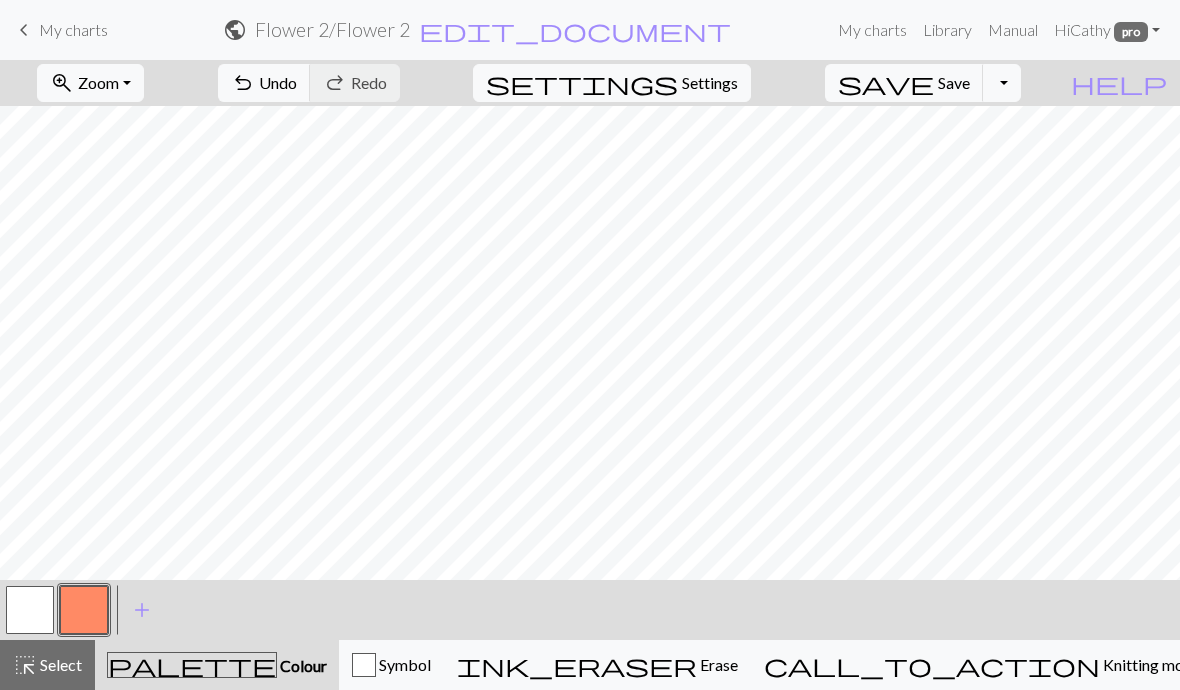 click at bounding box center (30, 610) 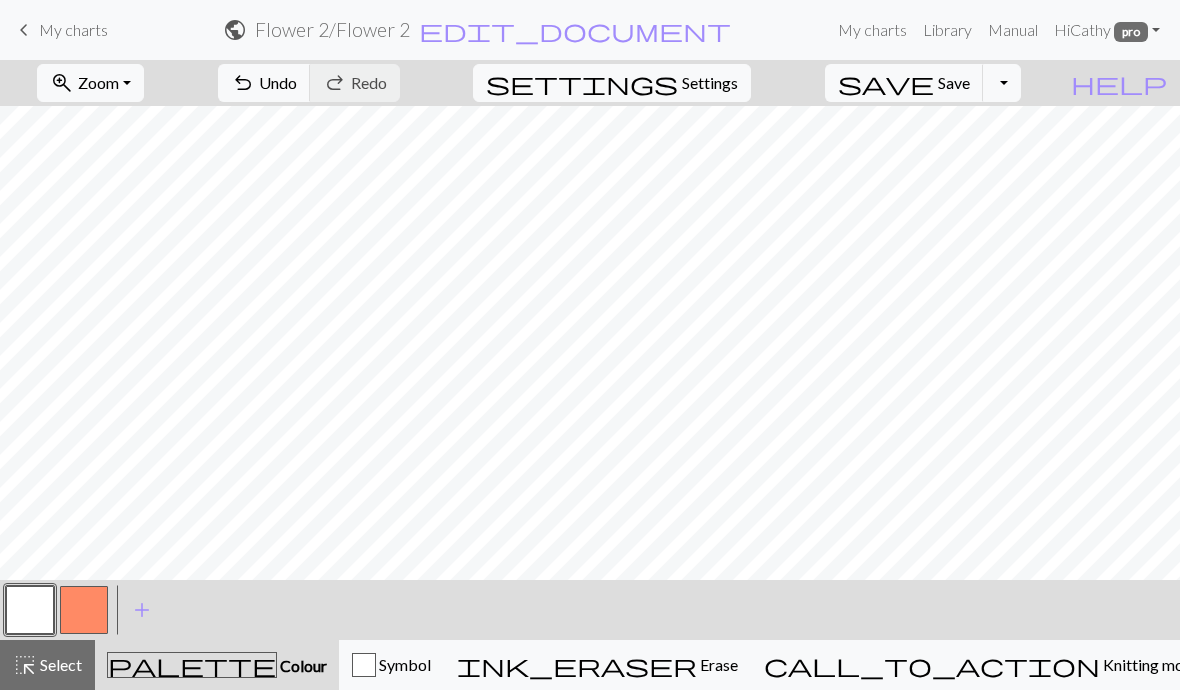 click at bounding box center (84, 610) 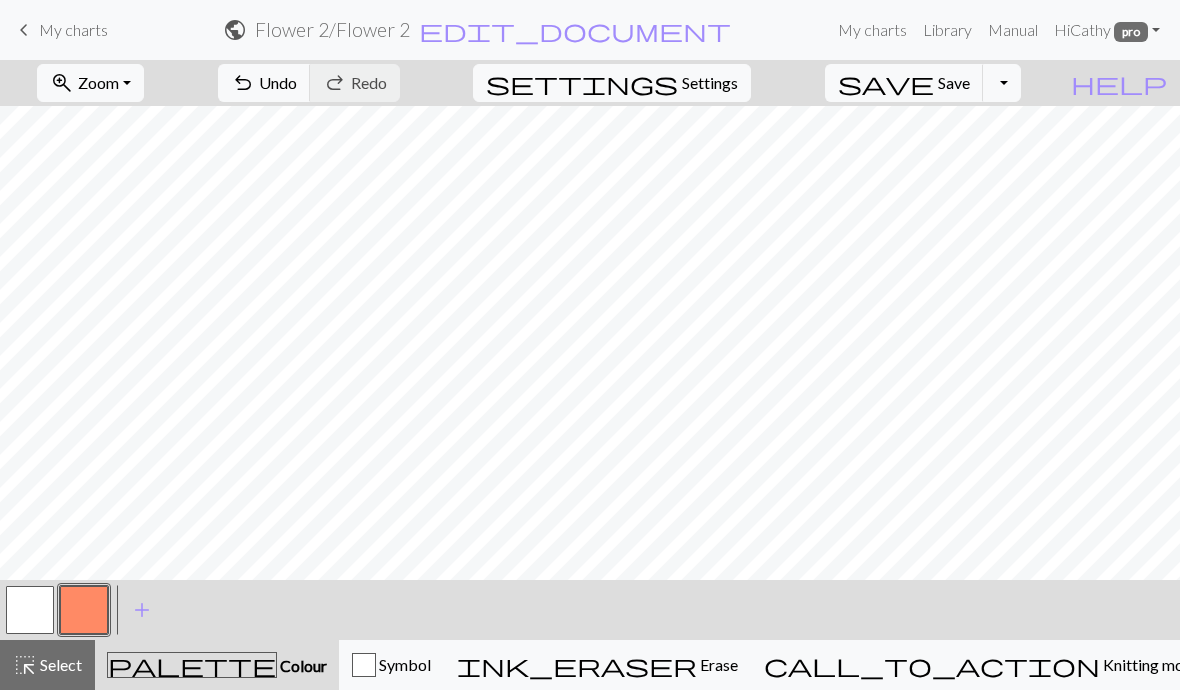 click on "Settings" at bounding box center [710, 83] 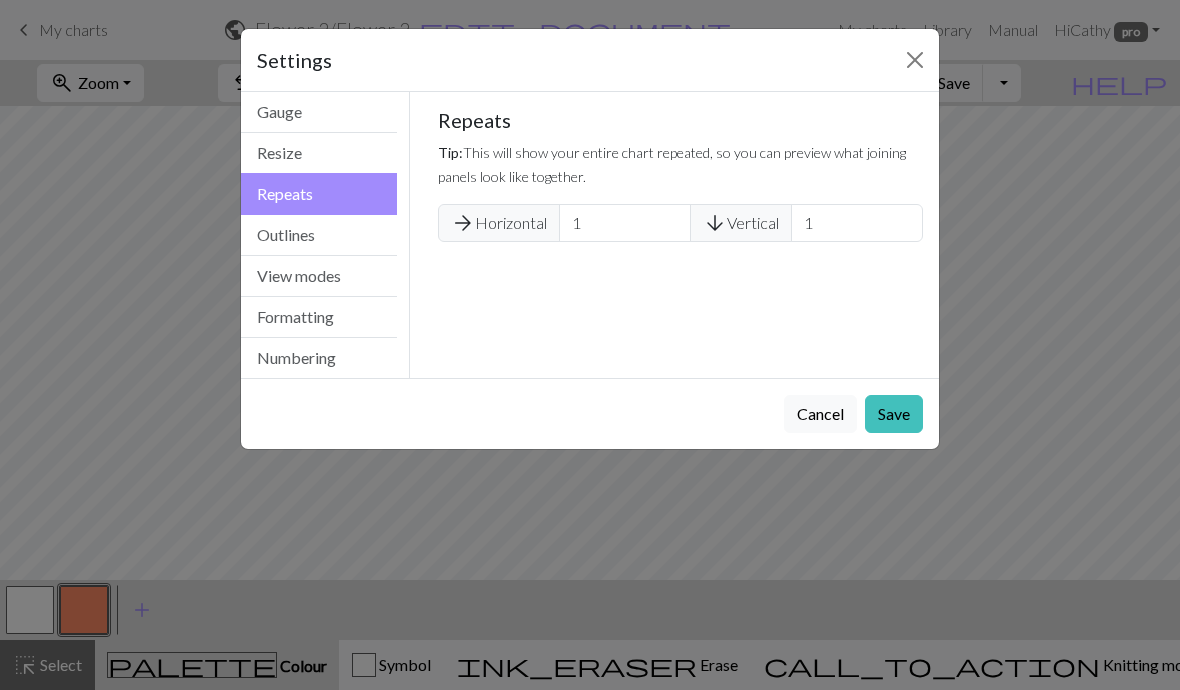 click on "Resize" at bounding box center [319, 153] 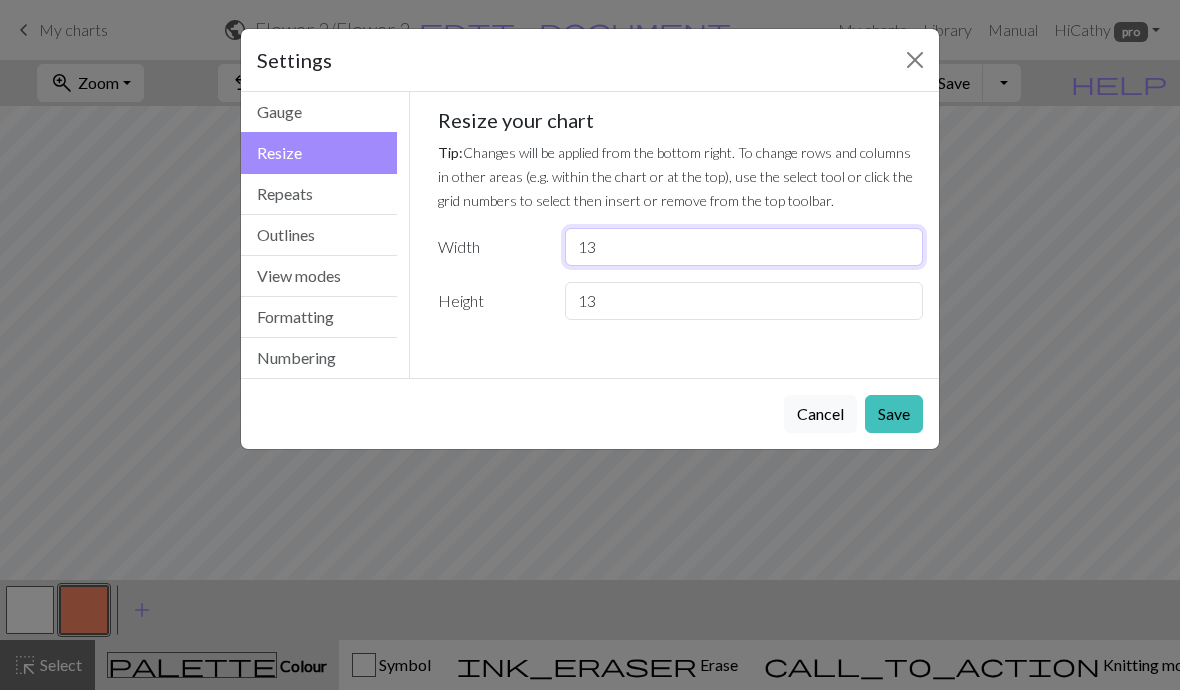 click on "13" at bounding box center (744, 247) 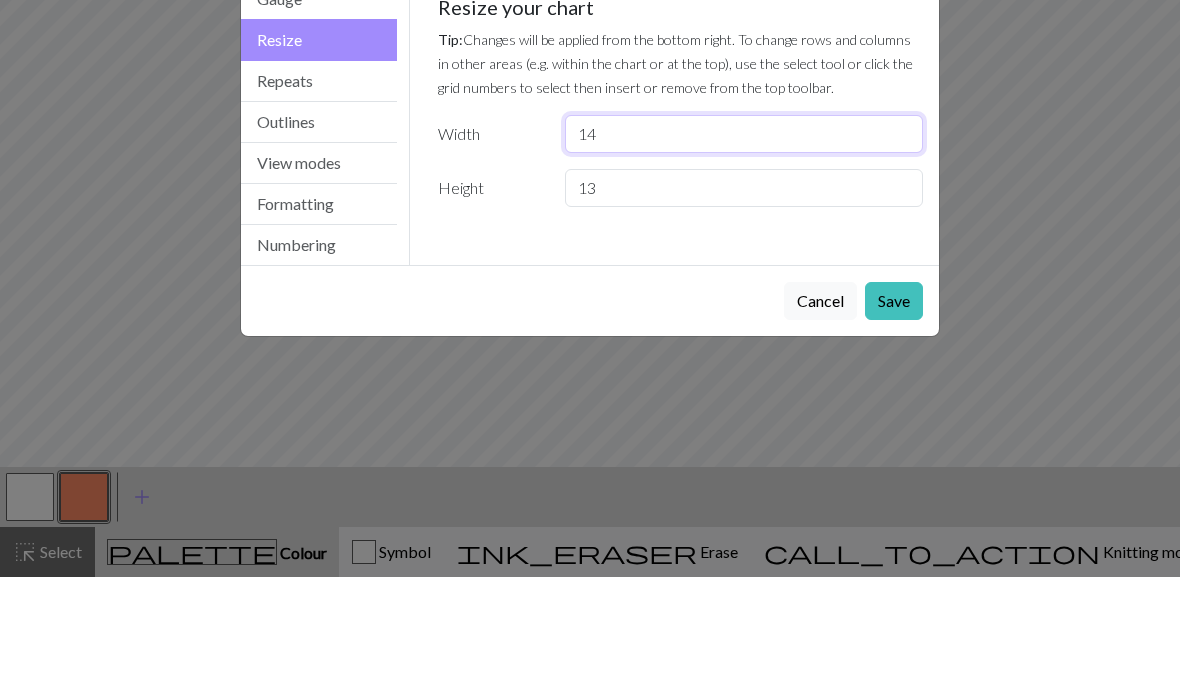type on "14" 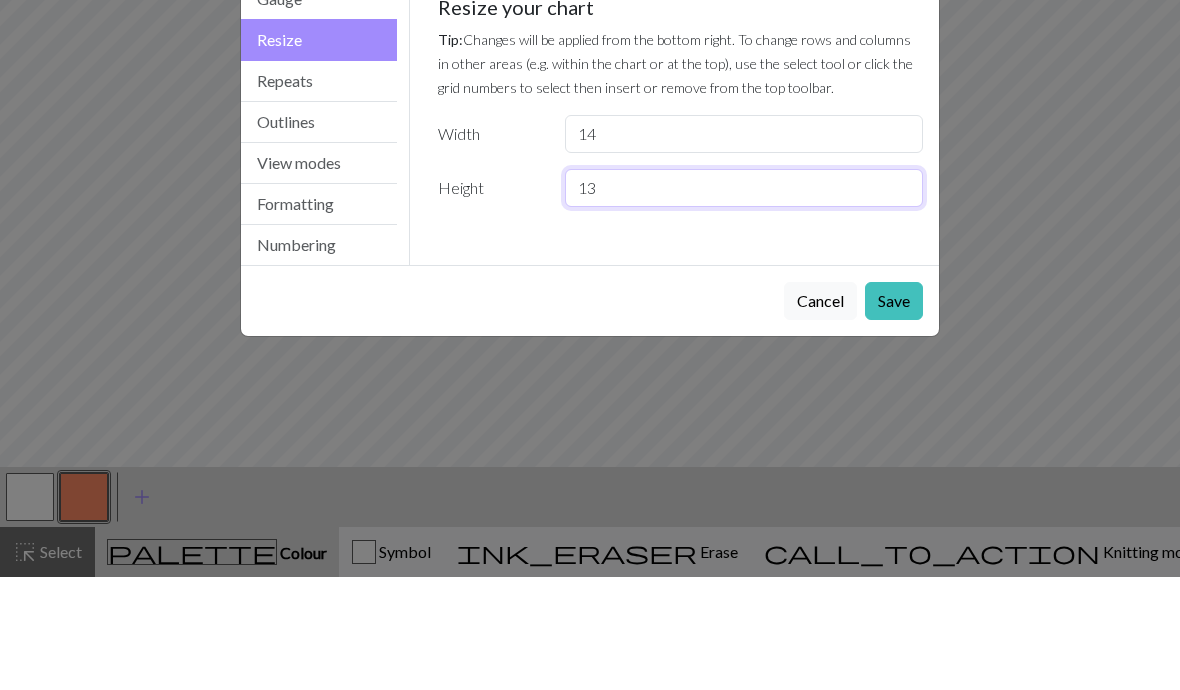click on "13" at bounding box center (744, 301) 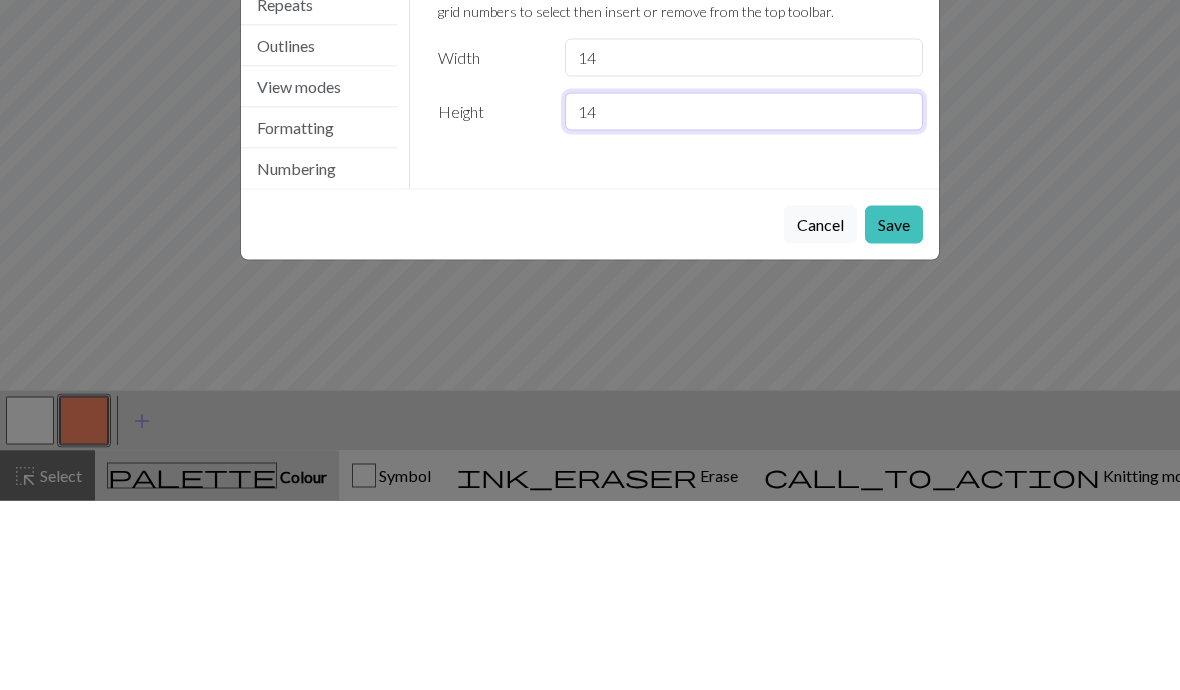 type on "14" 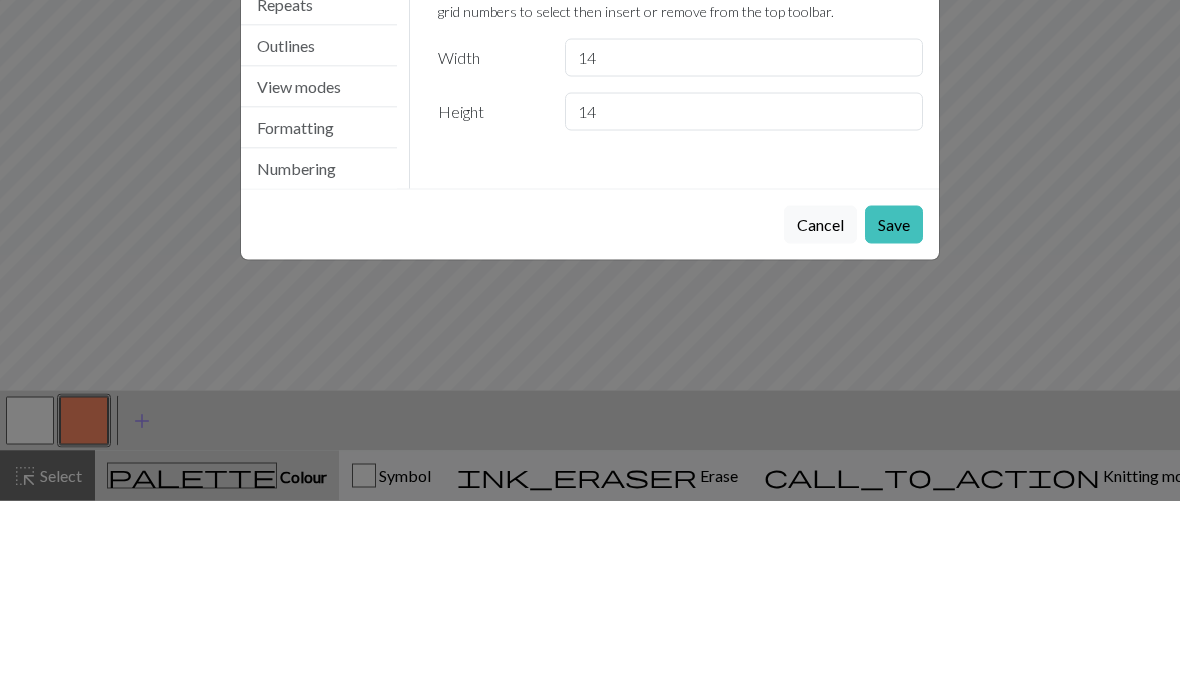 click on "Save" at bounding box center [894, 414] 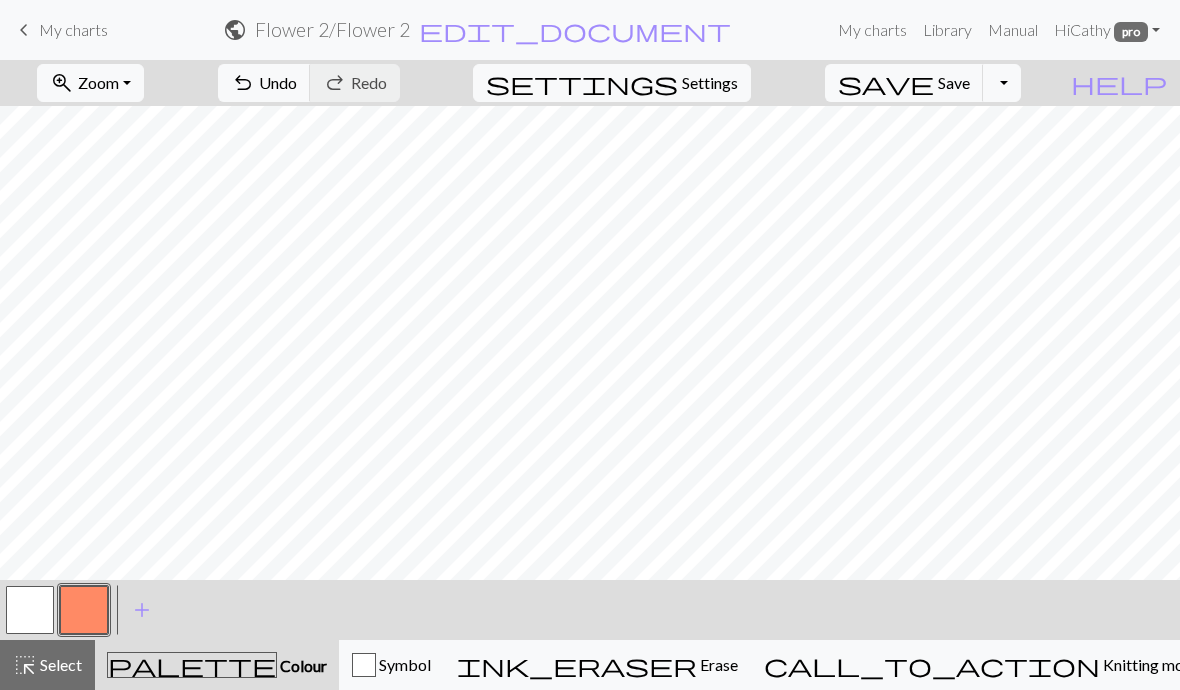 click on "Settings" at bounding box center (710, 83) 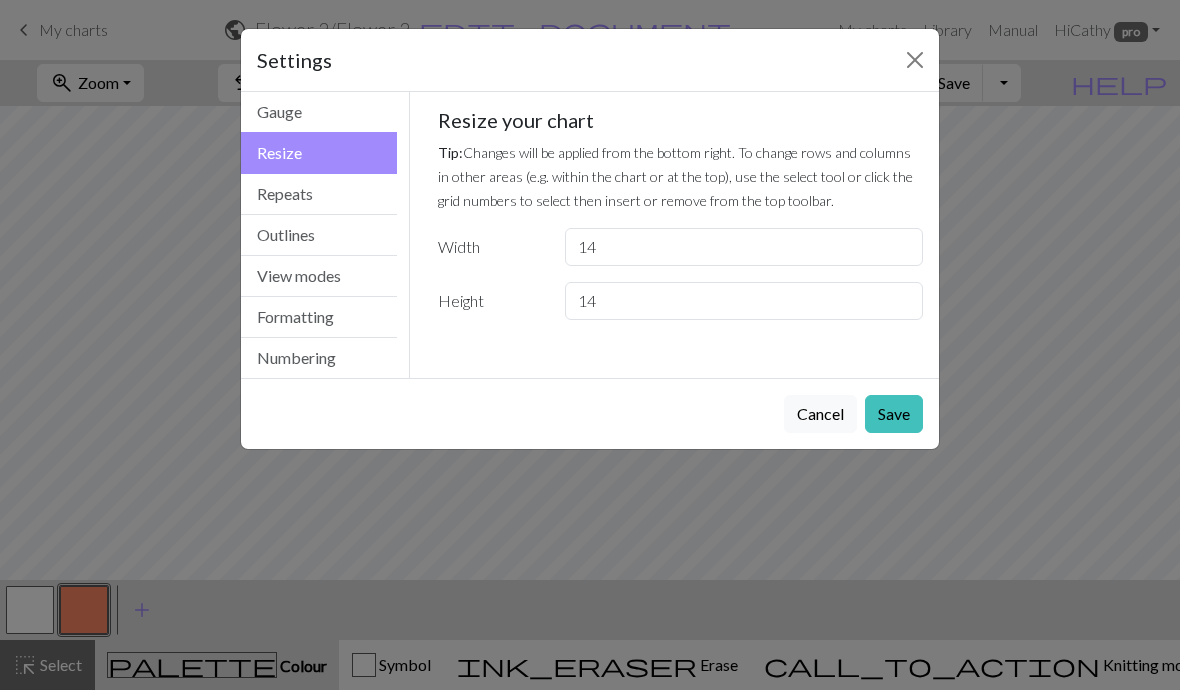 click on "Repeats" at bounding box center (319, 194) 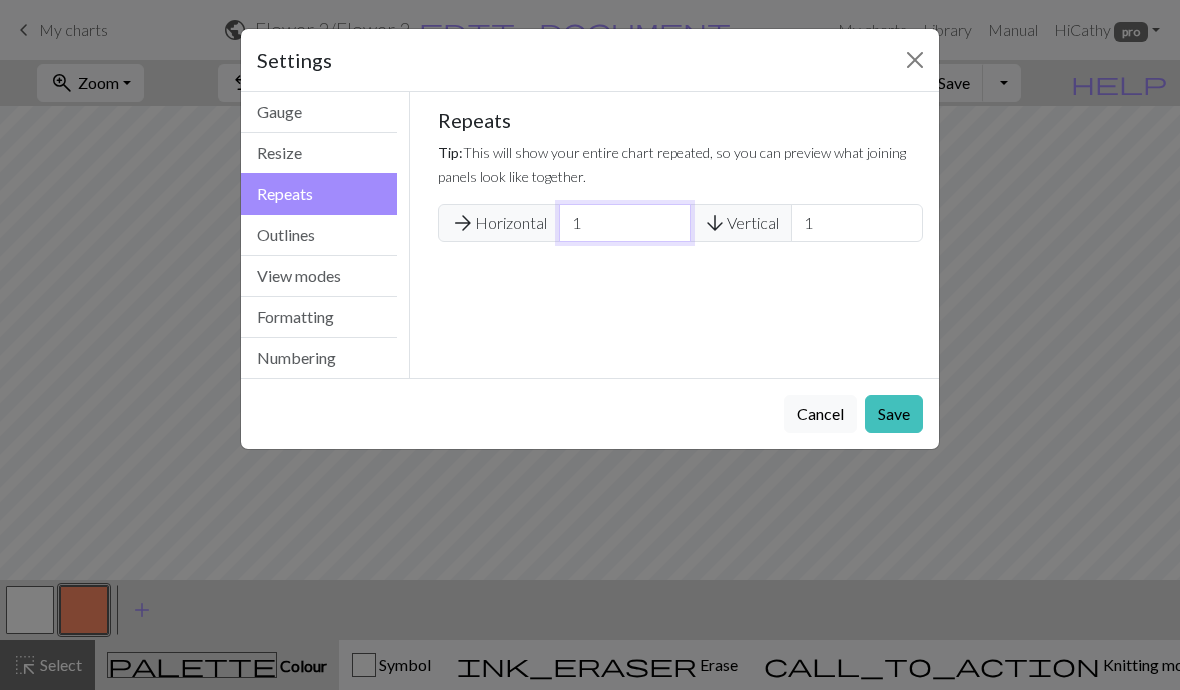 click on "1" at bounding box center (625, 223) 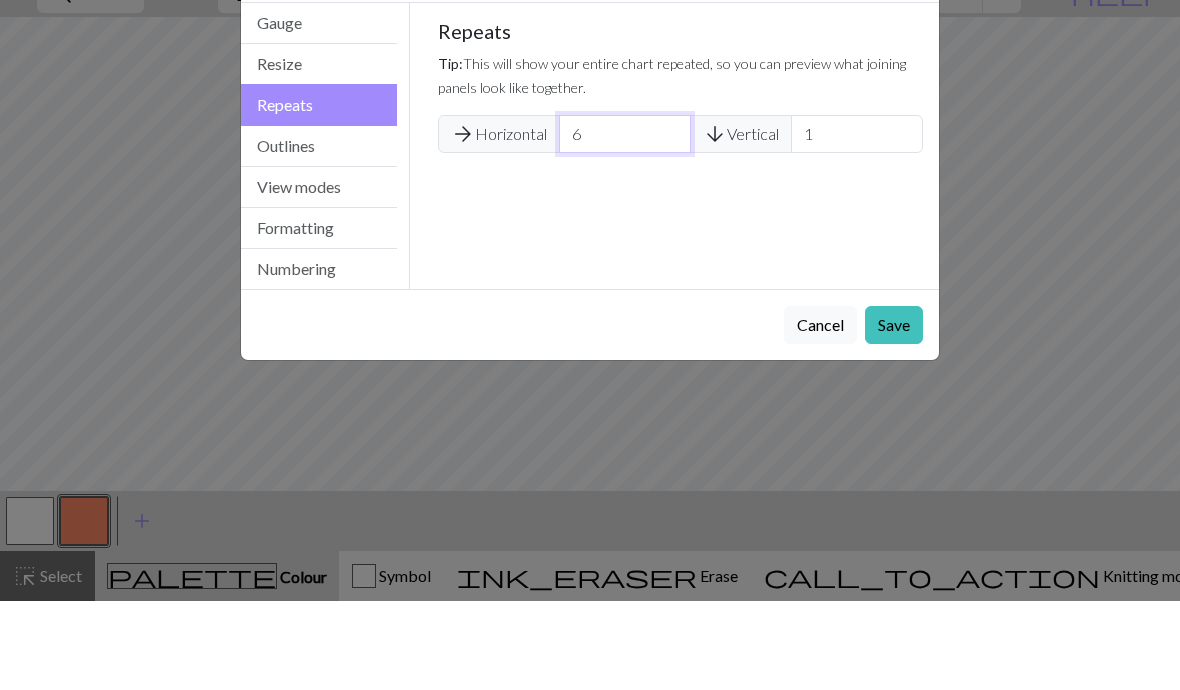 type on "6" 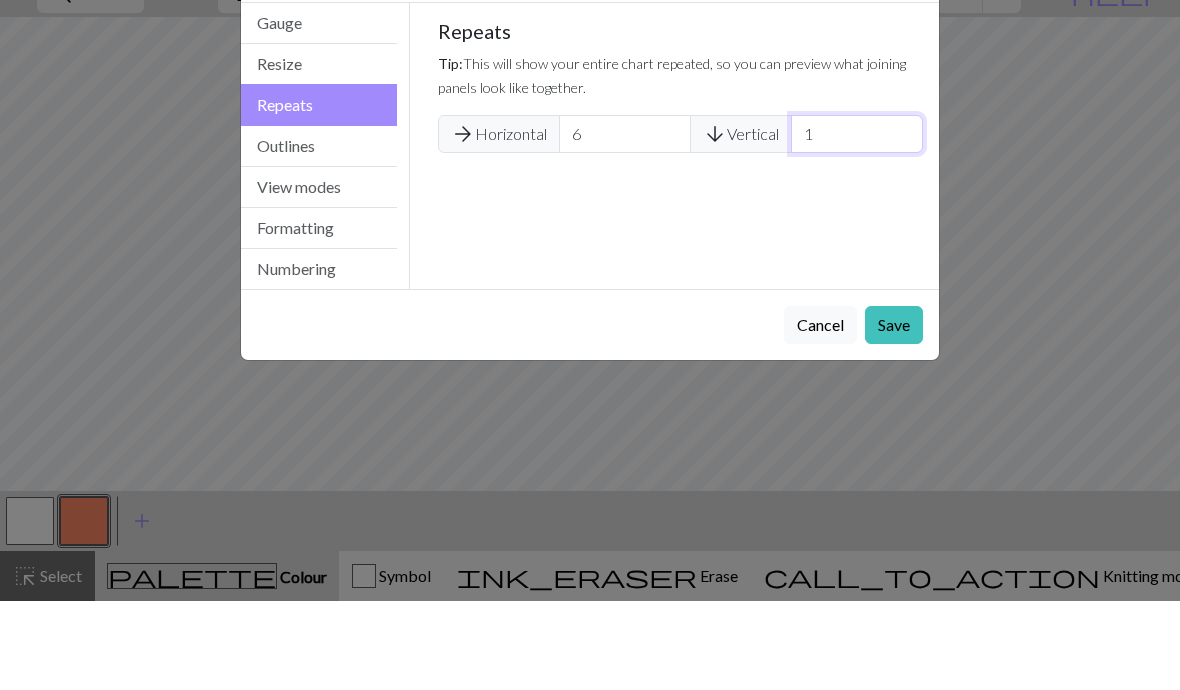 click on "1" at bounding box center (857, 223) 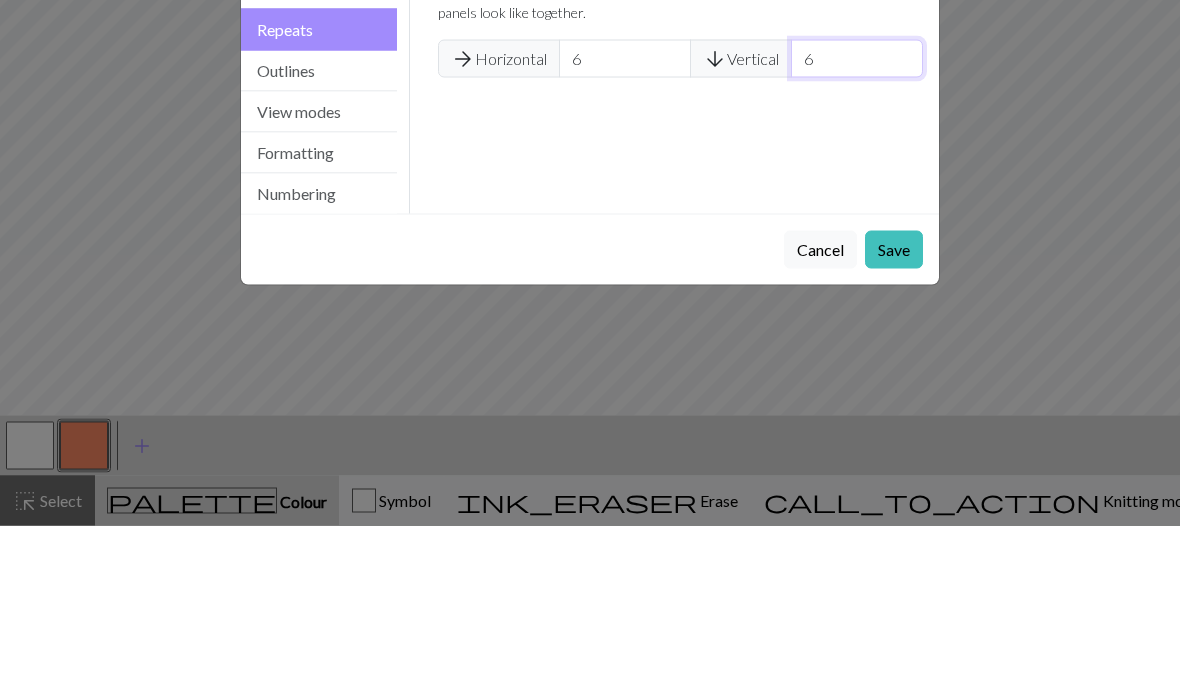 type on "6" 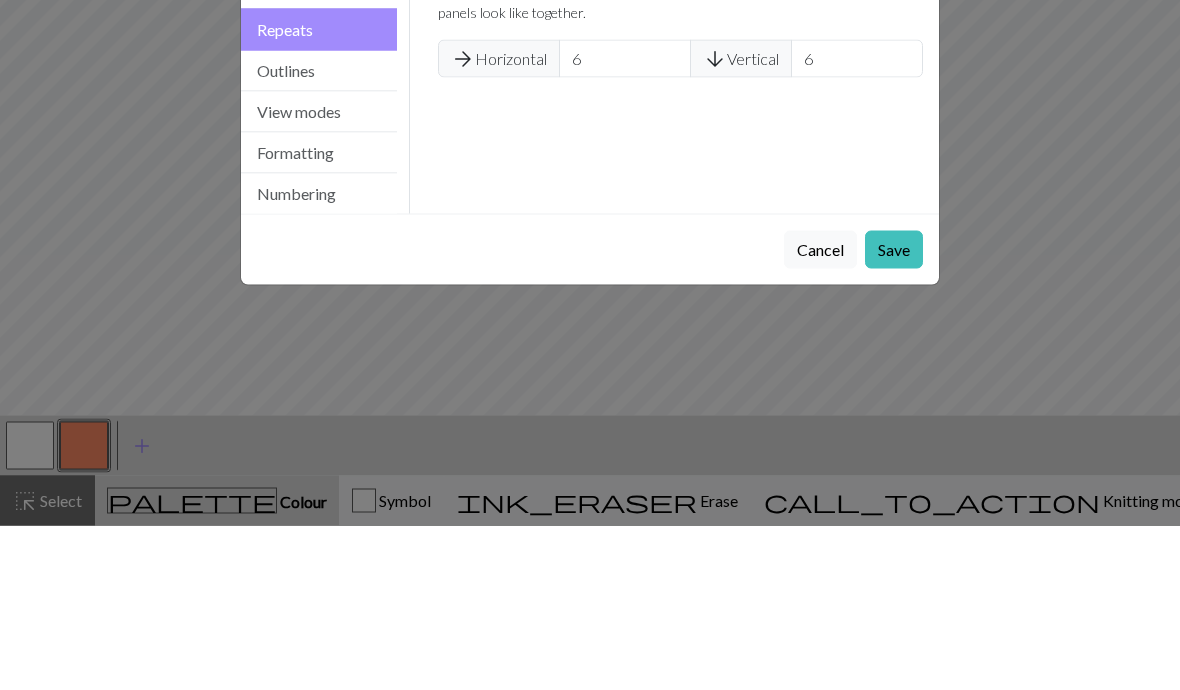 click on "Save" at bounding box center (894, 414) 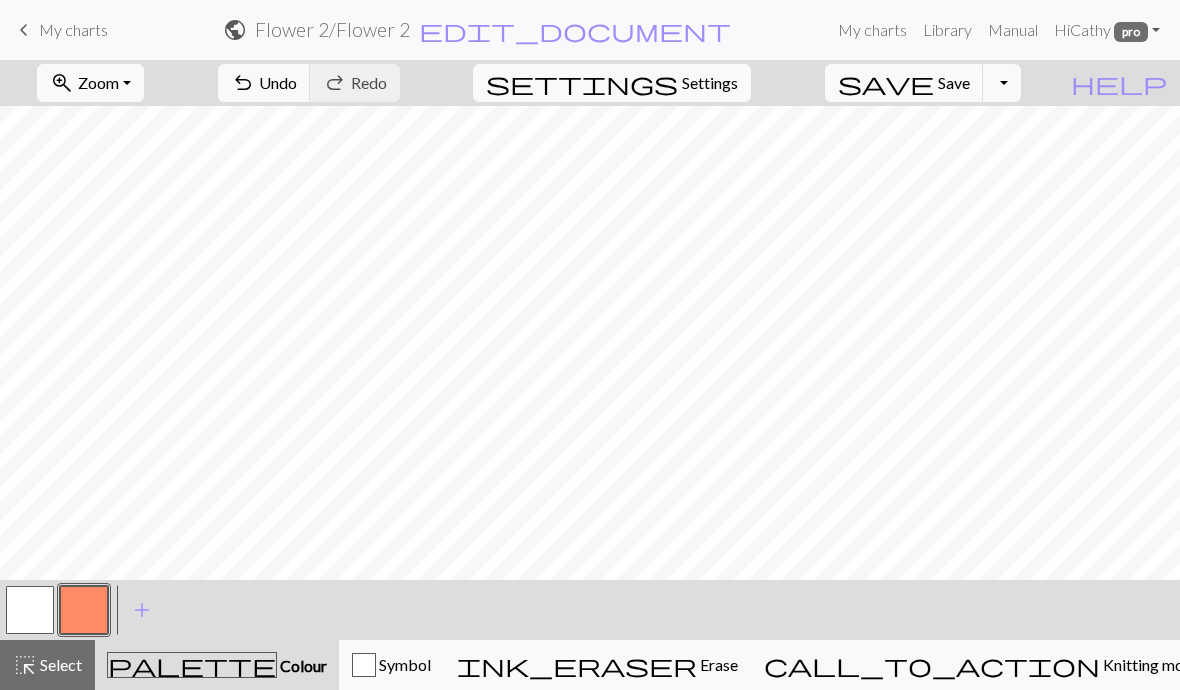 click on "zoom_in Zoom Zoom" at bounding box center [90, 83] 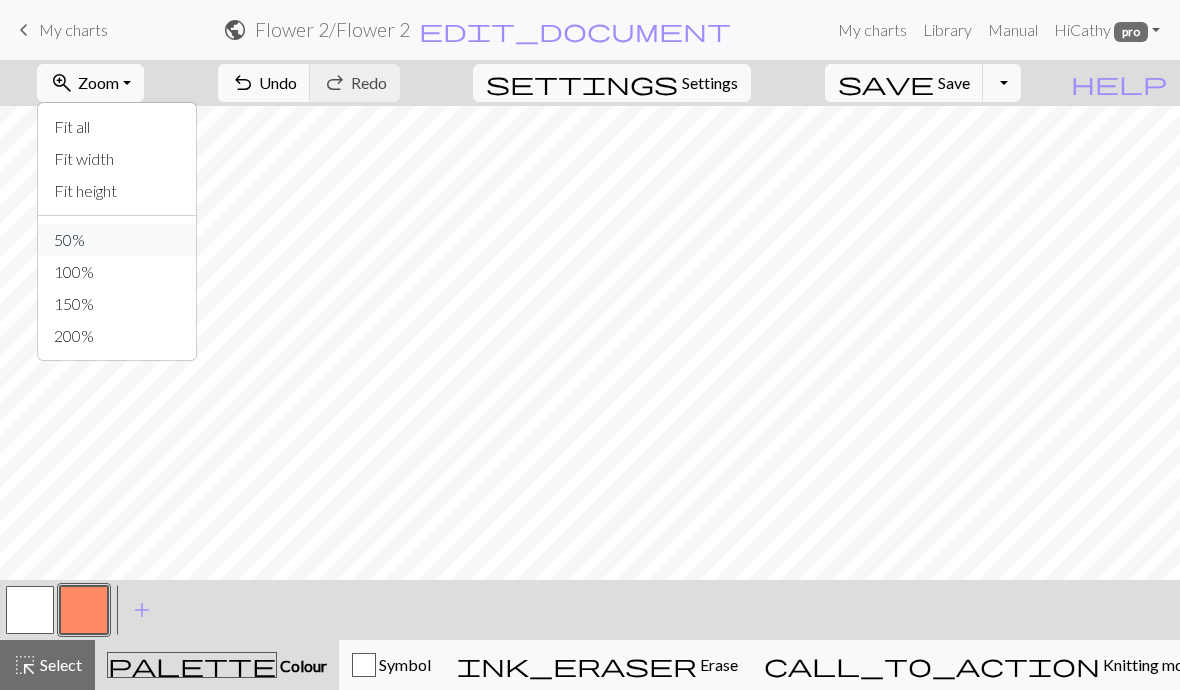 click on "50%" at bounding box center [117, 240] 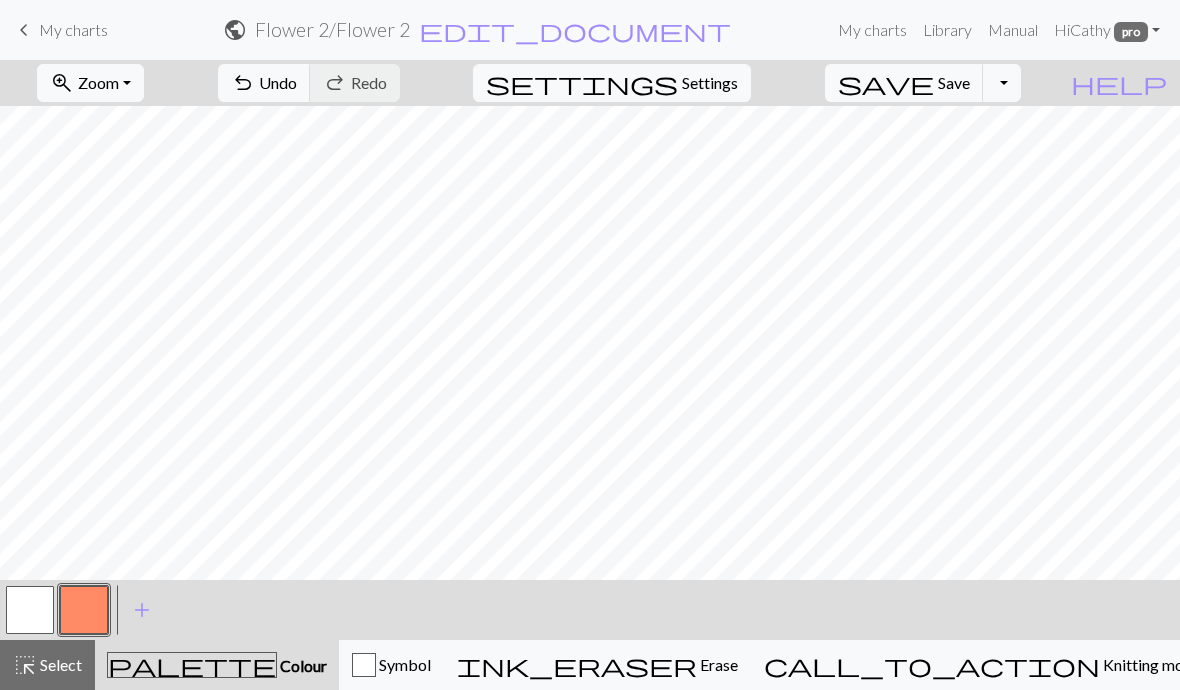 click on "Settings" at bounding box center (710, 83) 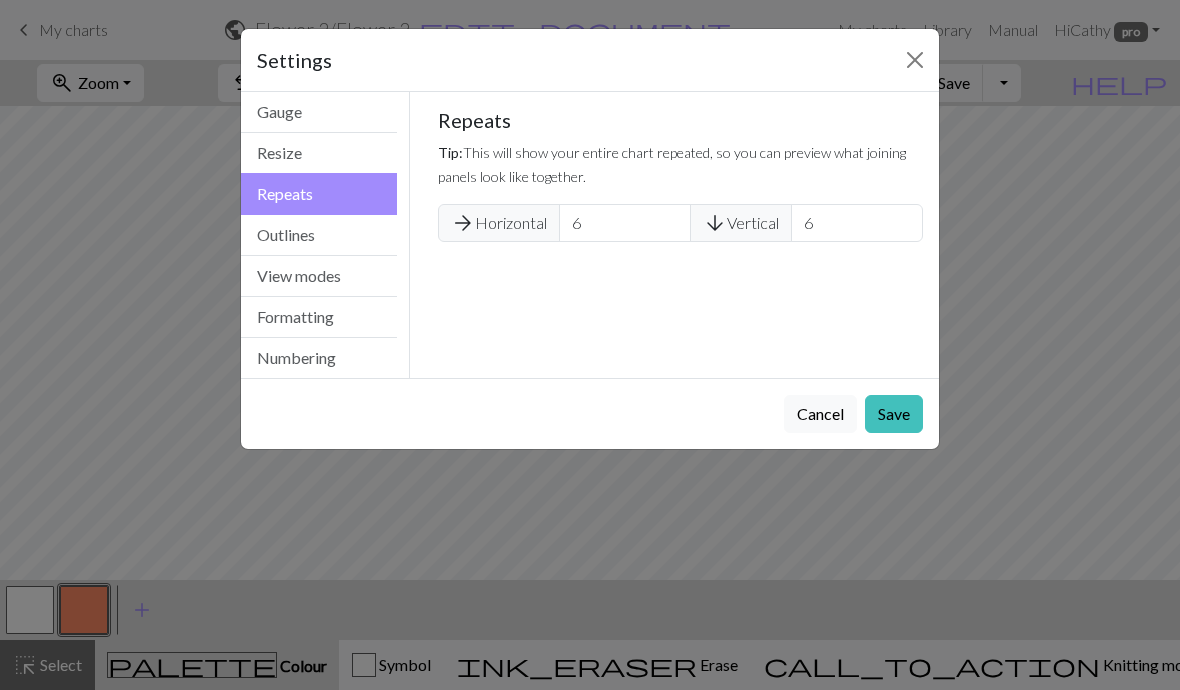 click on "Save" at bounding box center [894, 414] 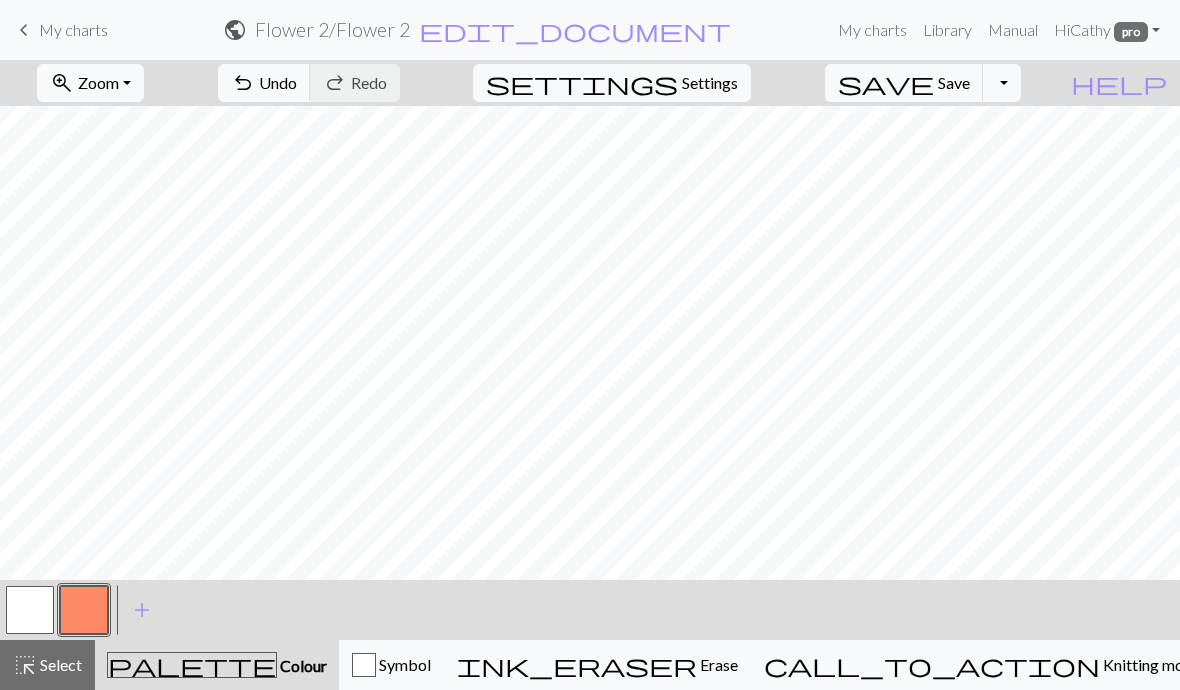 click on "Settings" at bounding box center [710, 83] 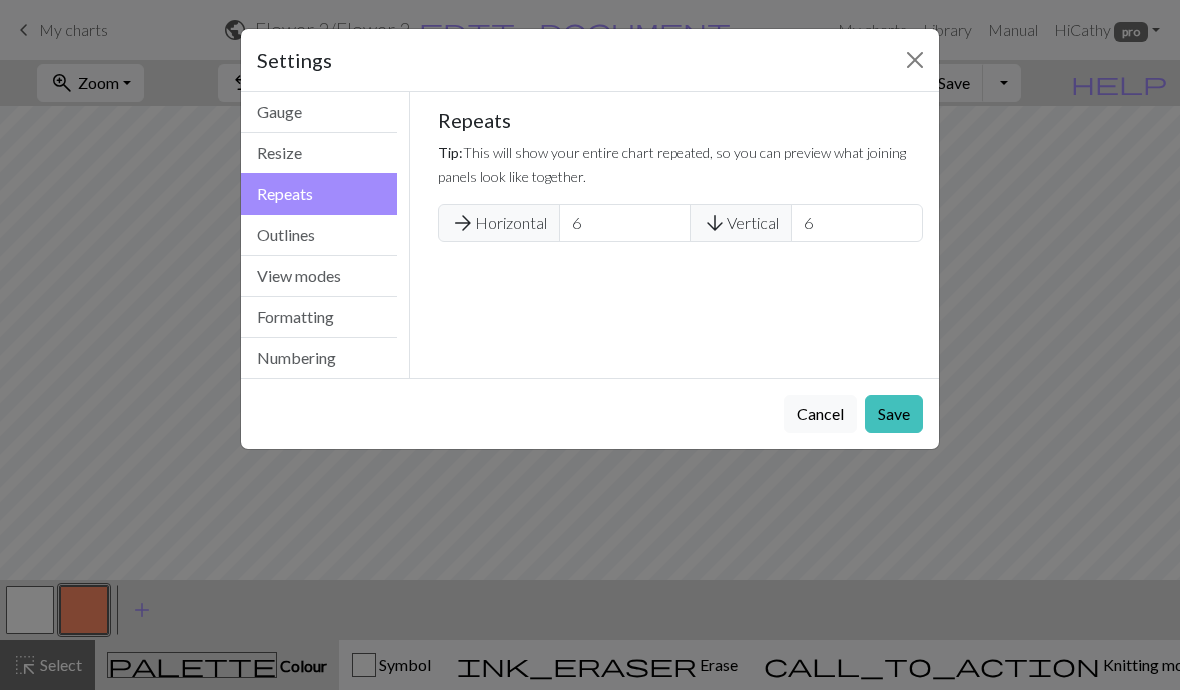 click on "Formatting" at bounding box center (319, 317) 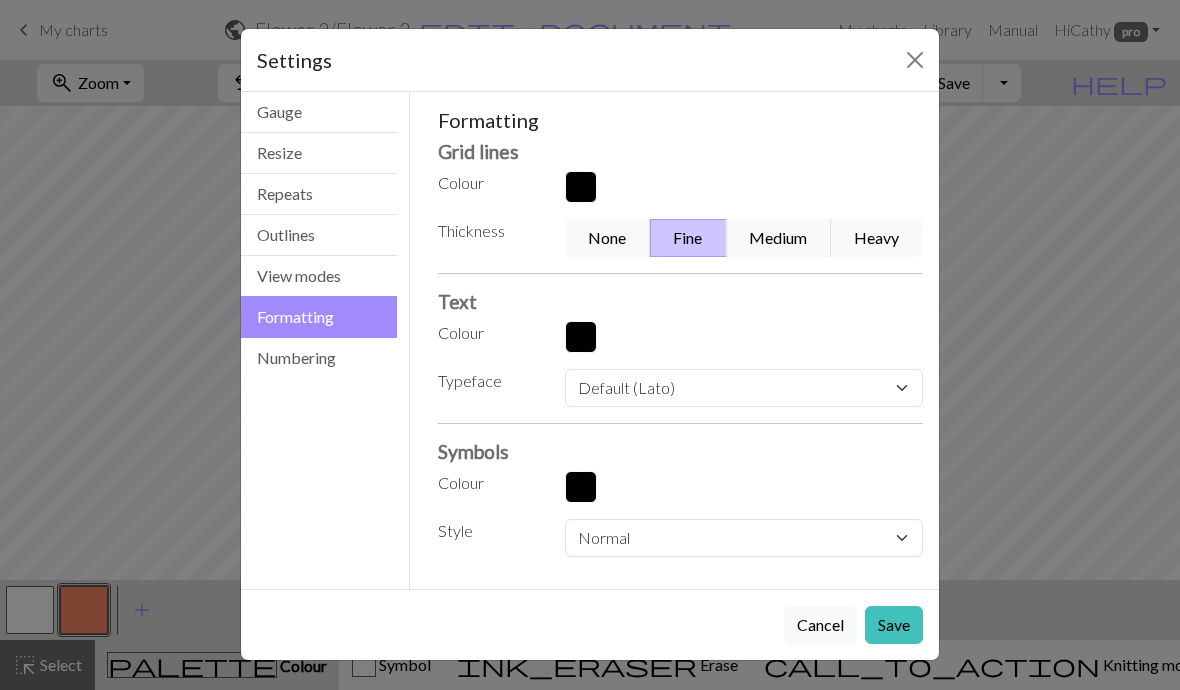 click on "View modes" at bounding box center (319, 276) 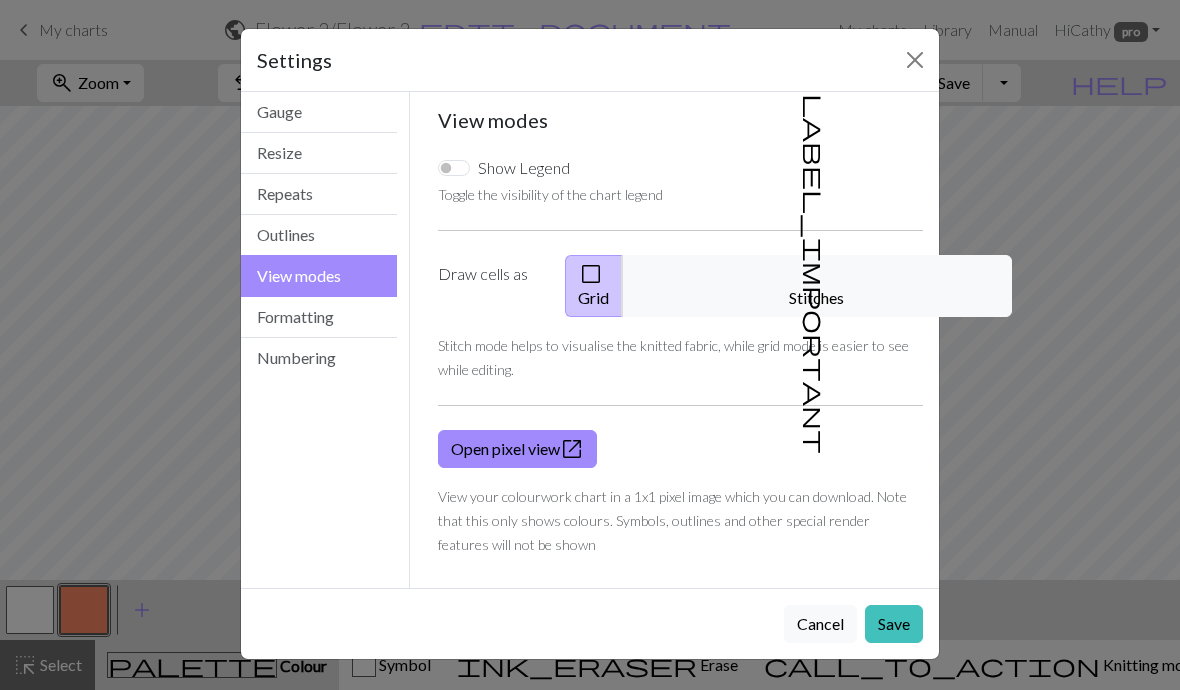 click on "Open pixel view  open_in_new" at bounding box center (517, 449) 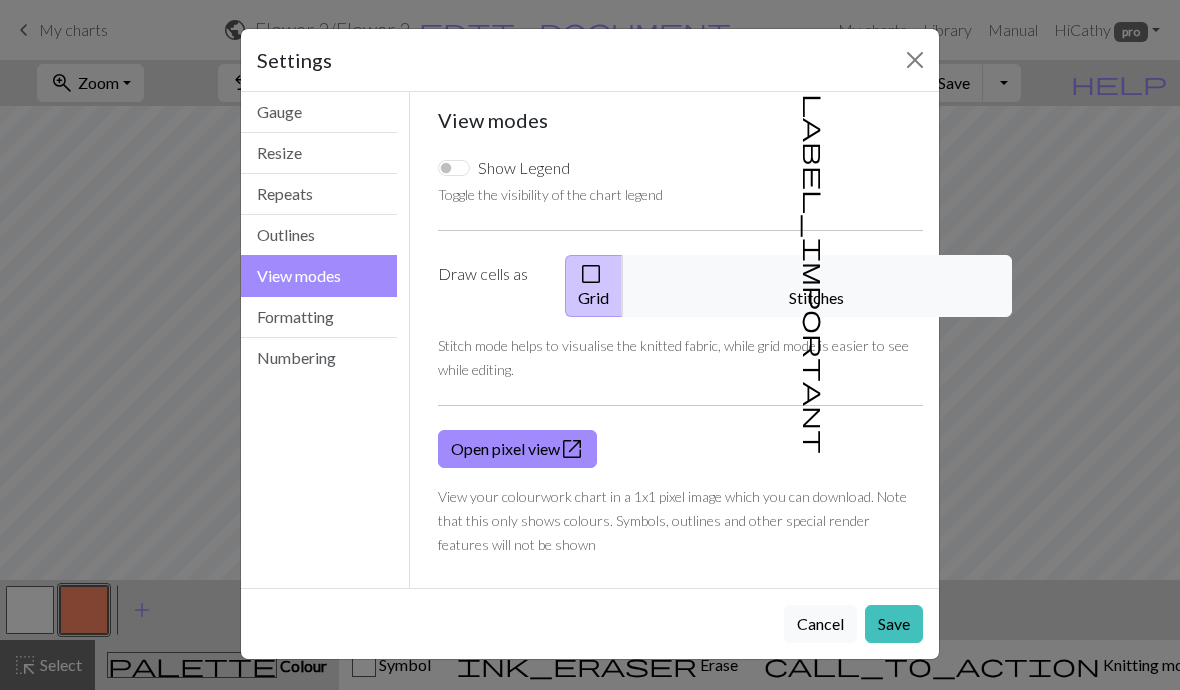 click on "Settings View modes Gauge Resize Repeats Outlines View modes Formatting Numbering Gauge Resize Repeats Outlines View modes Formatting Numbering Gauge Tip:  Set your gauge to change the stitch distortion in your chart. This will give you the most accurate representation of your finished work. 1. Set your gauge Preset yarn weight Custom Square Lace Light Fingering Fingering Sport Double knit Worsted Aran Bulky Super Bulky 28 stitches in  4 inches 36 rows in  4 inches Use  cm 2. Calculate 28 stitches is 4 inches 36 rows is 4 inches Resize your chart Tip:  Changes will be applied from the bottom right. To change rows and columns in other areas (e.g. within the chart or at the top), use the select tool or click the grid numbers to select then insert or remove from the top toolbar. Width 14 Height 14 Repeats Tip:   This will show your entire chart repeated, so you can preview what joining panels look like together. arrow_forward  Horizontal 6 arrow_downward  Vertical 6 Outlines Tip: Add an outline View modes Grid" at bounding box center (590, 345) 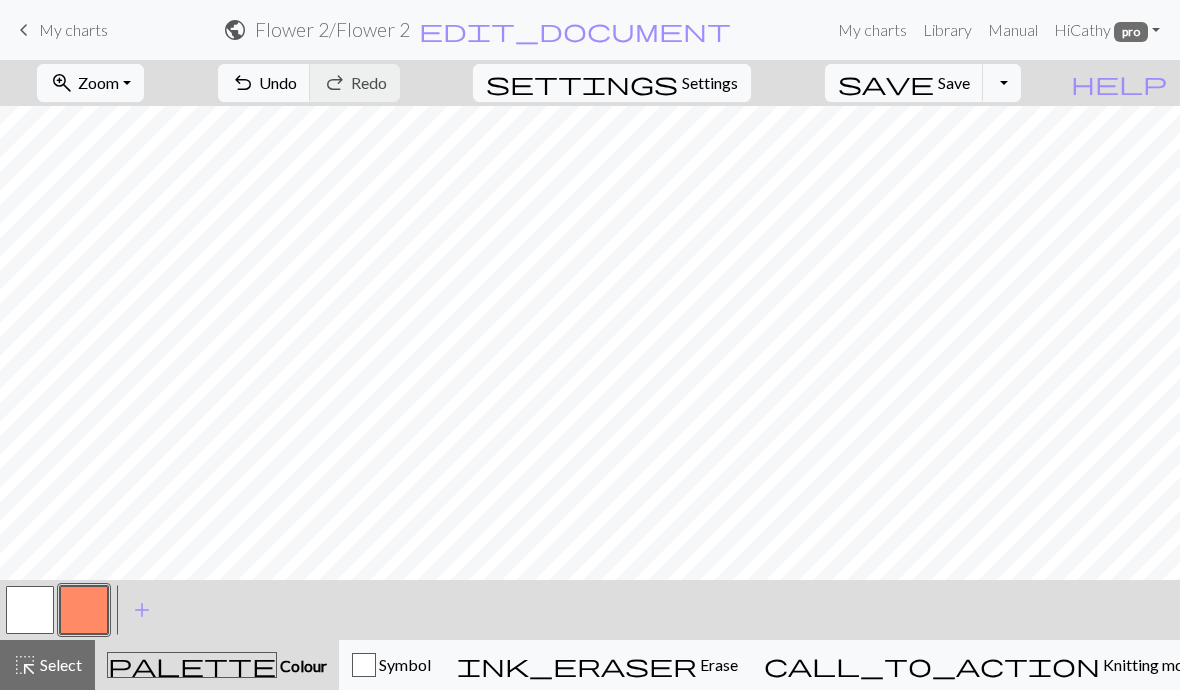 click on "Knitting mode" at bounding box center [1150, 664] 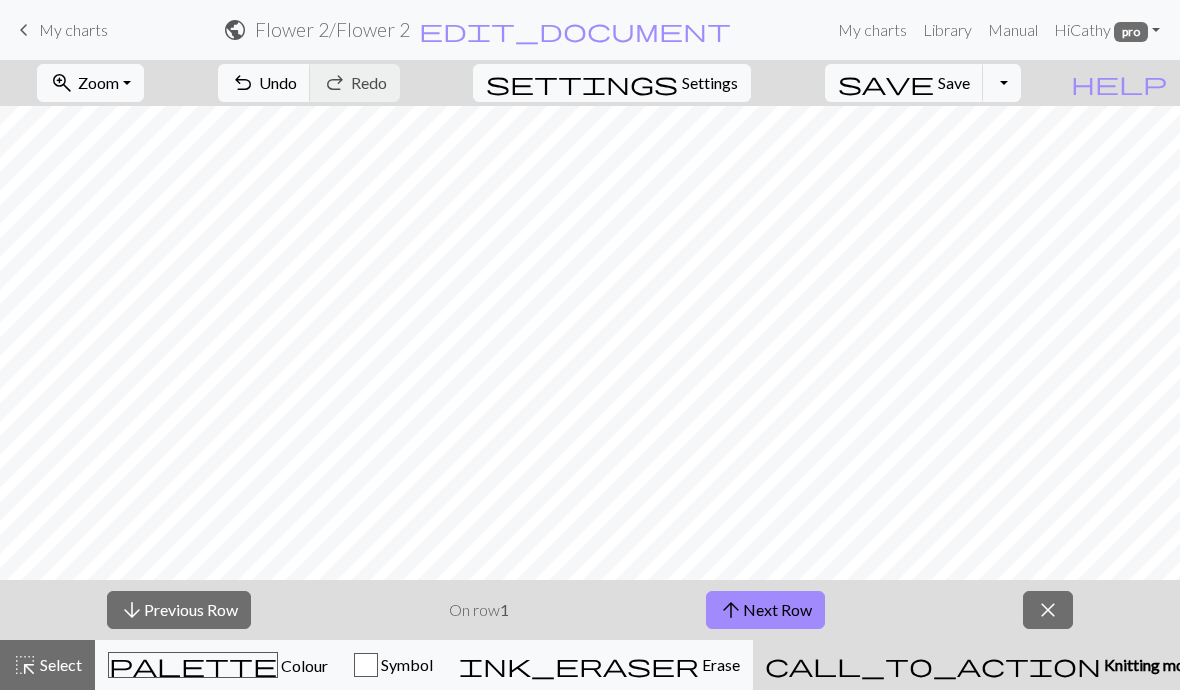 click on "close" at bounding box center (1048, 610) 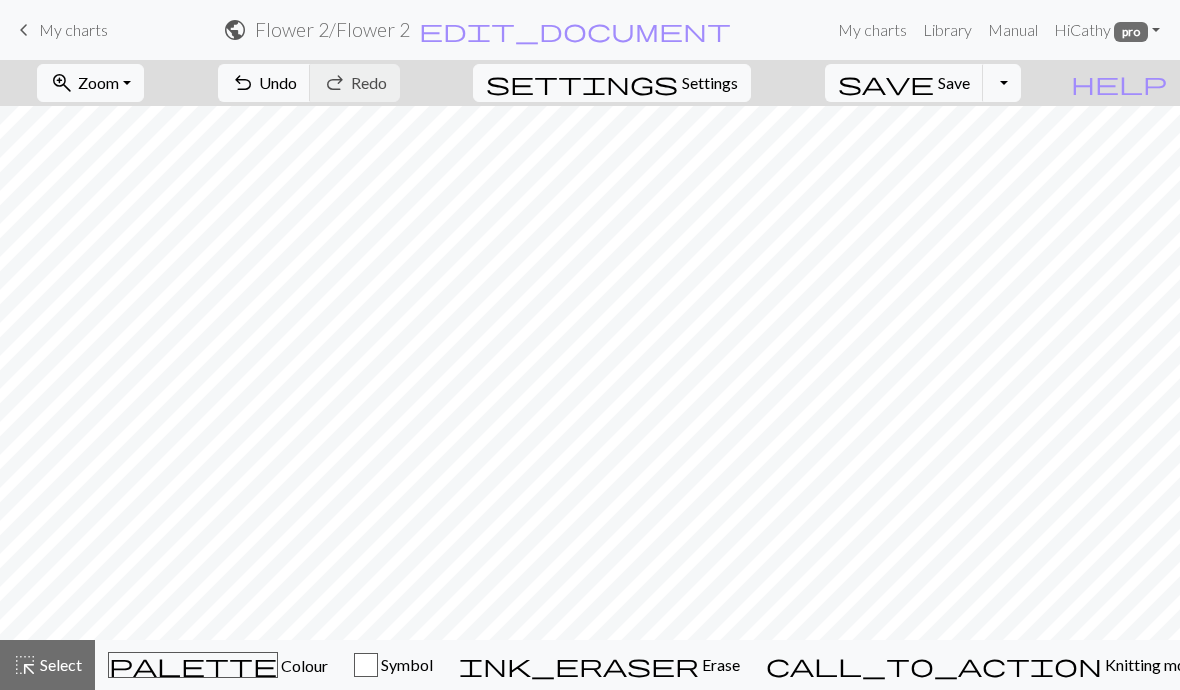 click on "Colour" at bounding box center [303, 665] 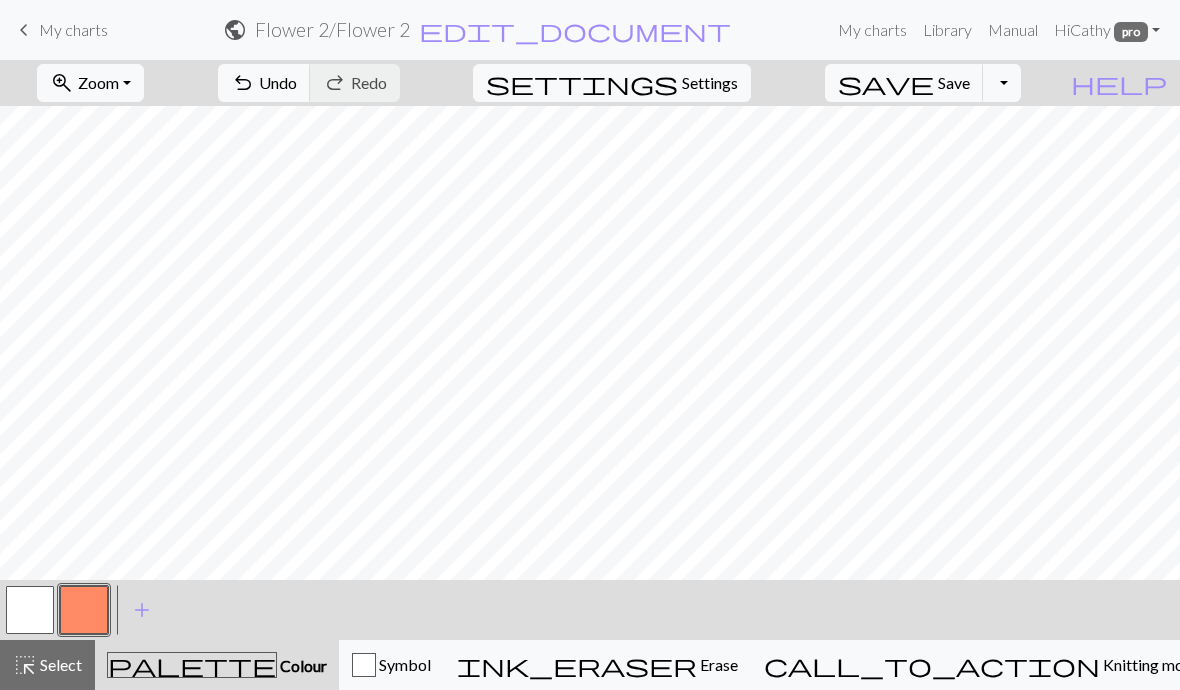 click on "Select" at bounding box center (59, 664) 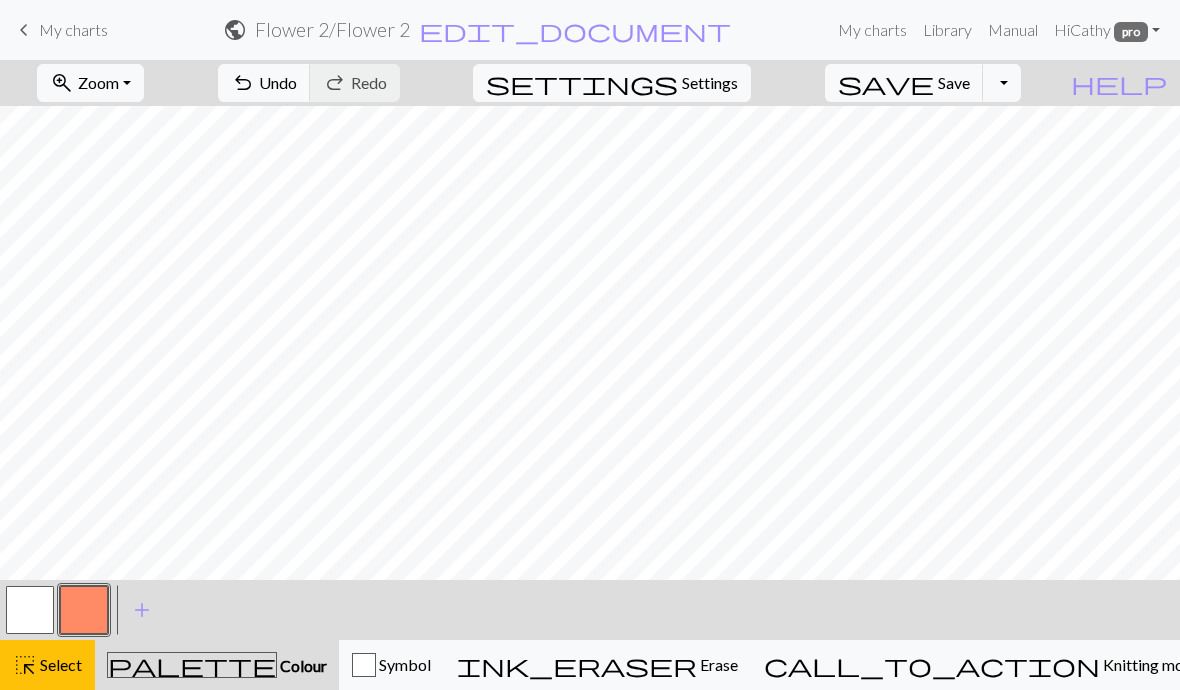 click on "palette" at bounding box center [192, 665] 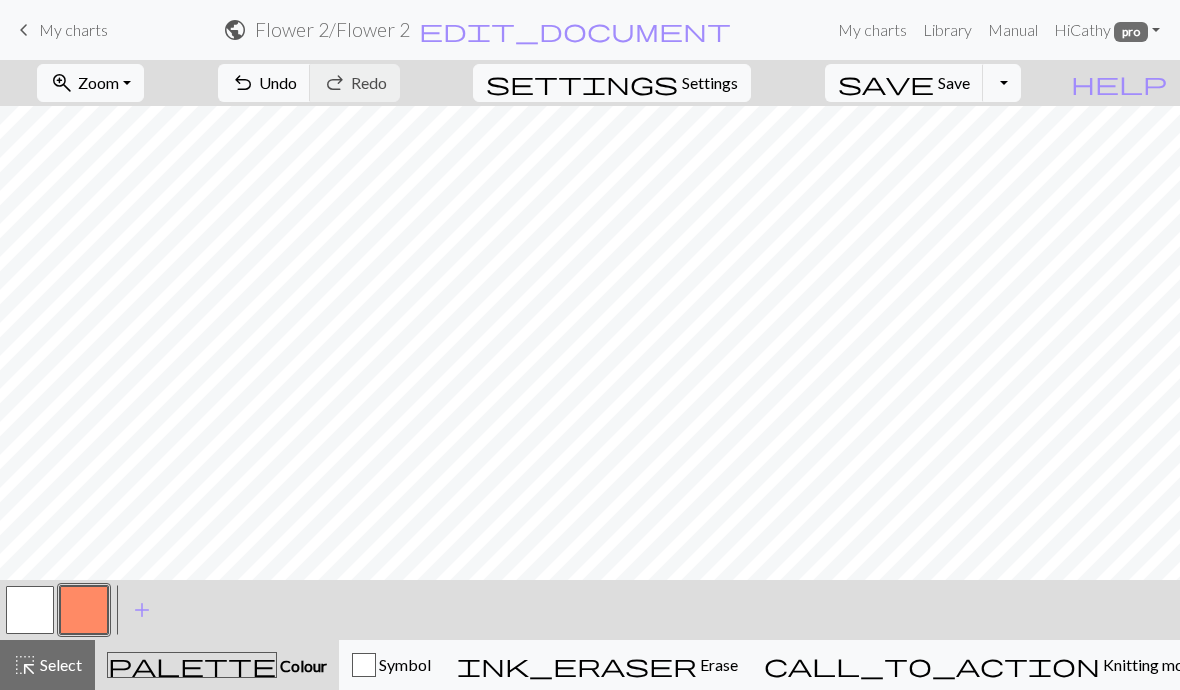 click on "Colour" at bounding box center (302, 665) 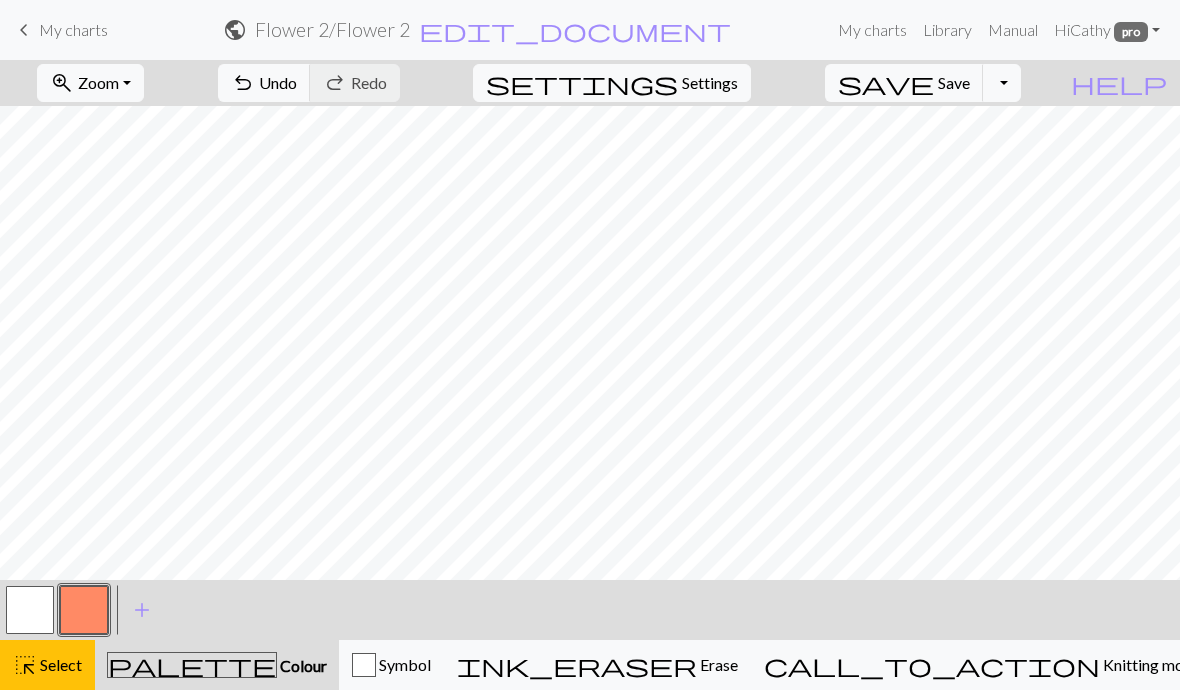 click on "add Add a  colour" at bounding box center [142, 610] 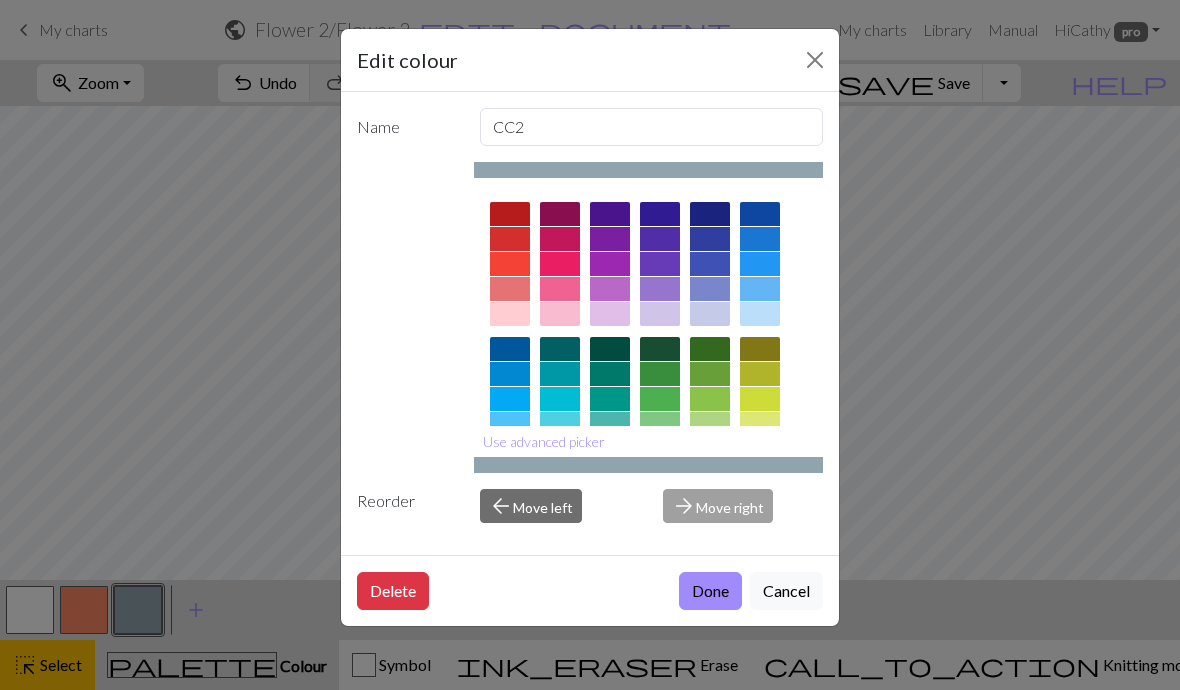 click at bounding box center (510, 349) 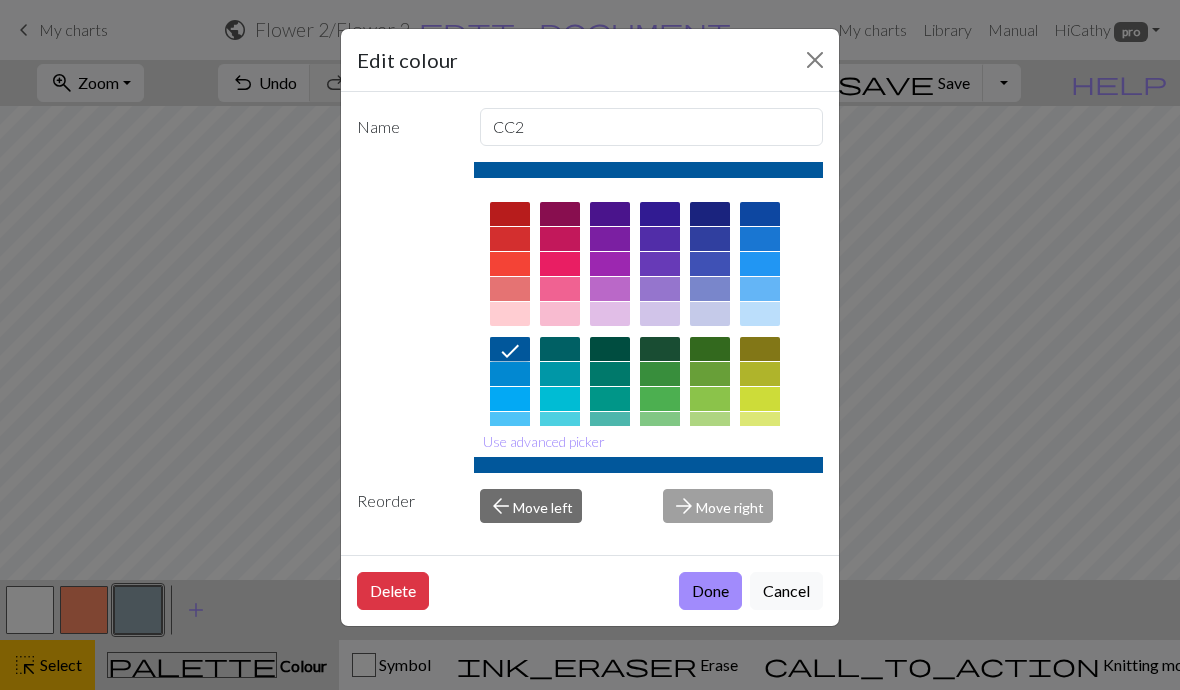 click on "Done" at bounding box center (710, 591) 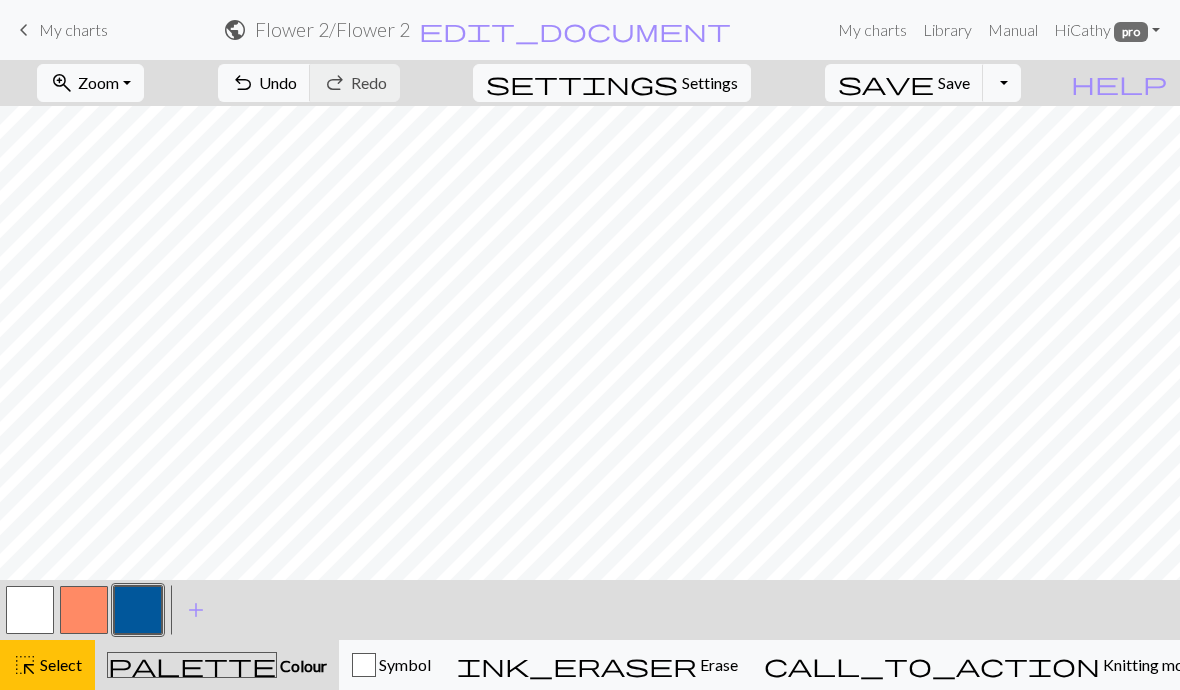 click on "Zoom" at bounding box center [98, 82] 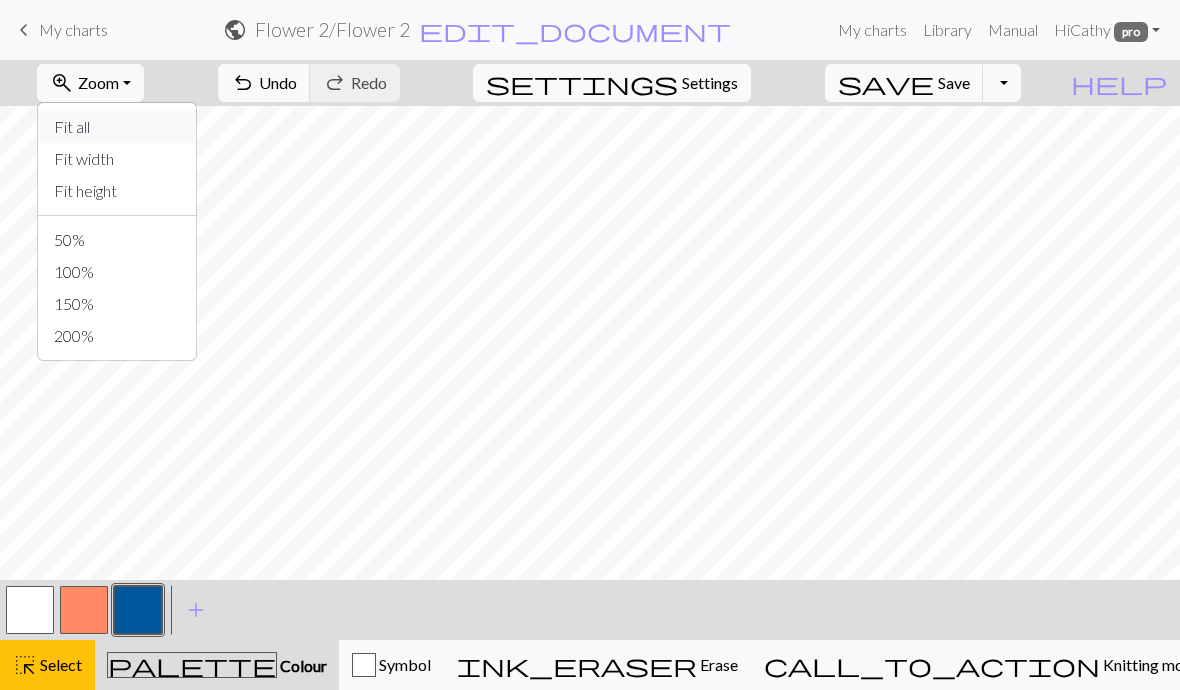 click on "Fit all" at bounding box center [117, 127] 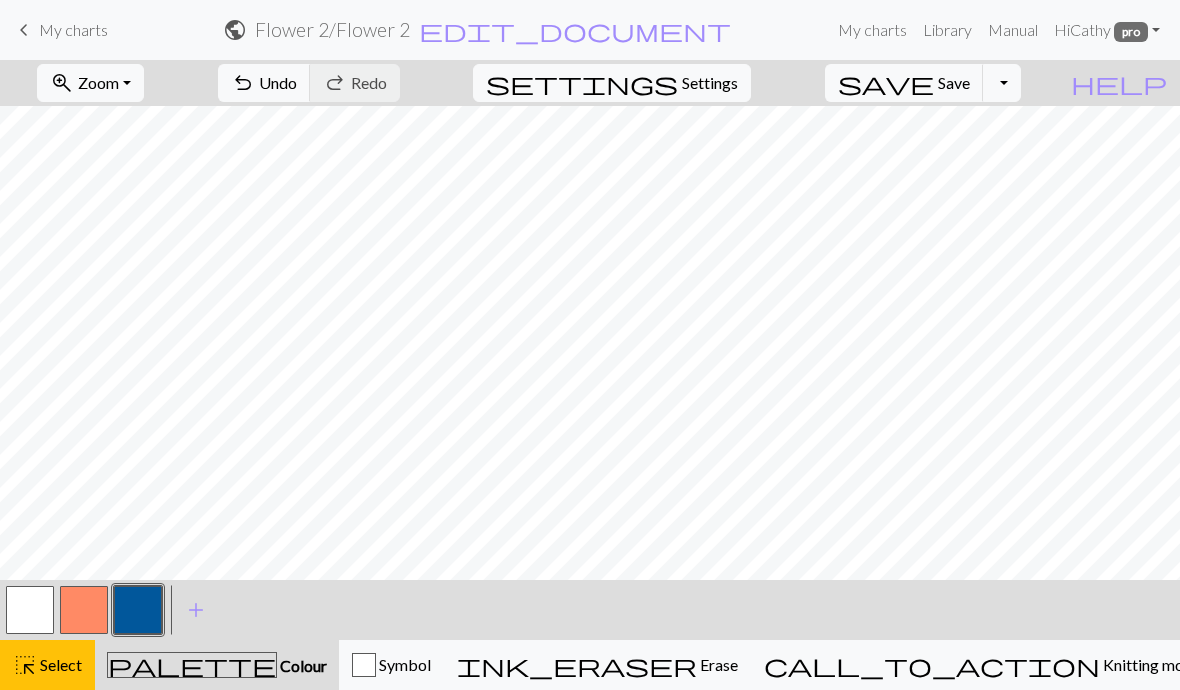click on "zoom_in Zoom Zoom" at bounding box center (90, 83) 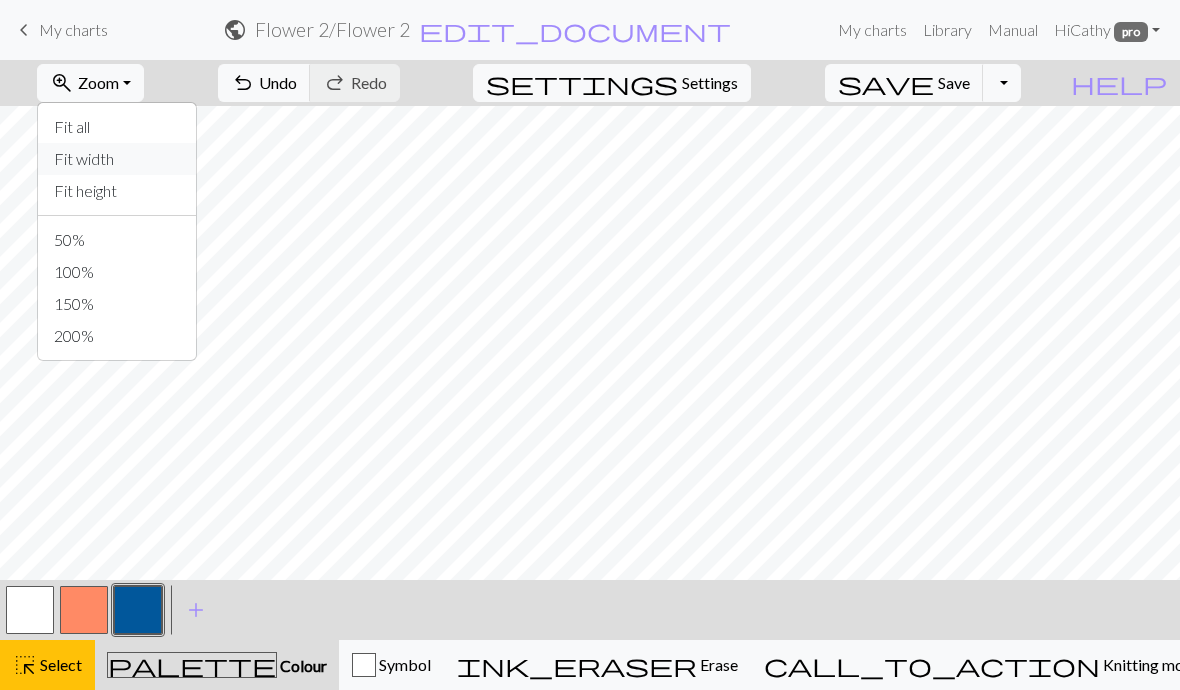 click on "Fit width" at bounding box center [117, 159] 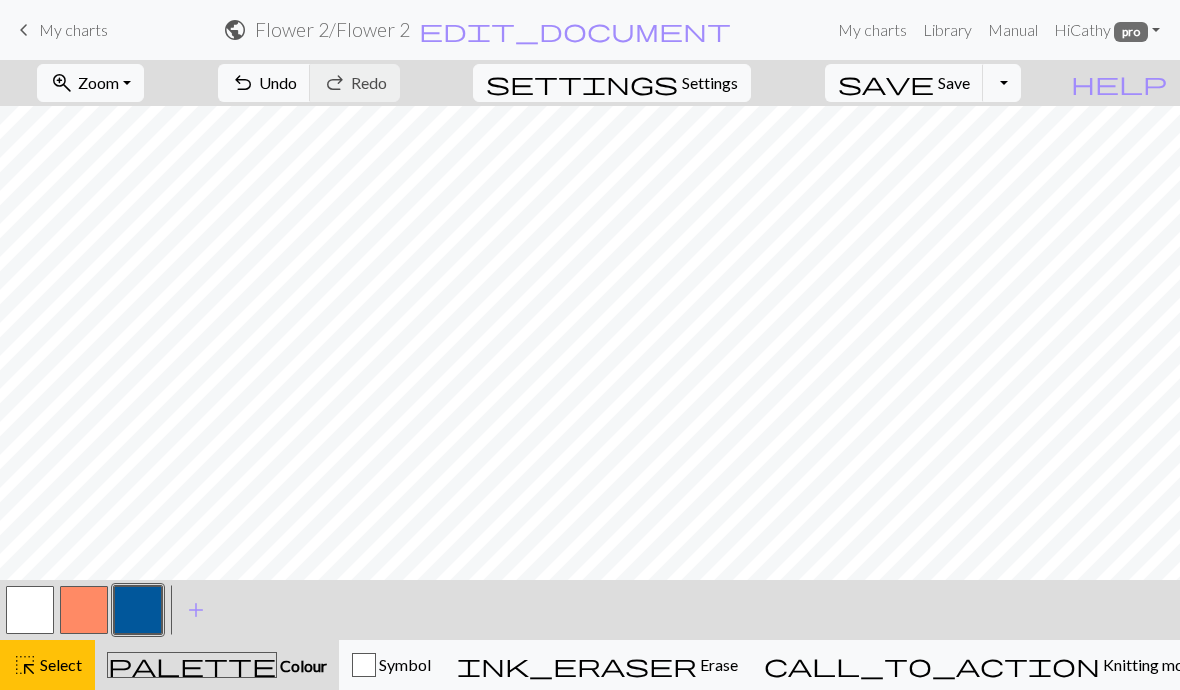 click on "zoom_in Zoom Zoom" at bounding box center (90, 83) 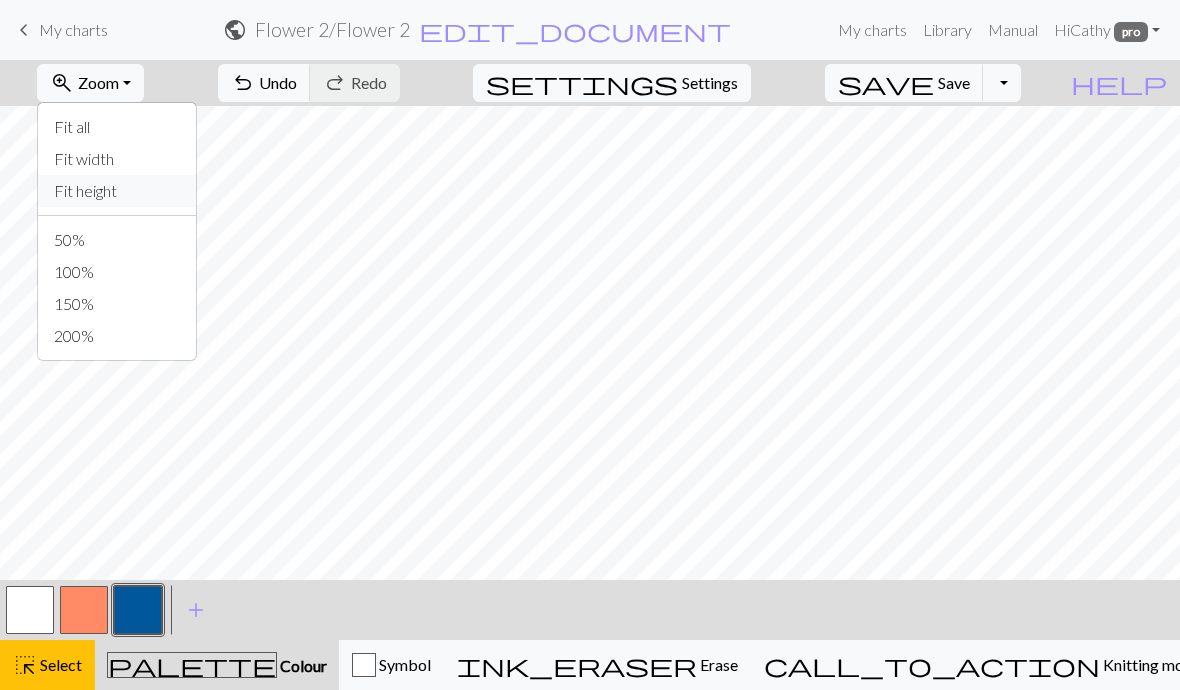 click on "Fit height" at bounding box center (117, 191) 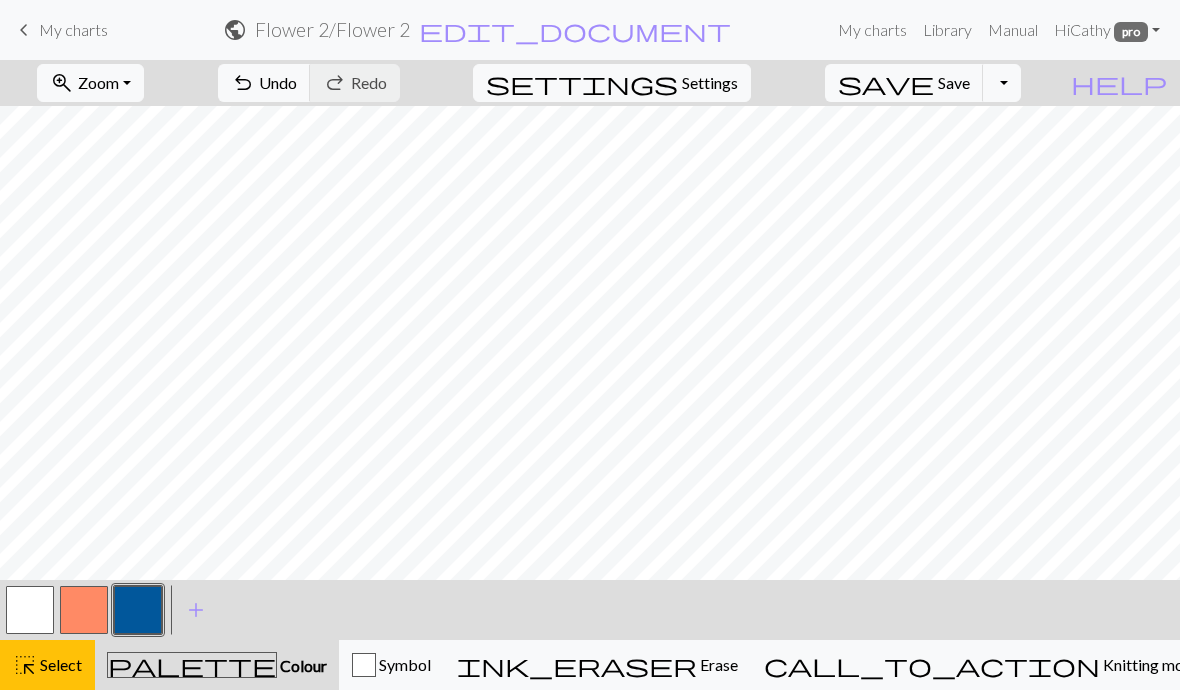 click on "Save" at bounding box center [954, 82] 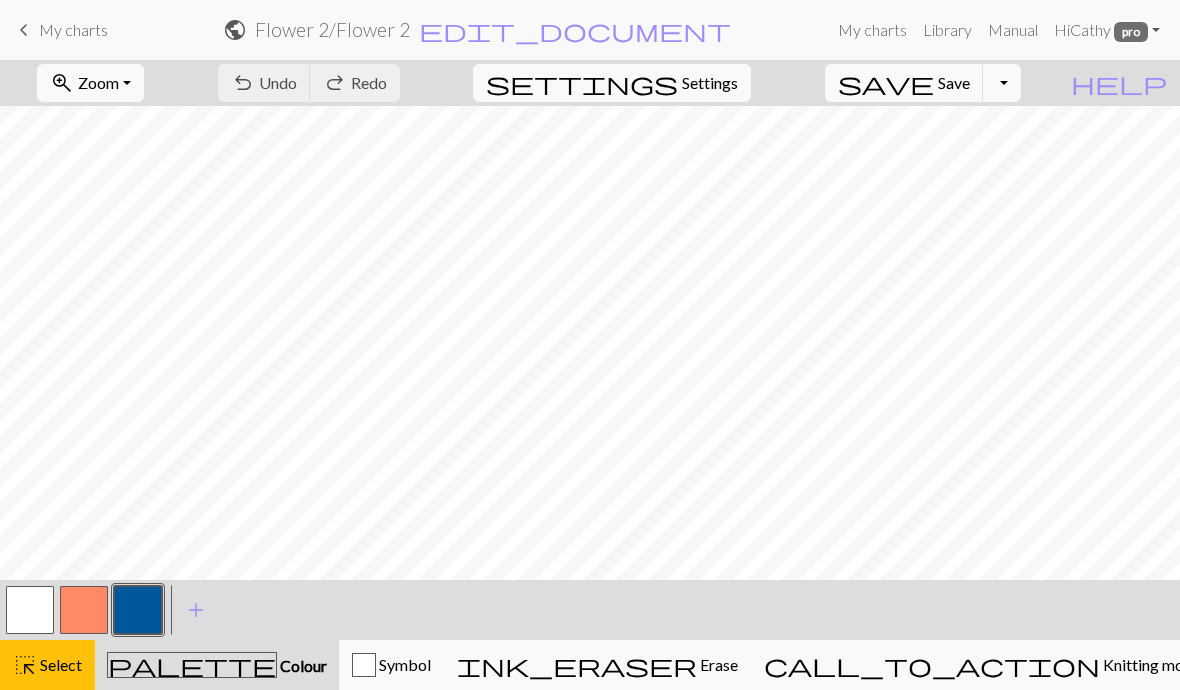 click on "help" at bounding box center [1119, 83] 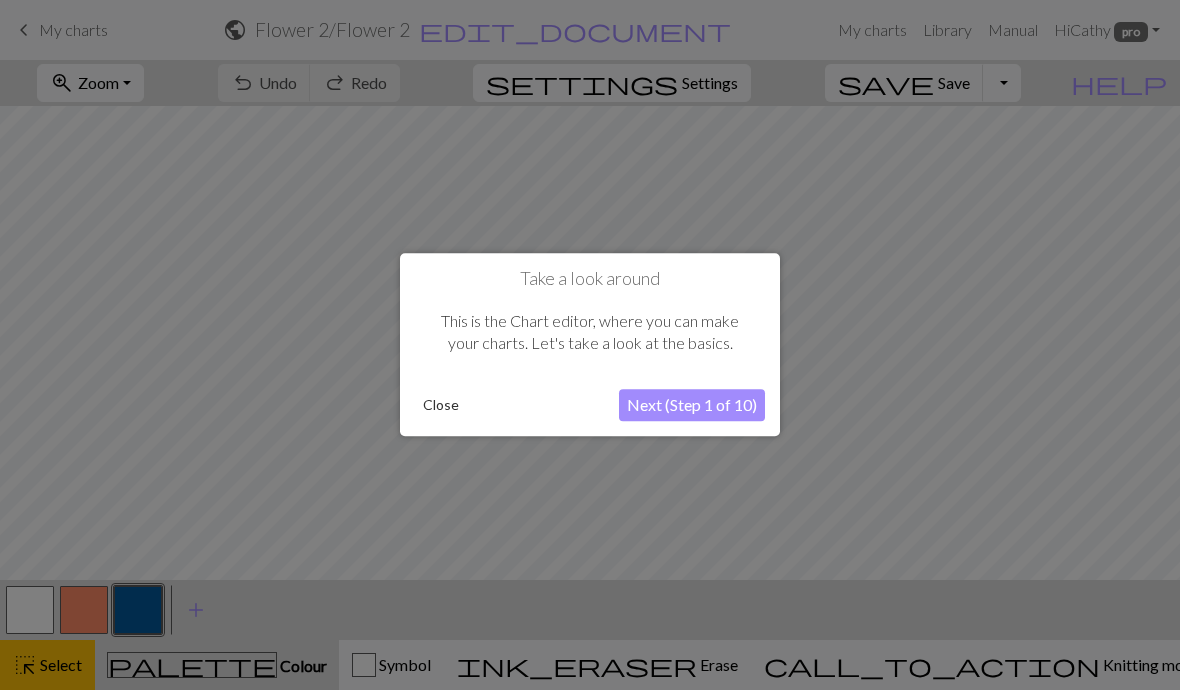 click on "Next (Step 1 of 10)" at bounding box center (692, 406) 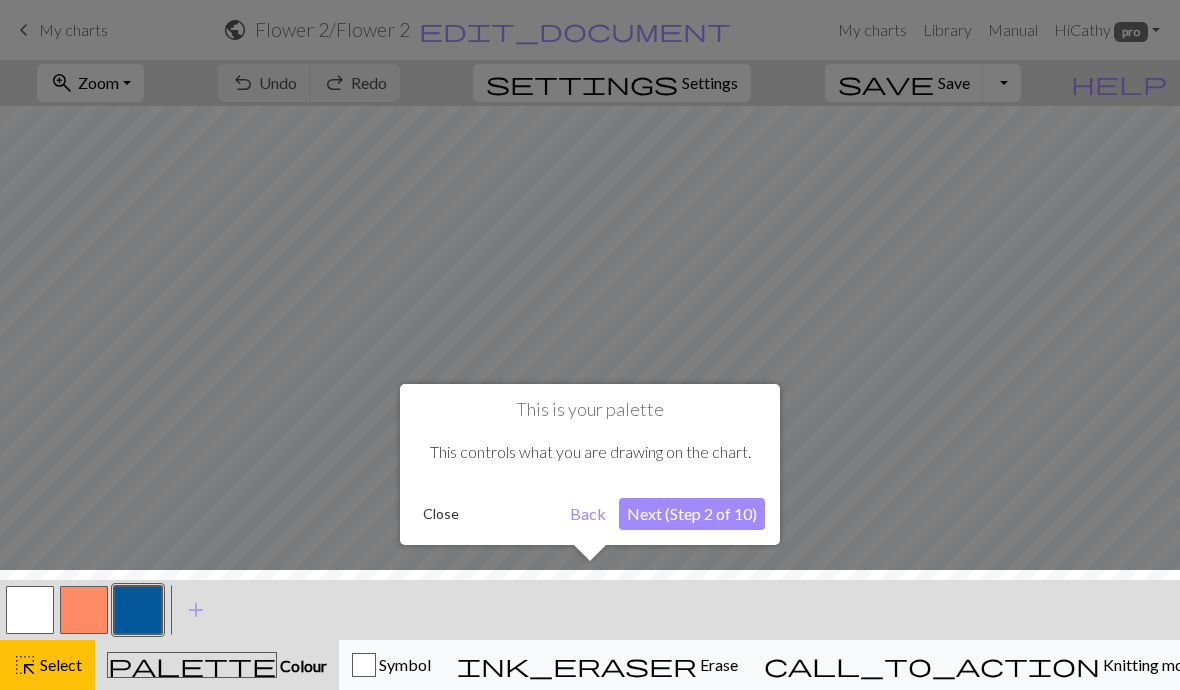 click on "Next (Step 2 of 10)" at bounding box center [692, 514] 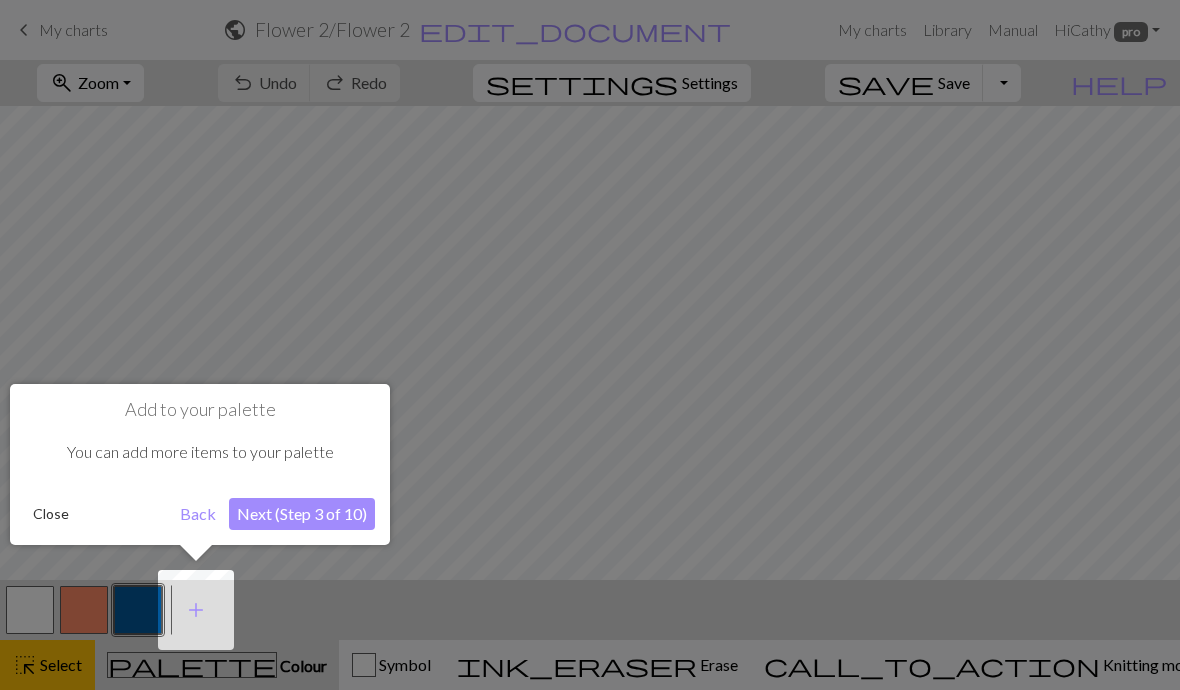 click on "Next (Step 3 of 10)" at bounding box center [302, 514] 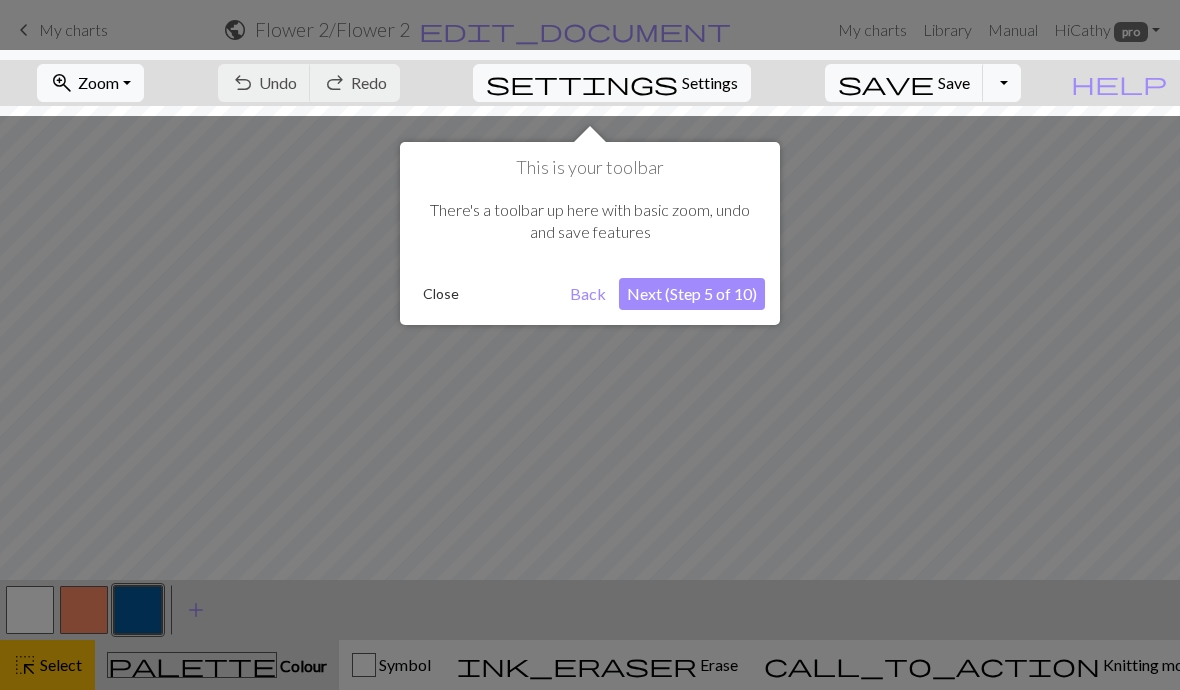click on "Next (Step 5 of 10)" at bounding box center [692, 294] 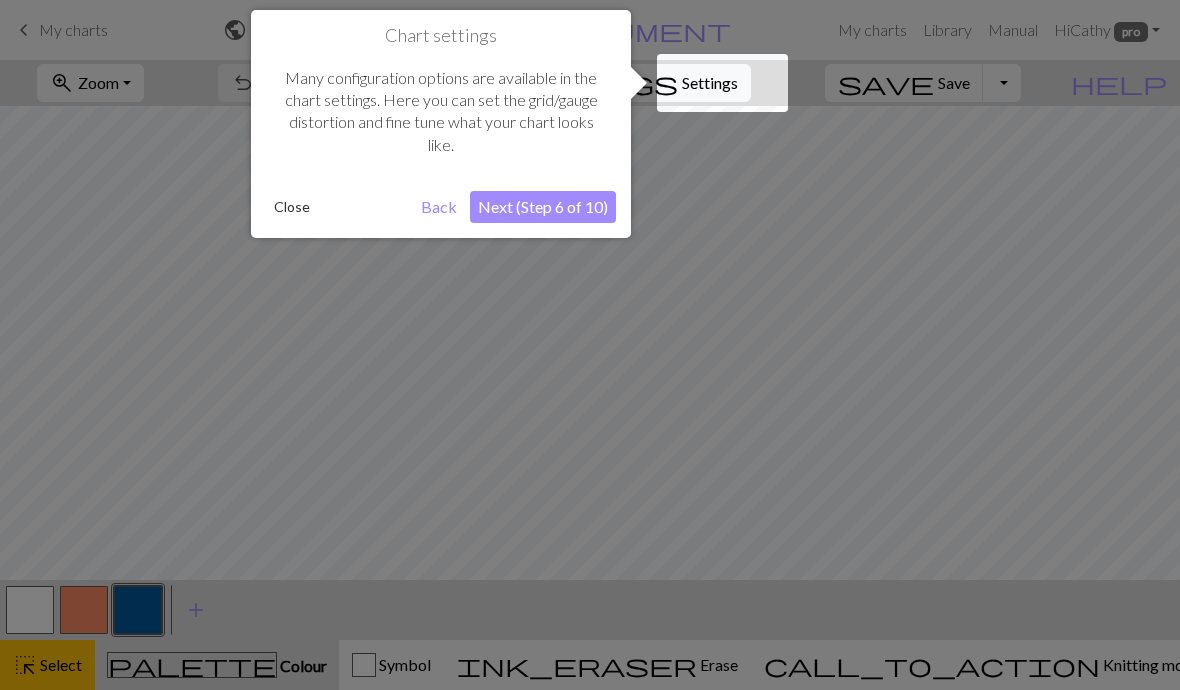 click on "Next (Step 6 of 10)" at bounding box center [543, 207] 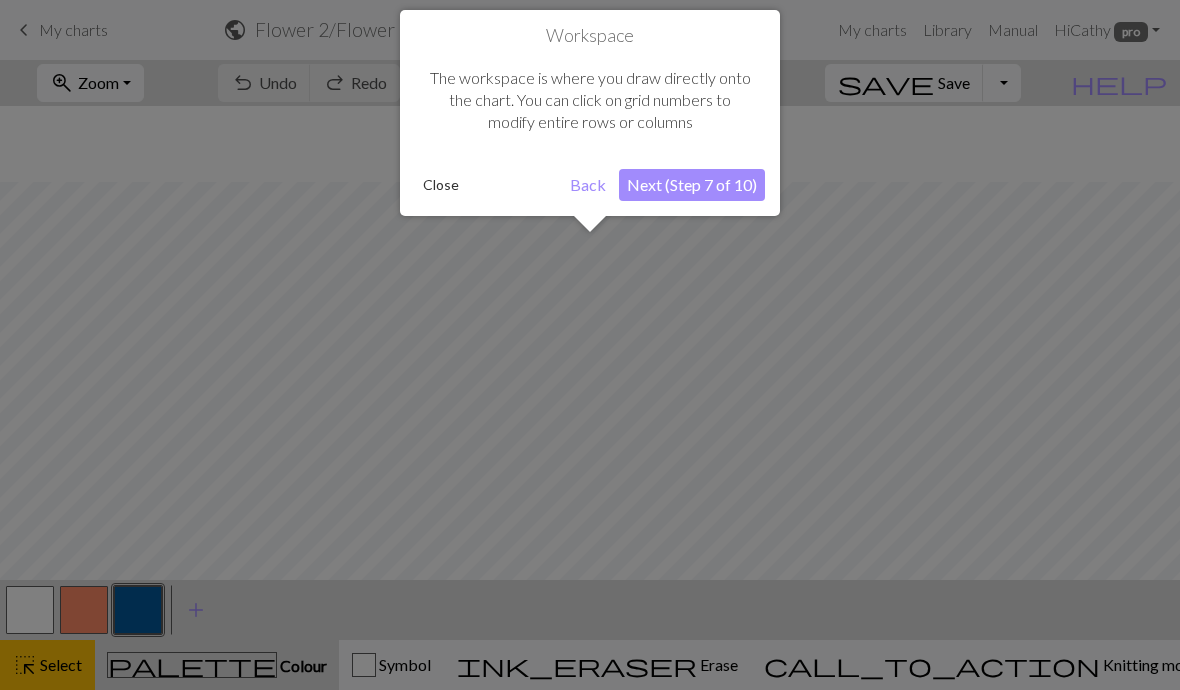 scroll, scrollTop: 76, scrollLeft: 0, axis: vertical 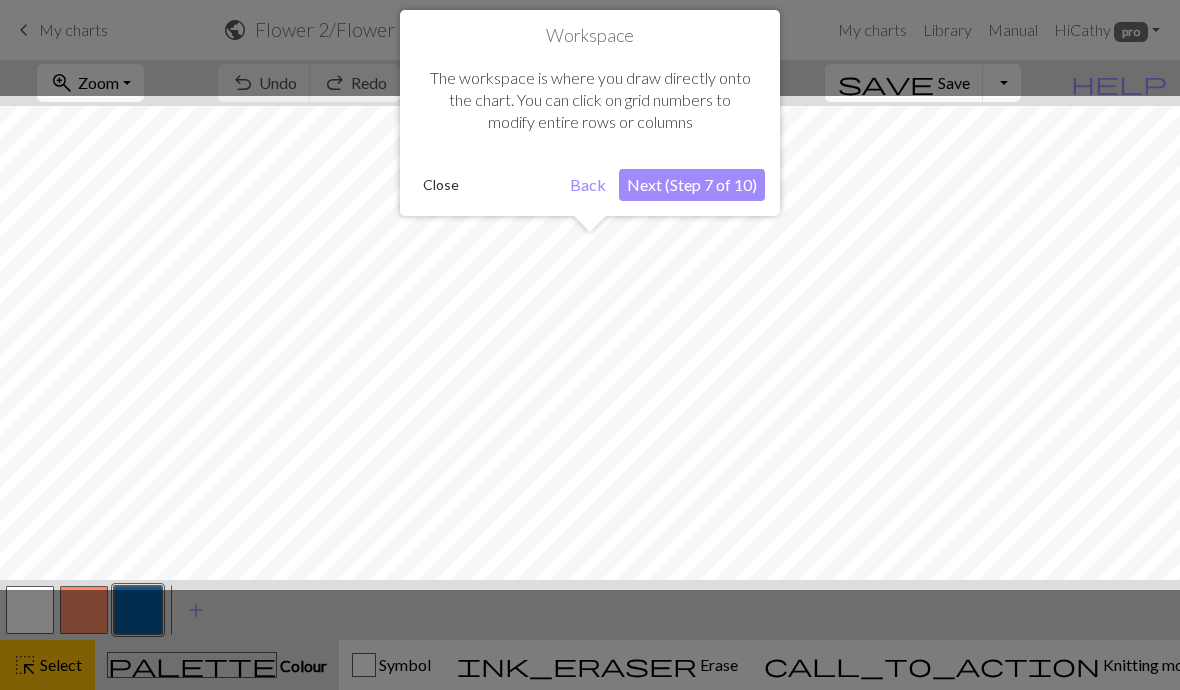click on "Next (Step 7 of 10)" at bounding box center (692, 185) 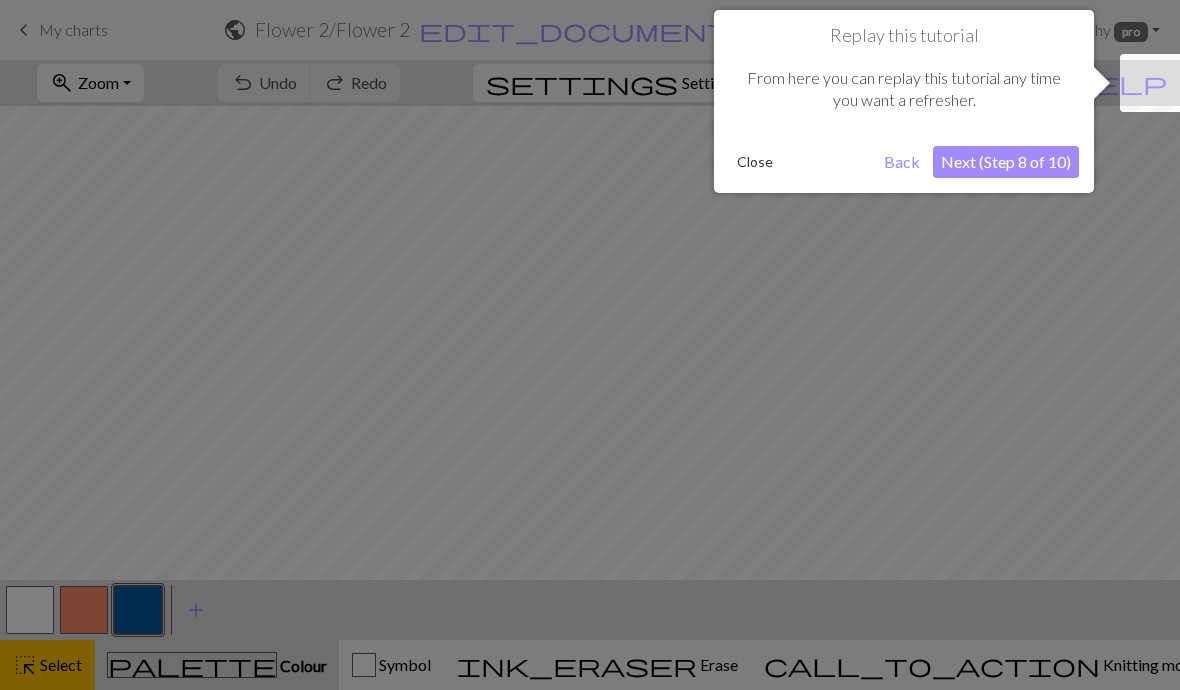 click on "Next (Step 8 of 10)" at bounding box center [1006, 162] 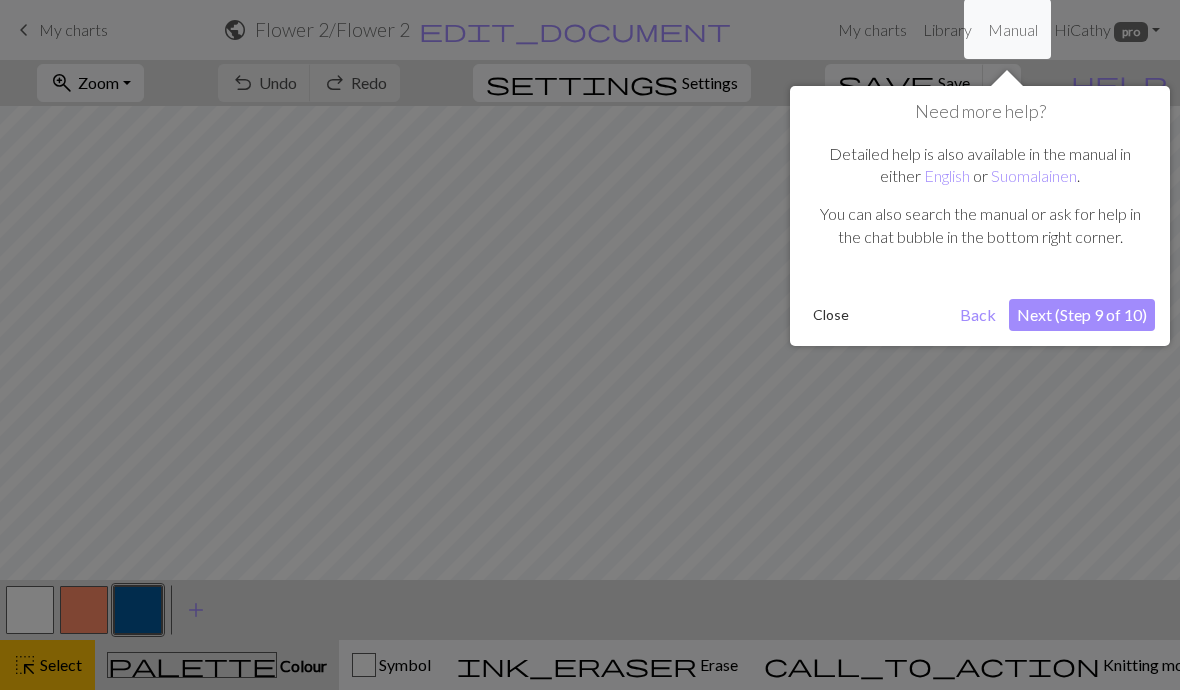click on "Next (Step 9 of 10)" at bounding box center [1082, 315] 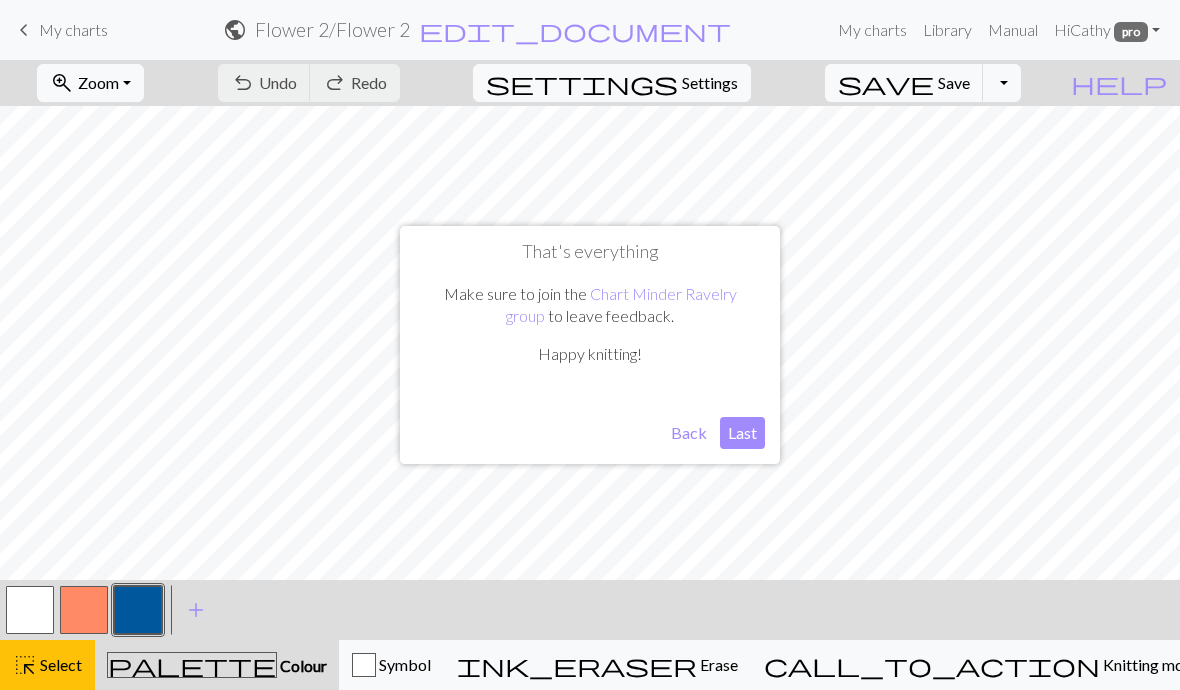 click on "Last" at bounding box center [742, 433] 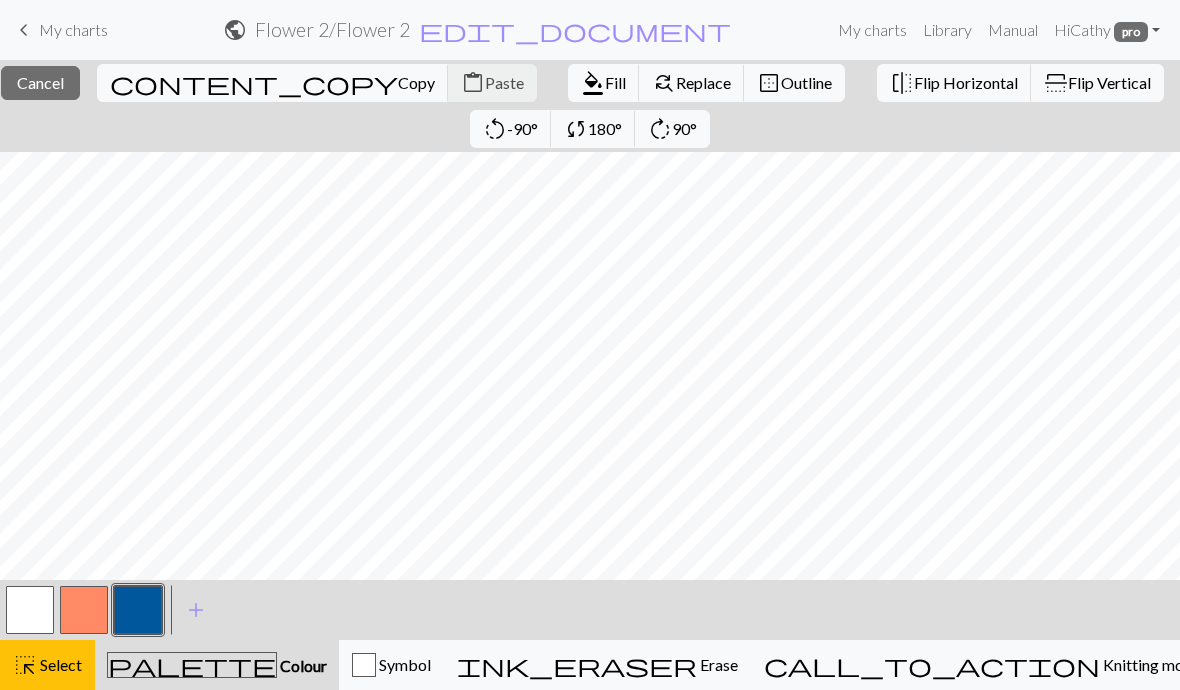 click on "Cancel" at bounding box center [40, 82] 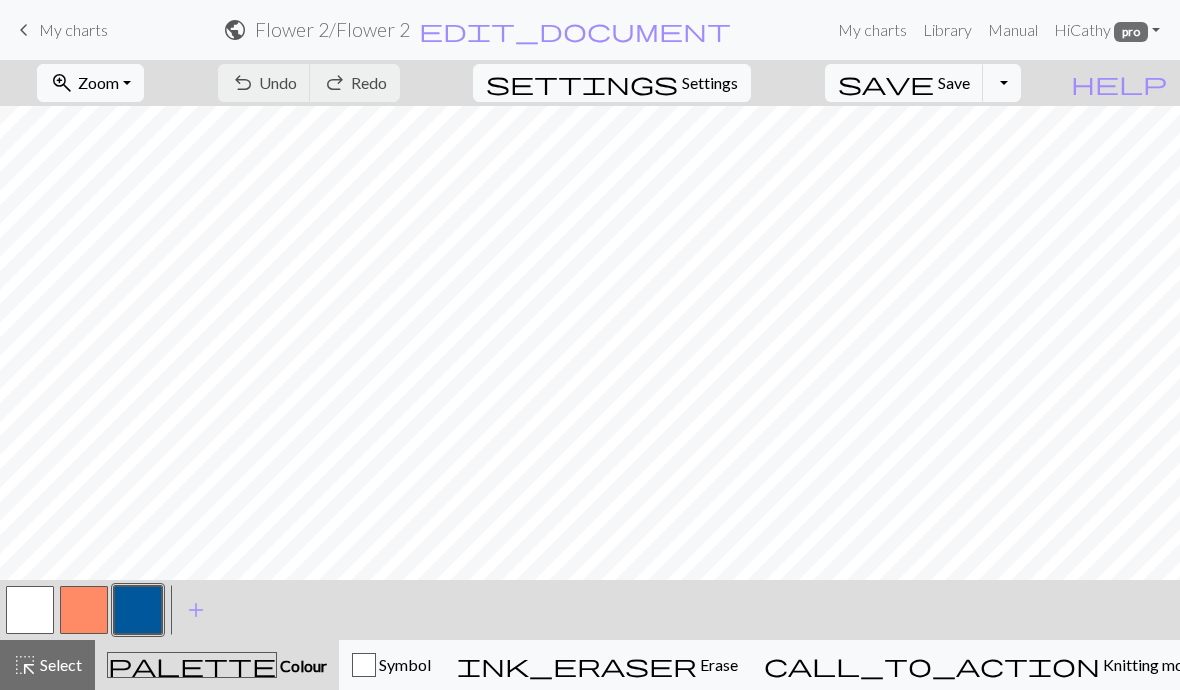 click on "undo Undo Undo redo Redo Redo" at bounding box center [309, 83] 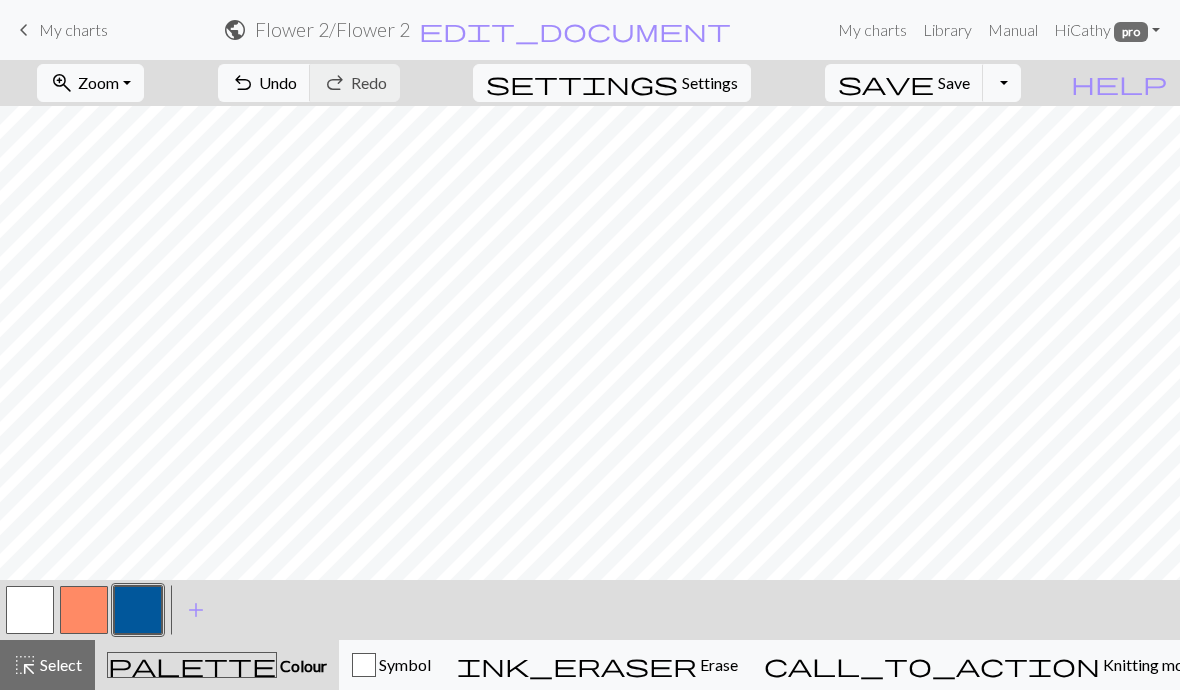 click at bounding box center (30, 610) 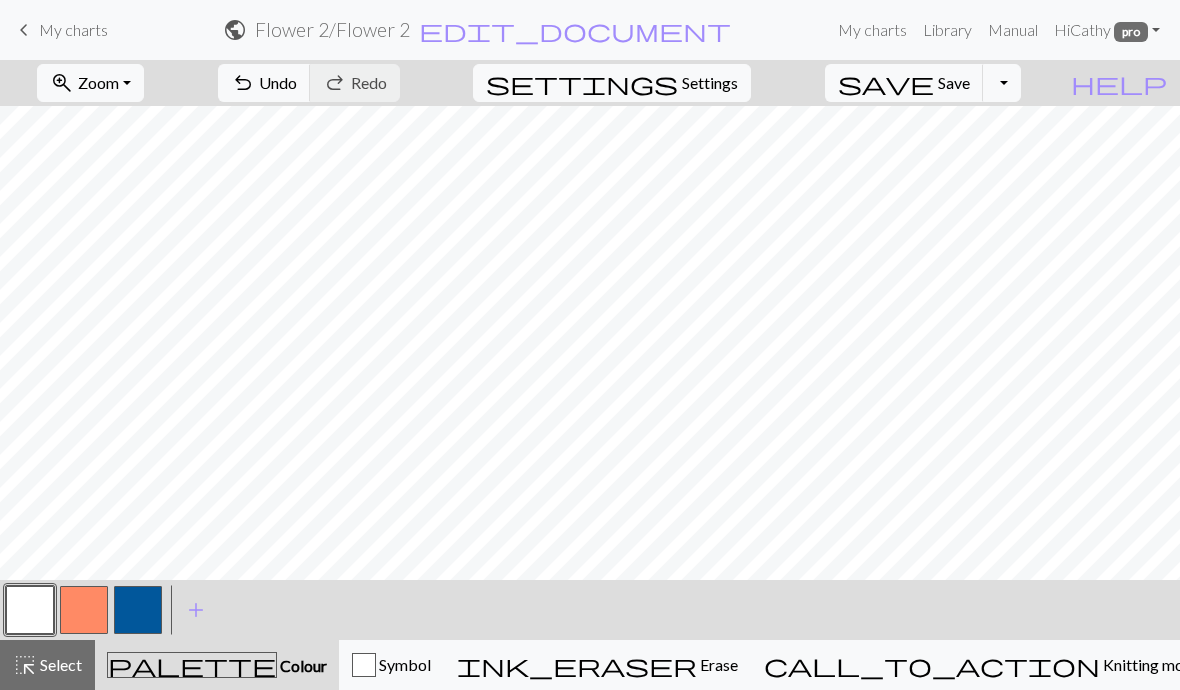 click on "undo Undo Undo" at bounding box center [264, 83] 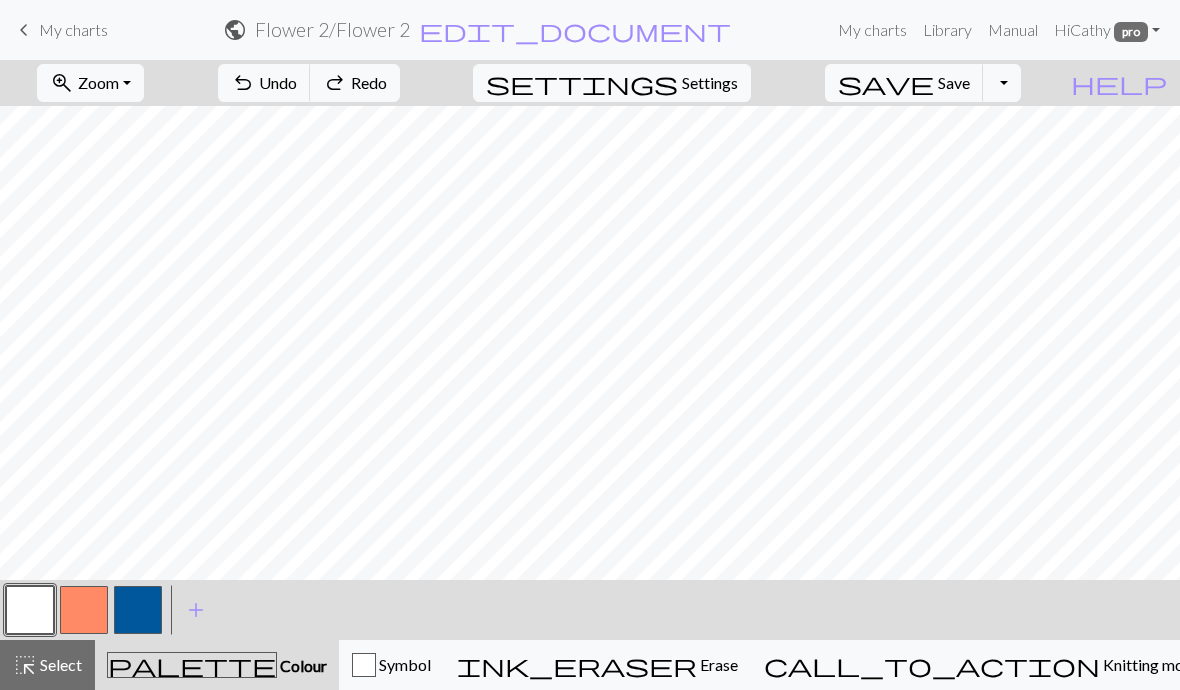 click on "undo Undo Undo" at bounding box center [264, 83] 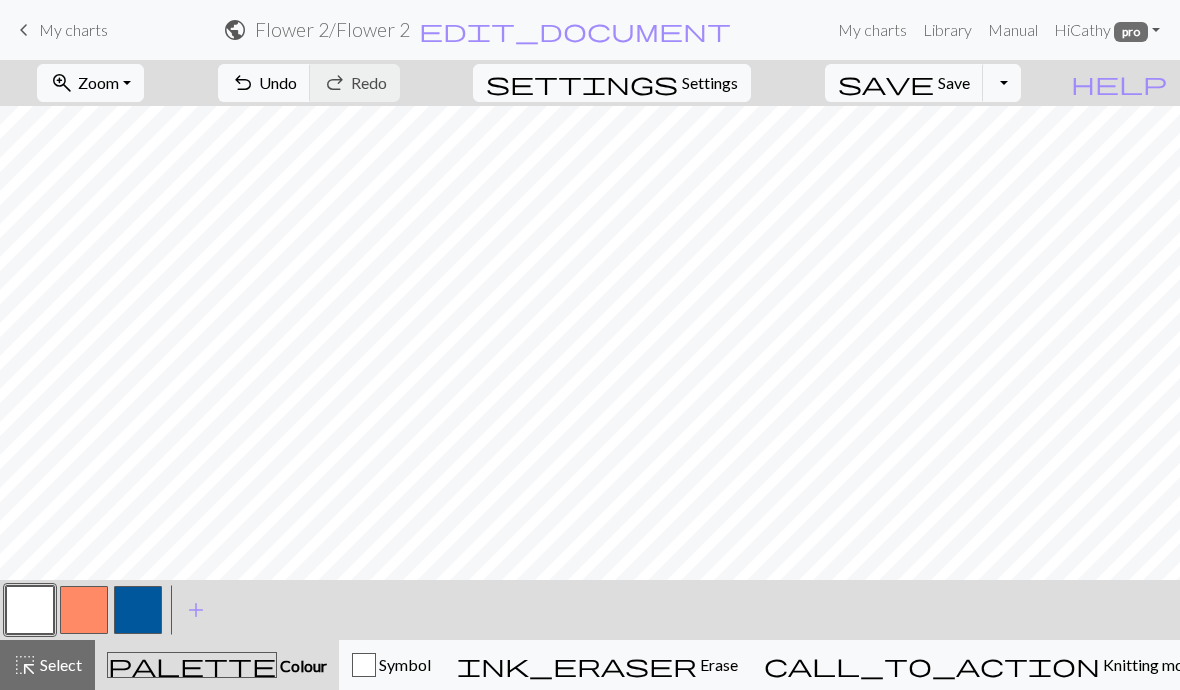 click on "Undo" at bounding box center [278, 82] 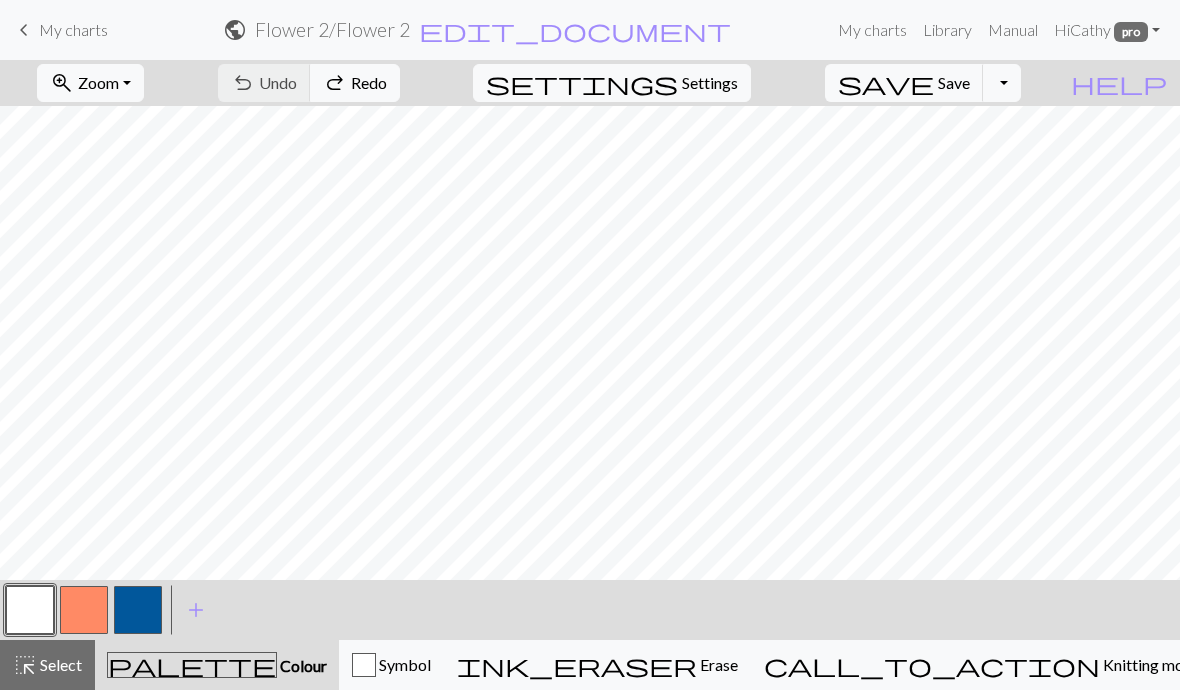 click on "Settings" at bounding box center (710, 83) 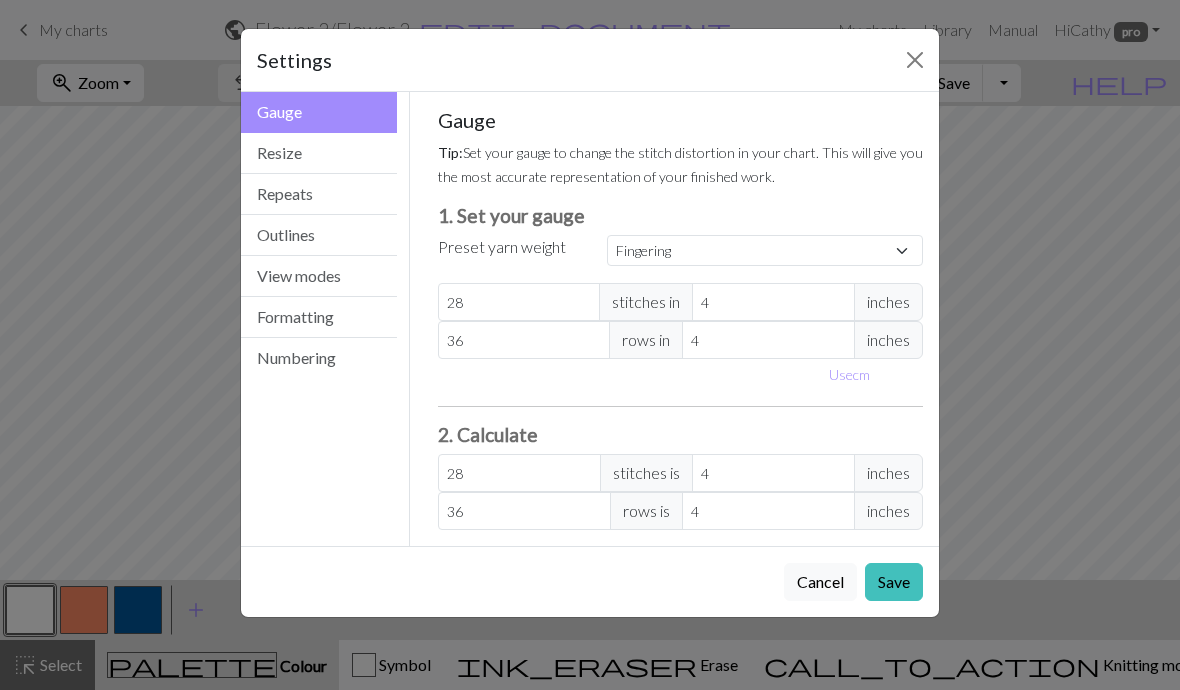 click on "Outlines" at bounding box center [319, 235] 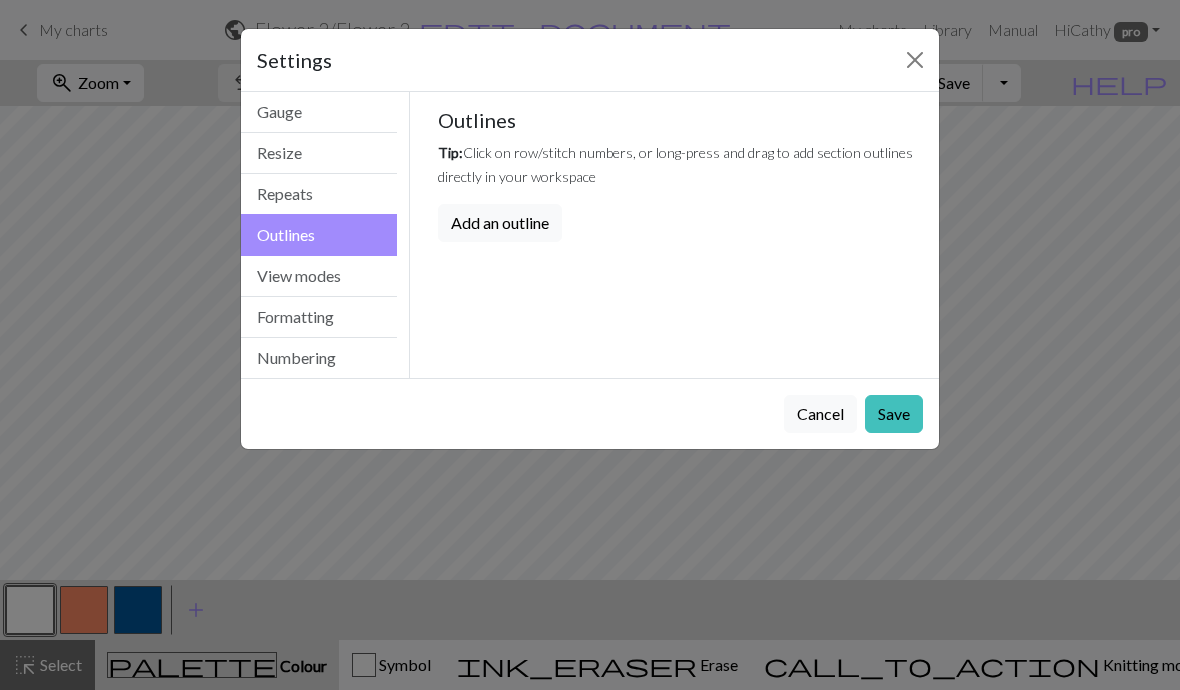 click on "Formatting" at bounding box center [319, 317] 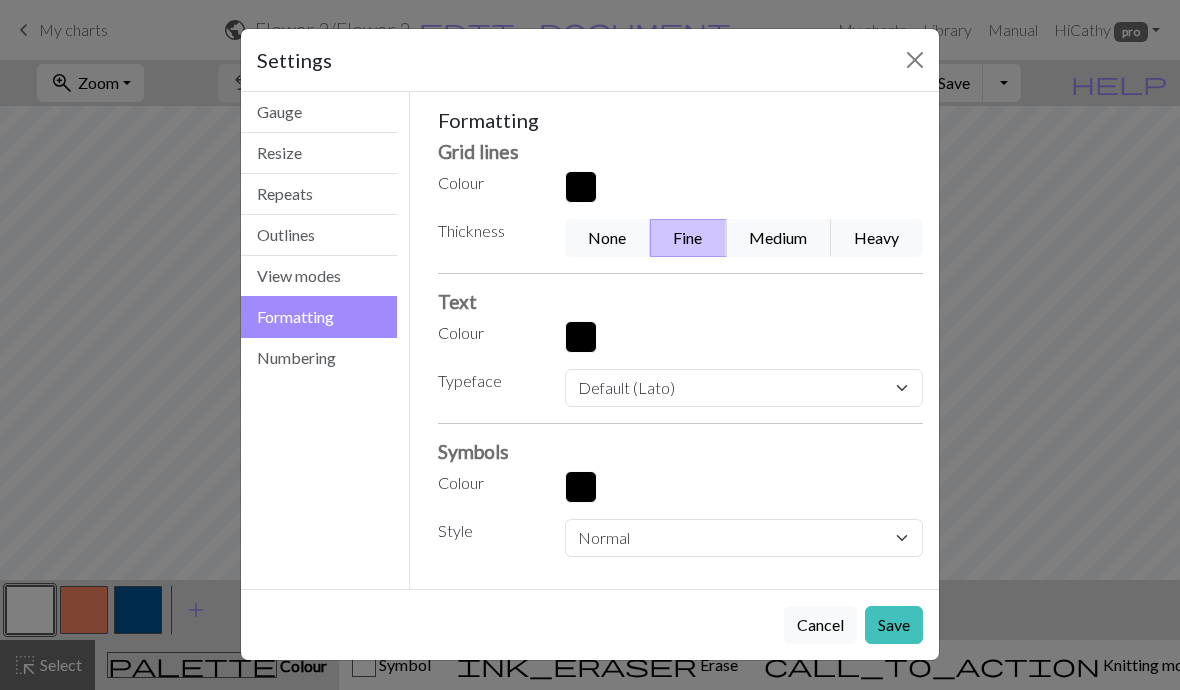 click at bounding box center (581, 187) 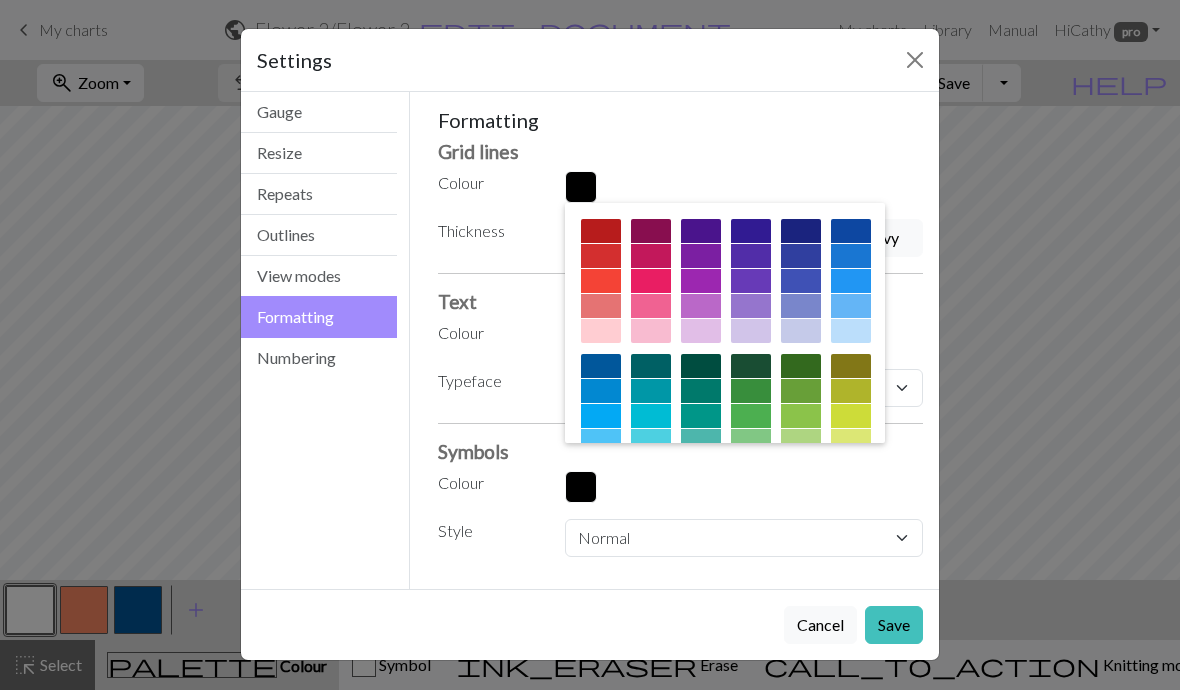 click on "Formatting" at bounding box center [681, 120] 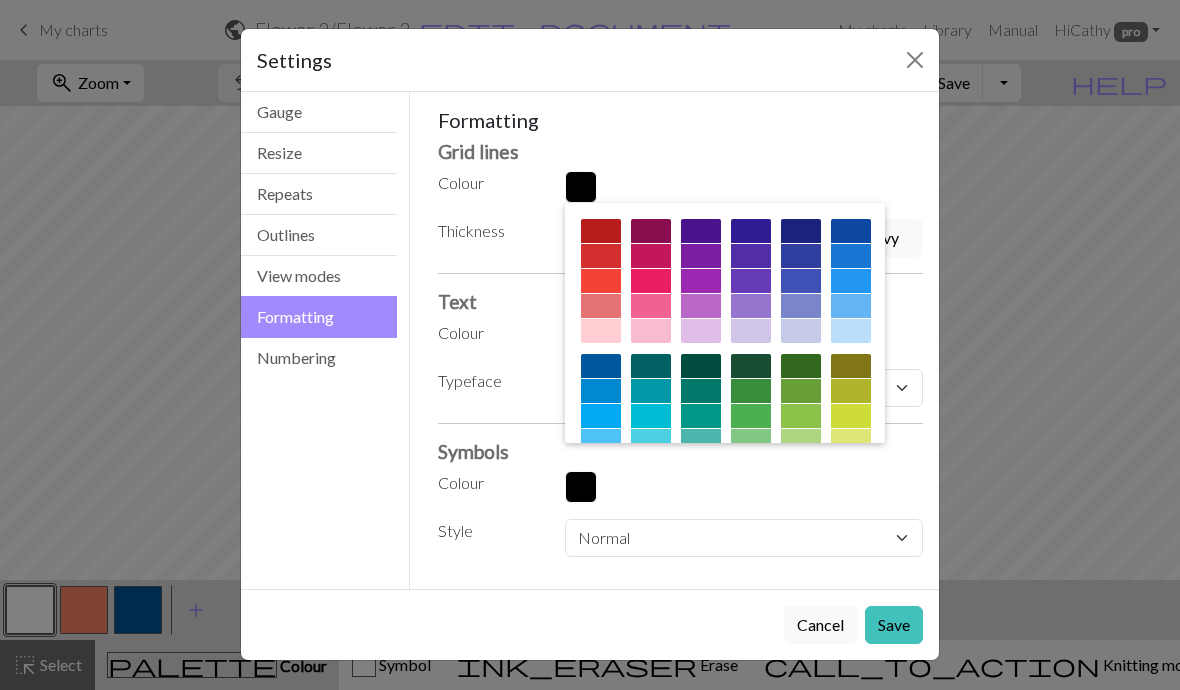 click at bounding box center (581, 187) 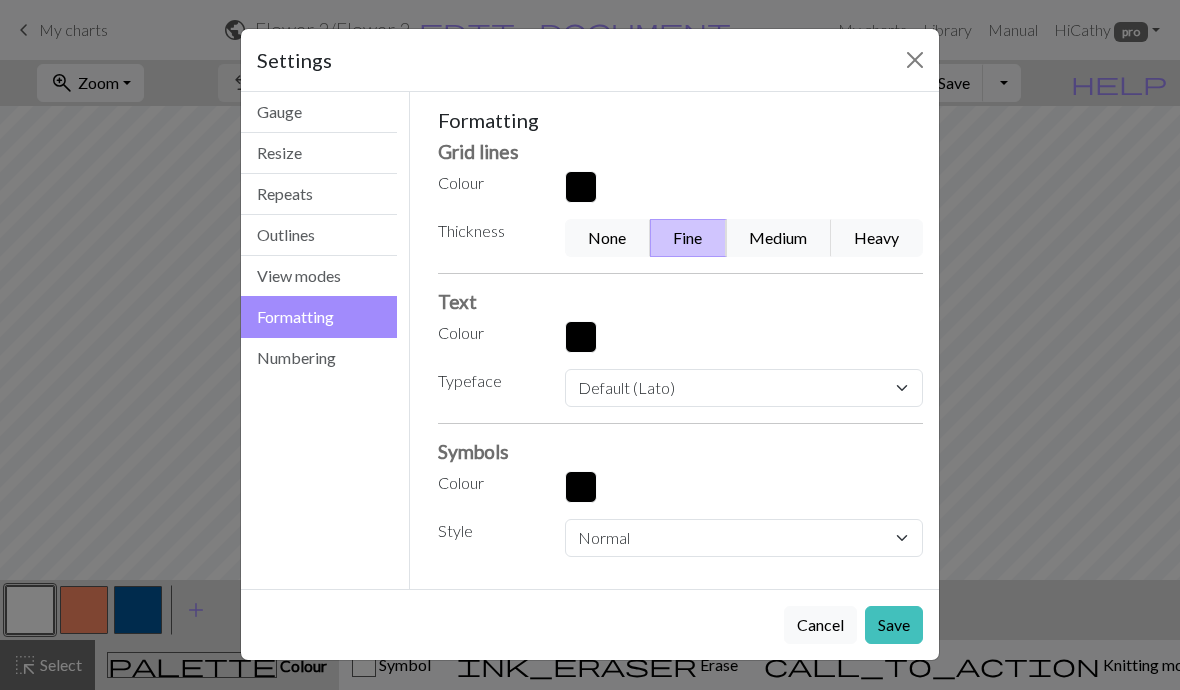 click on "None" at bounding box center (608, 238) 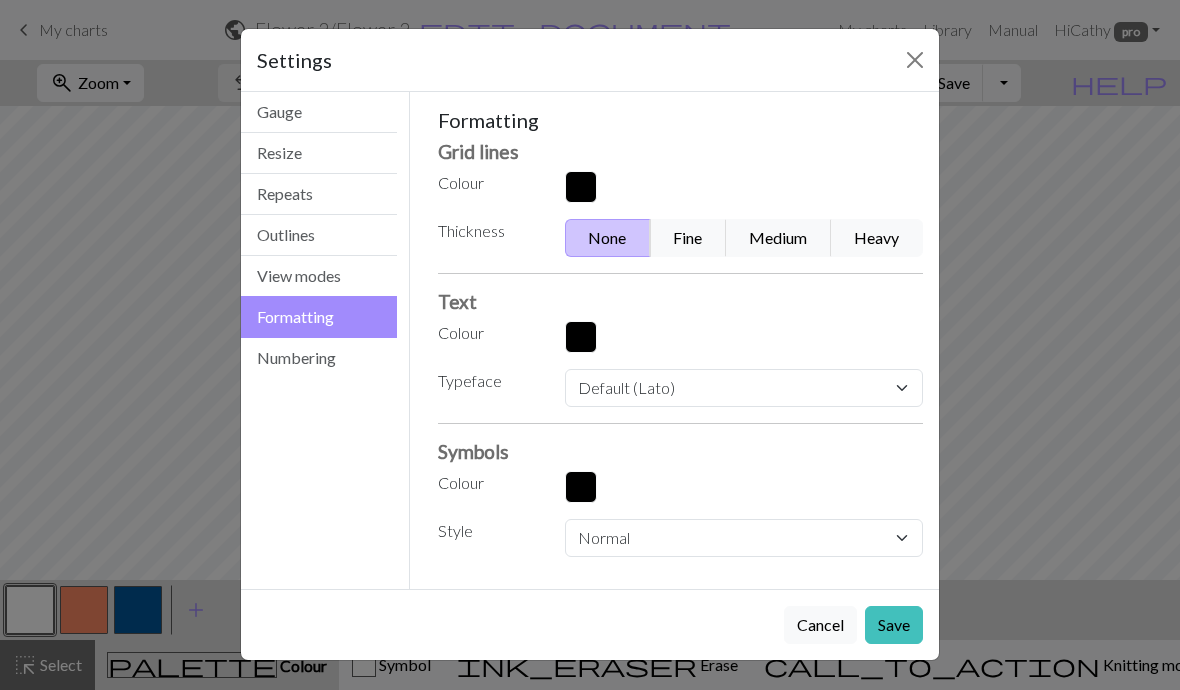 click on "Save" at bounding box center [894, 625] 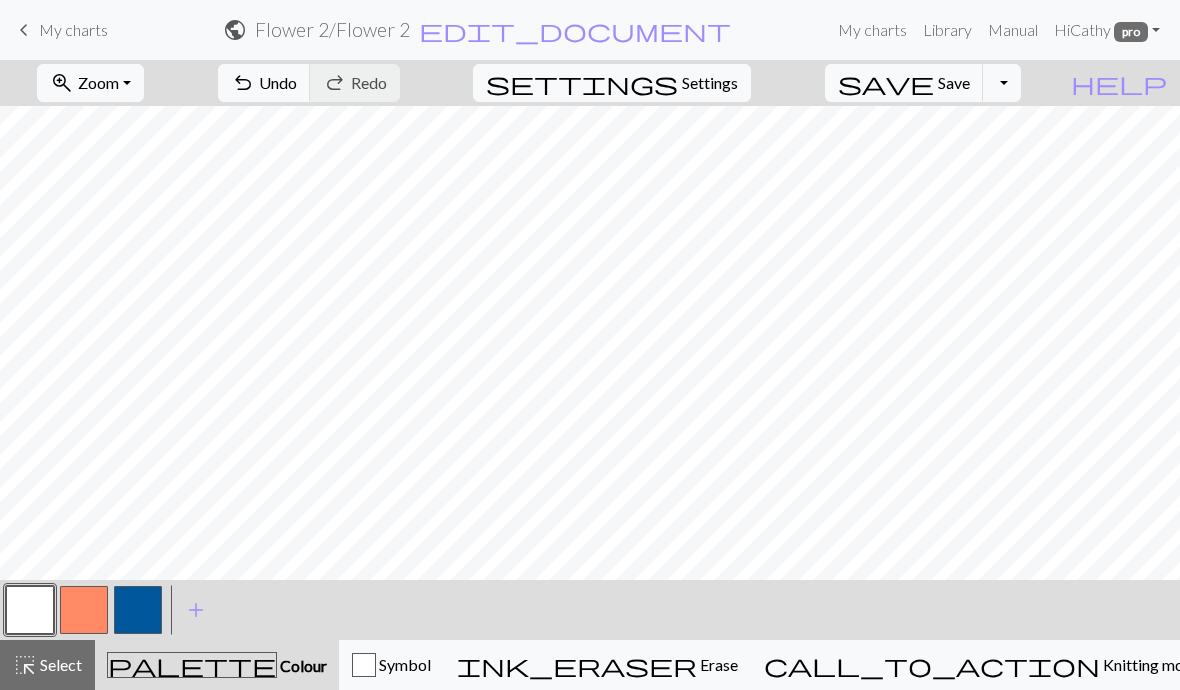 click on "zoom_in Zoom Zoom" at bounding box center [90, 83] 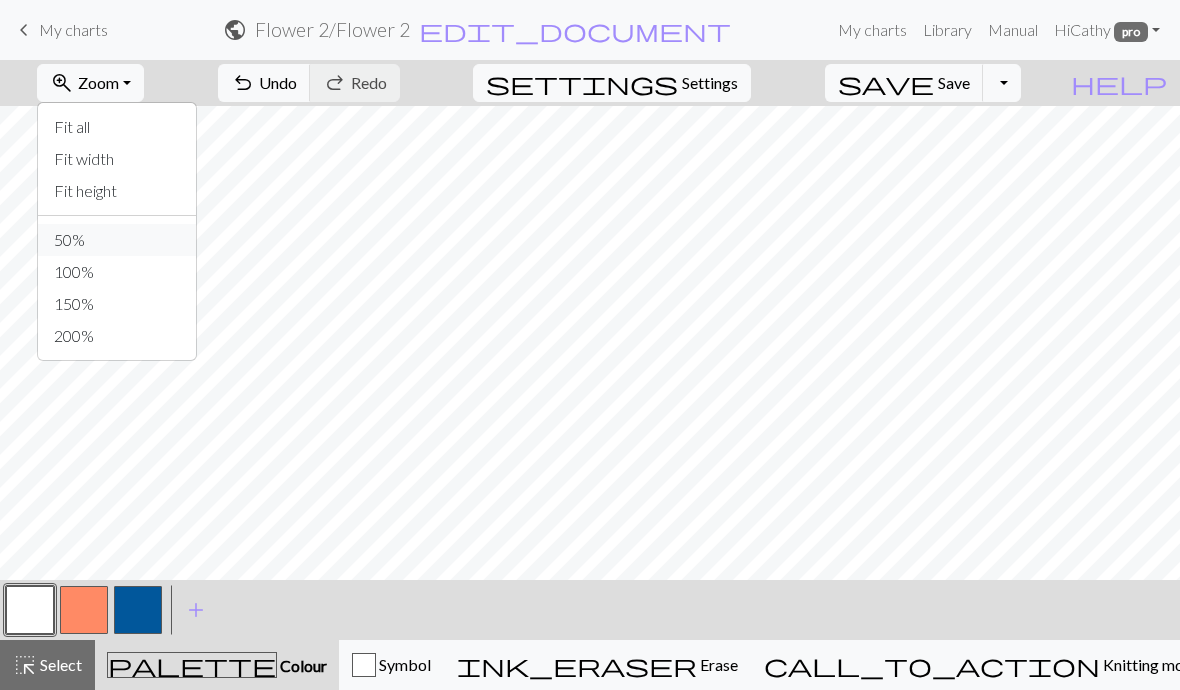 click on "50%" at bounding box center (117, 240) 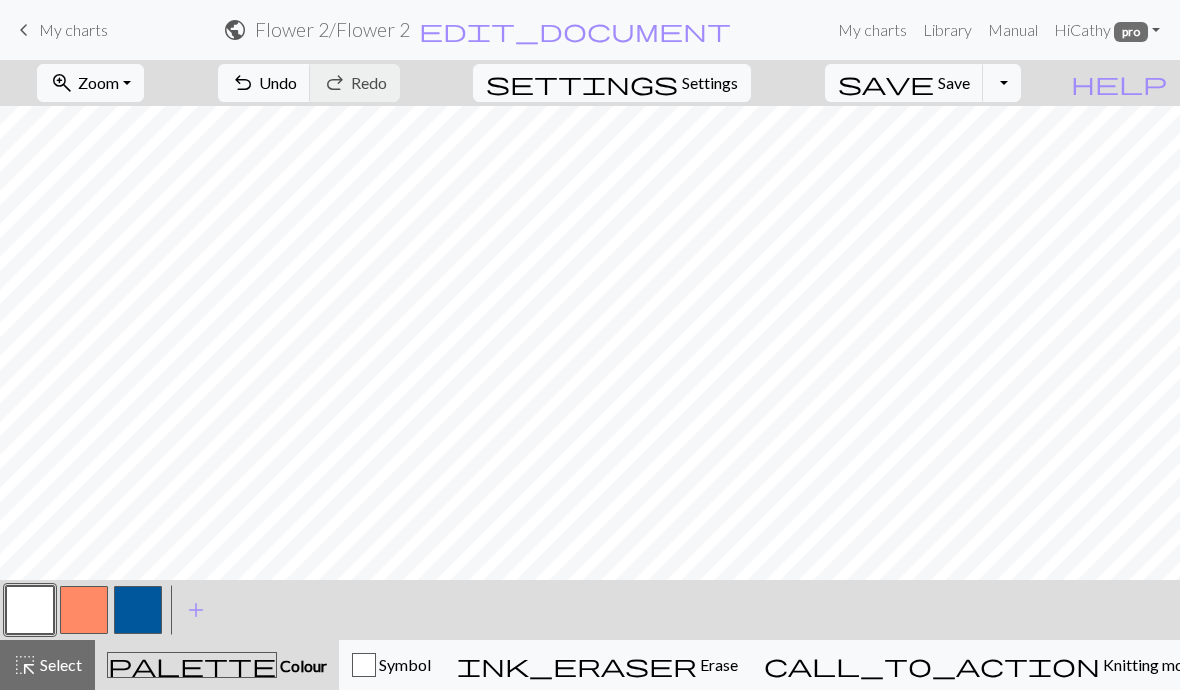 click on "zoom_in Zoom Zoom" at bounding box center (90, 83) 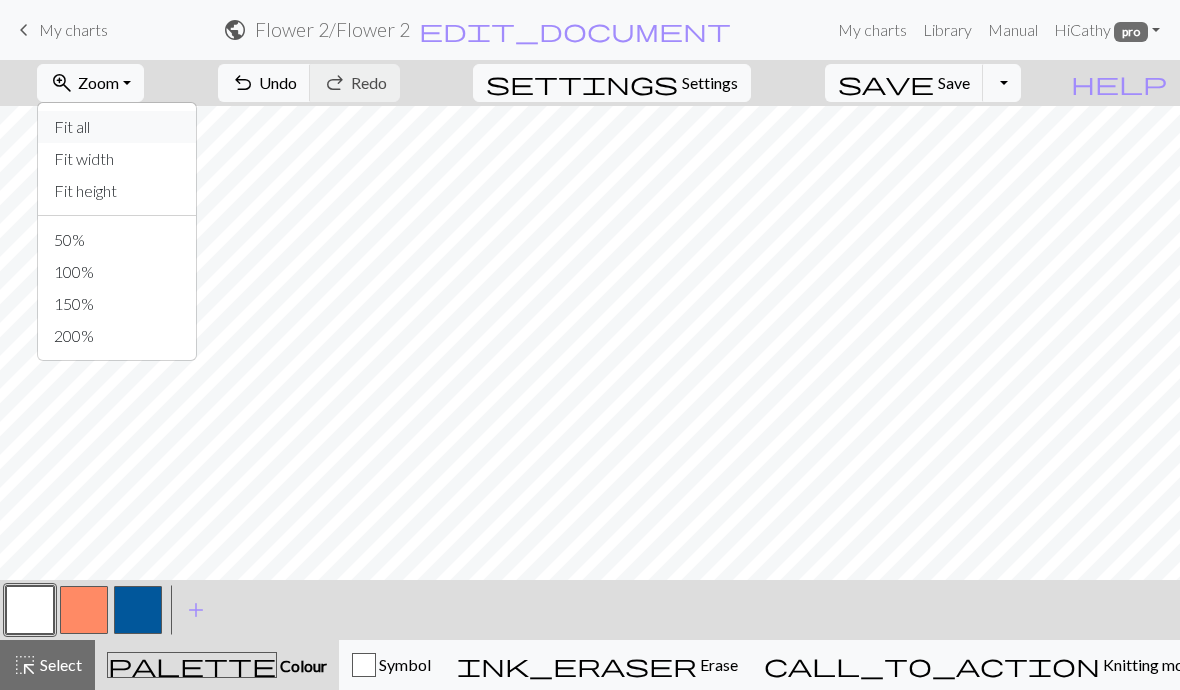 click on "Fit all" at bounding box center [117, 127] 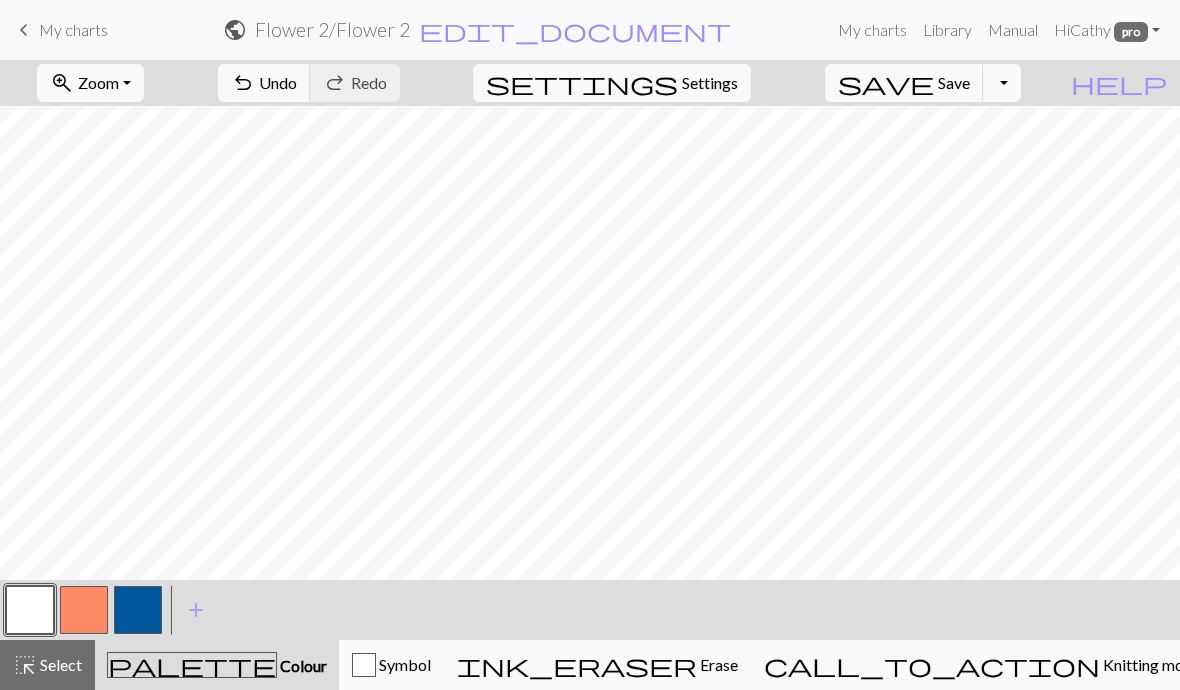 click on "Save" at bounding box center [954, 82] 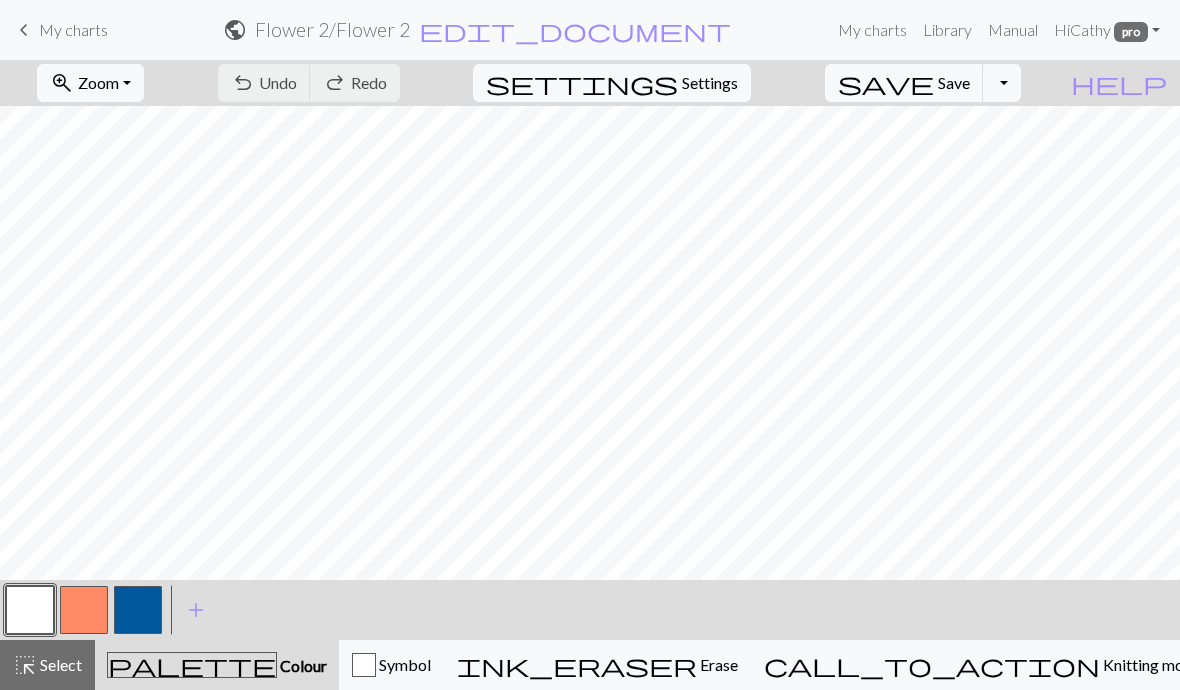 click on "My charts" at bounding box center [872, 30] 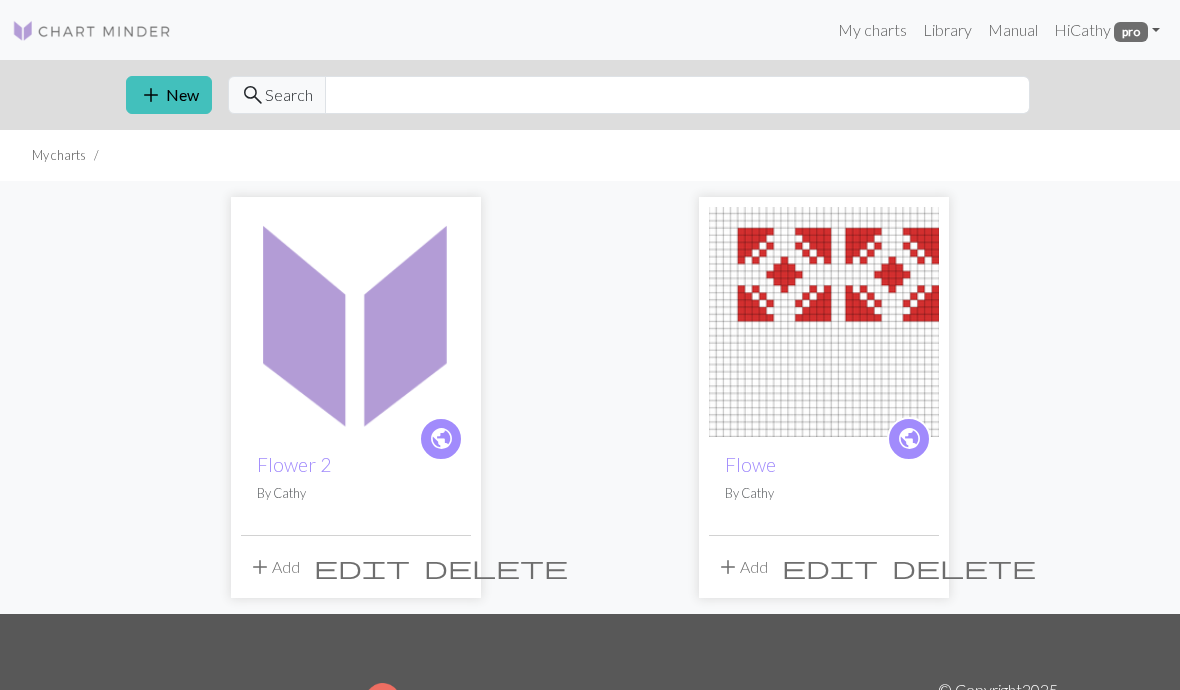 click on "Flower 2" at bounding box center (294, 464) 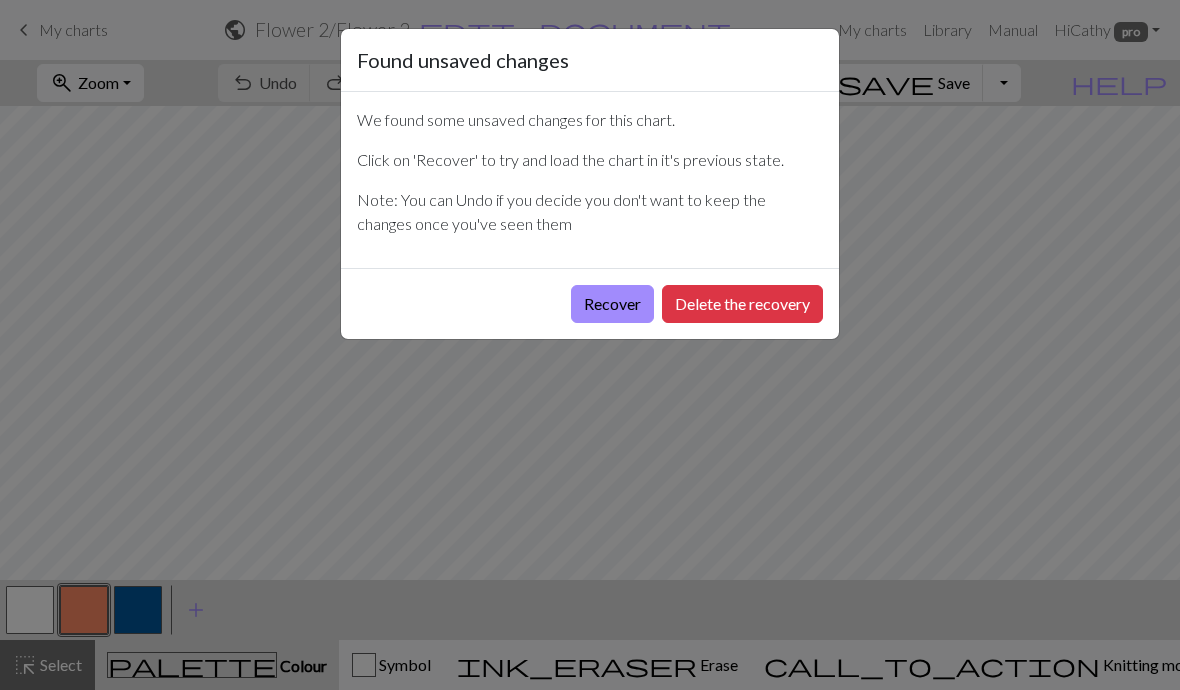 click on "Delete the recovery" at bounding box center (742, 304) 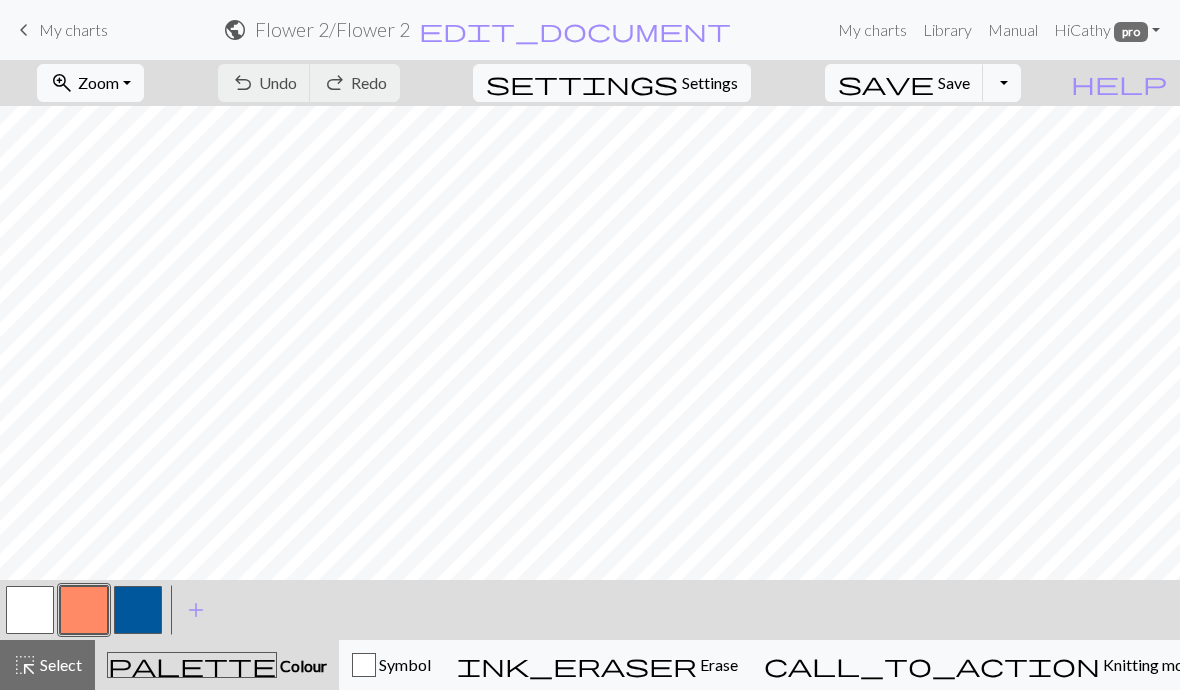 click on "edit_document" at bounding box center [575, 30] 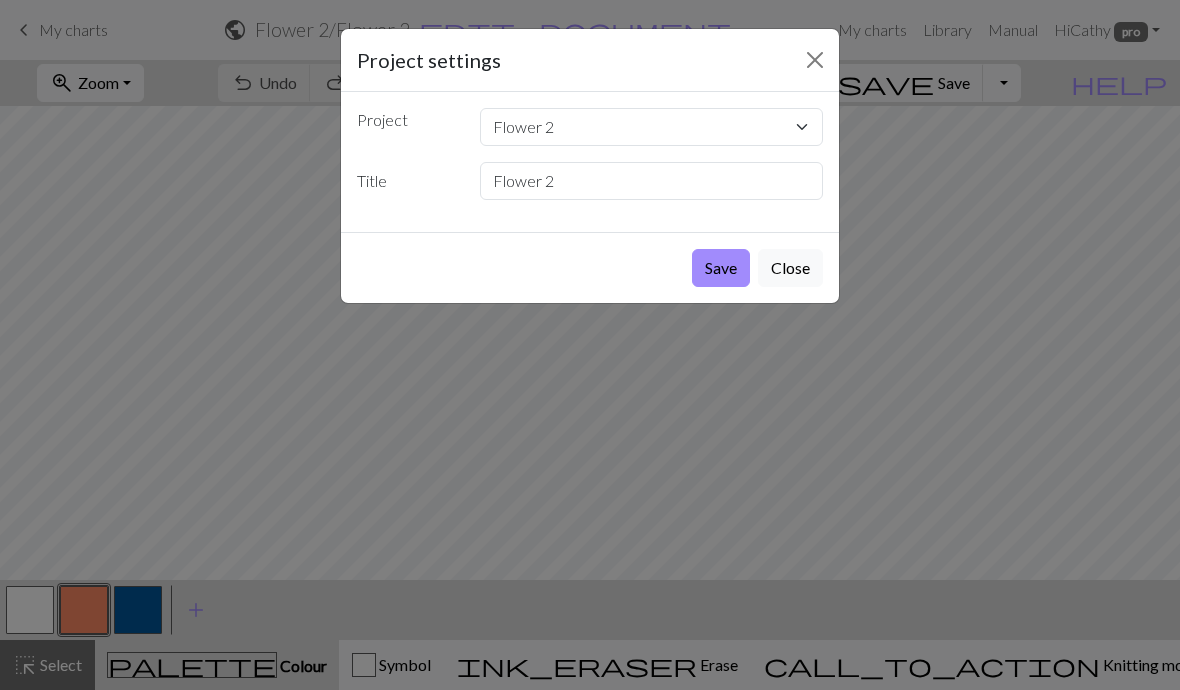 click on "Save" at bounding box center [721, 268] 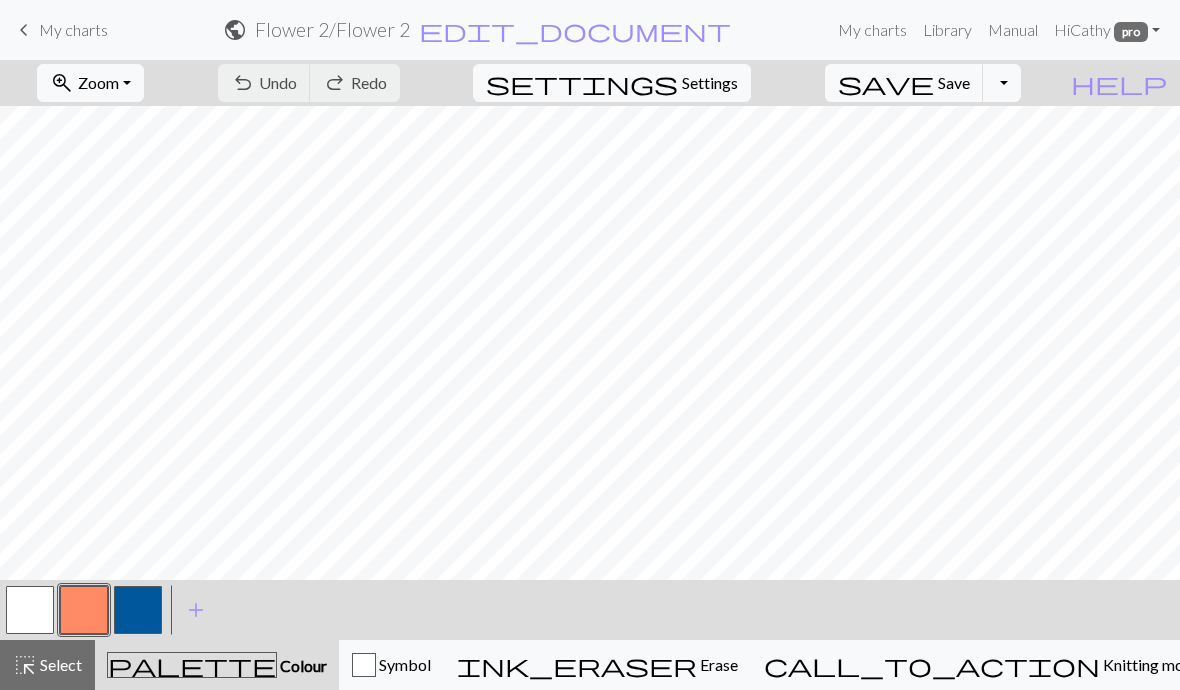 click on "Manual" at bounding box center (1013, 30) 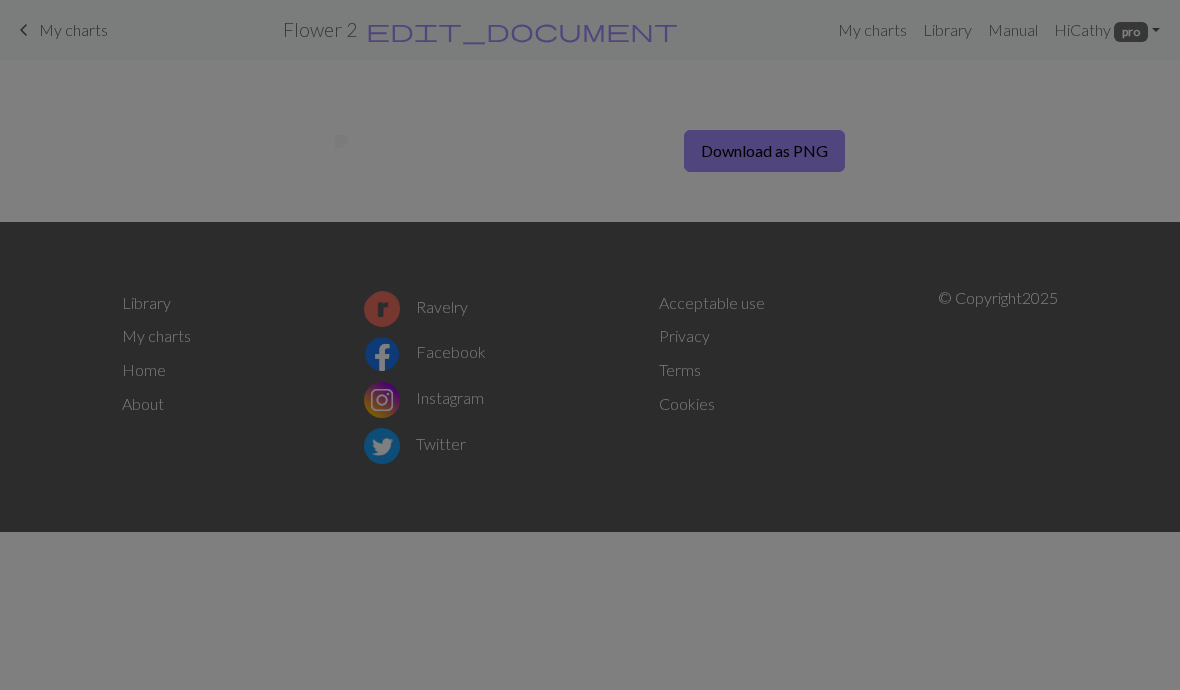 scroll, scrollTop: 0, scrollLeft: 0, axis: both 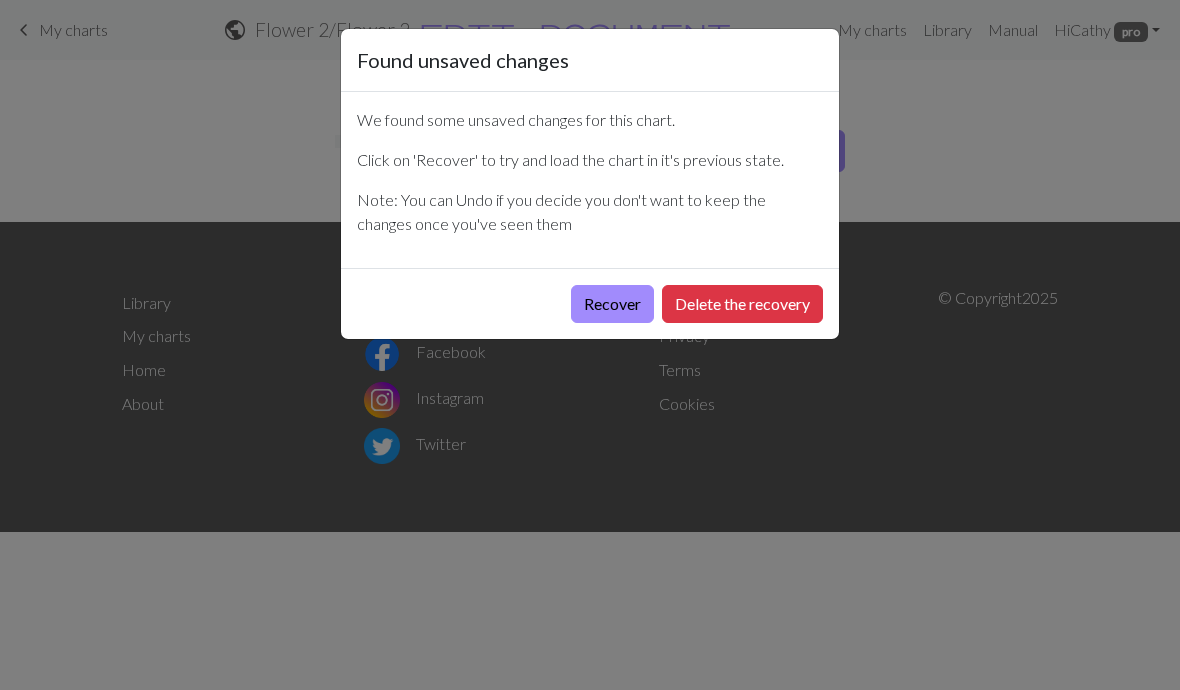 click on "Recover" at bounding box center [612, 304] 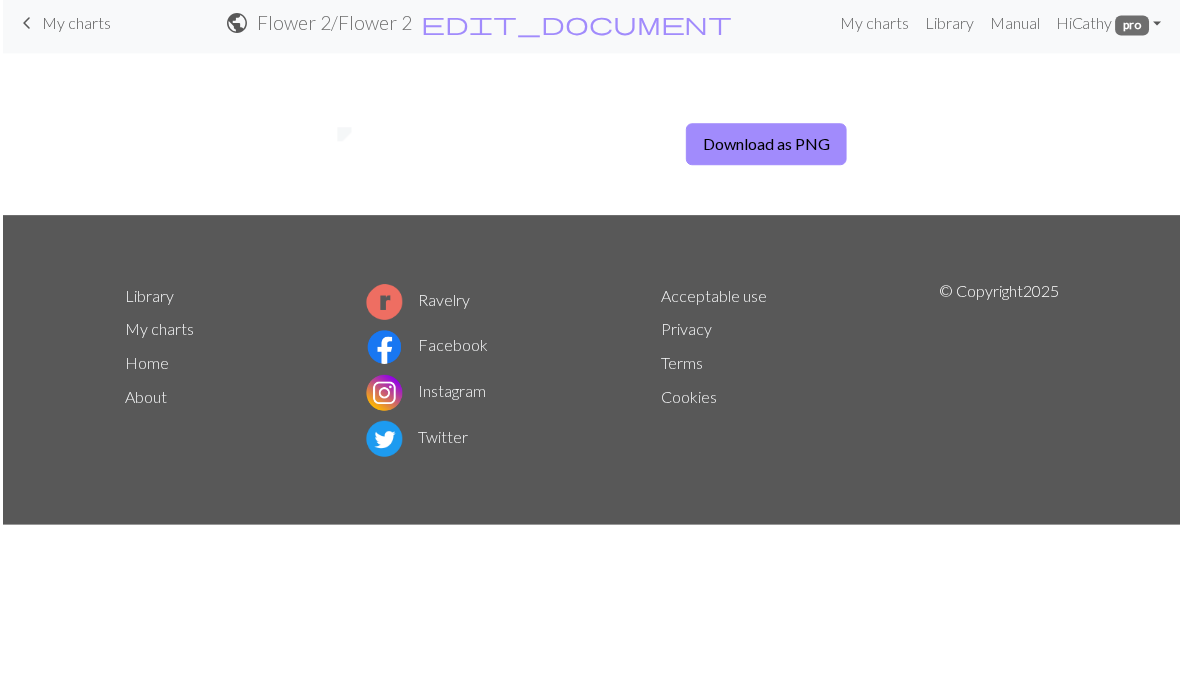 scroll, scrollTop: 0, scrollLeft: 0, axis: both 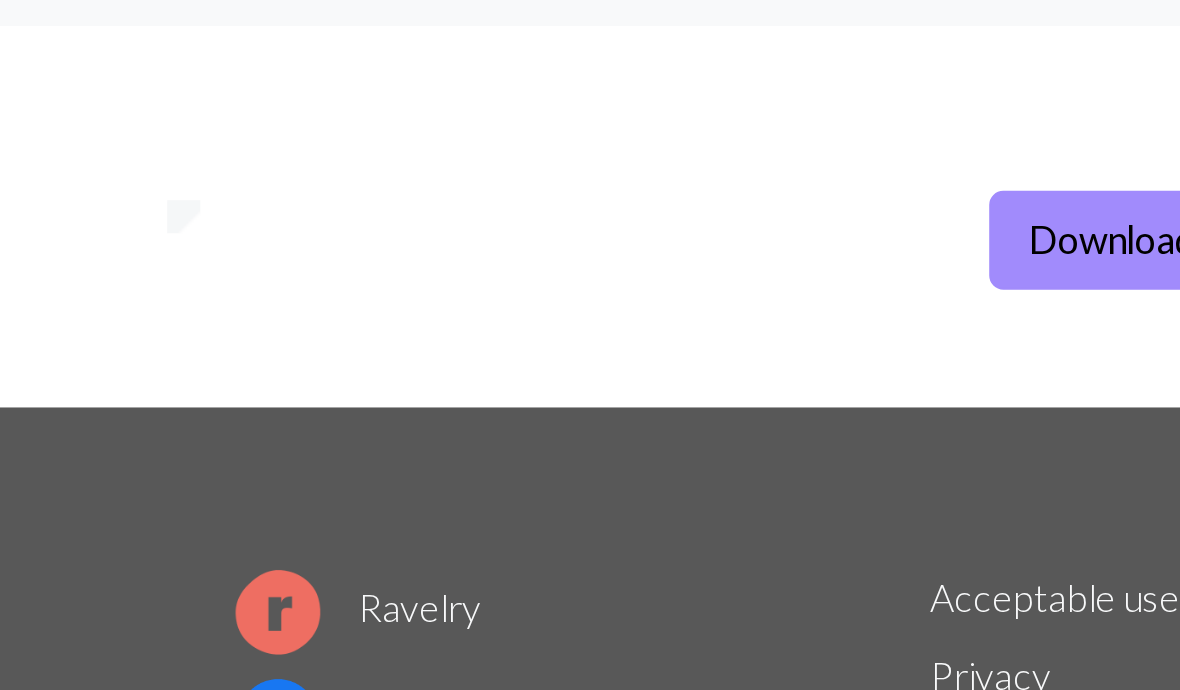 click on "Download as PNG" at bounding box center (764, 151) 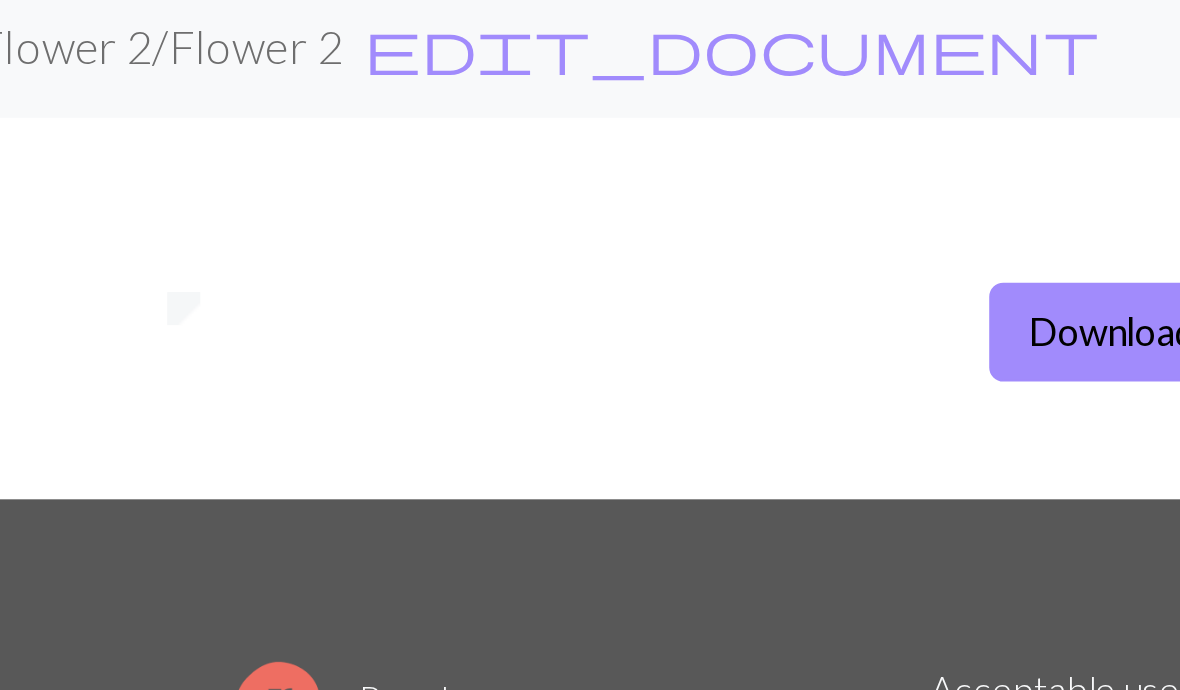 click on "edit_document" at bounding box center [575, 30] 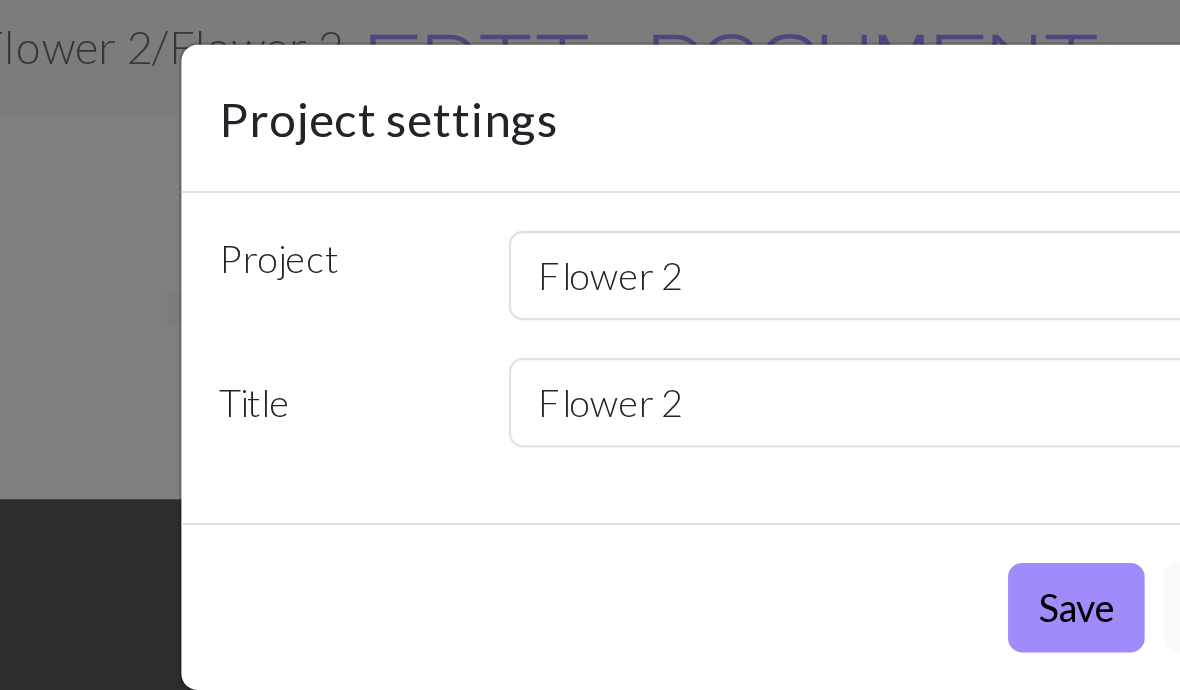 click on "Save" at bounding box center [721, 268] 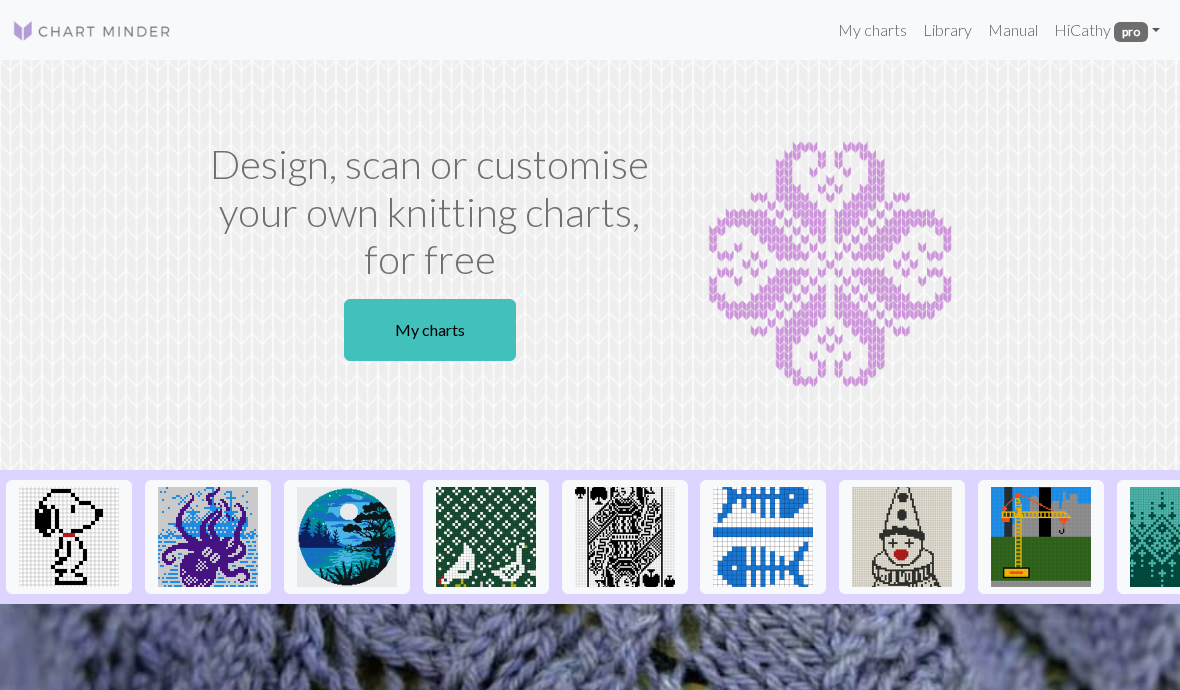 scroll, scrollTop: 0, scrollLeft: 0, axis: both 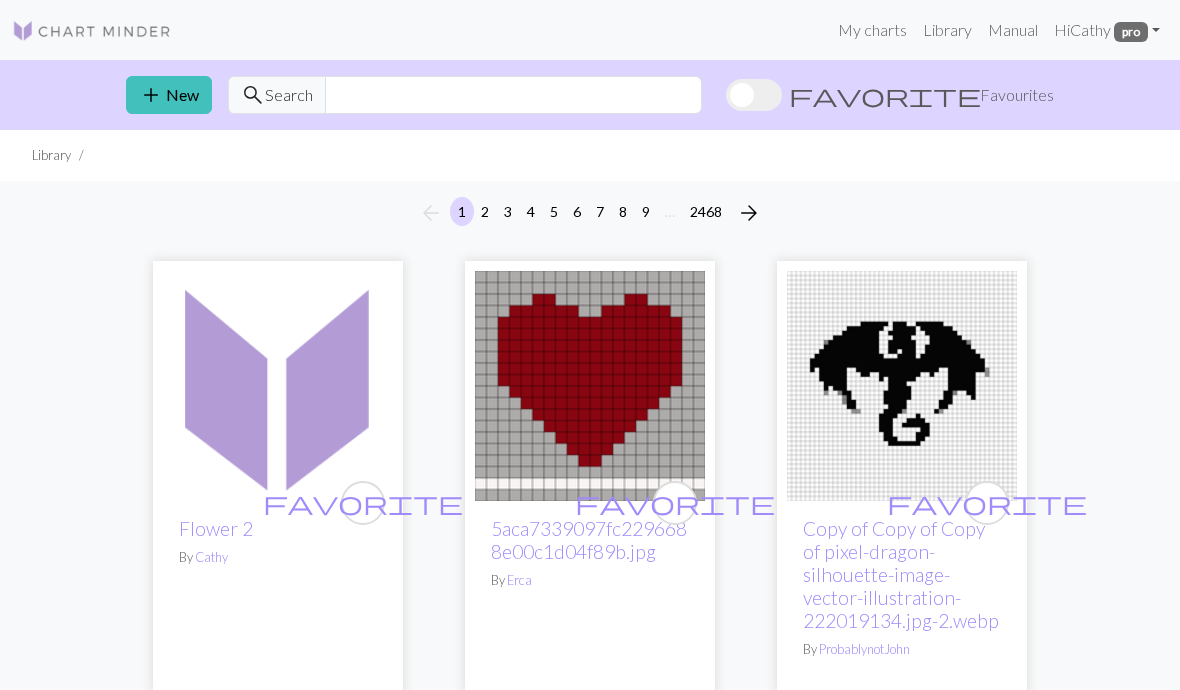 click on "My charts" at bounding box center (872, 30) 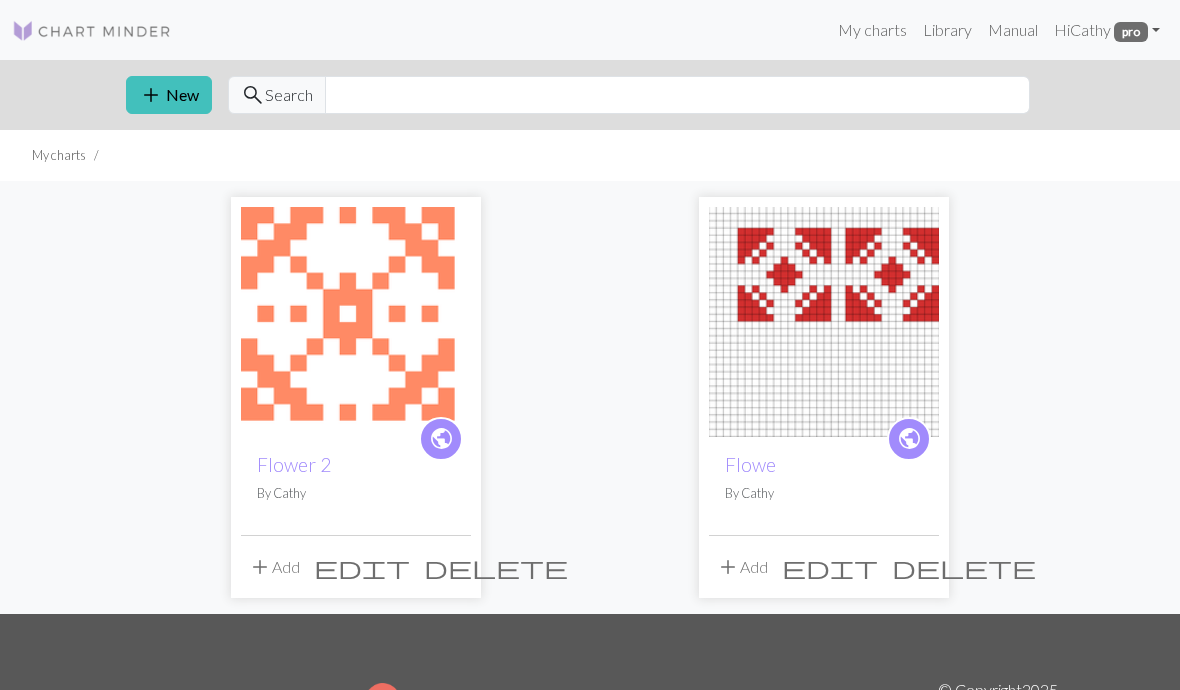 click on "public" at bounding box center [441, 439] 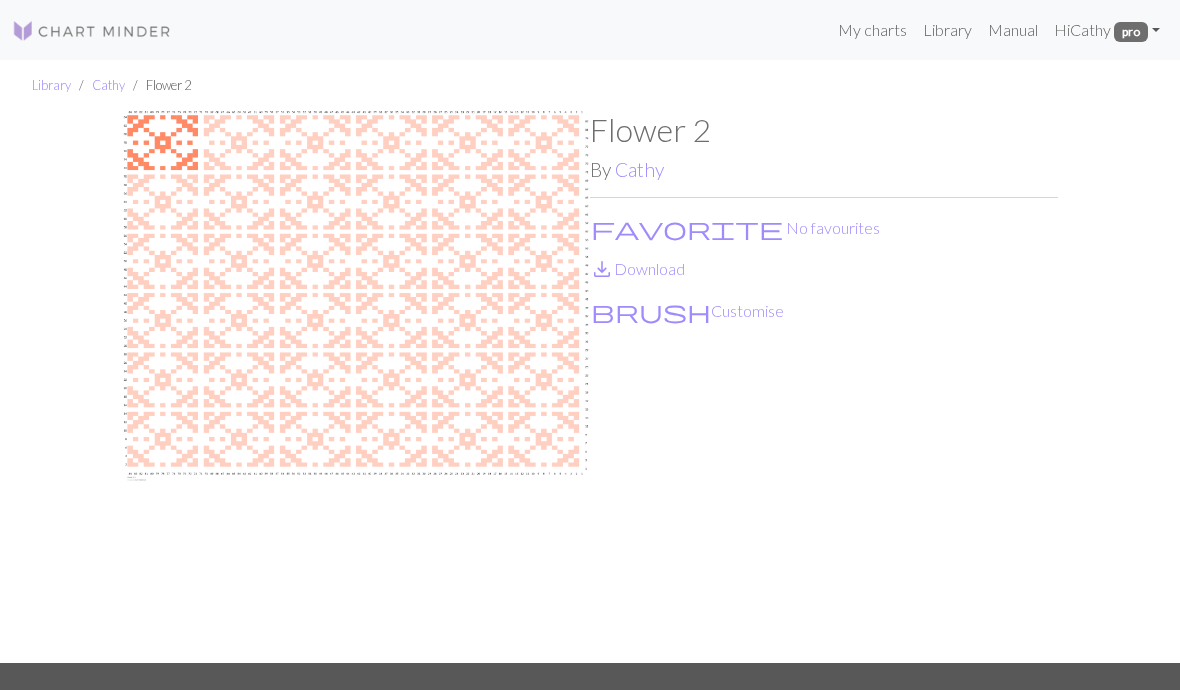 click on "save_alt  Download" at bounding box center [637, 268] 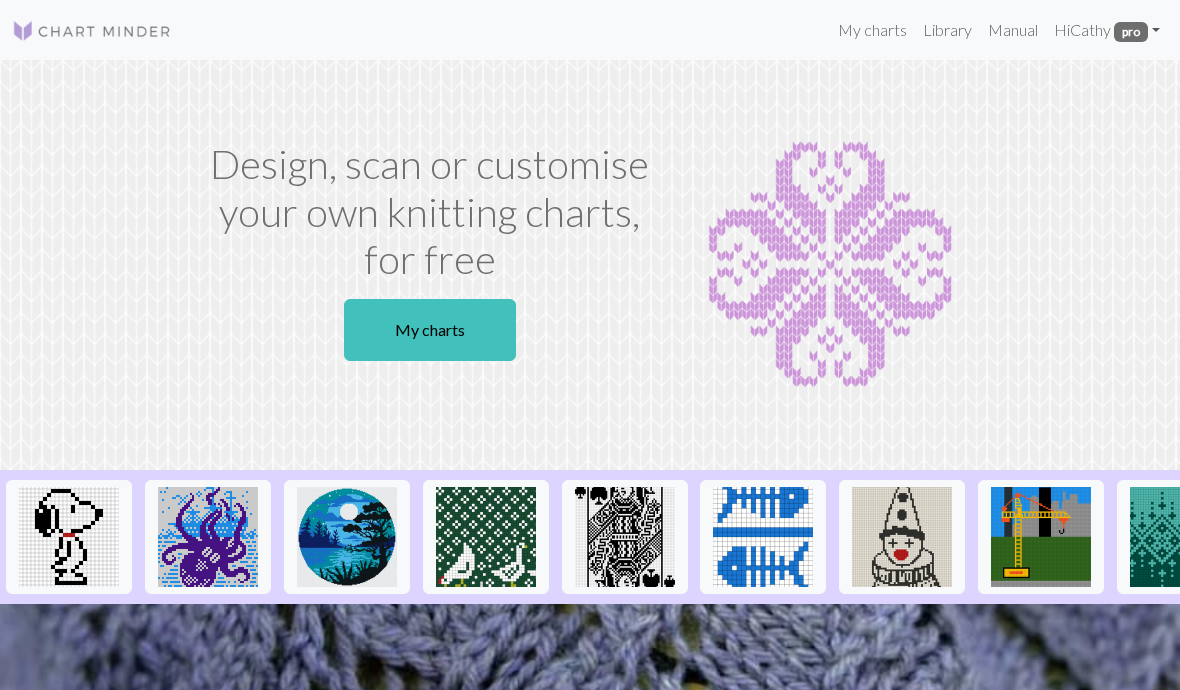 scroll, scrollTop: 0, scrollLeft: 0, axis: both 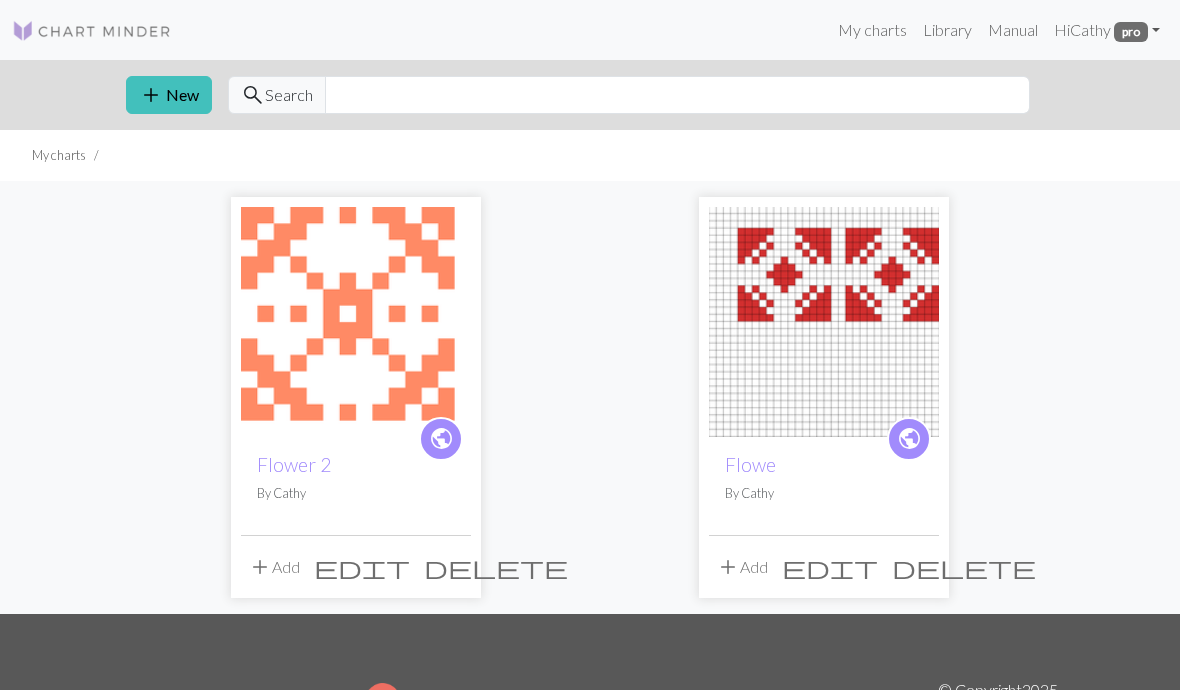 click at bounding box center [356, 322] 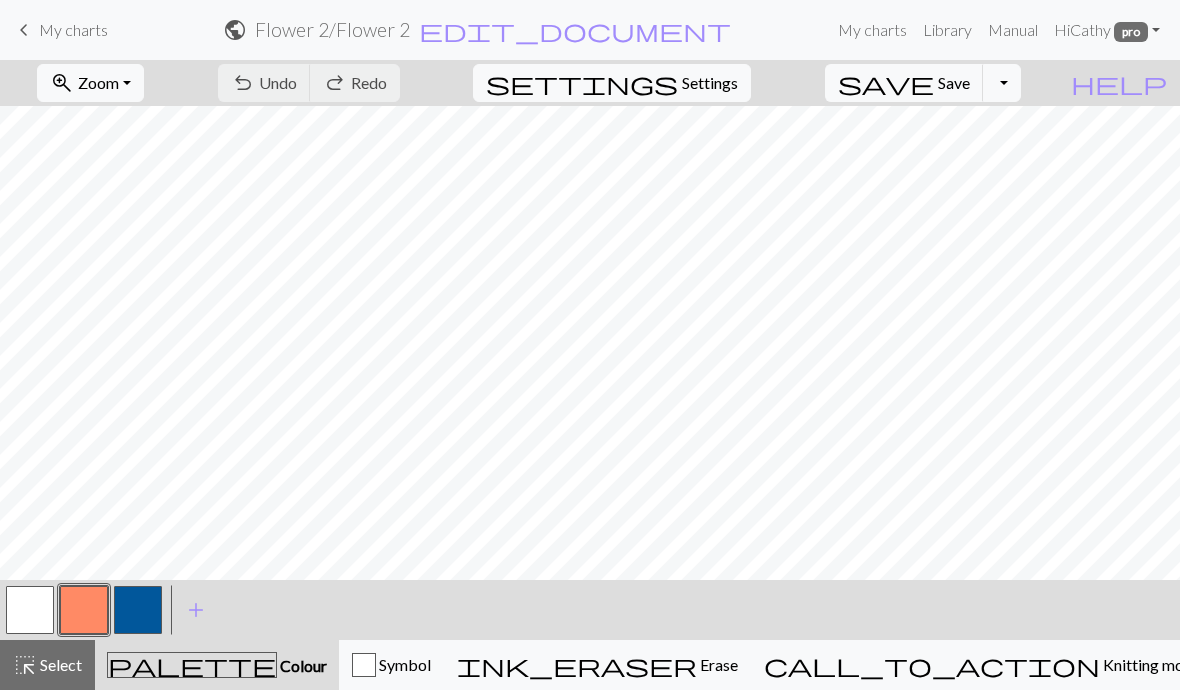 click on "Zoom" at bounding box center (98, 82) 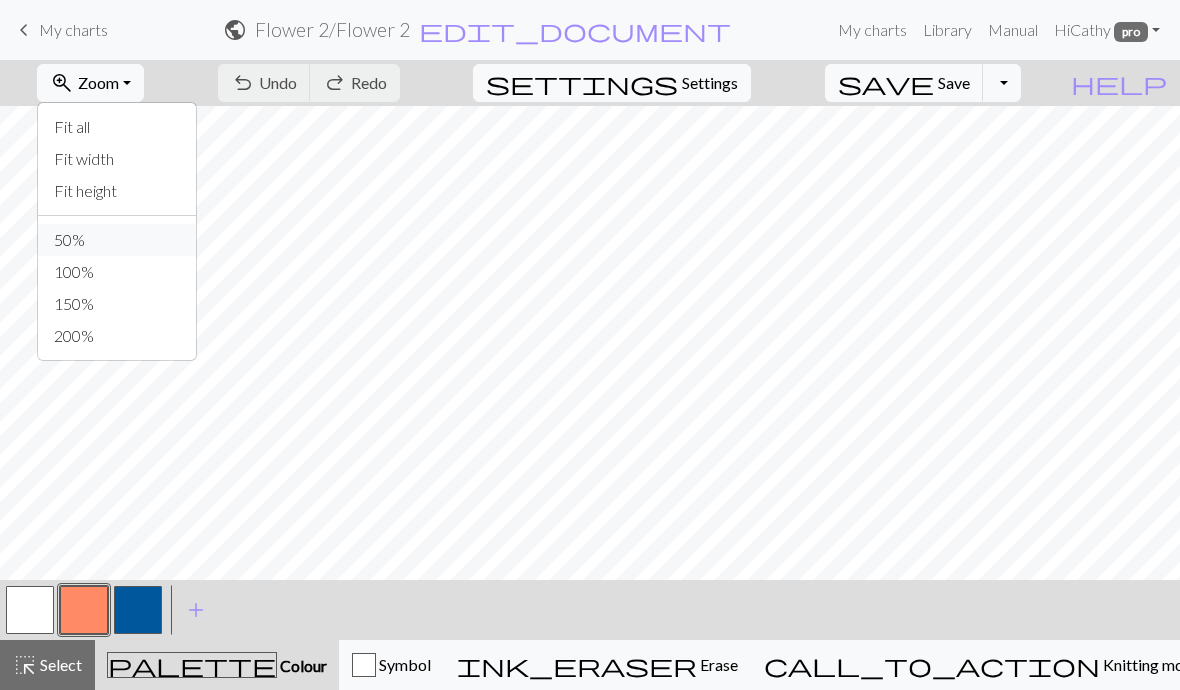 click on "50%" at bounding box center [117, 240] 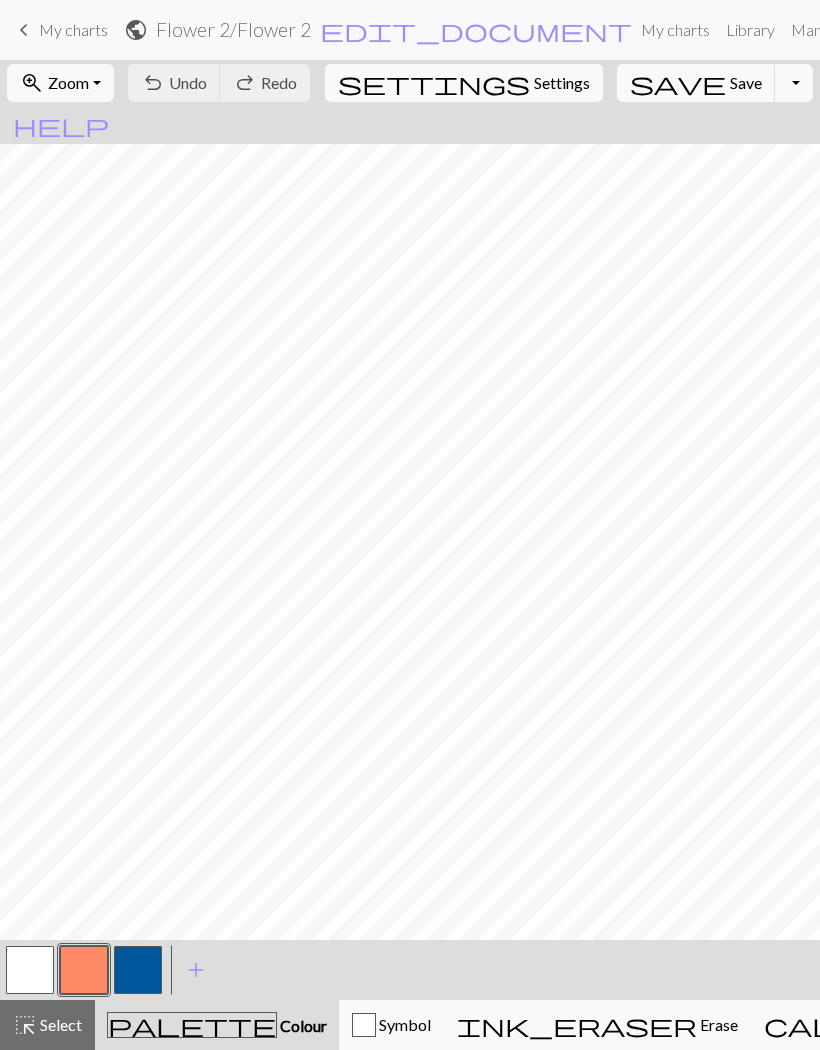 click on "Toggle Dropdown" at bounding box center [794, 83] 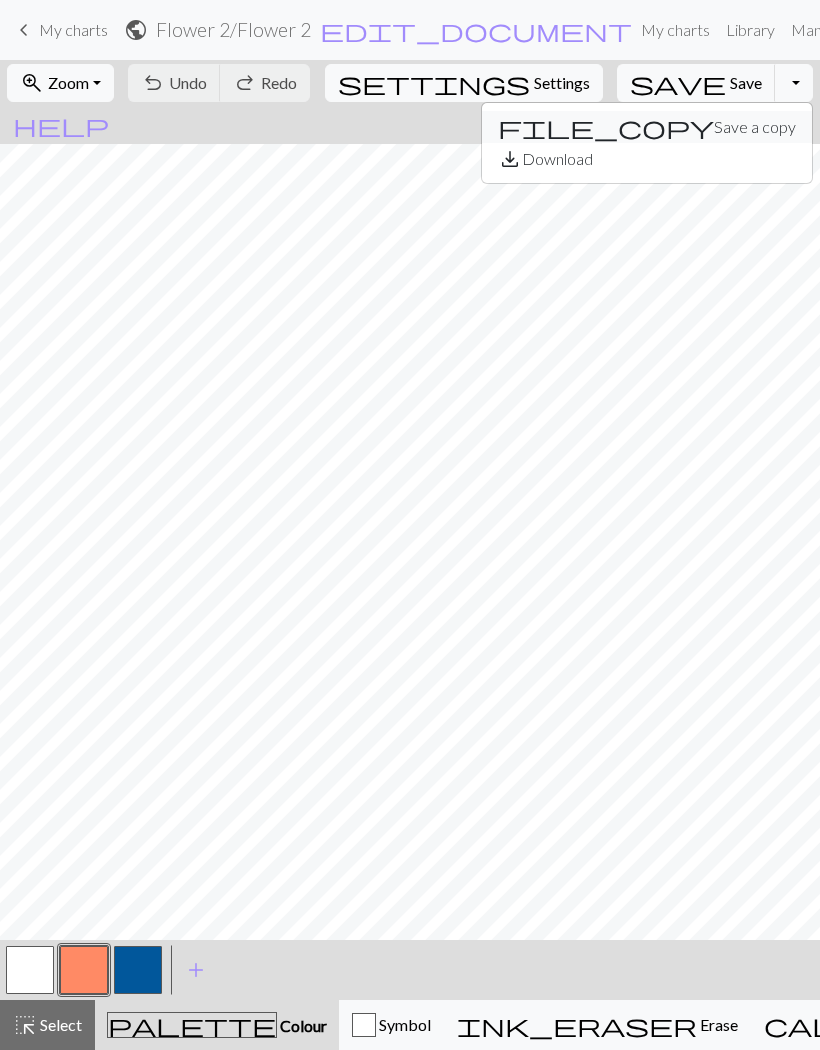 click on "file_copy  Save a copy" at bounding box center (647, 127) 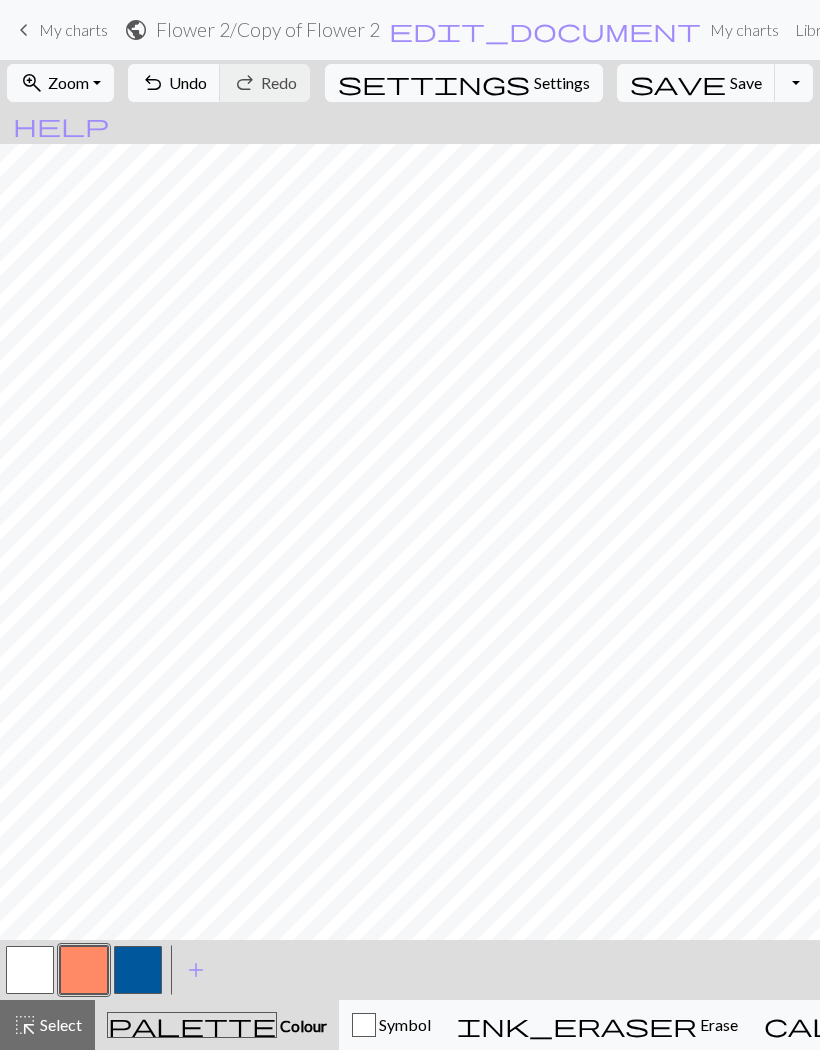 click on "Toggle Dropdown" at bounding box center (794, 83) 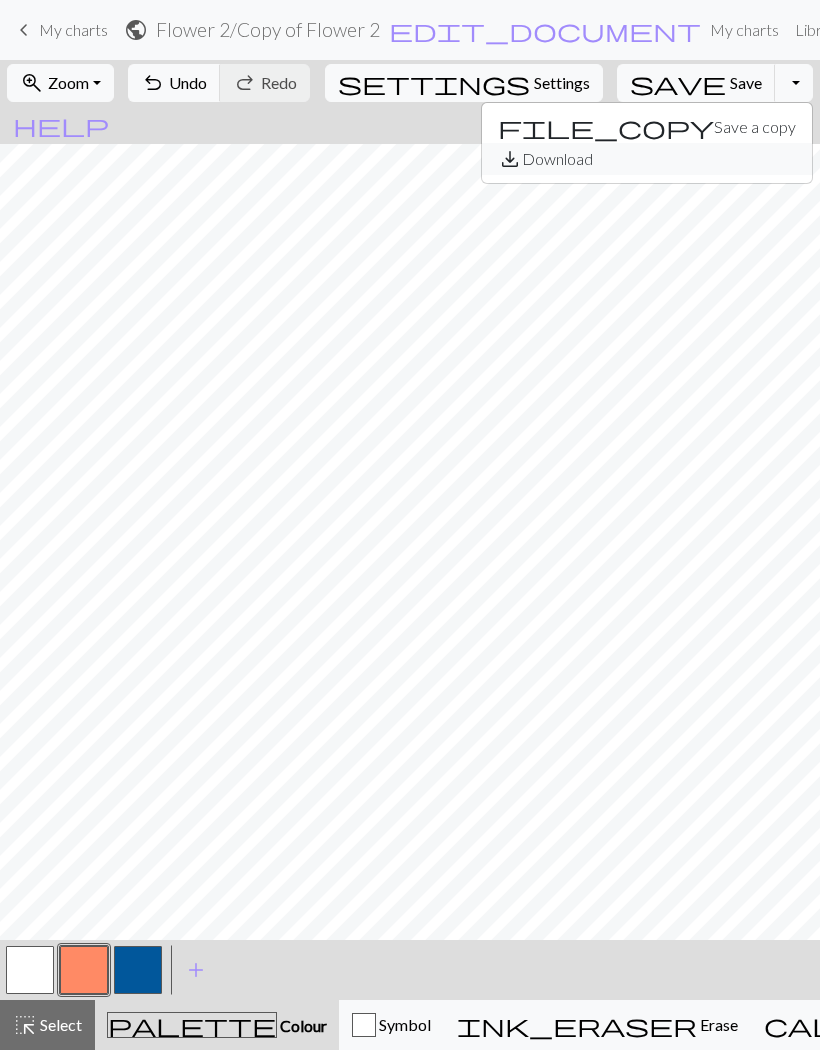 click on "save_alt  Download" at bounding box center (647, 159) 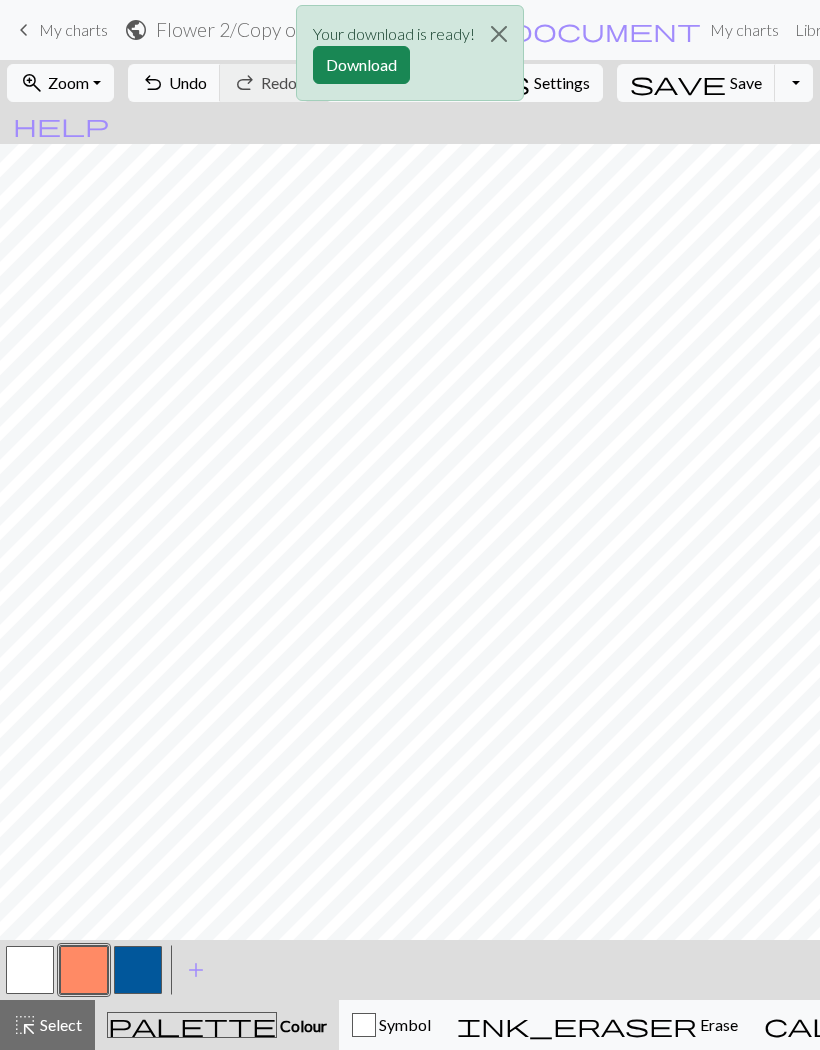 click at bounding box center (499, 34) 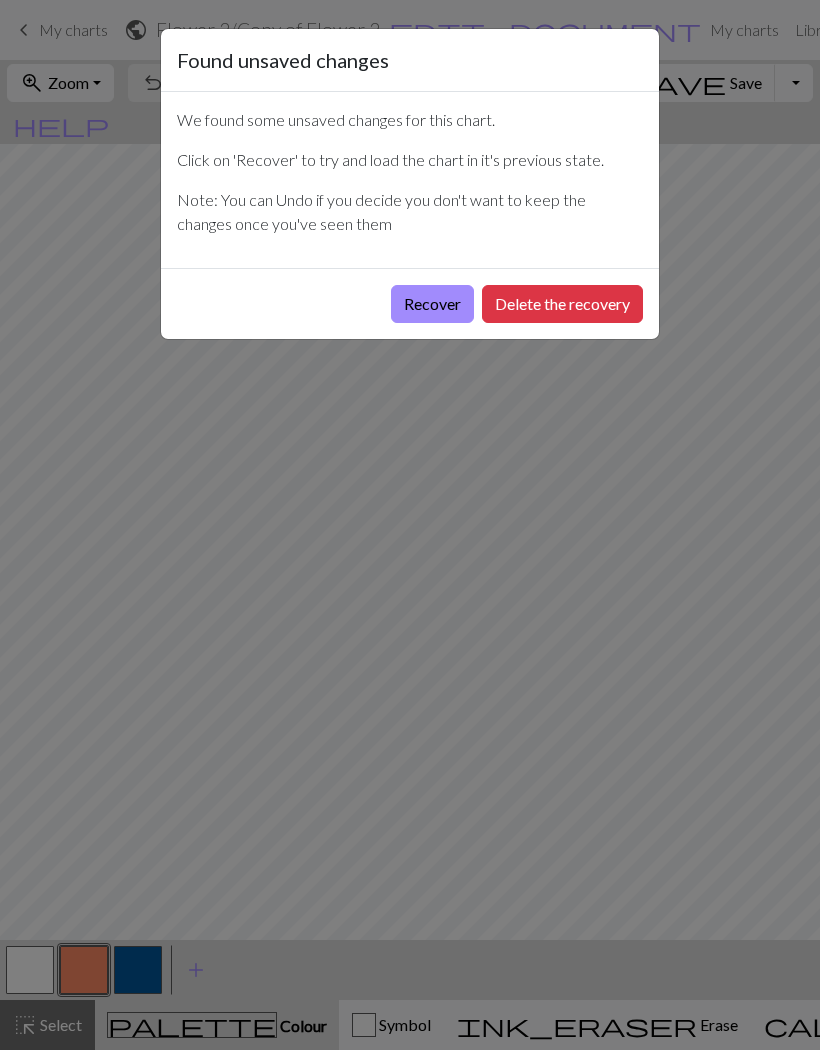 scroll, scrollTop: 0, scrollLeft: 0, axis: both 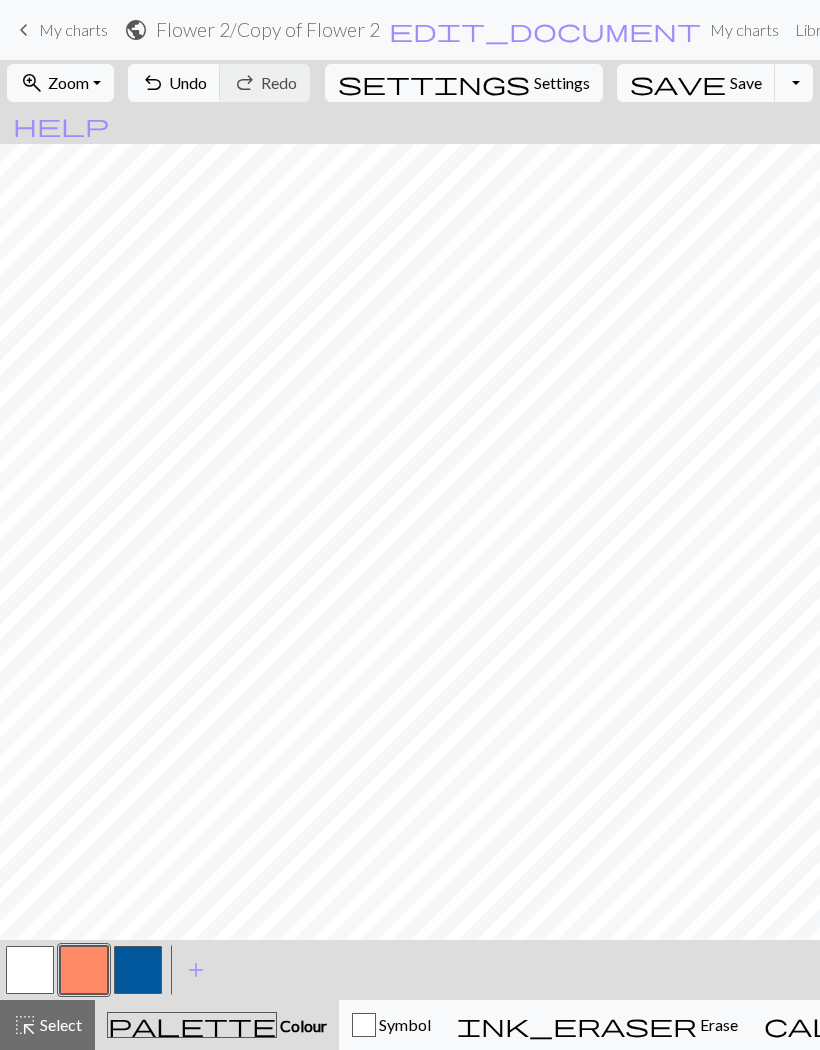 click on "Settings" at bounding box center (562, 83) 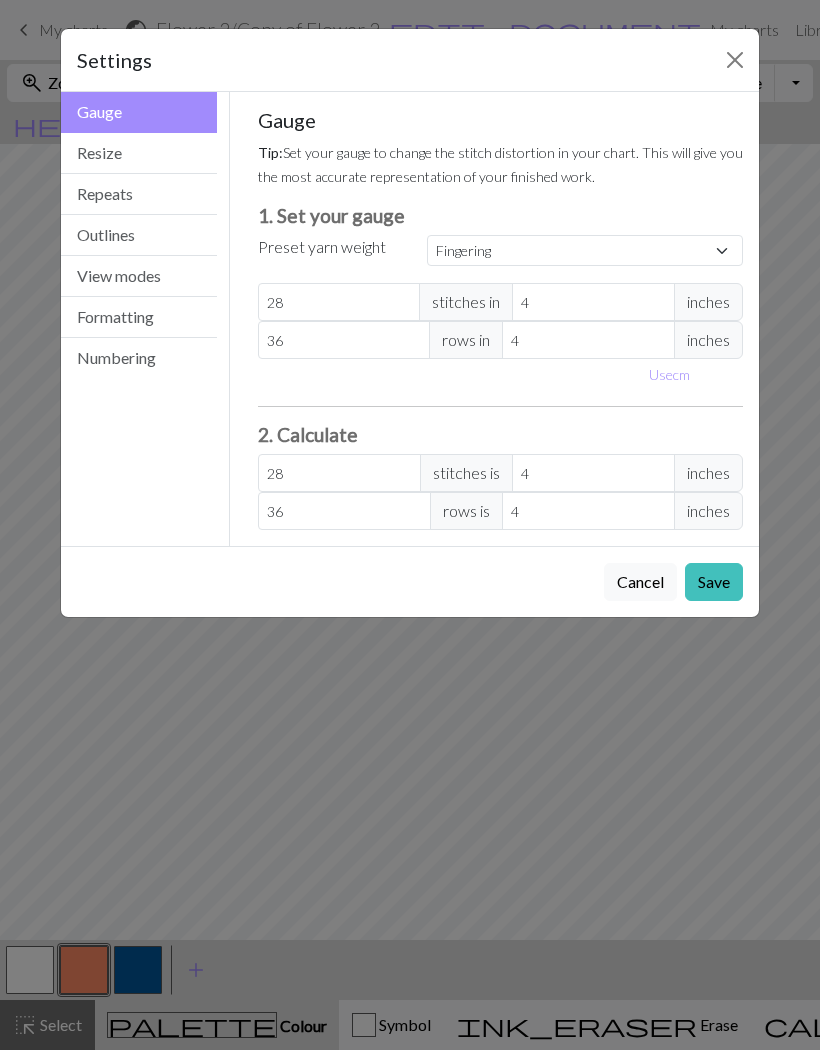 click on "Outlines" at bounding box center (139, 235) 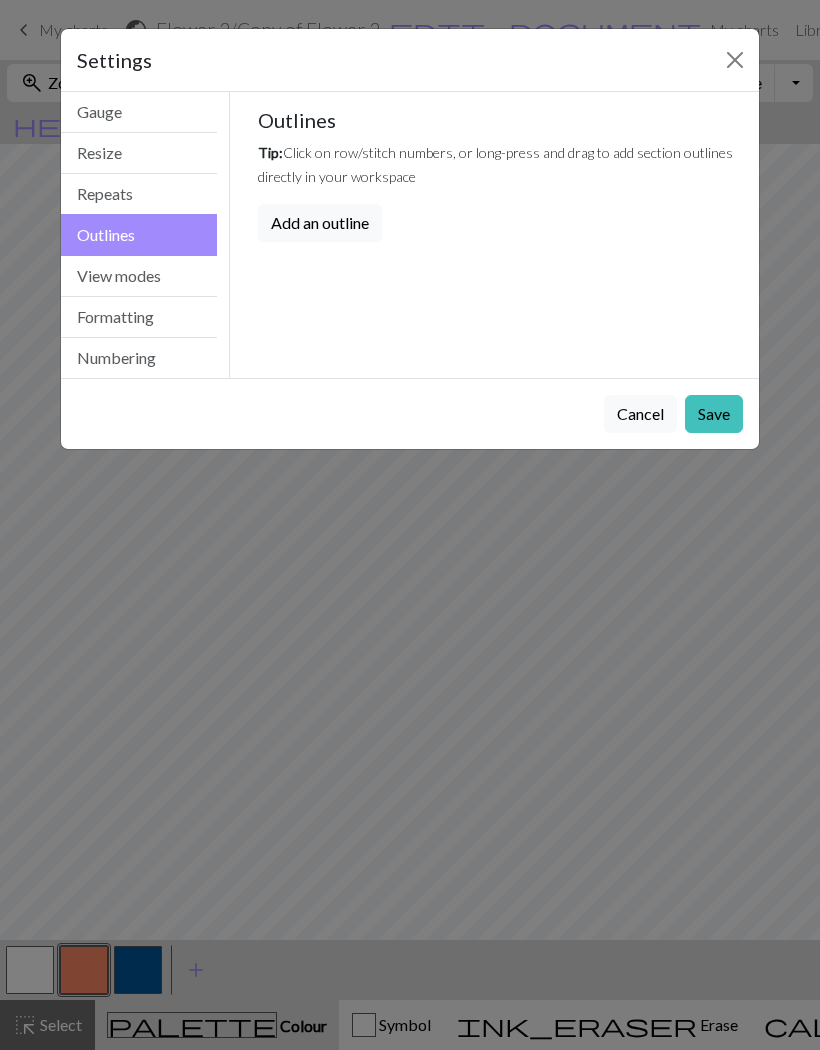 click on "Add an outline" at bounding box center (320, 223) 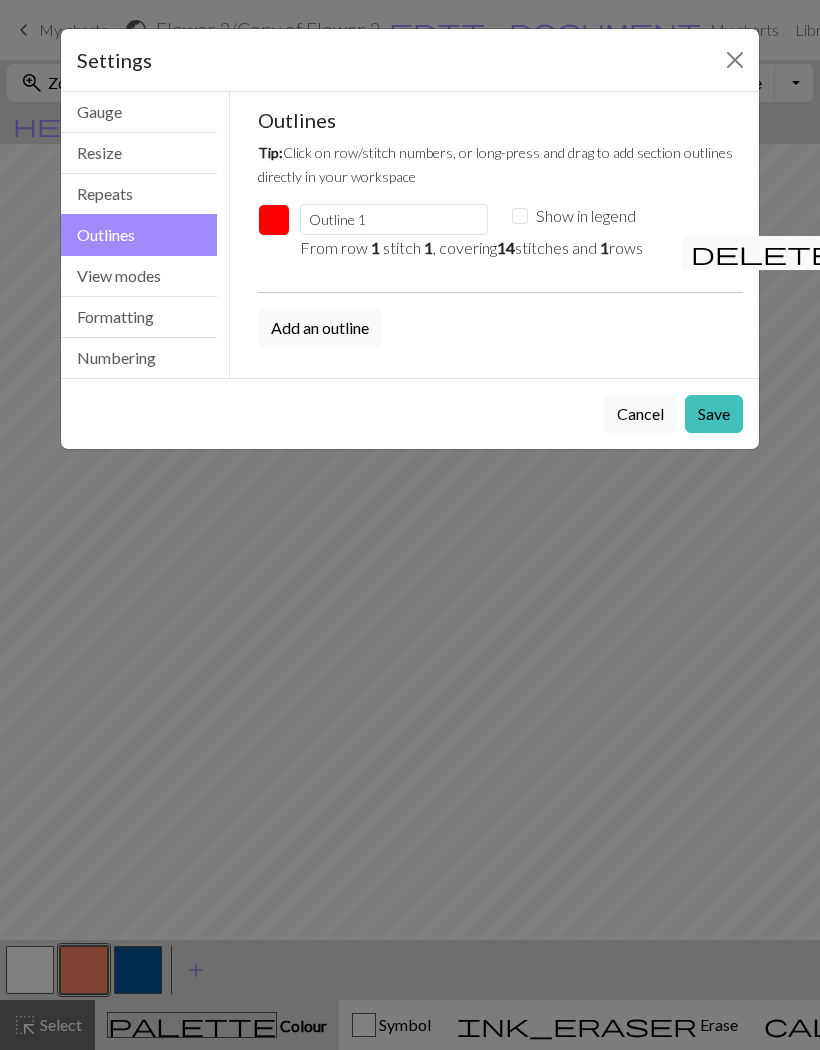 click on "Cancel" at bounding box center (640, 414) 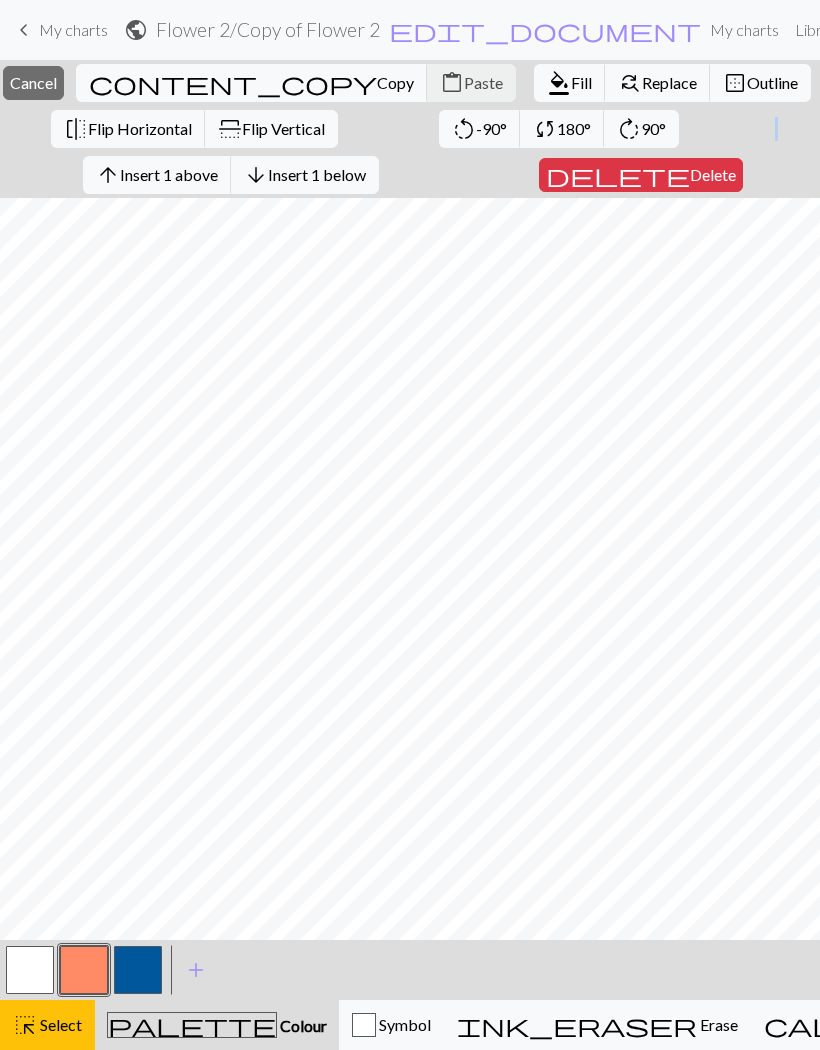 click on "Cancel" at bounding box center [33, 82] 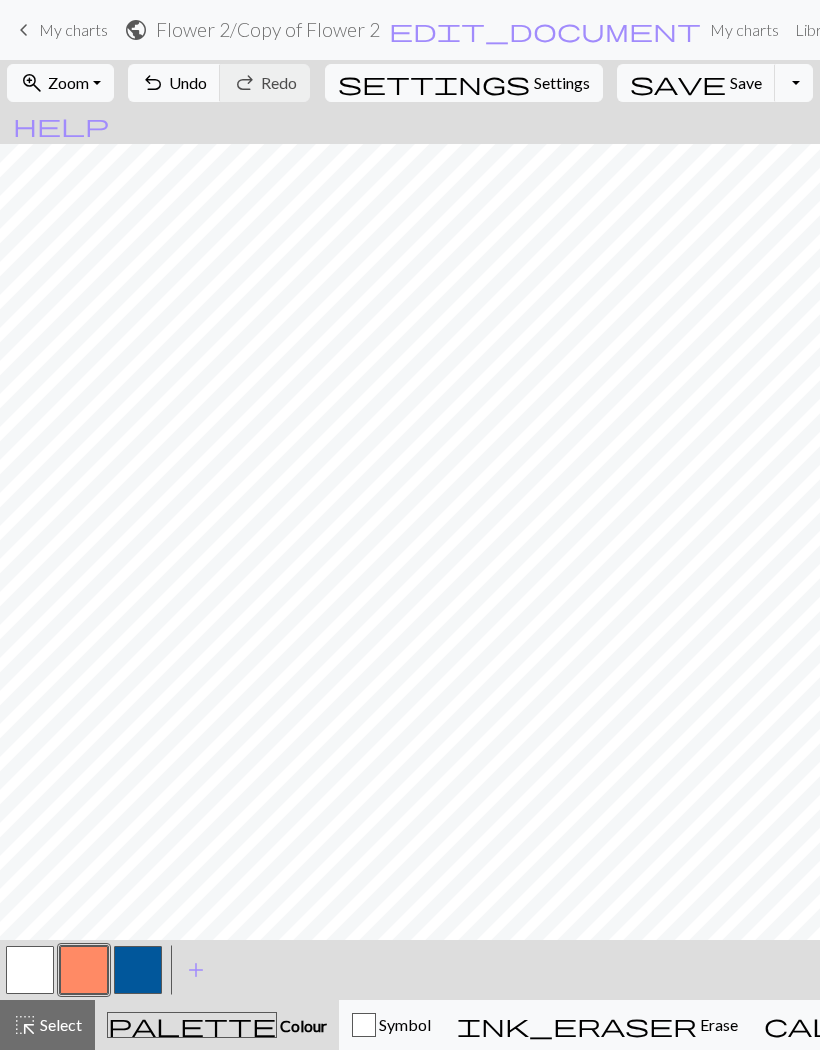 click on "keyboard_arrow_left   My charts" at bounding box center (60, 30) 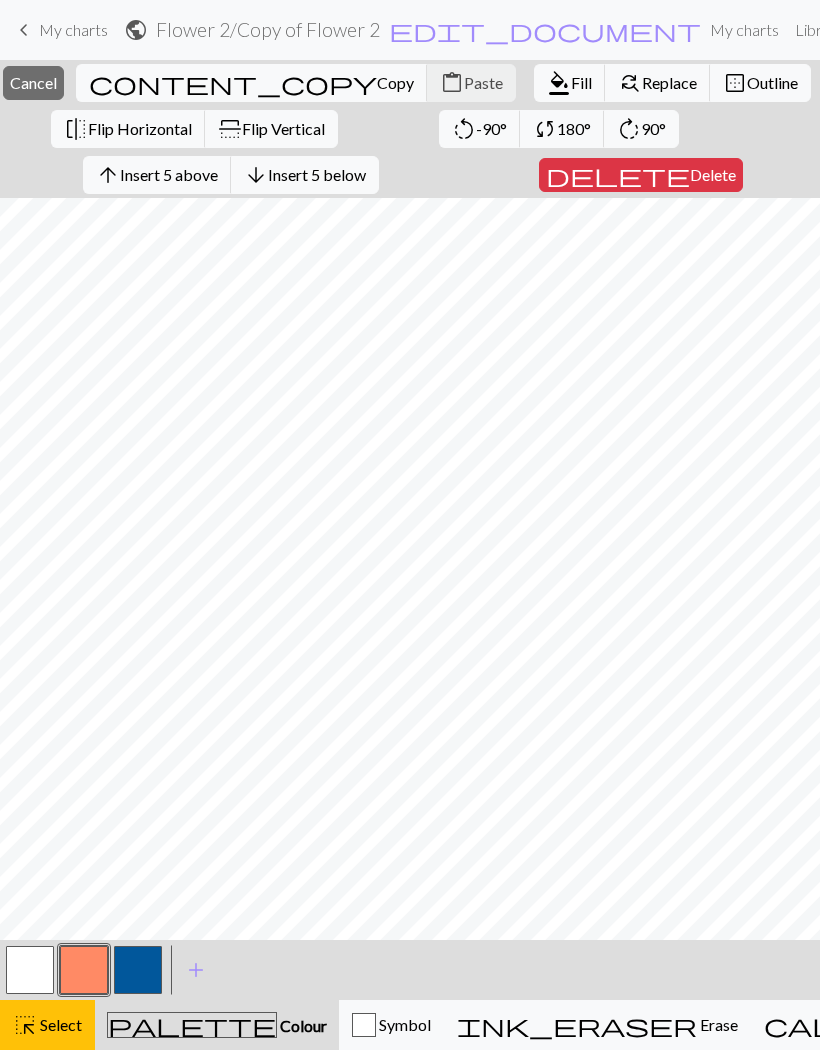 click on "Cancel" at bounding box center [33, 82] 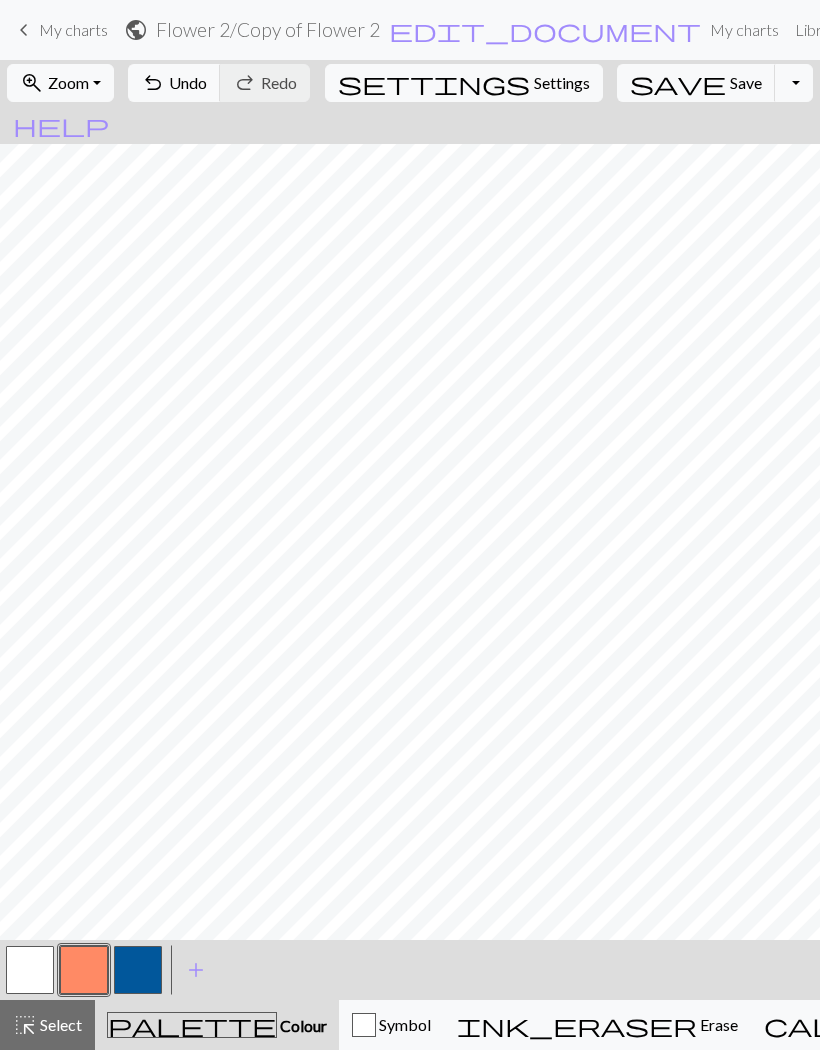 click on "Settings" at bounding box center [562, 83] 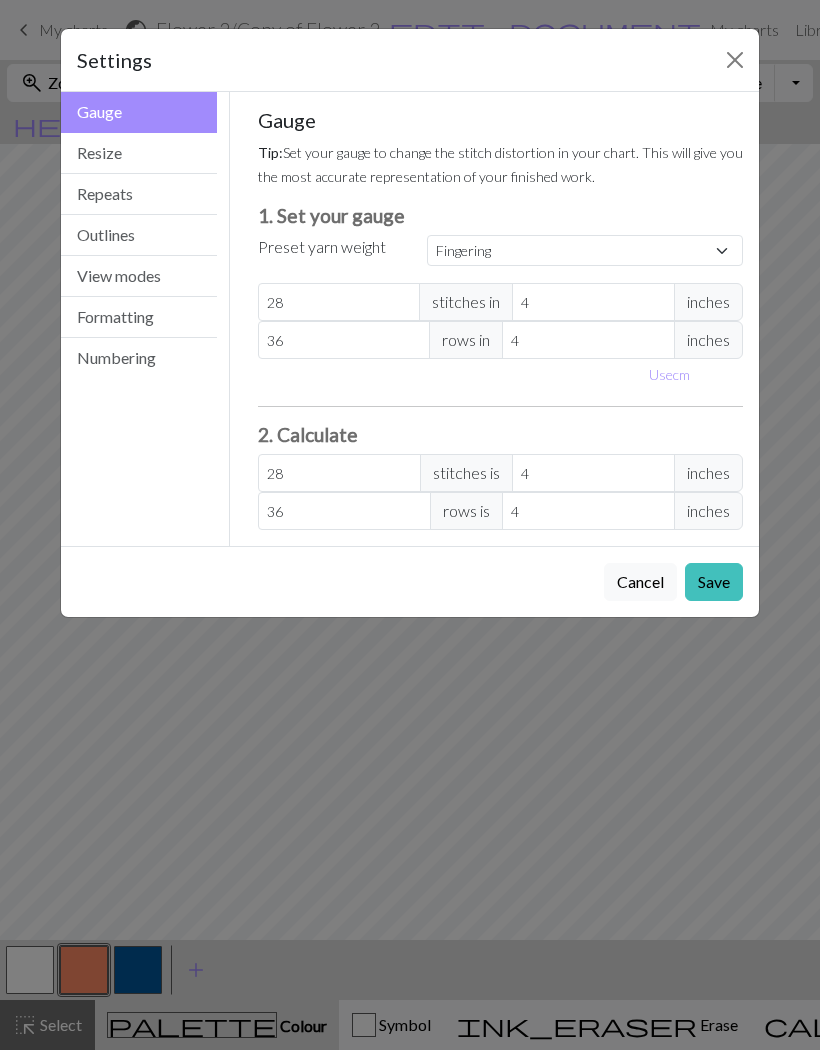 click on "Outlines" at bounding box center (139, 235) 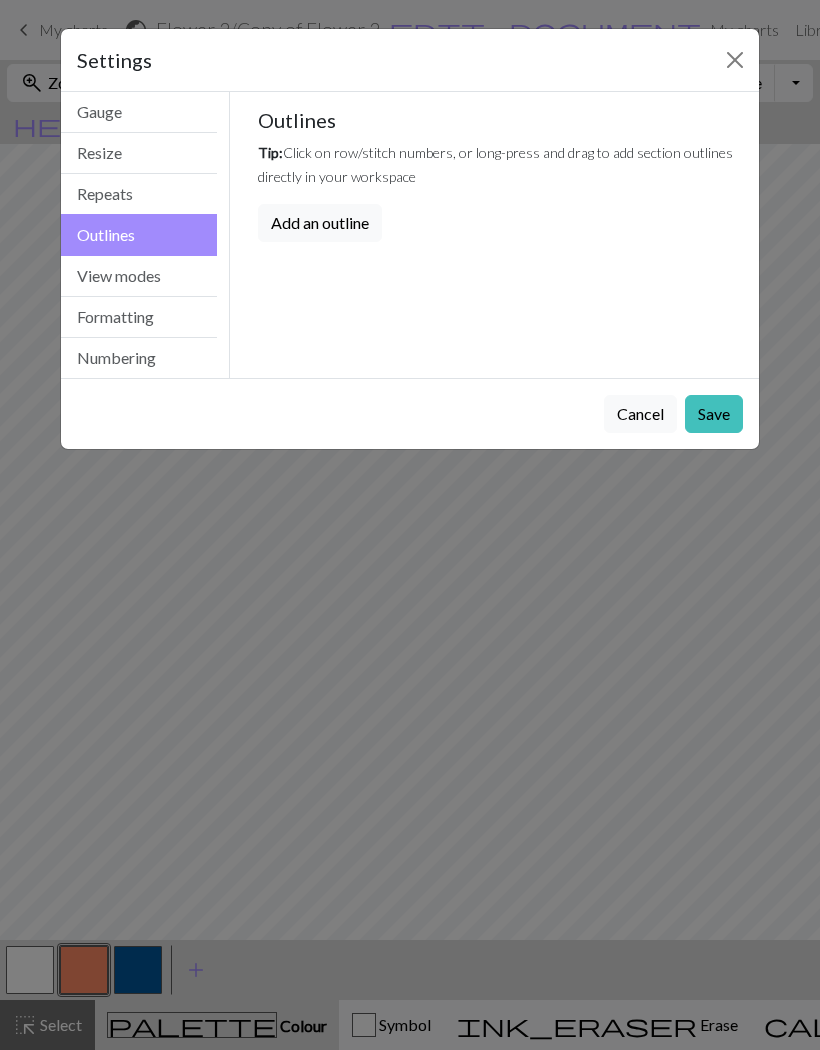 click on "Add an outline" at bounding box center (320, 223) 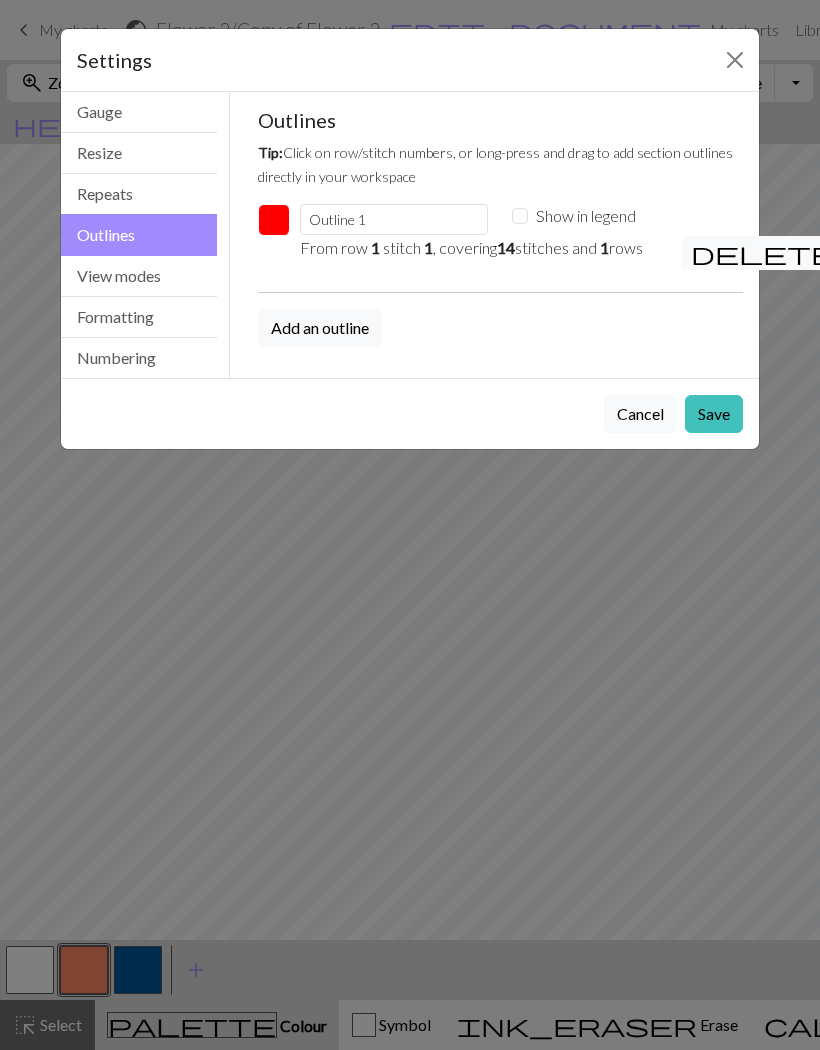 click on "Show in legend" at bounding box center (520, 216) 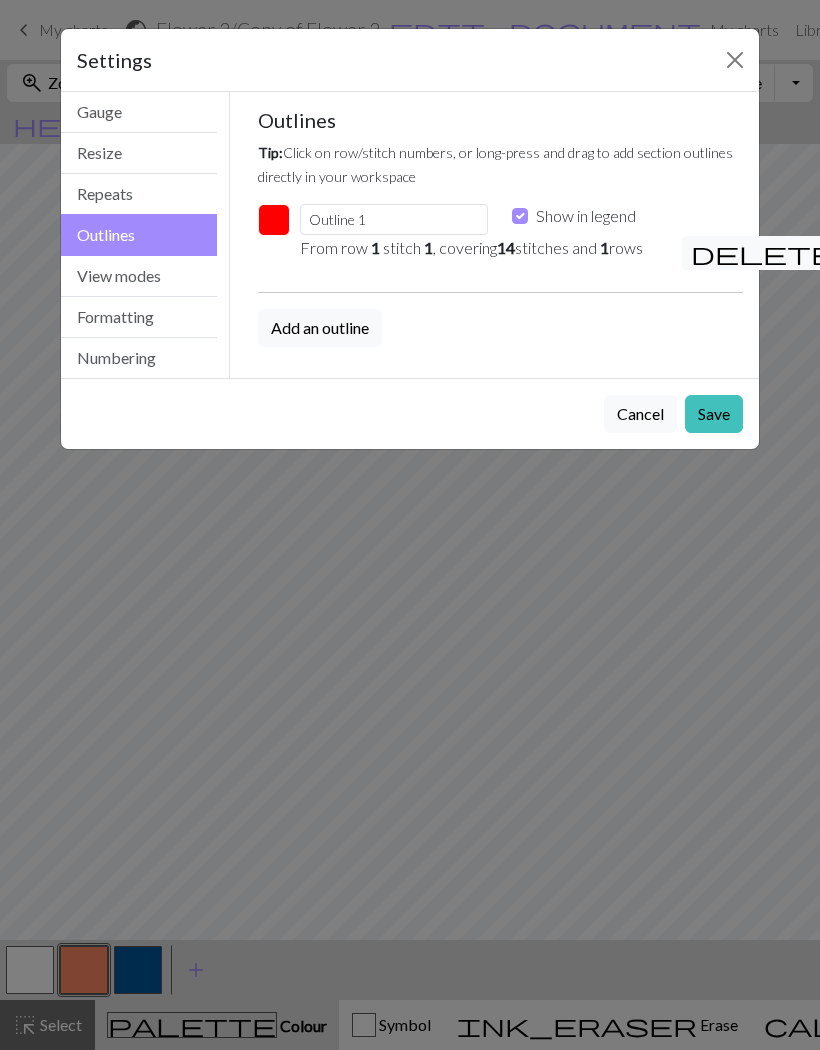 checkbox on "true" 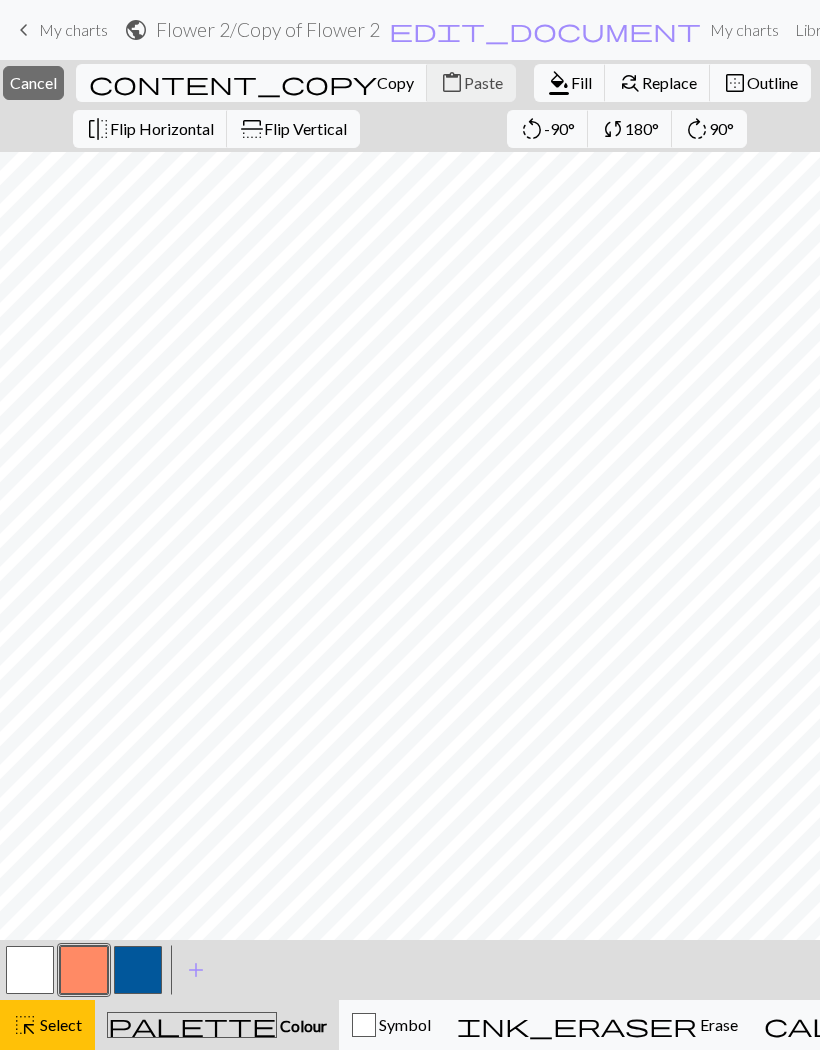 click on "Outline" at bounding box center [772, 82] 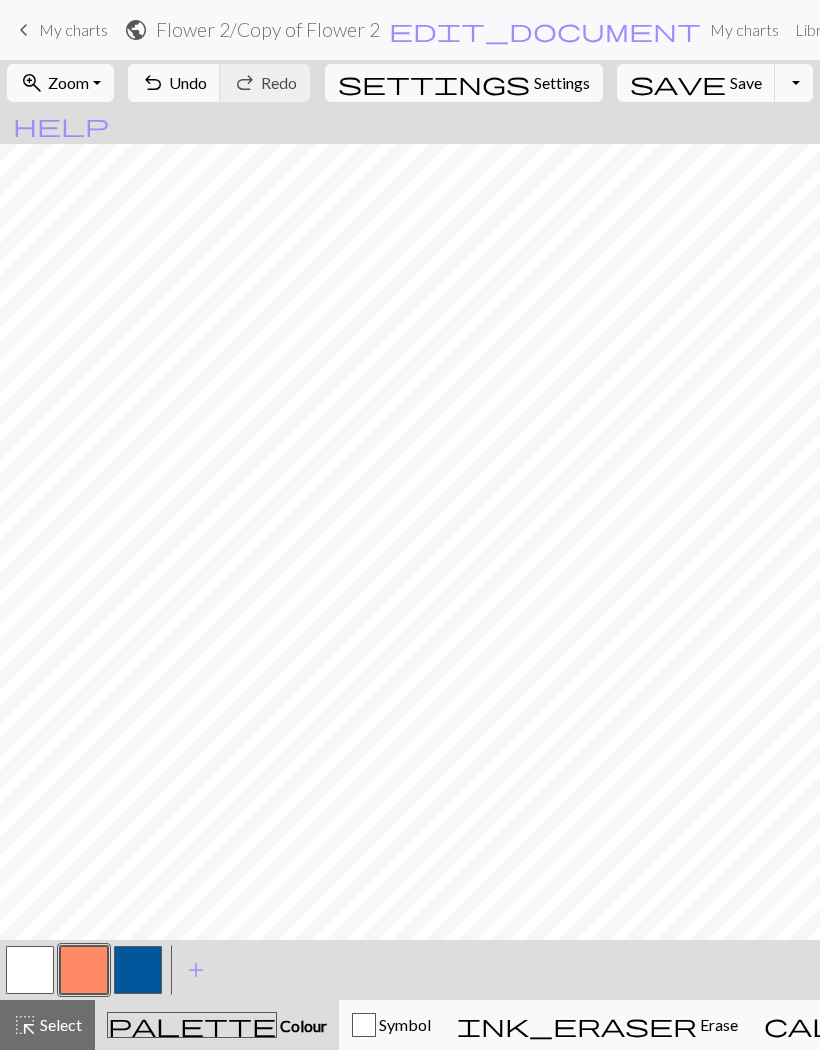 click on "Undo" at bounding box center [188, 82] 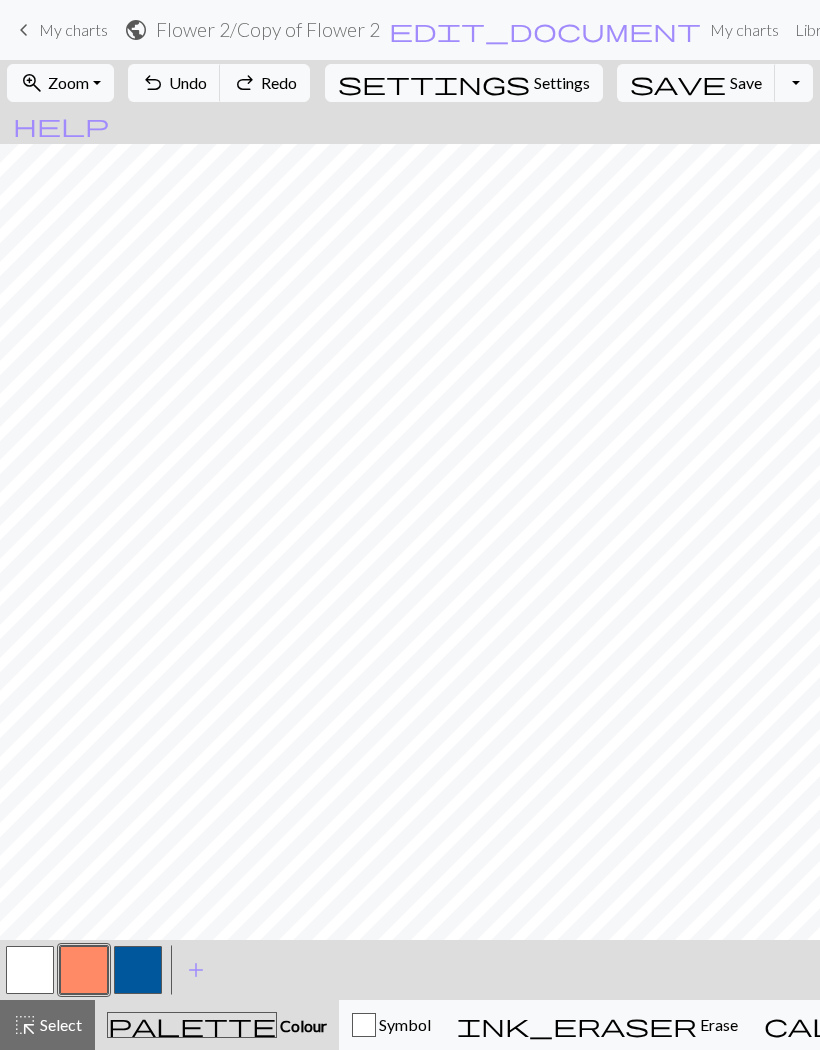 click on "Settings" at bounding box center [562, 83] 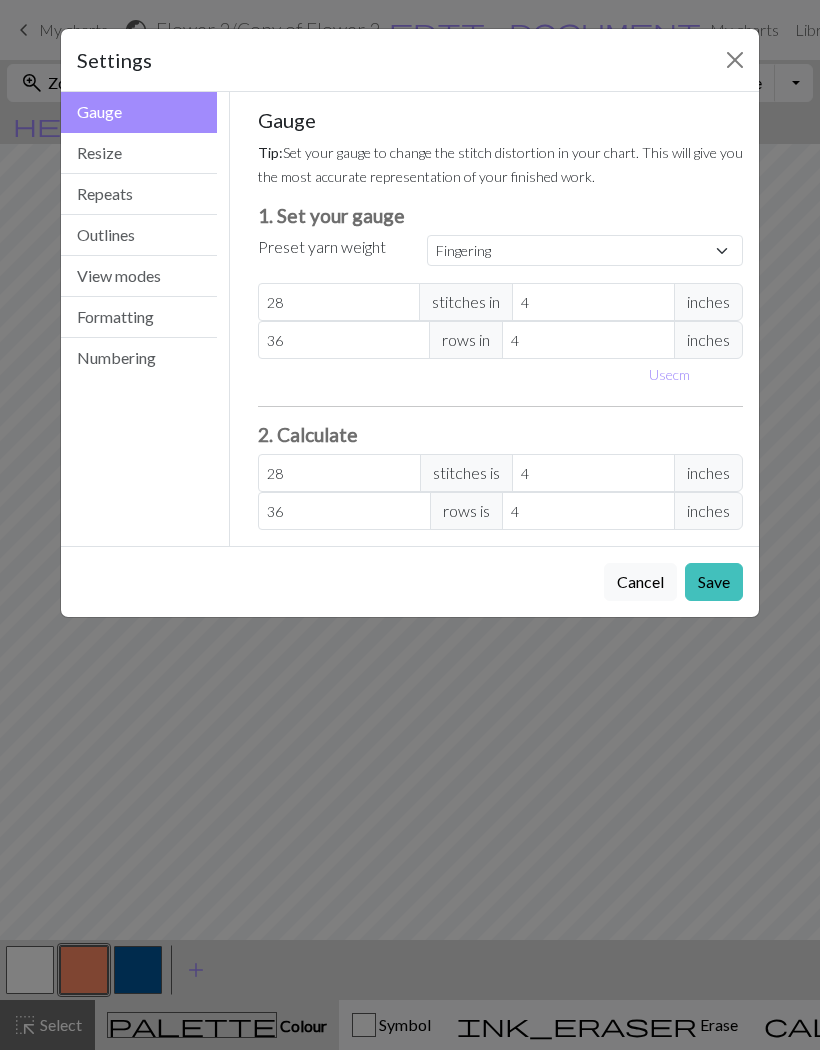 click on "Outlines" at bounding box center [139, 235] 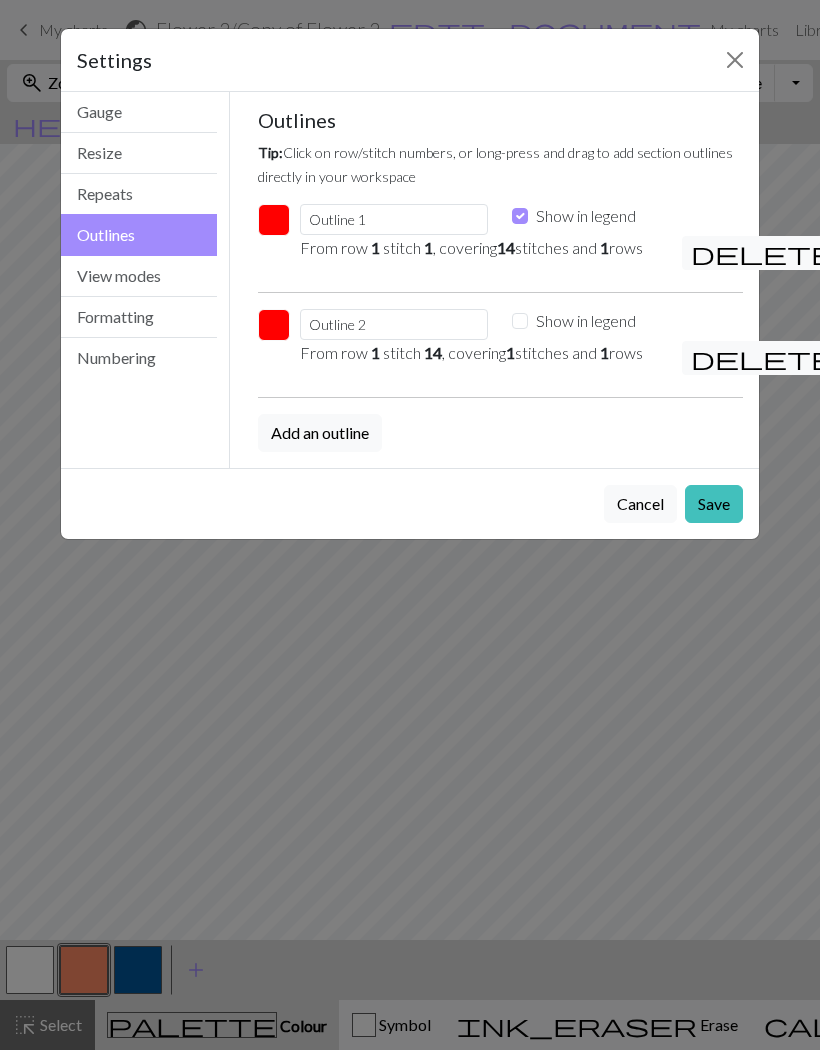click on "Add an outline" at bounding box center [320, 433] 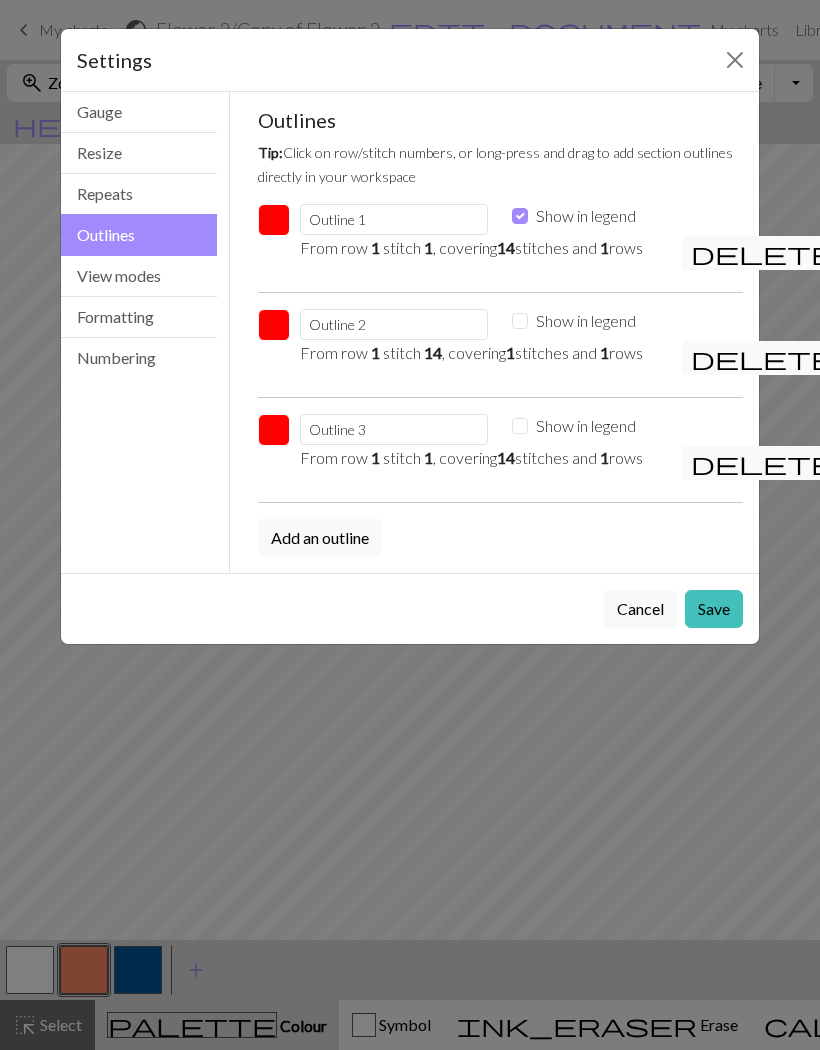 click on "delete" at bounding box center (763, 463) 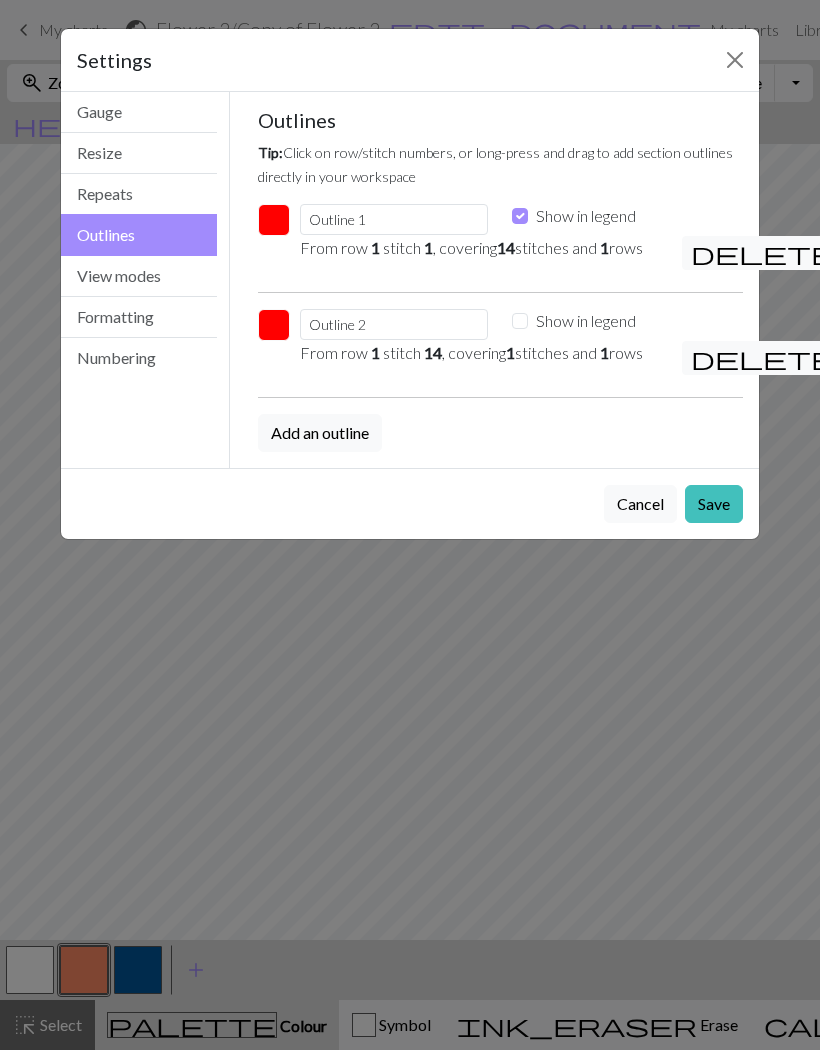 click on "delete" at bounding box center (763, 358) 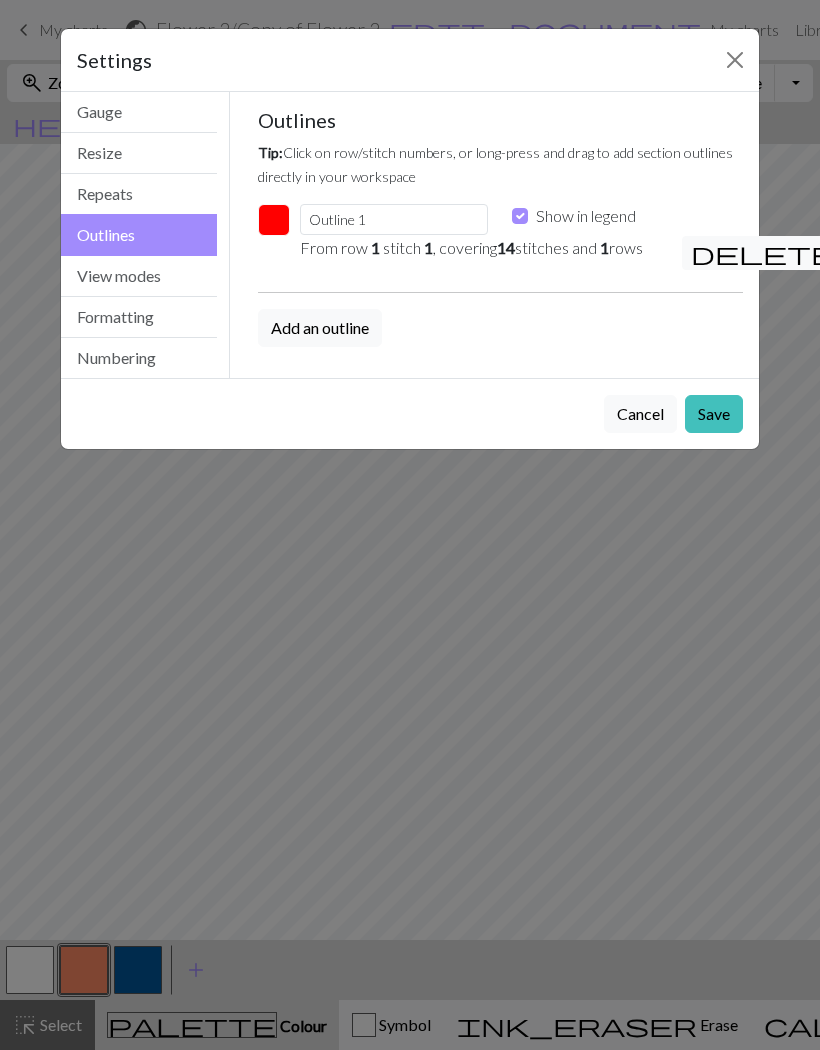 click on "delete" at bounding box center (763, 253) 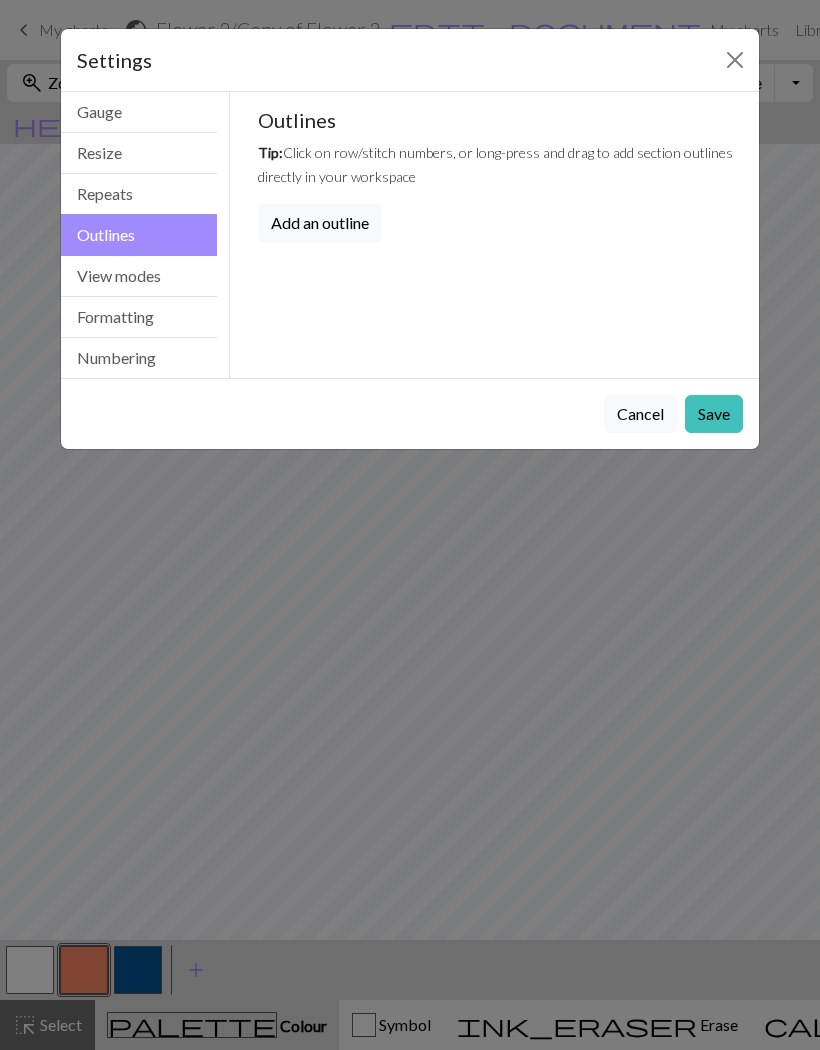 click on "Add an outline" at bounding box center [320, 223] 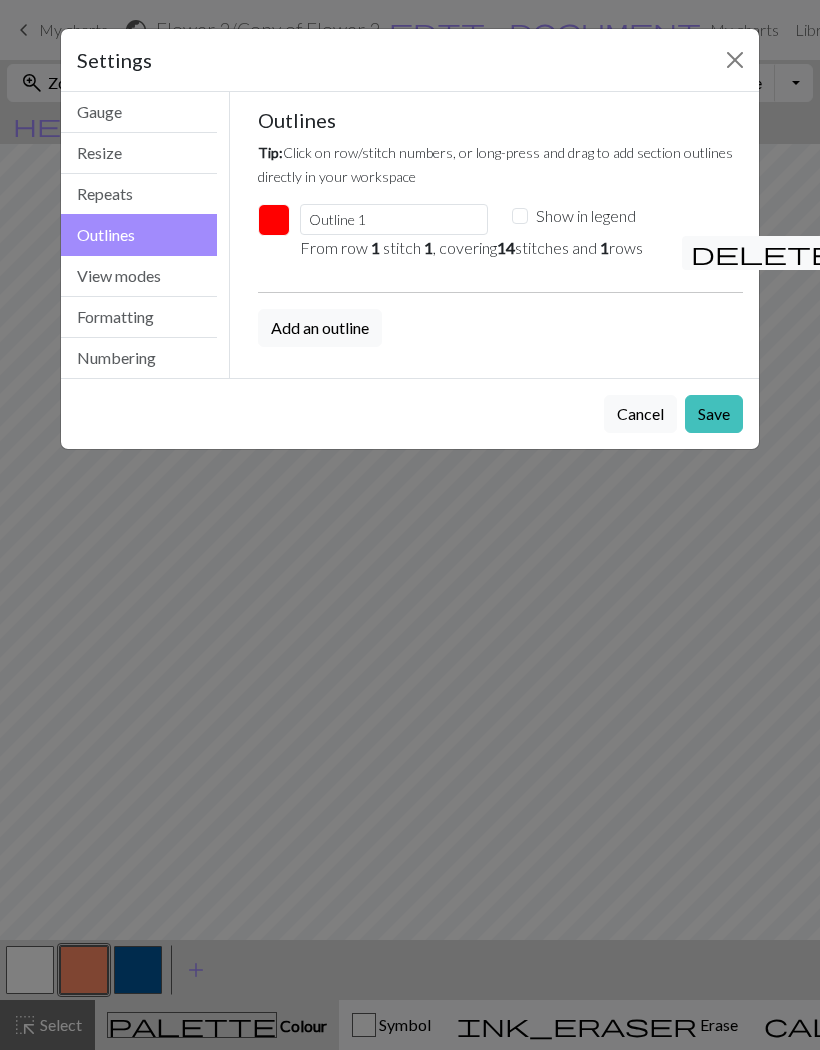 click on "delete" at bounding box center (763, 253) 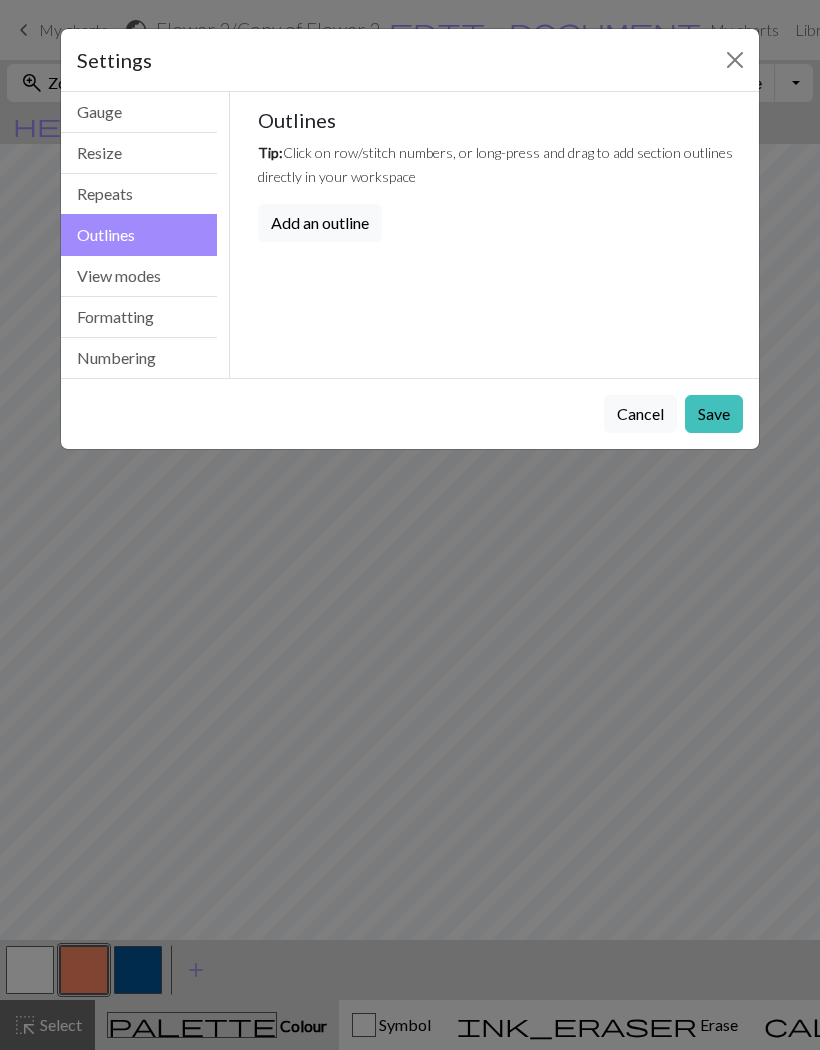 click on "Save" at bounding box center [714, 414] 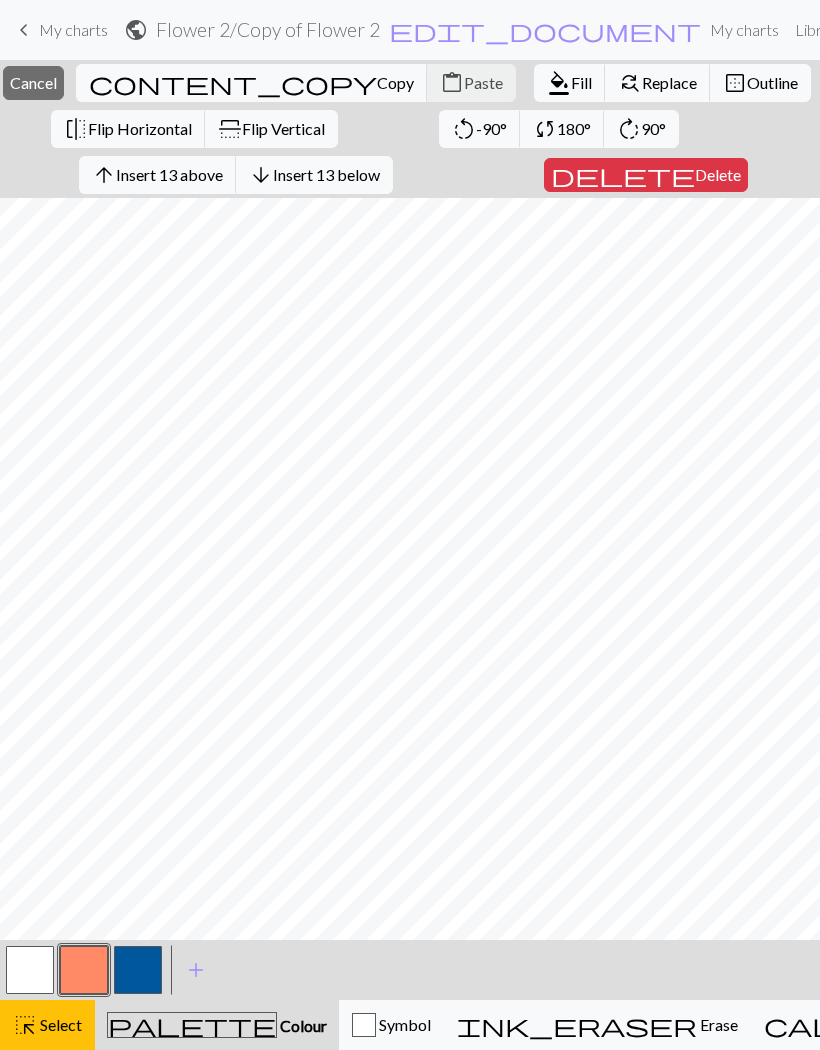 click on "Outline" at bounding box center (772, 82) 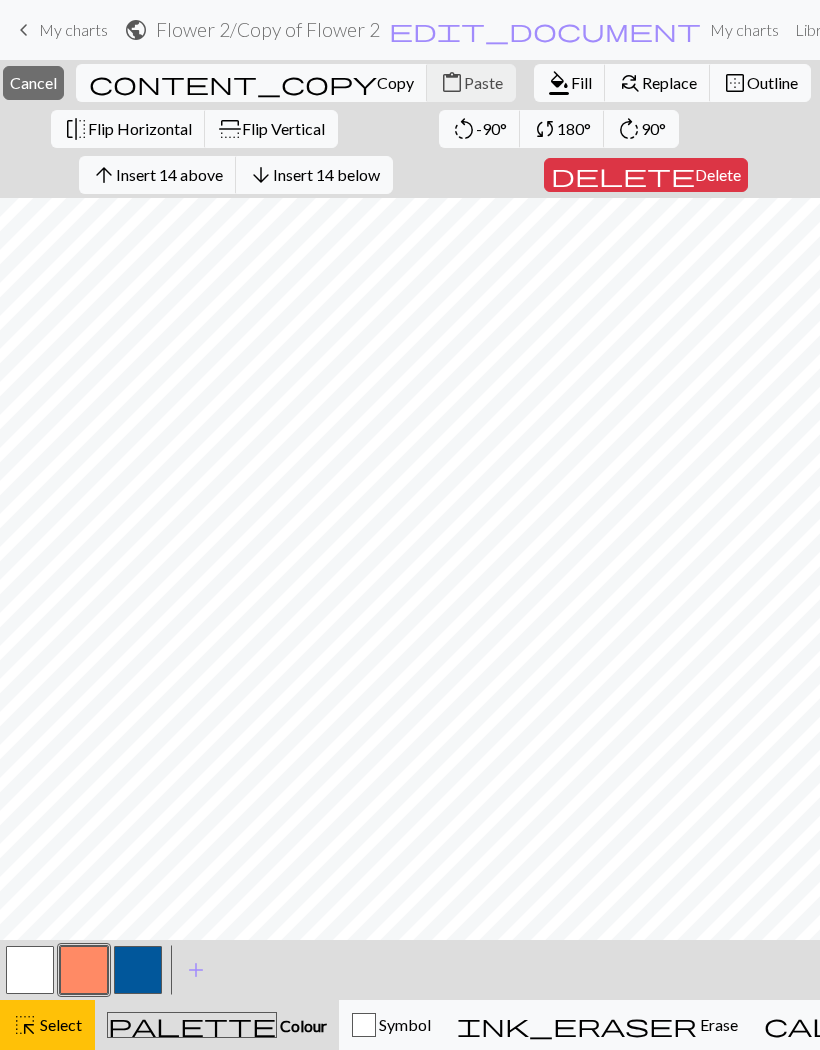 click on "Fill" at bounding box center (581, 82) 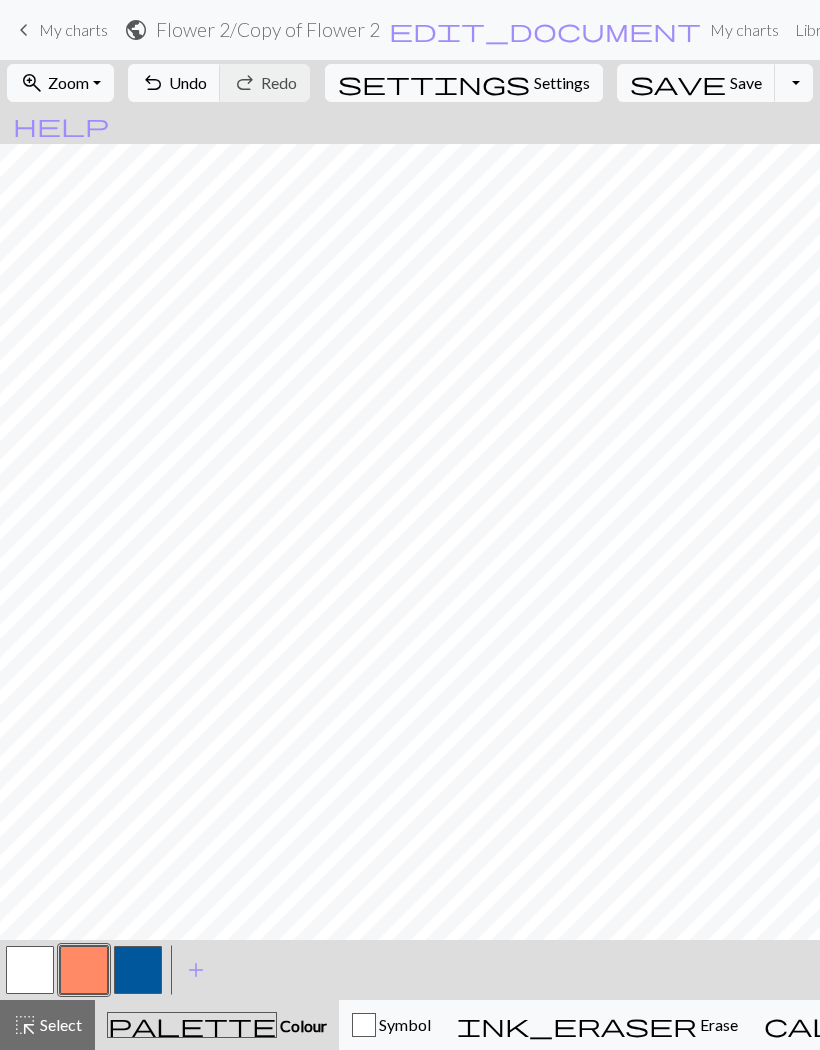click on "Undo" at bounding box center [188, 82] 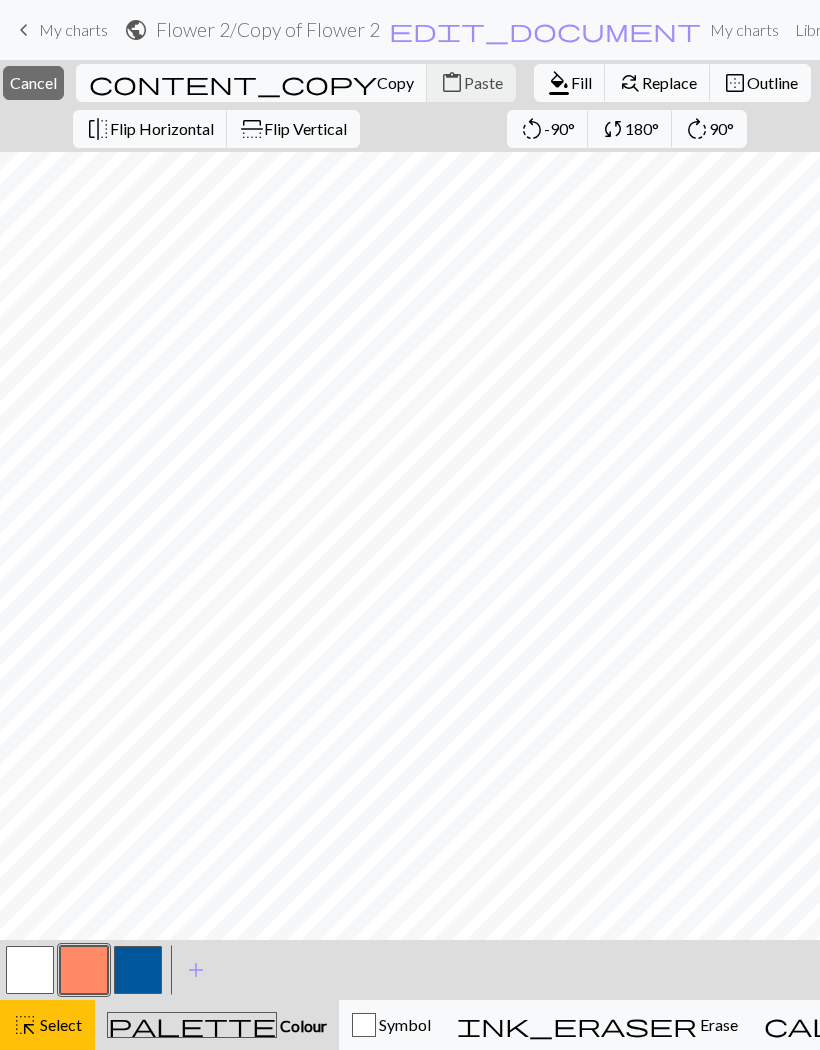 click on "Outline" at bounding box center (772, 82) 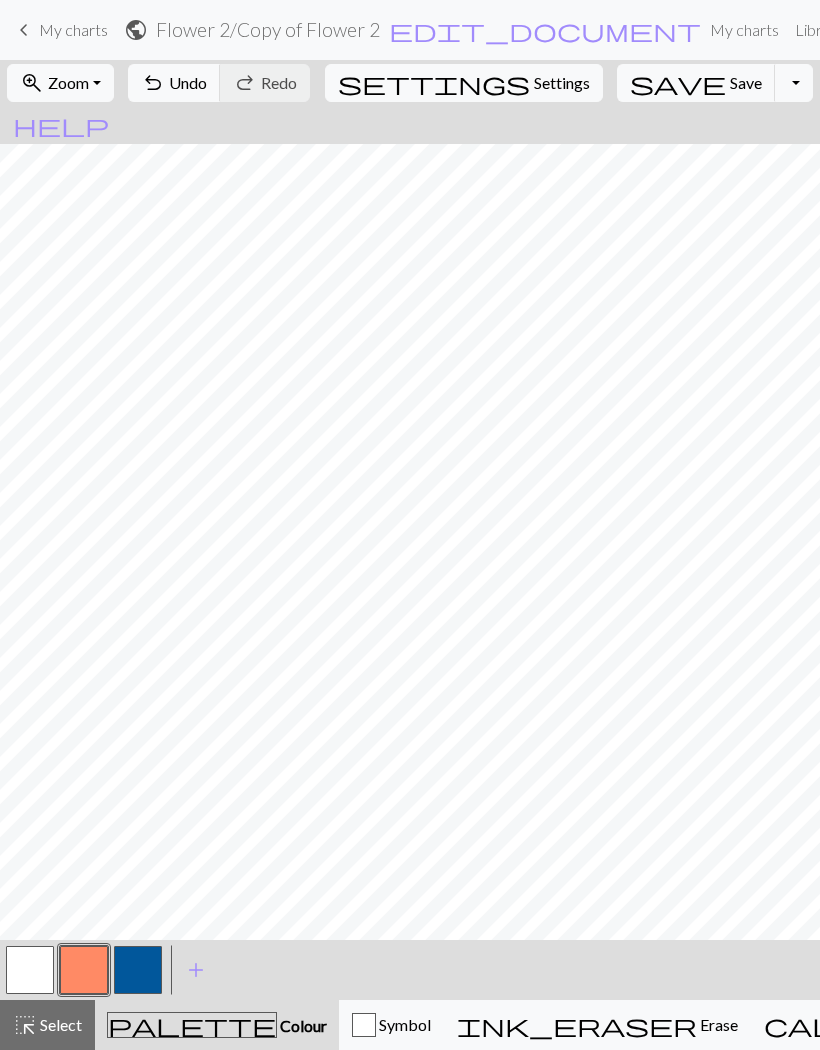 click on "Settings" at bounding box center (562, 83) 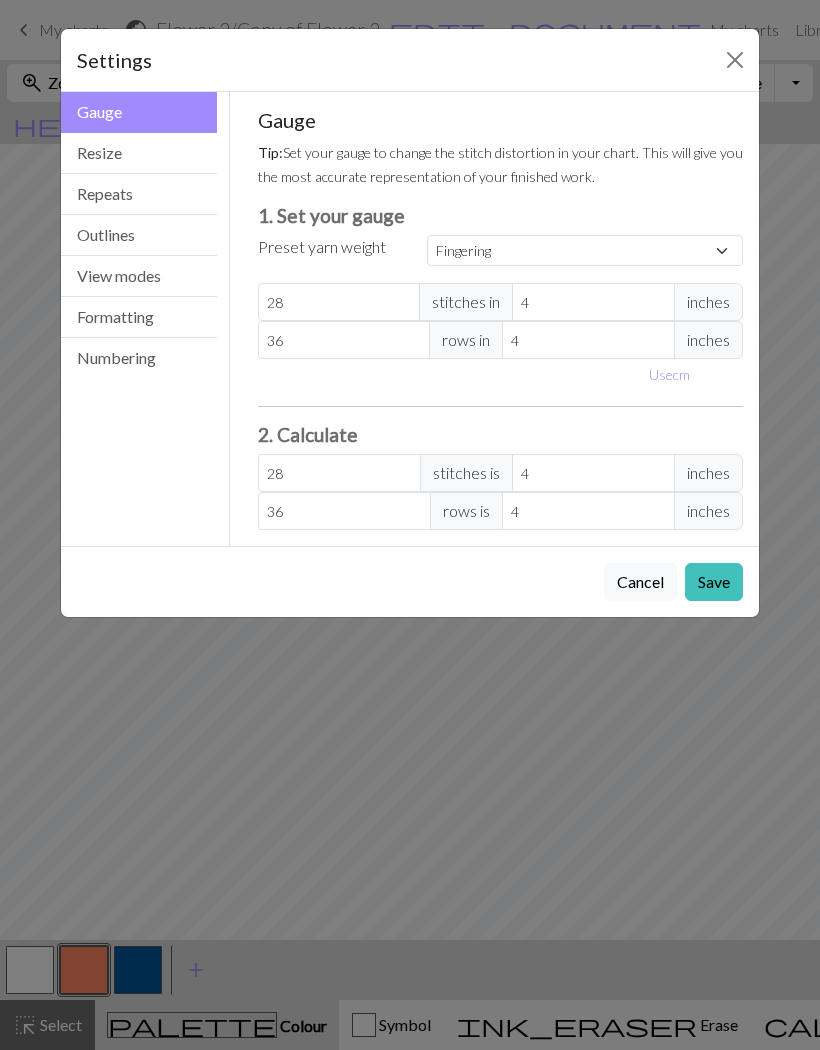 click on "Outlines" at bounding box center (139, 235) 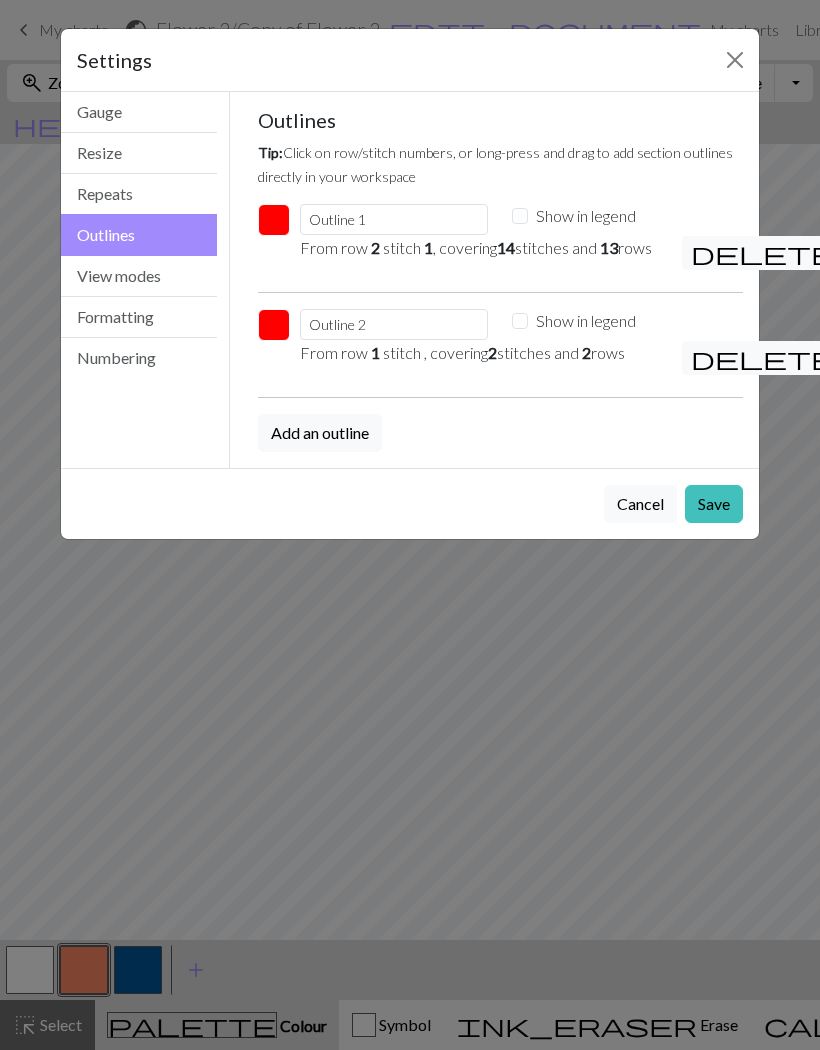 click on "delete" at bounding box center (763, 358) 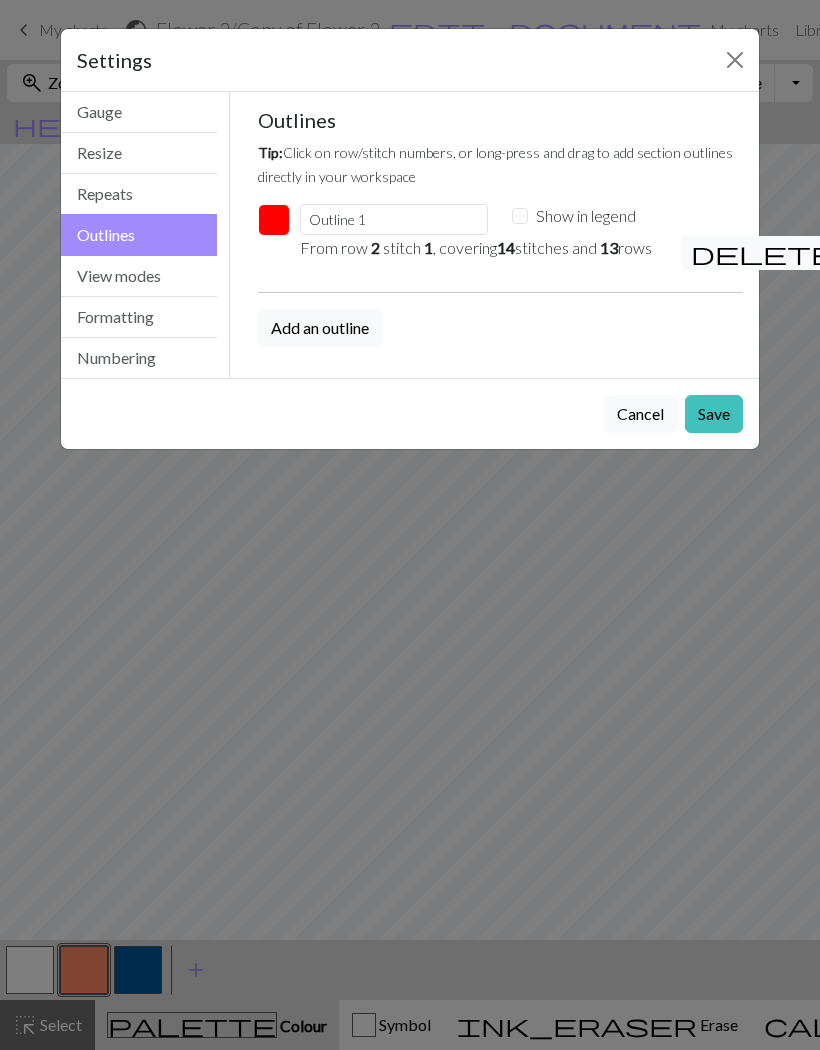 click on "delete" at bounding box center (763, 253) 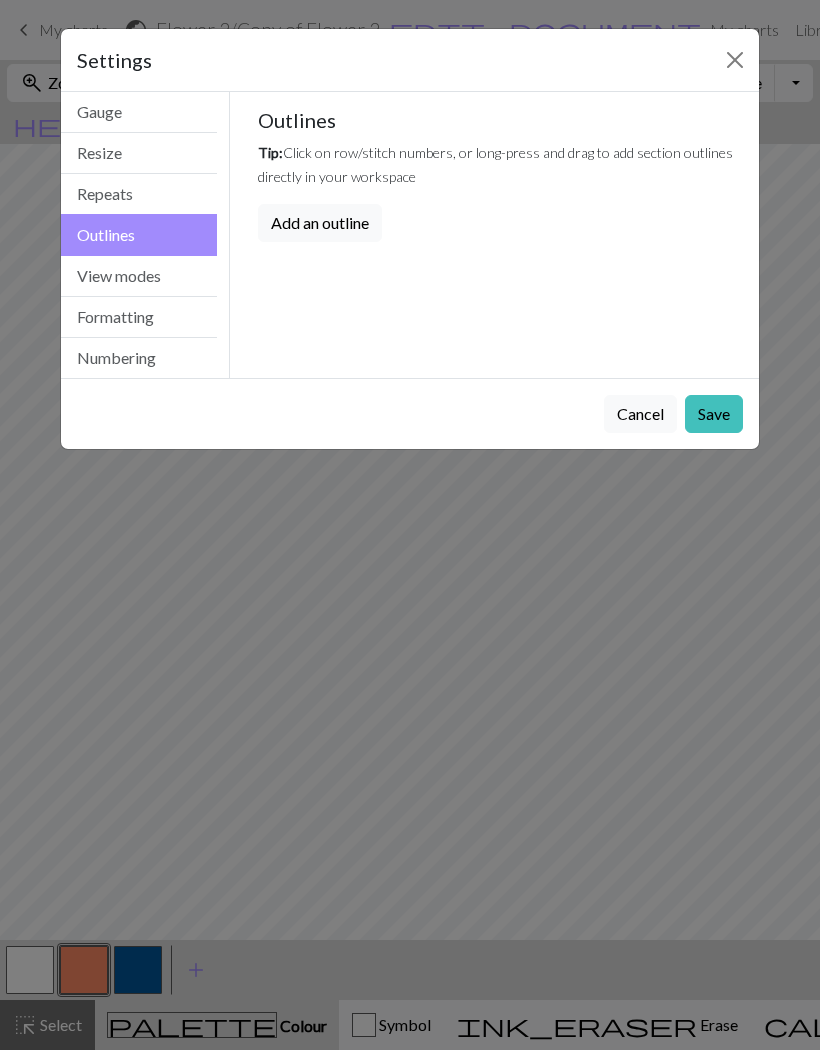 click on "View modes" at bounding box center (139, 276) 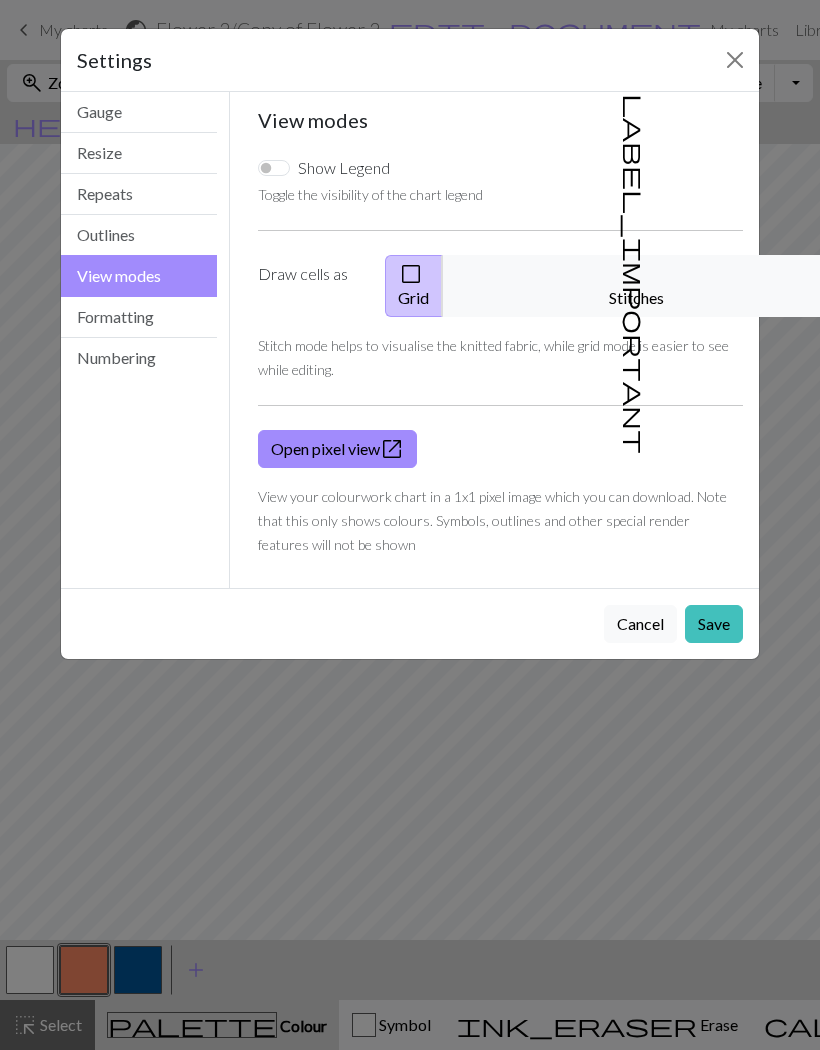 click on "check_box_outline_blank Grid" at bounding box center (414, 286) 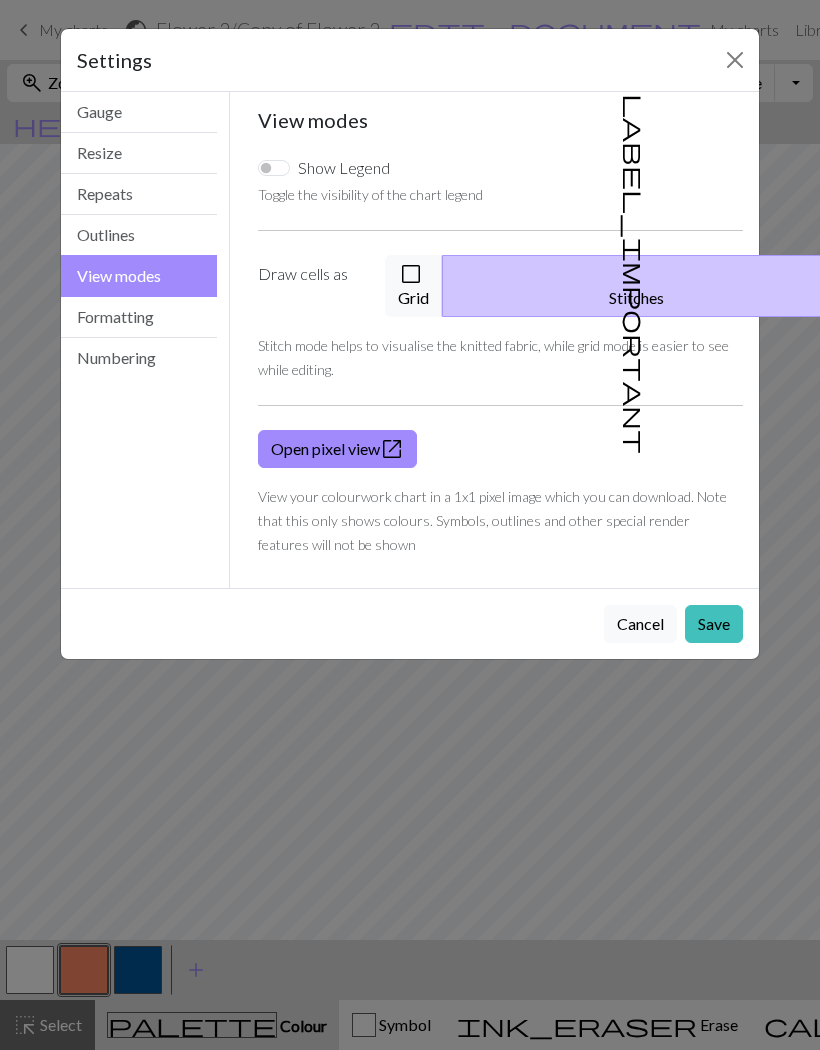 click on "Save" at bounding box center (714, 624) 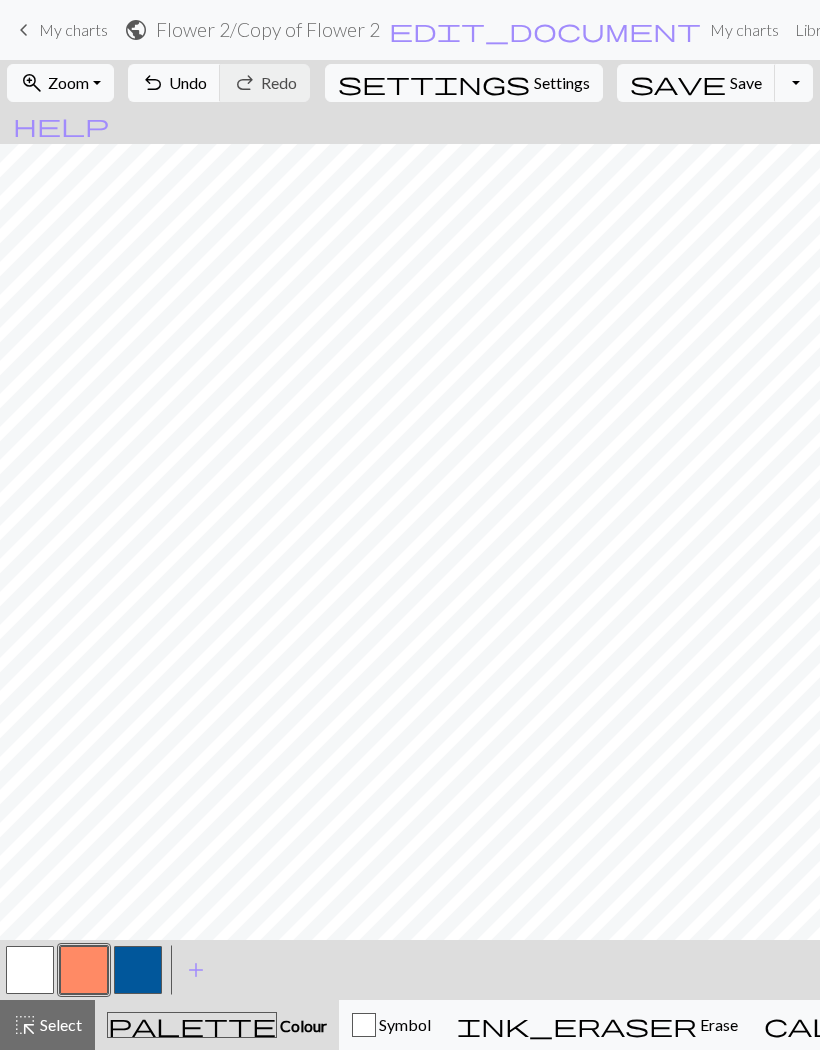 click on "Settings" at bounding box center (562, 83) 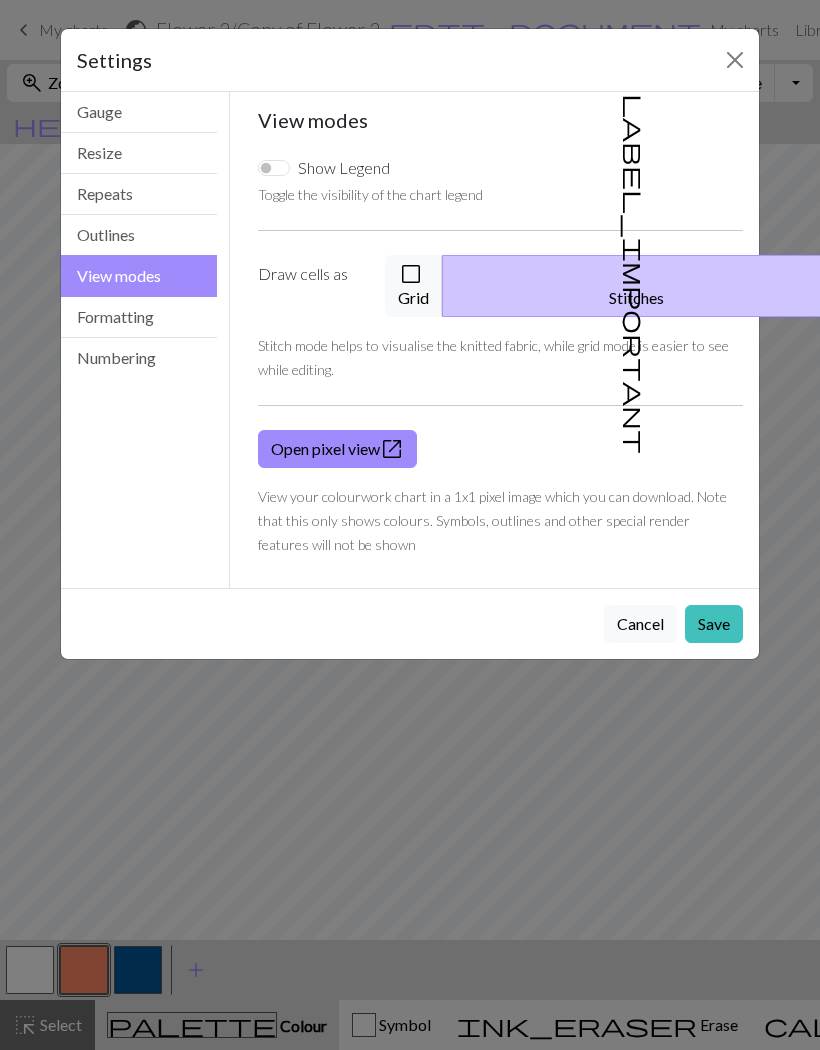 click on "check_box_outline_blank Grid" at bounding box center [414, 286] 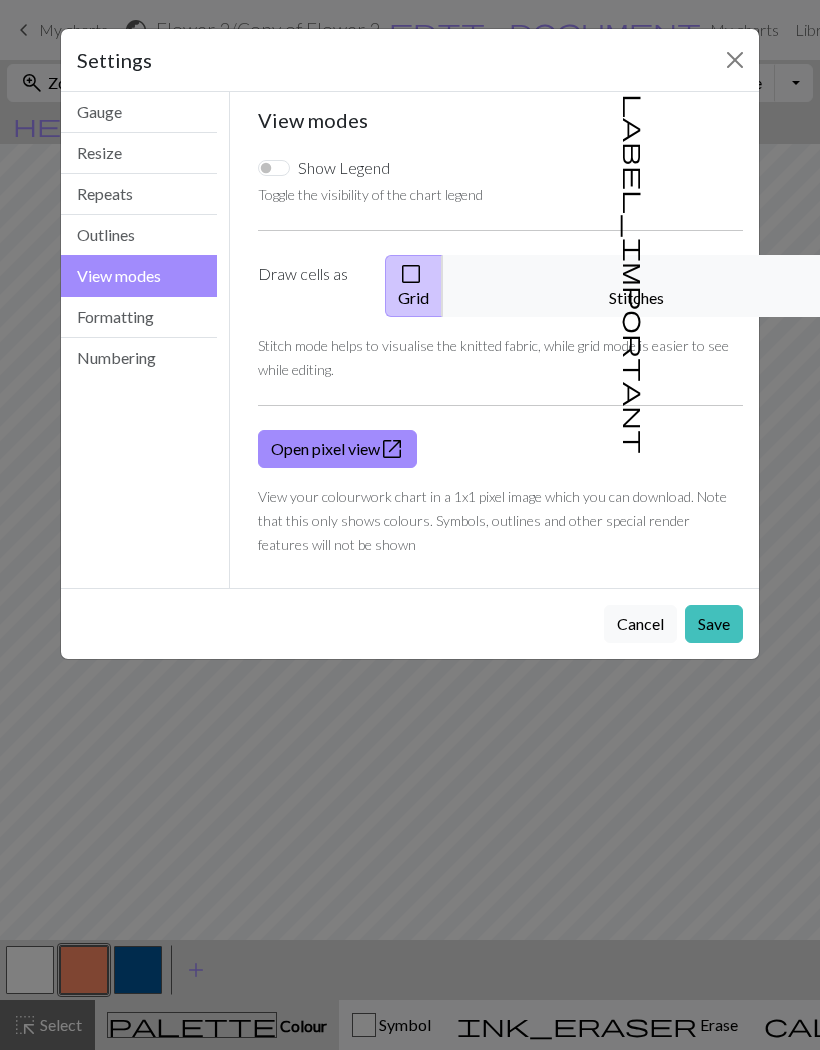 click on "Save" at bounding box center [714, 624] 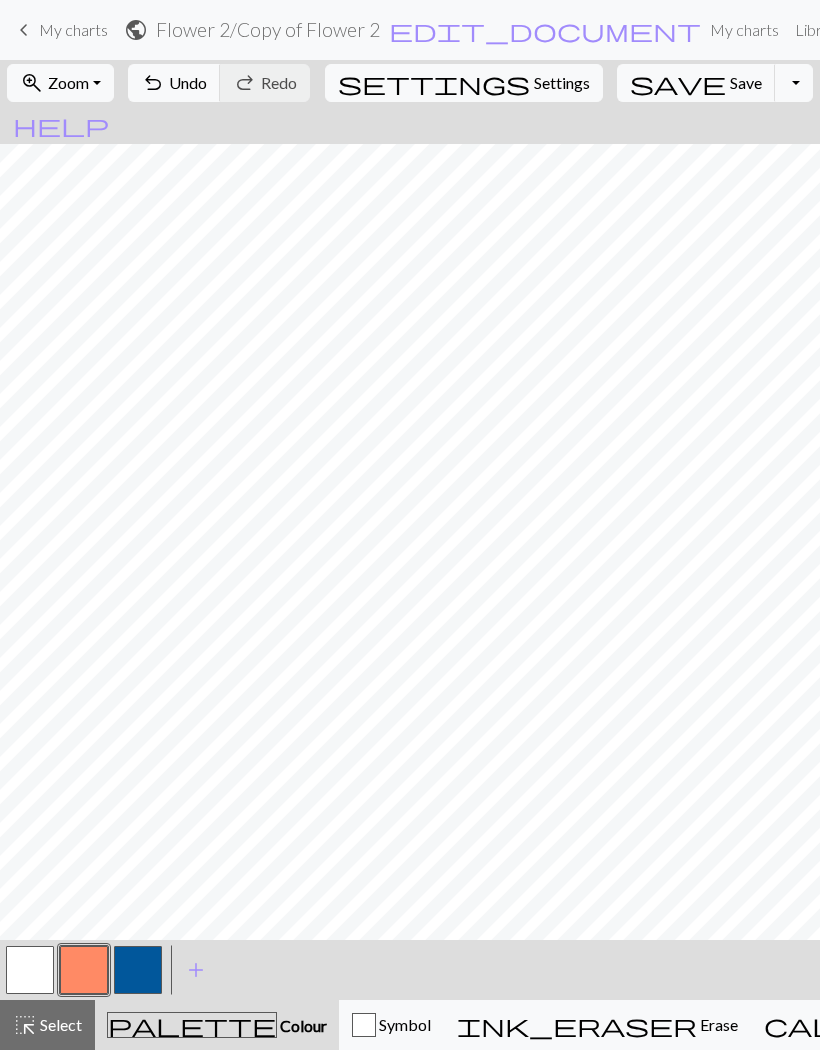 click on "Settings" at bounding box center (562, 83) 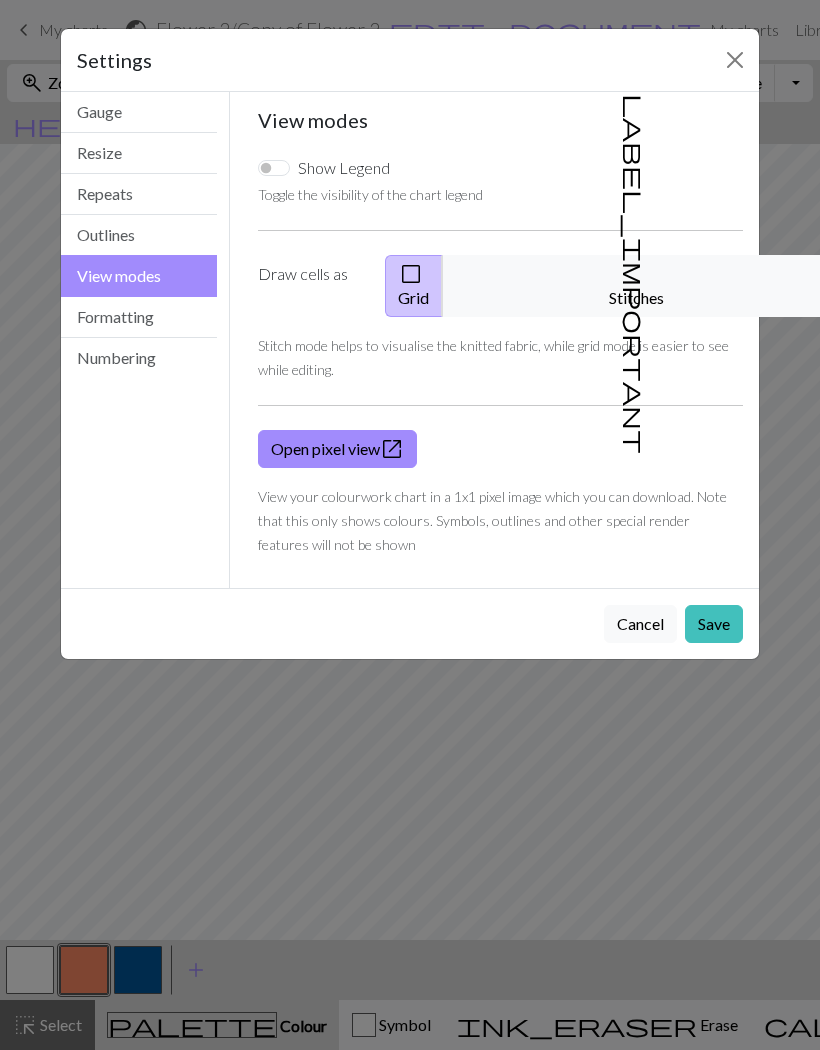 click on "label_important Stitches" at bounding box center [637, 286] 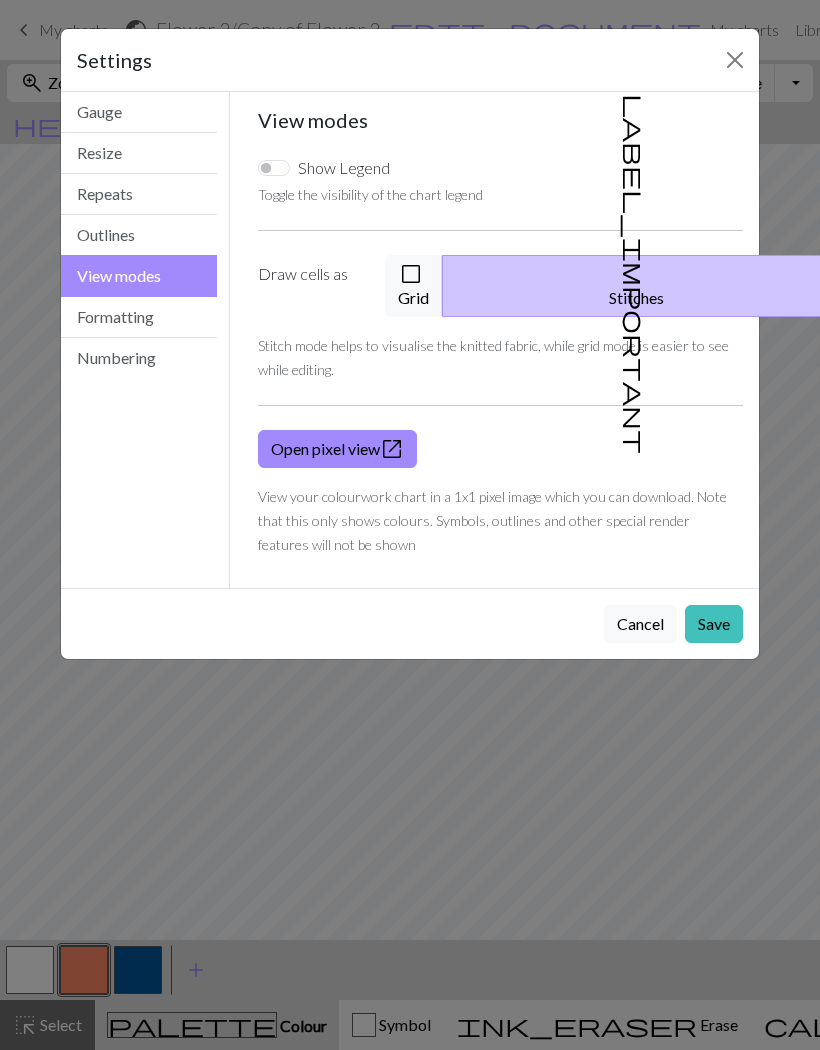 click on "check_box_outline_blank Grid" at bounding box center (414, 286) 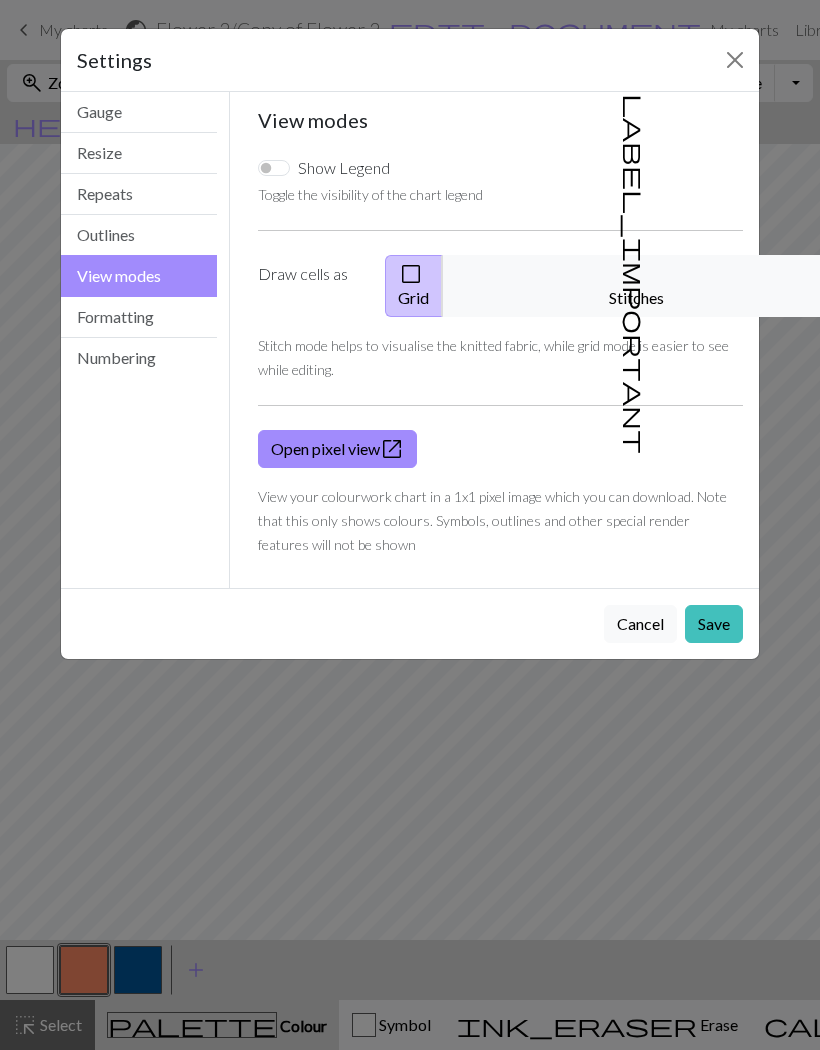 click on "Show Legend" at bounding box center [274, 168] 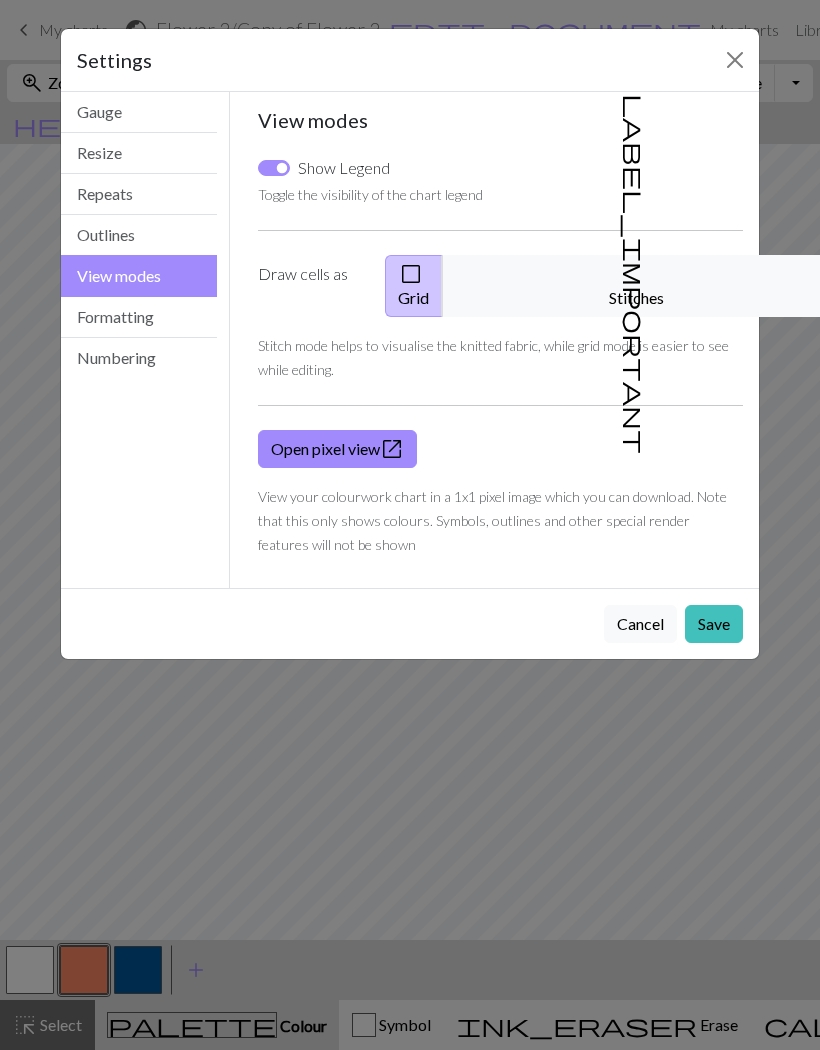 checkbox on "true" 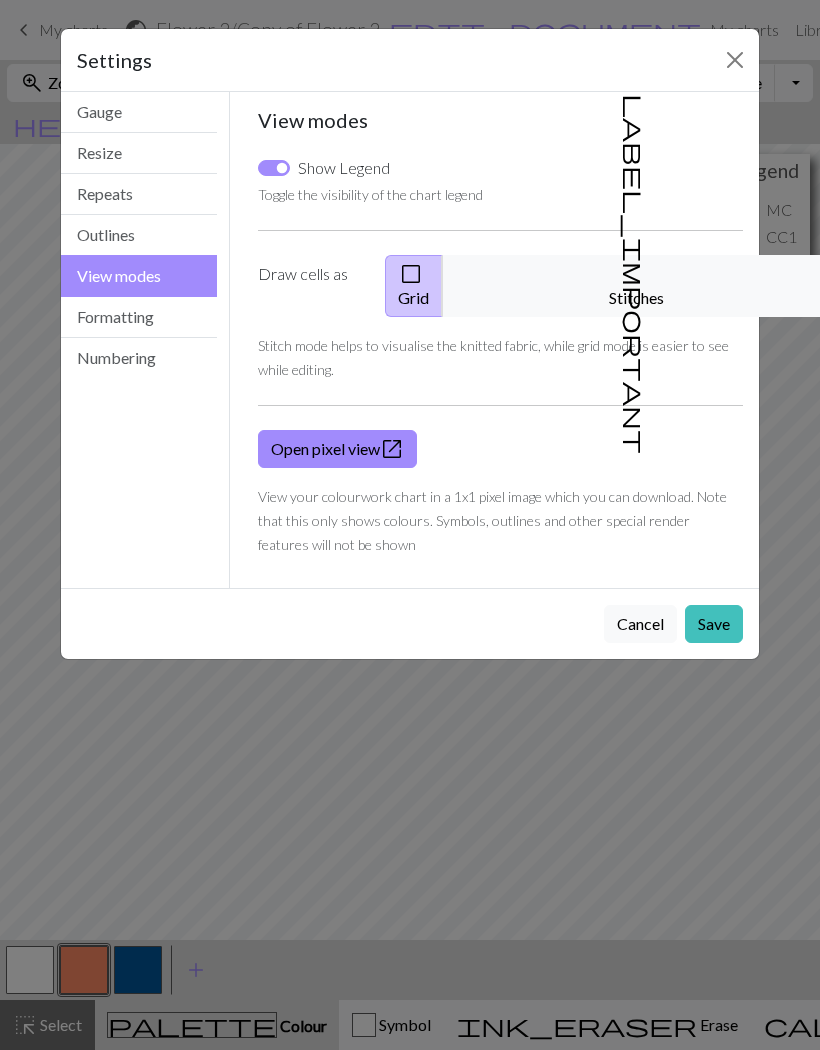 click on "Save" at bounding box center (714, 624) 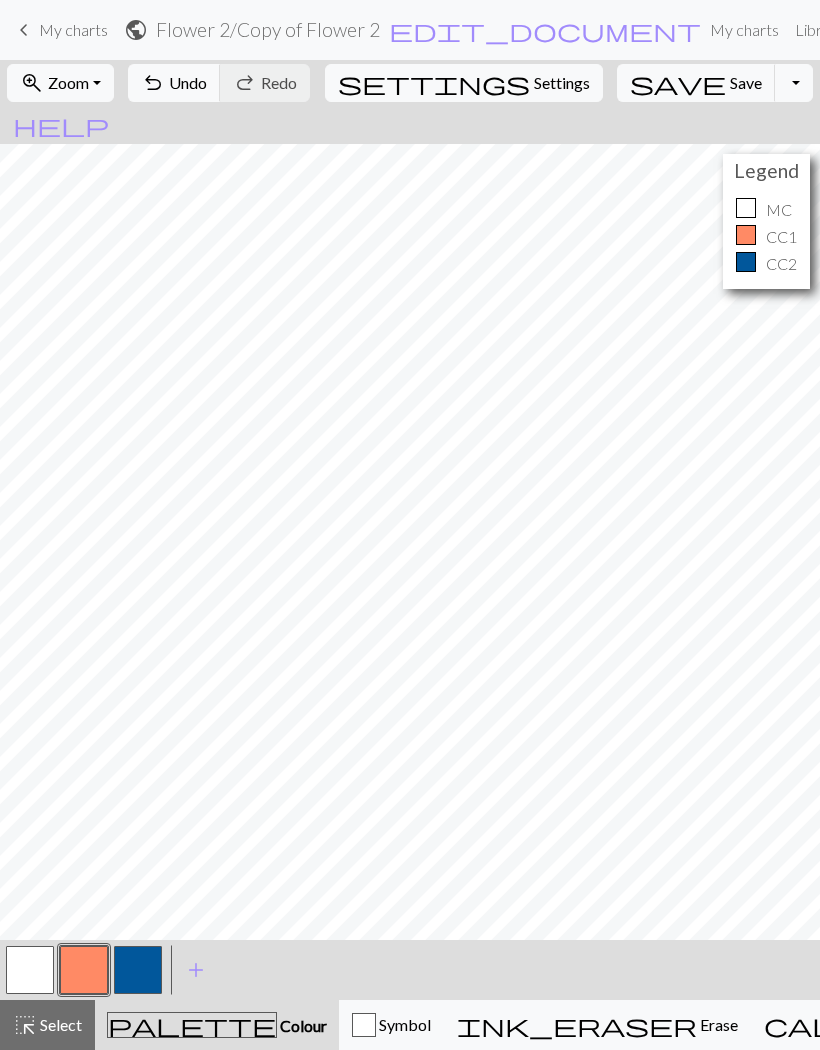 click on "CC2" at bounding box center [766, 264] 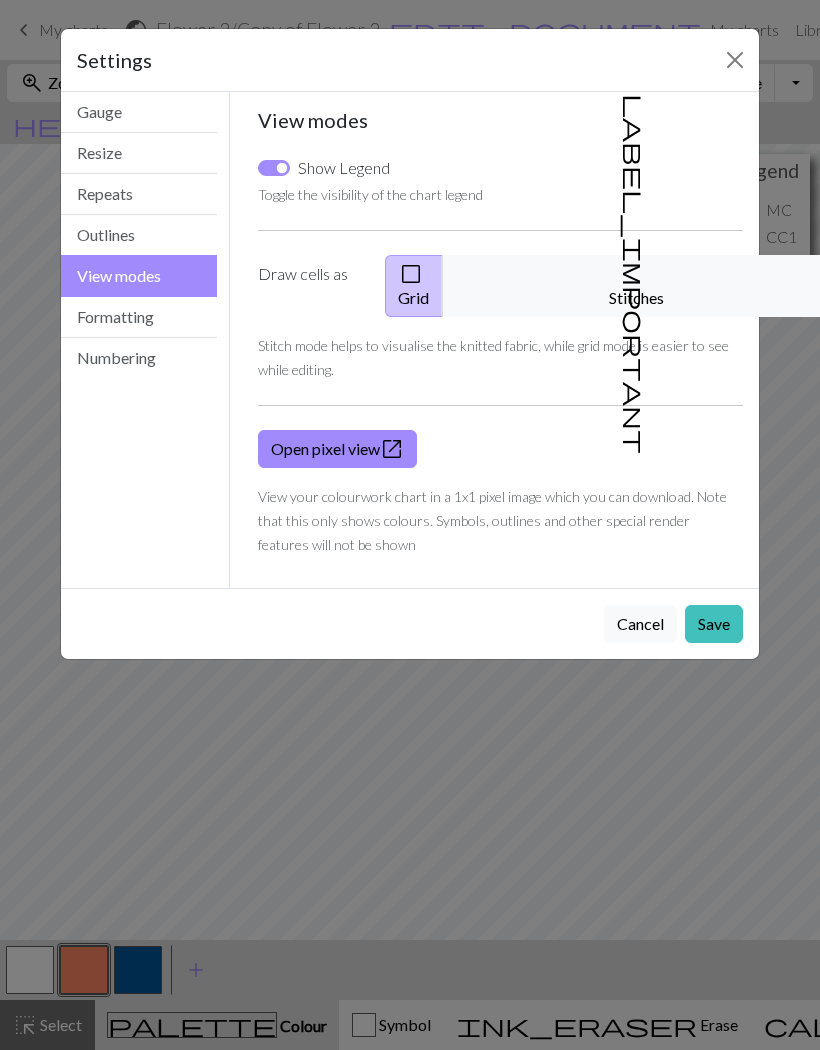 click on "Show Legend" at bounding box center [274, 168] 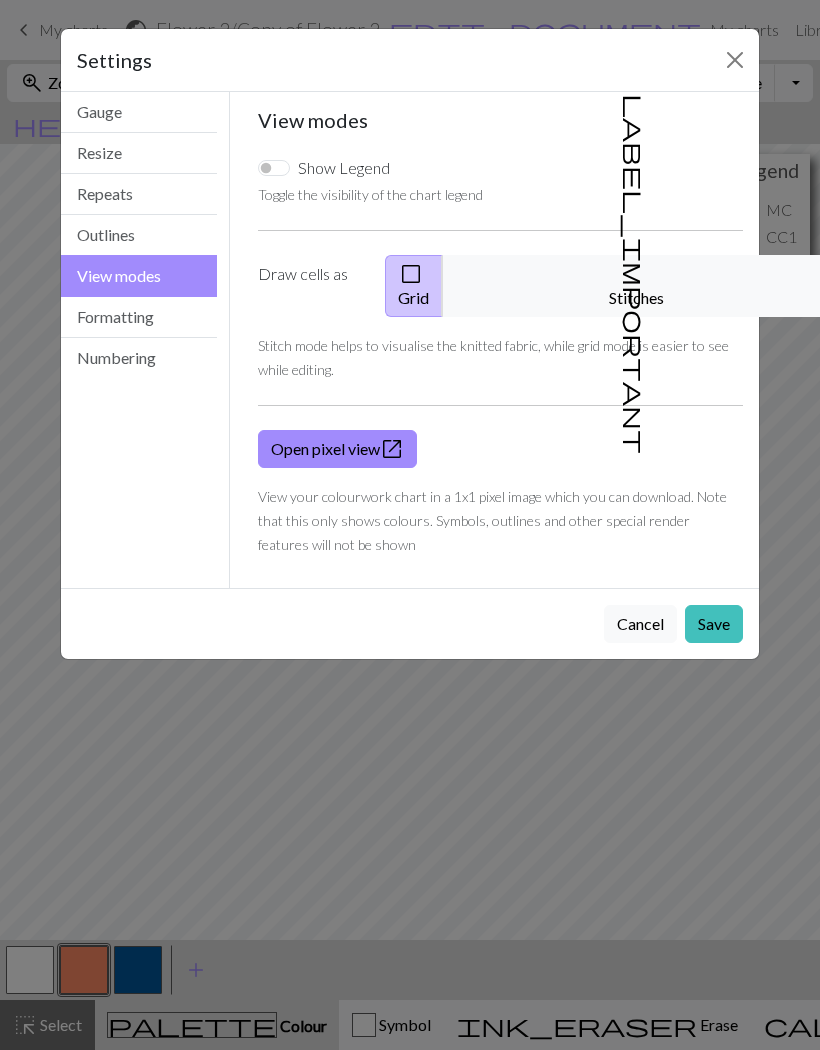 checkbox on "false" 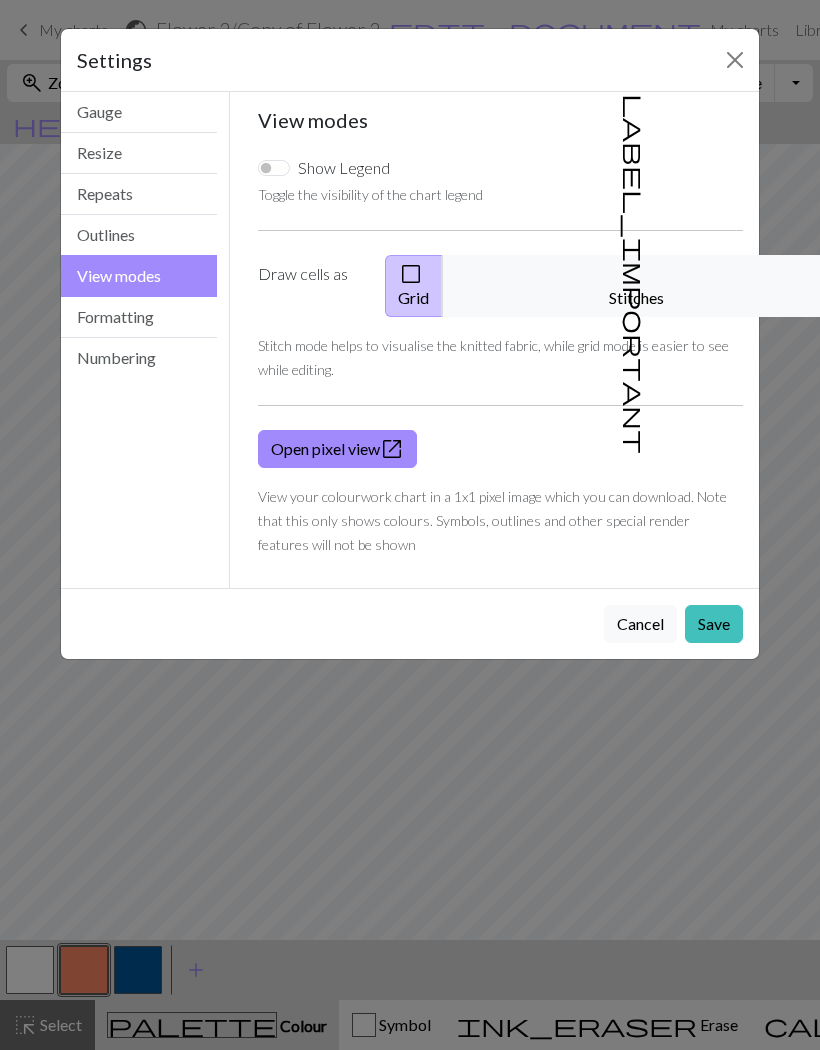 click on "Formatting" at bounding box center [139, 317] 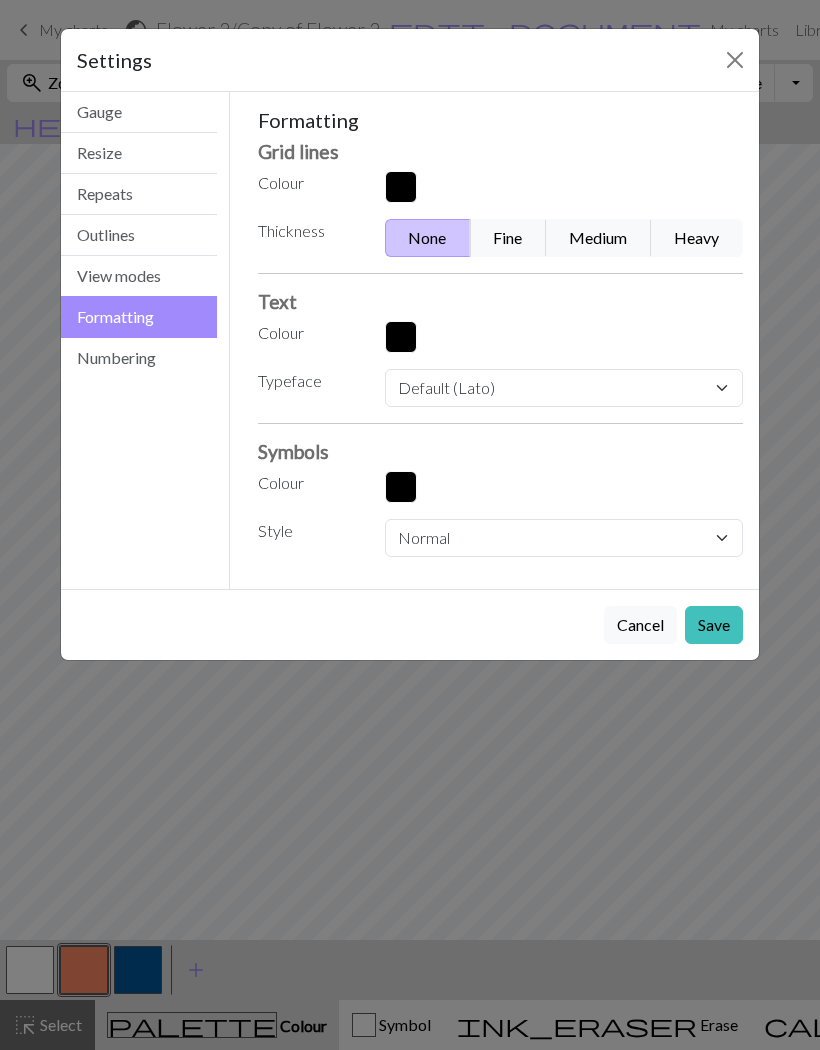 click on "Fine" at bounding box center [508, 238] 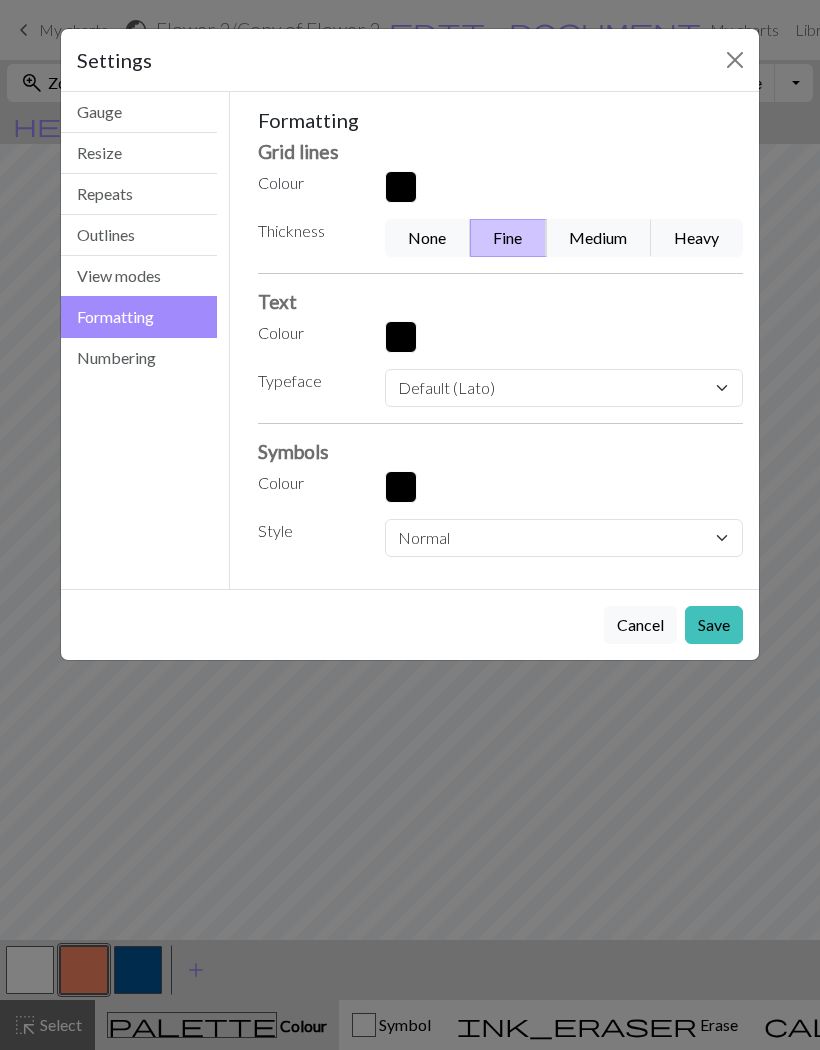 click on "Save" at bounding box center [714, 625] 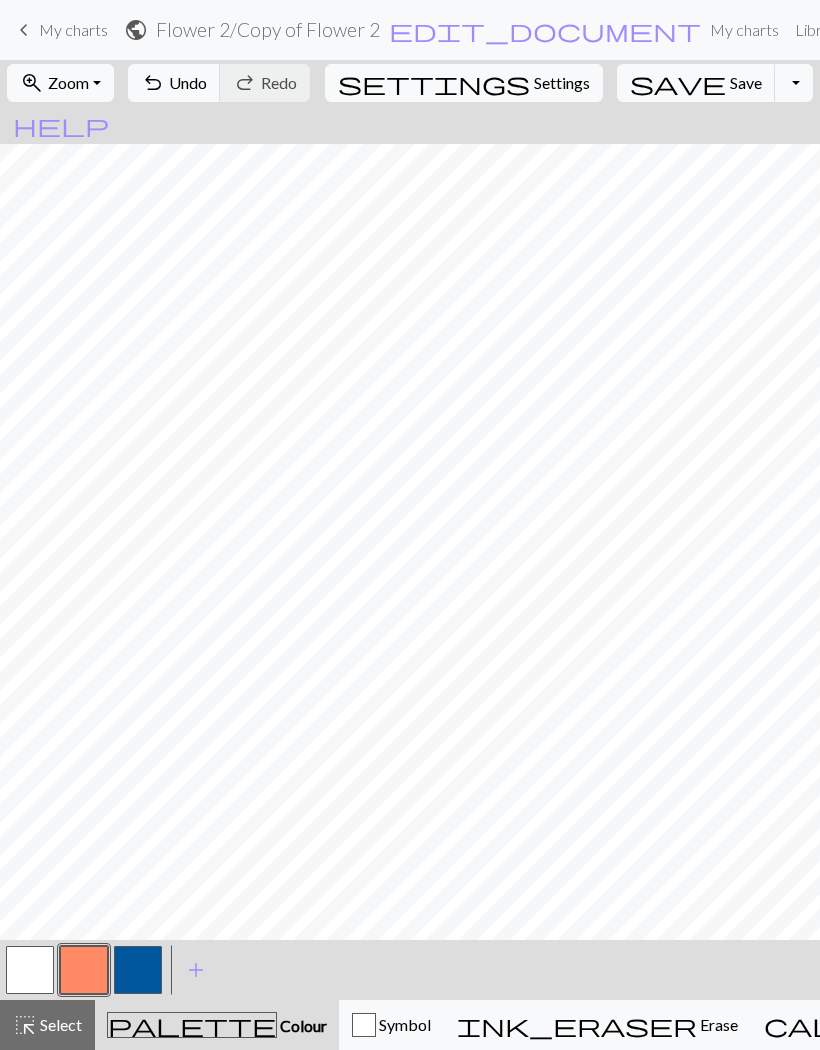 click on "Settings" at bounding box center [562, 83] 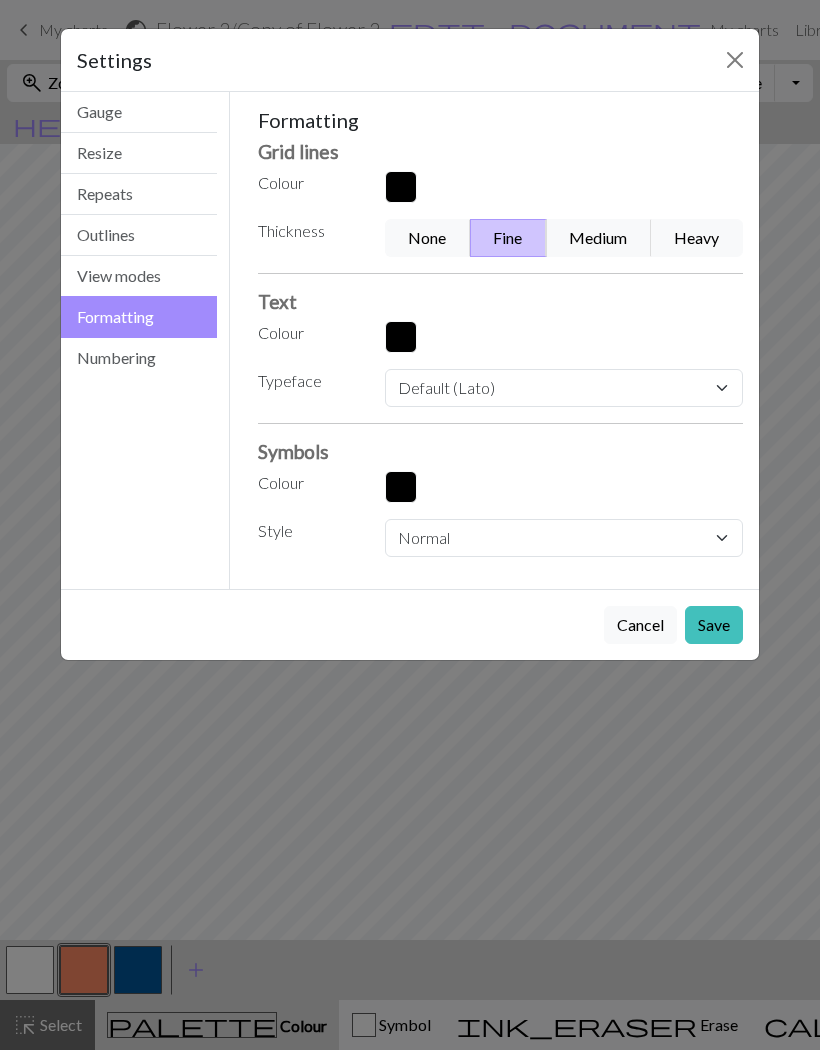 click on "Save" at bounding box center [714, 625] 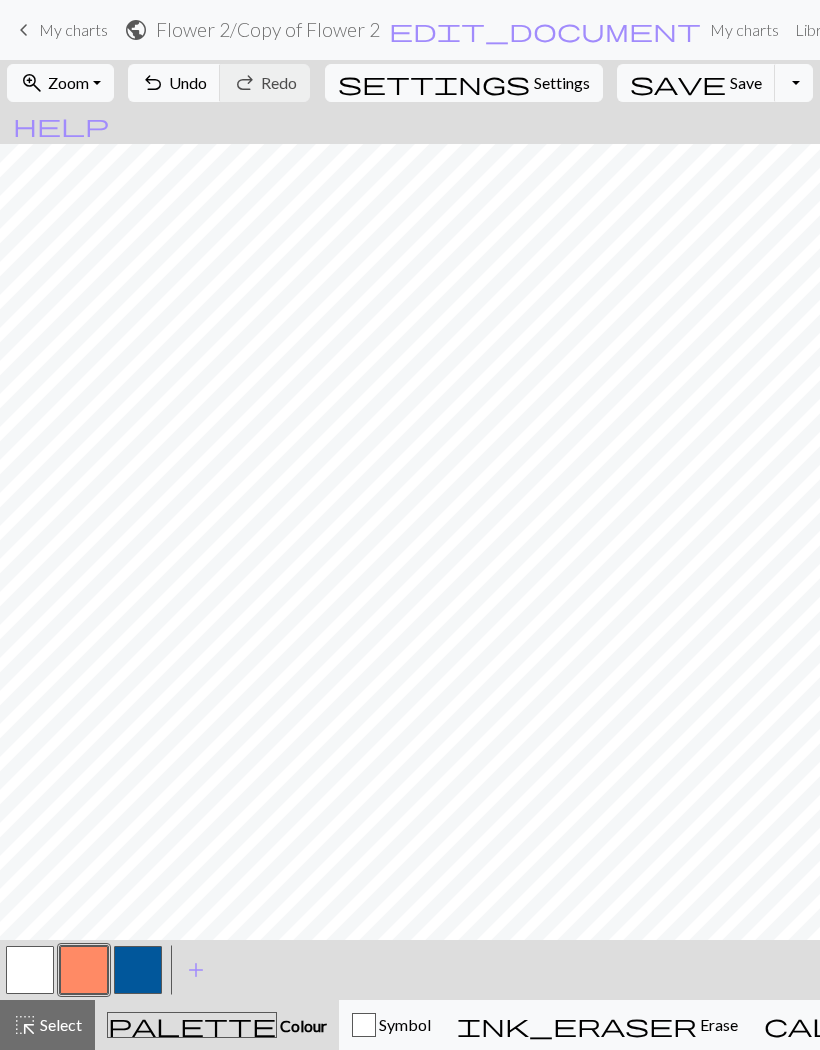 click on "Colour" at bounding box center (302, 1025) 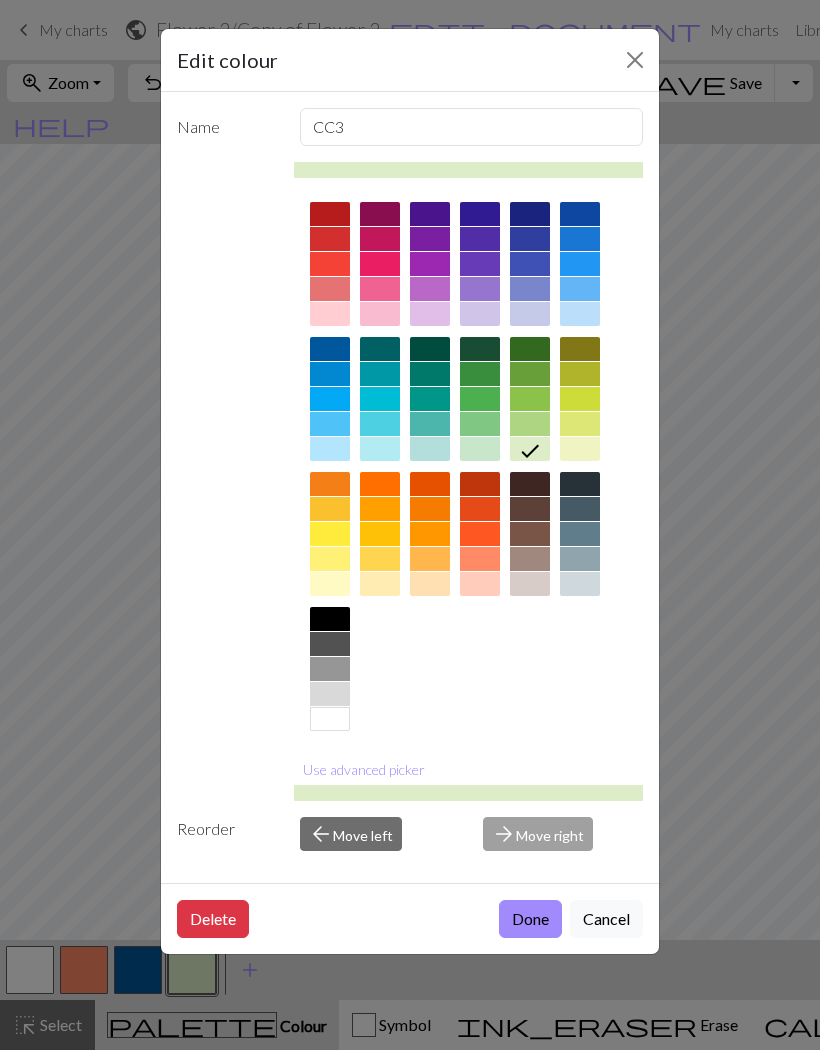 click on "arrow_back Move left" at bounding box center (351, 834) 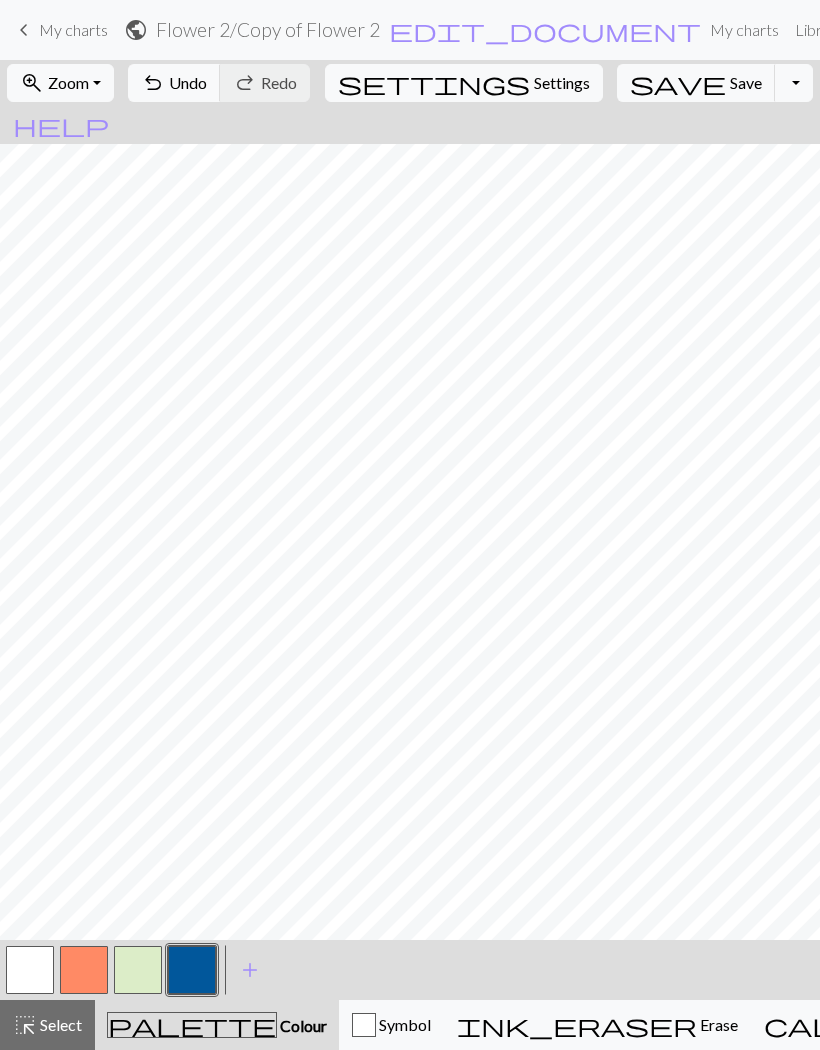 click on "Colour" at bounding box center (302, 1025) 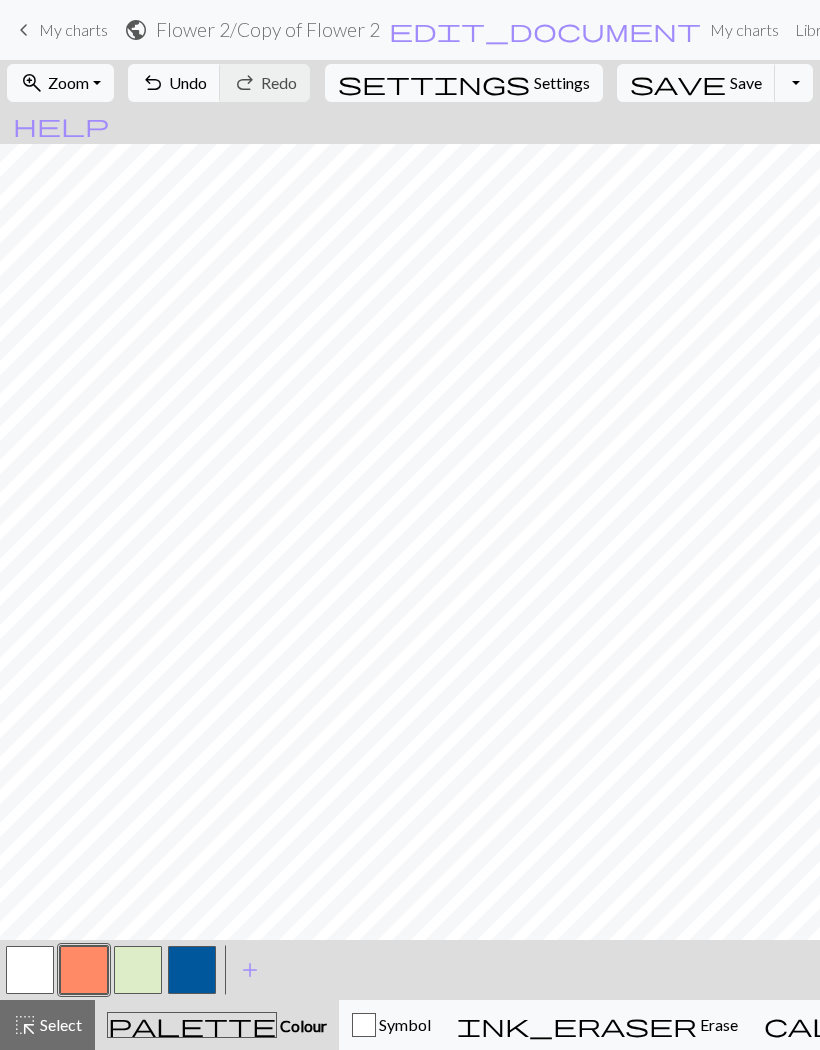 click on "Select" at bounding box center [59, 1024] 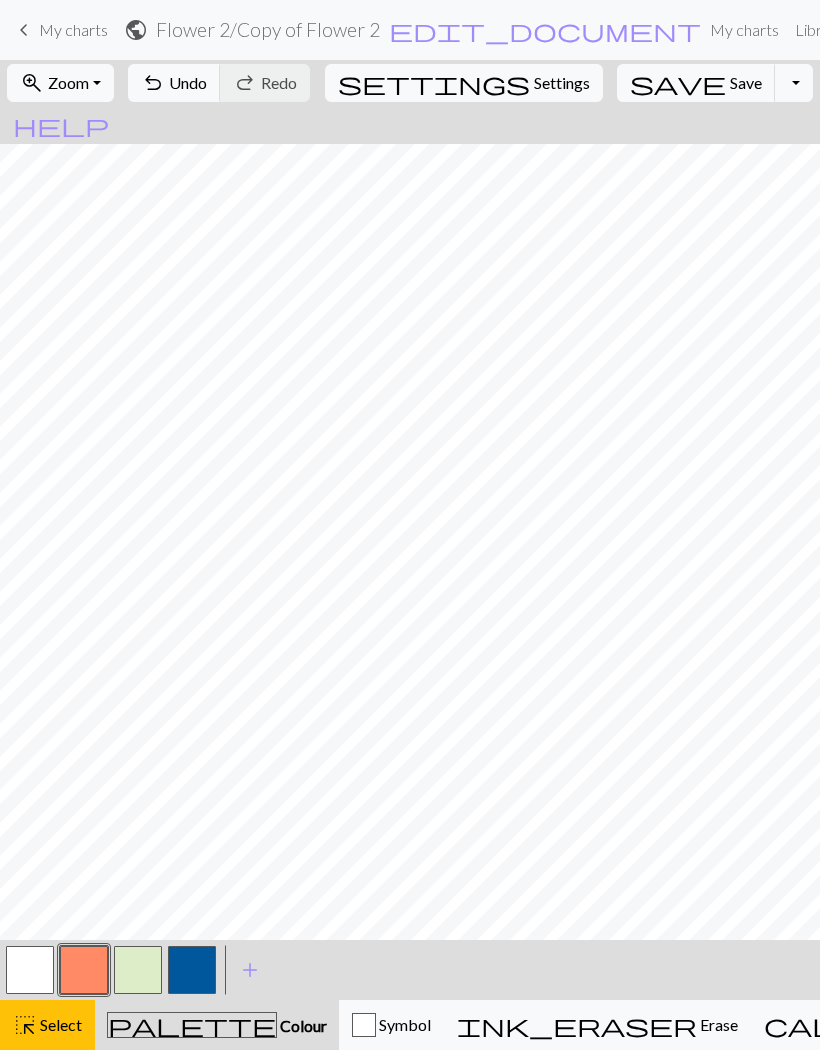 click at bounding box center (84, 970) 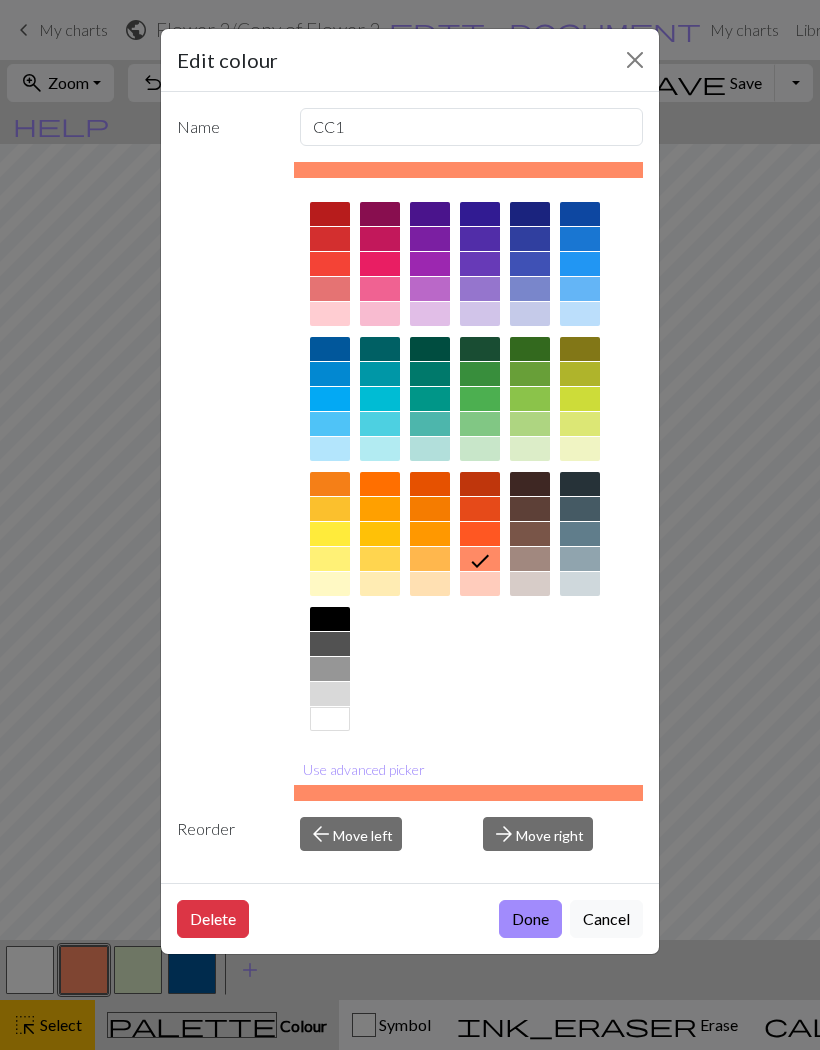 click on "Edit colour Name CC1 Use advanced picker Reorder arrow_back Move left arrow_forward Move right Delete Done Cancel" at bounding box center (410, 525) 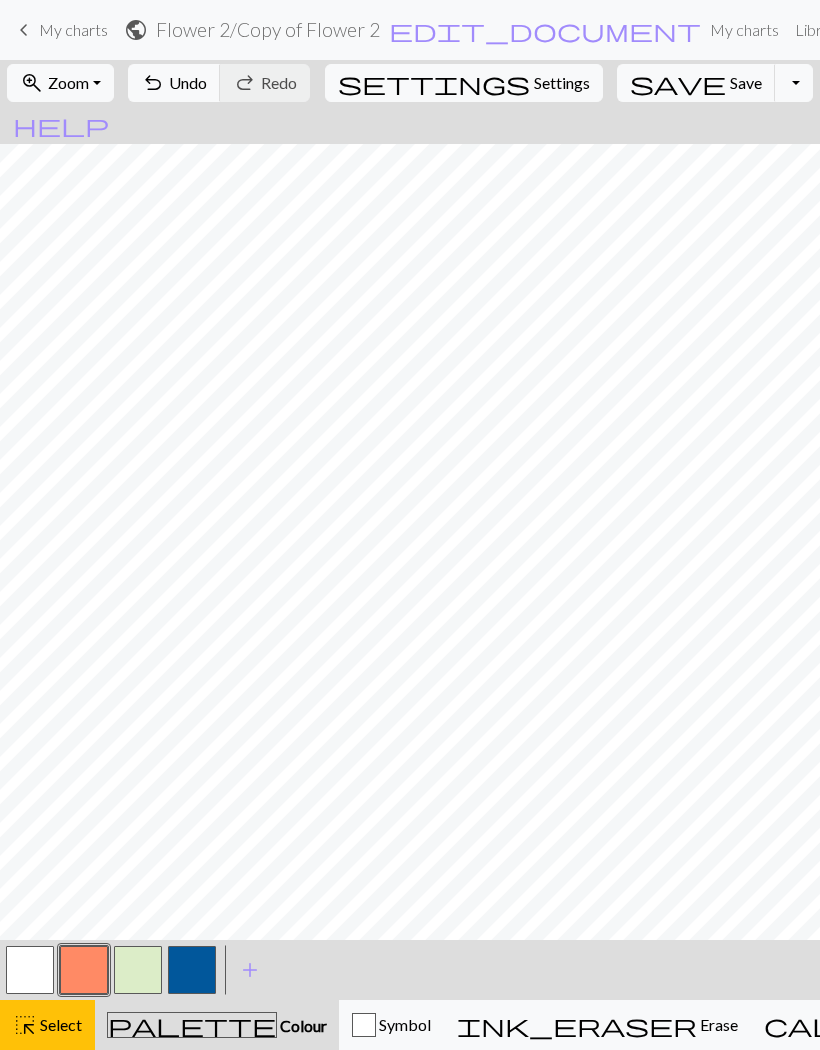 click at bounding box center (192, 970) 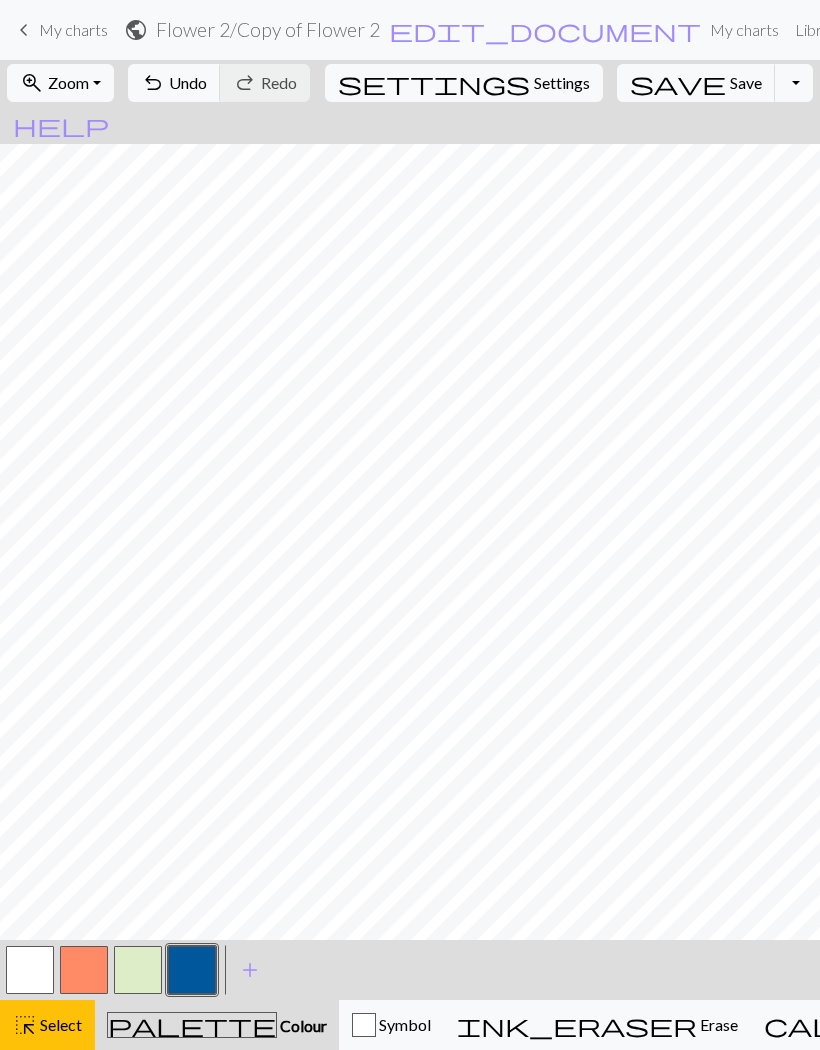 click on "Select" at bounding box center (59, 1024) 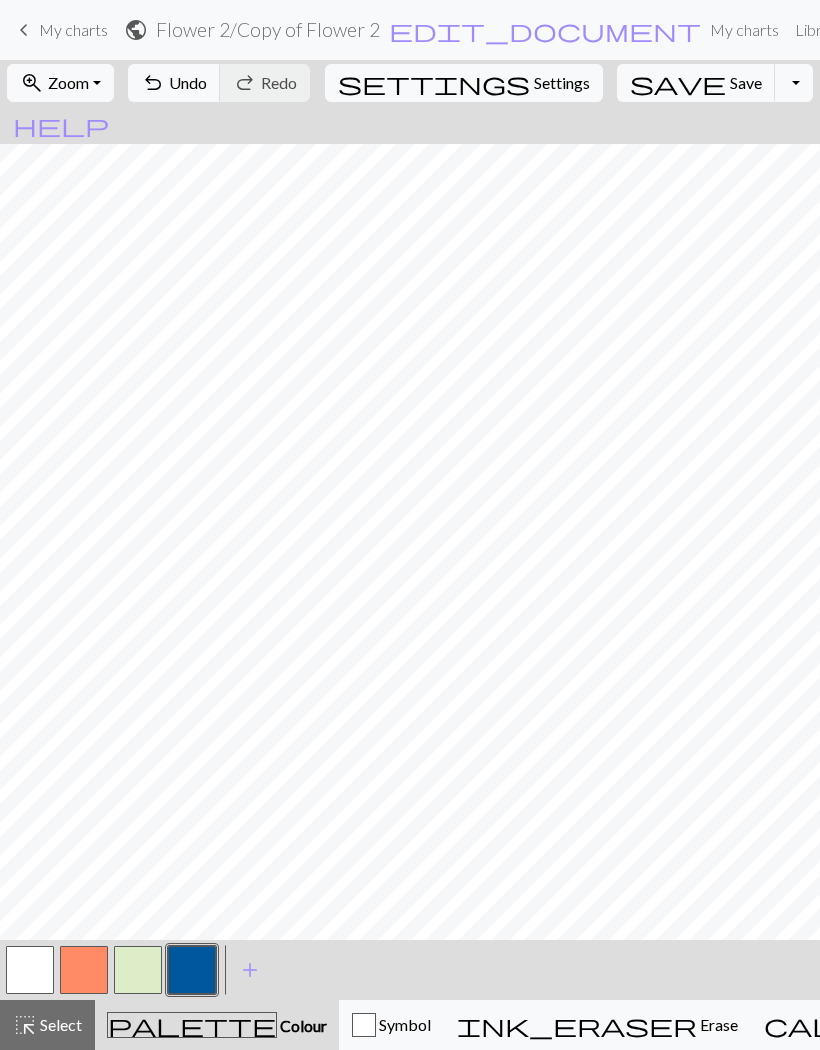 click on "Select" at bounding box center (59, 1024) 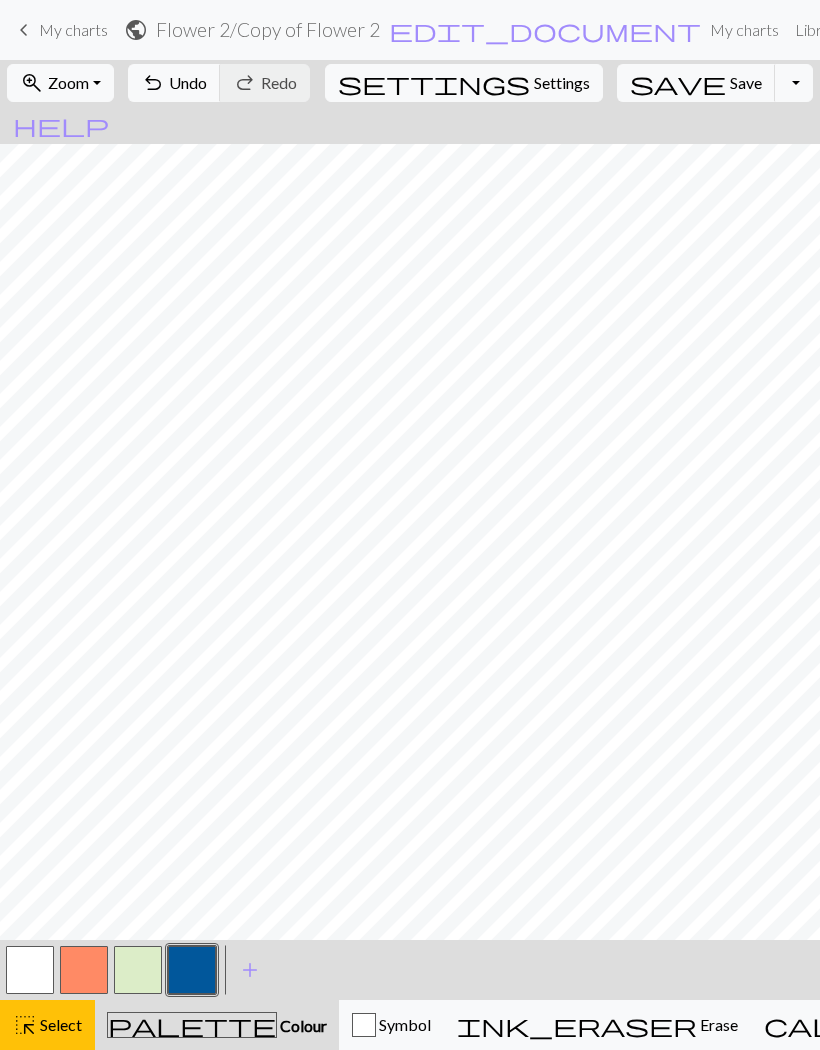 click on "Colour" at bounding box center [302, 1025] 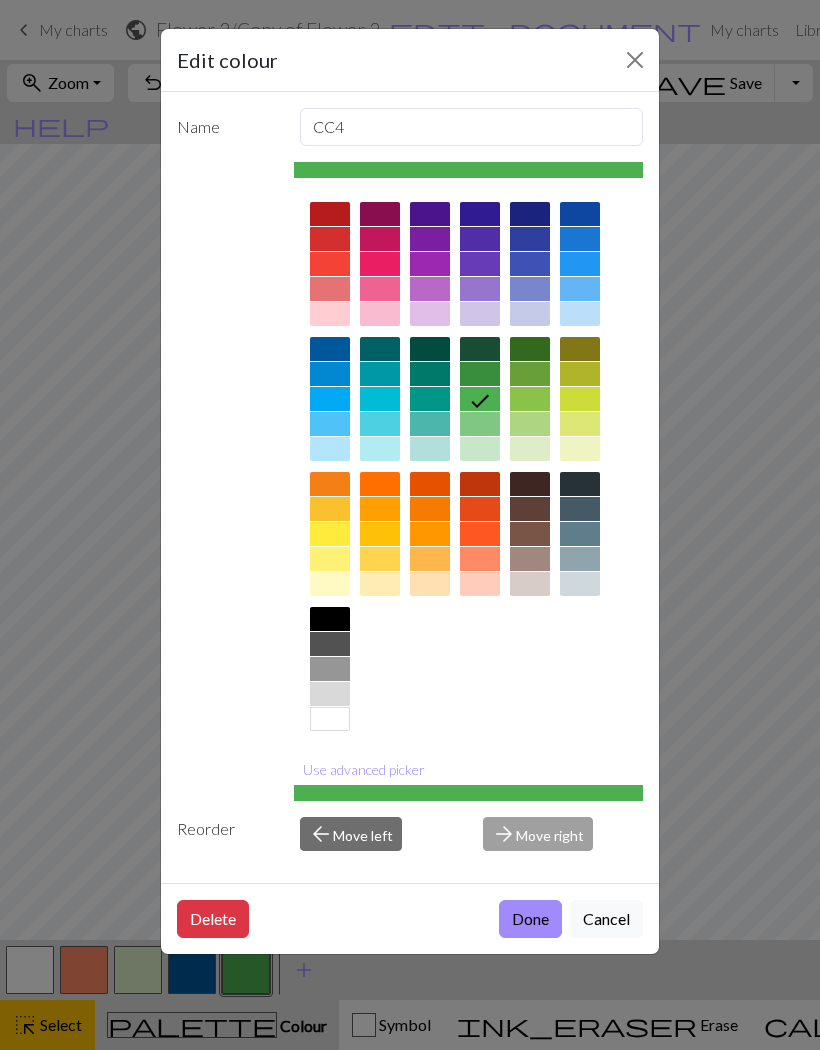 click at bounding box center (530, 214) 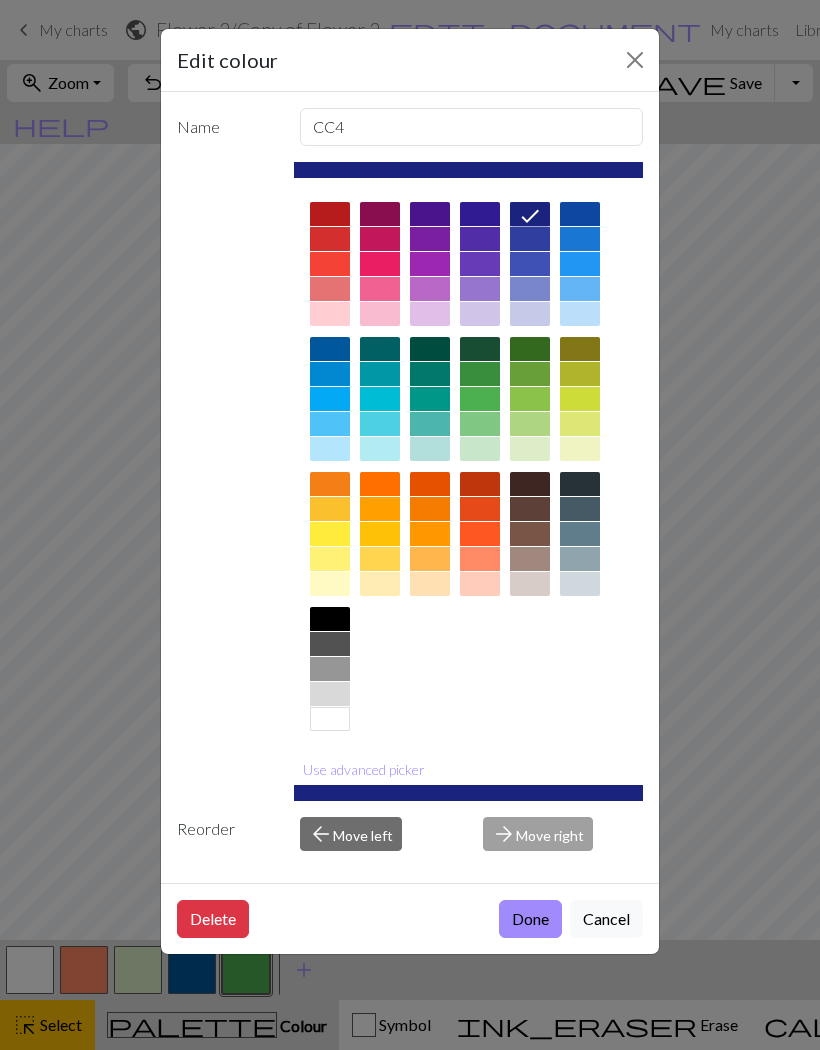 click on "arrow_back Move left" at bounding box center (351, 834) 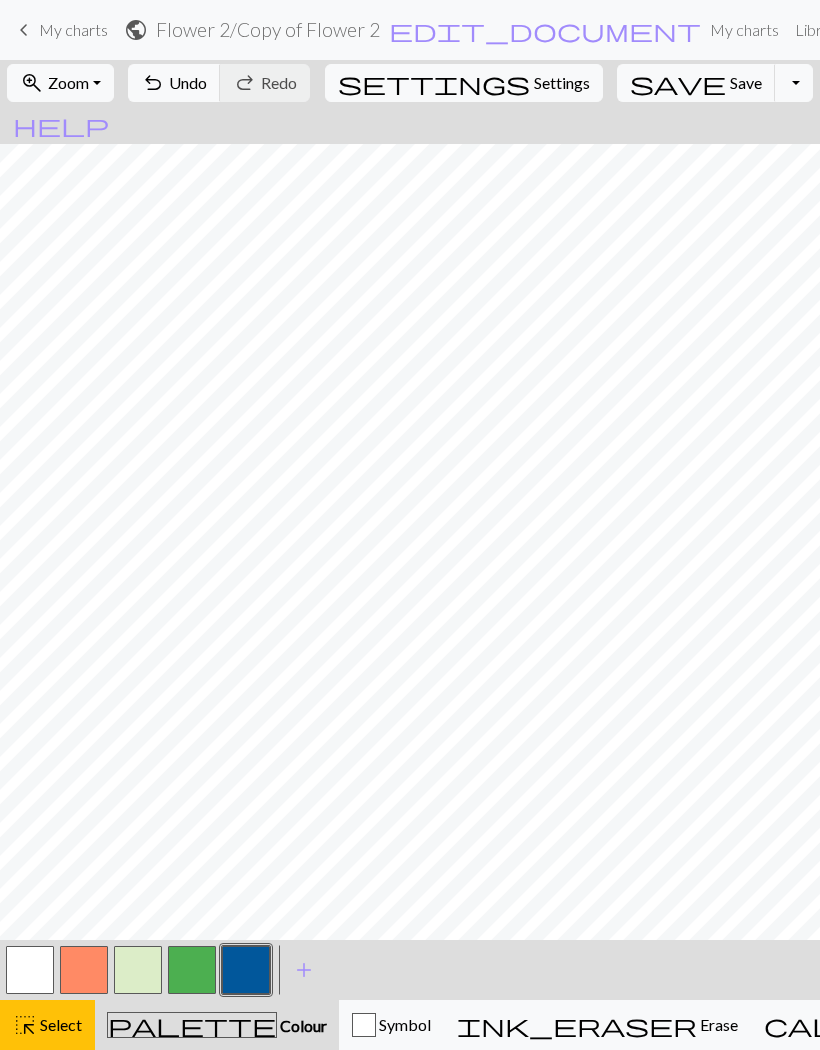 click on "add Add a  colour" at bounding box center [304, 970] 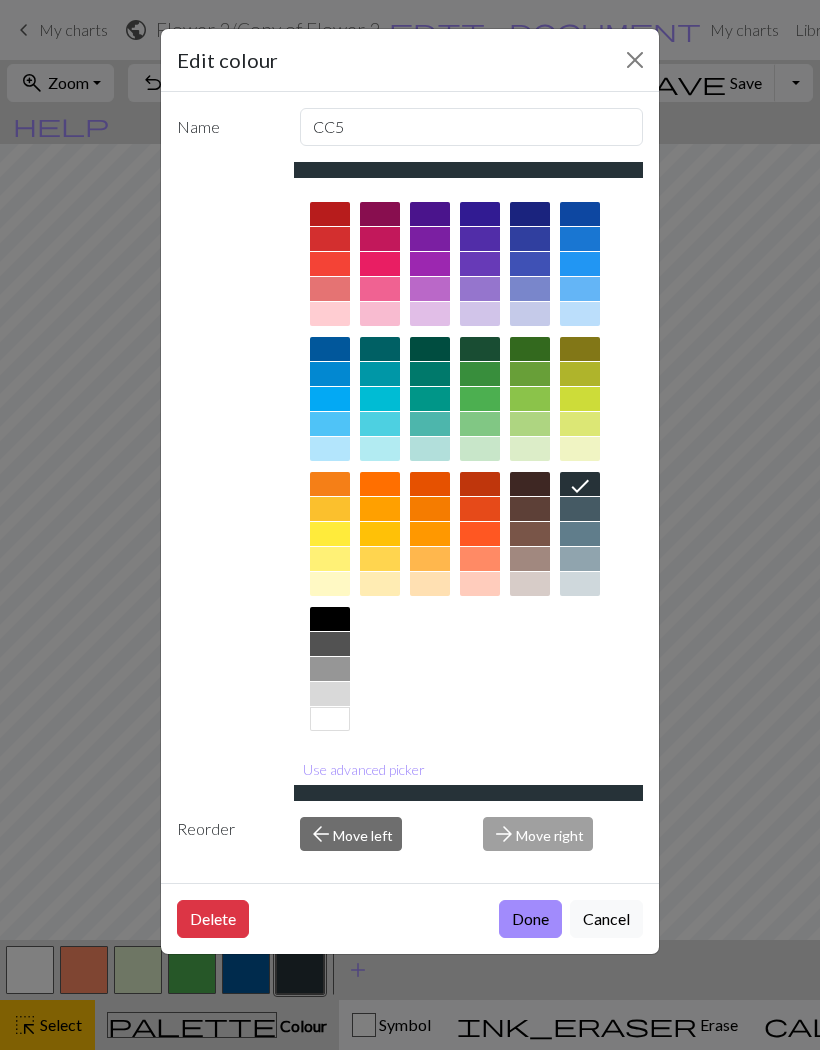 click on "arrow_forward Move right" at bounding box center (563, 834) 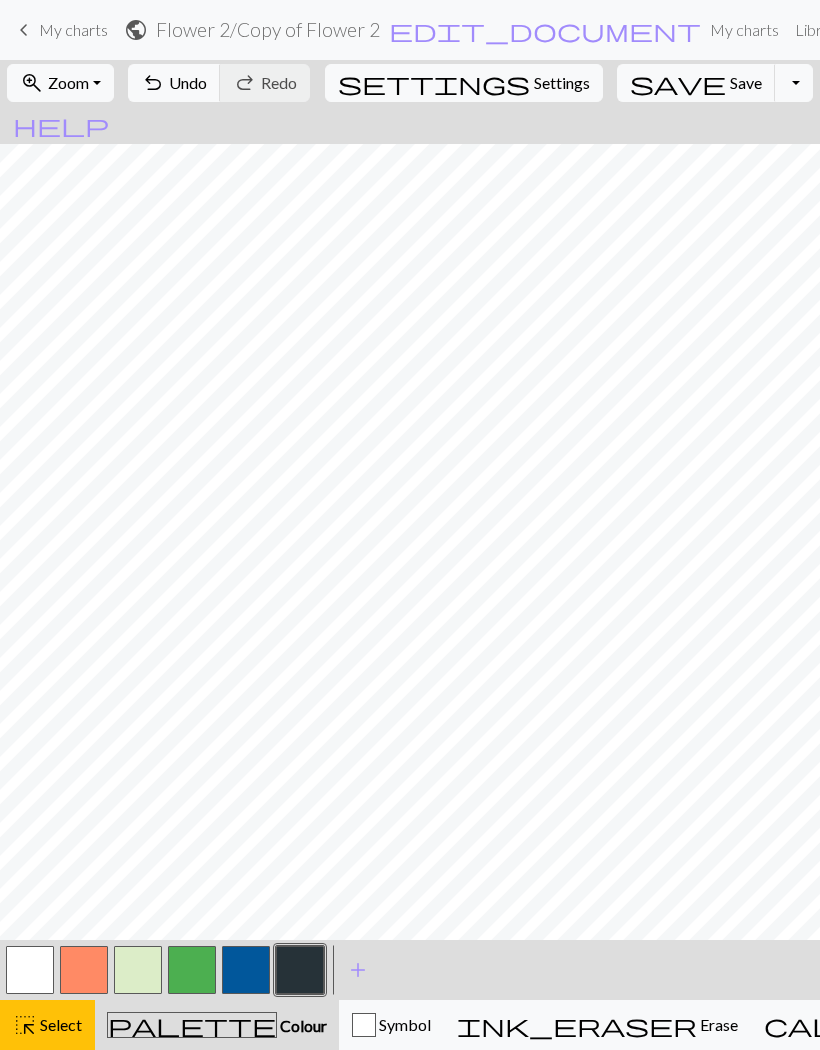 click at bounding box center [246, 970] 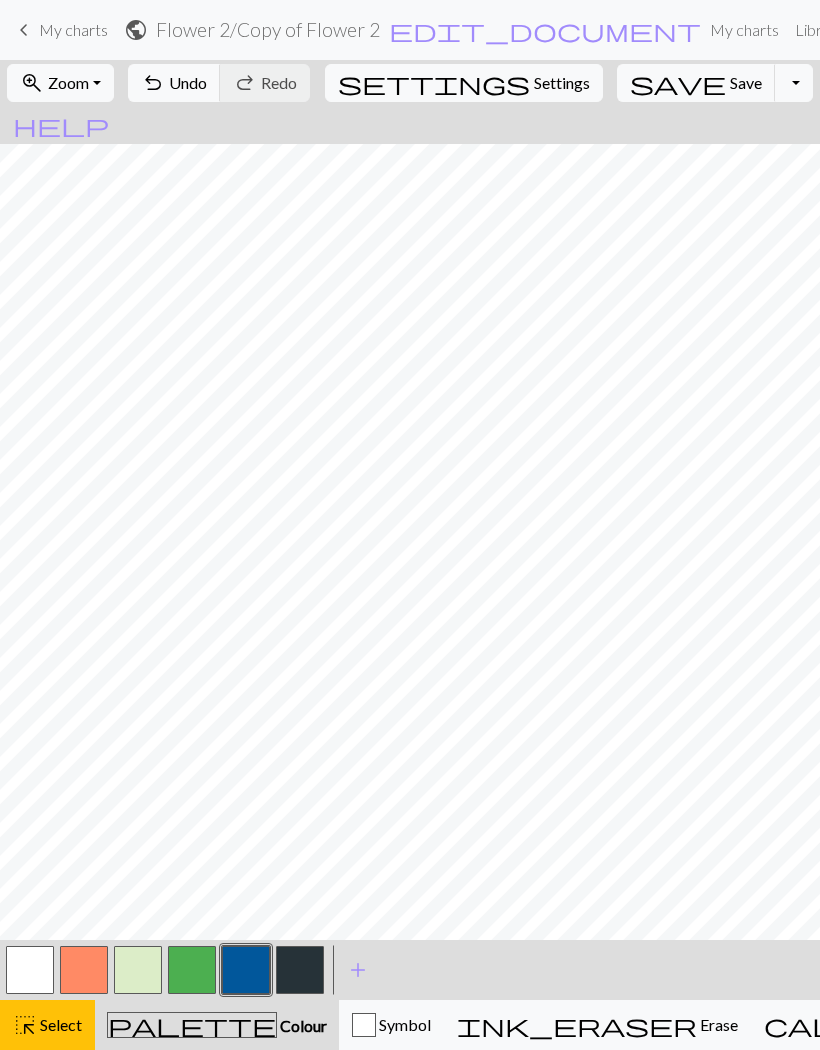 click at bounding box center (84, 970) 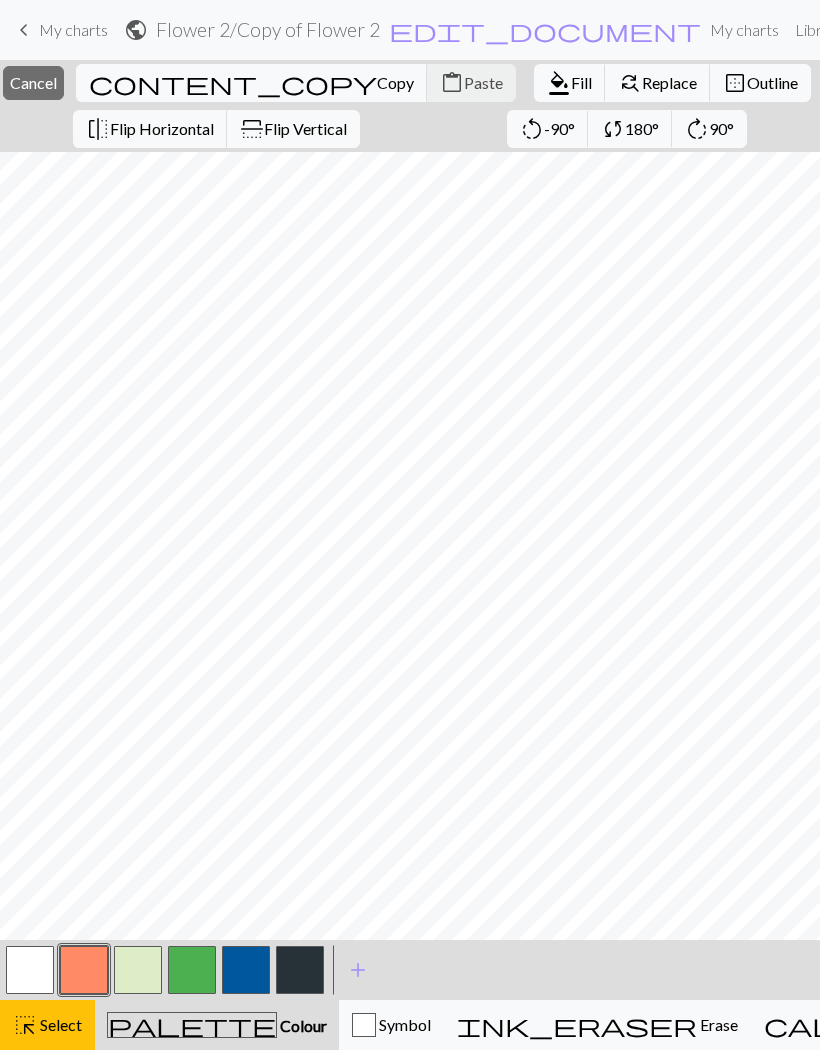 click at bounding box center [84, 970] 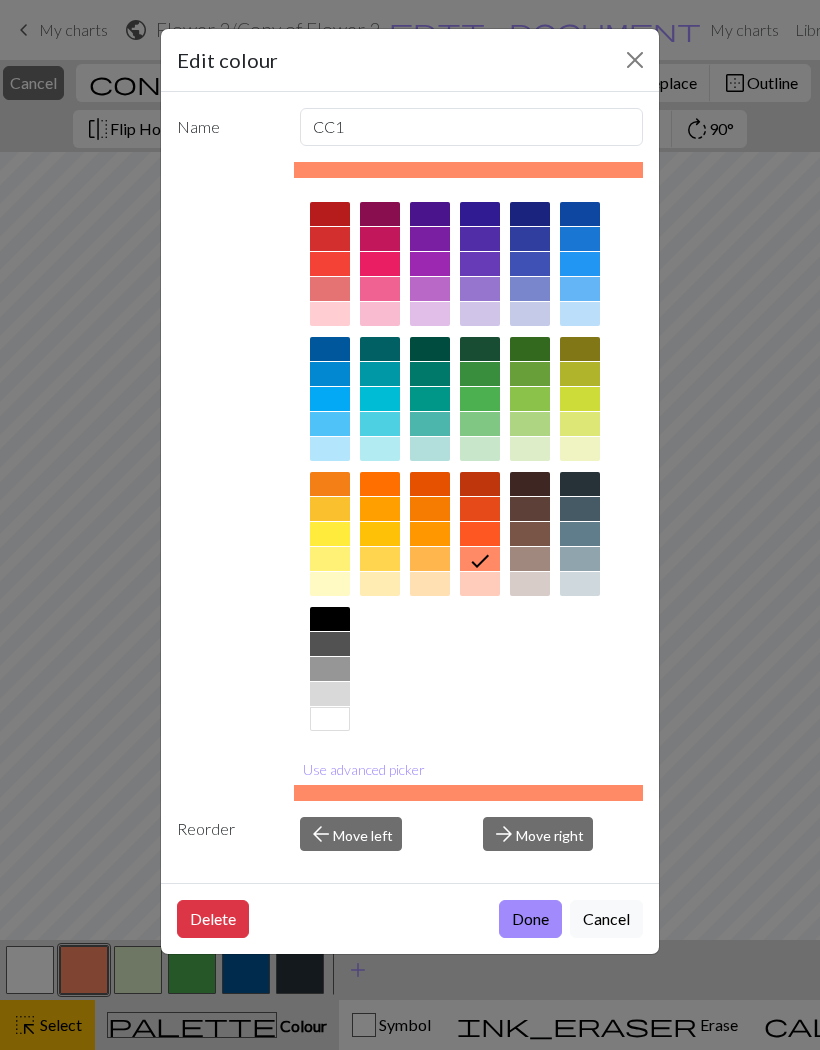 click on "arrow_back Move left" at bounding box center (351, 834) 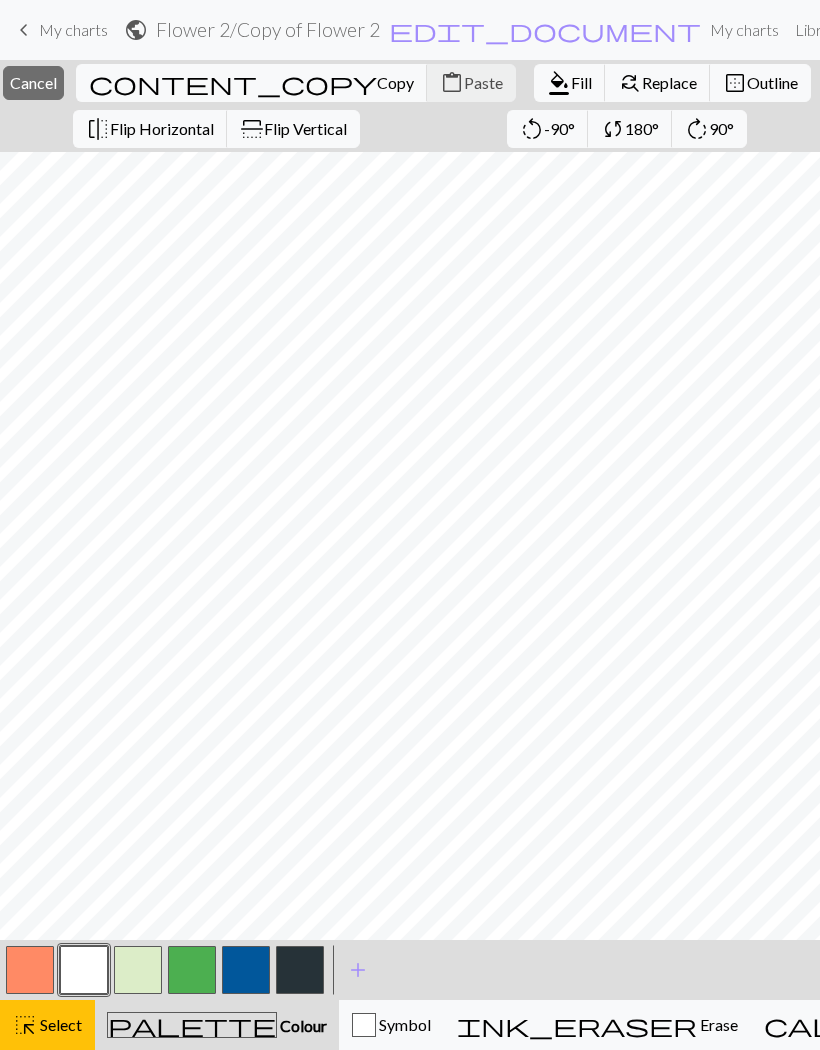 click at bounding box center (30, 970) 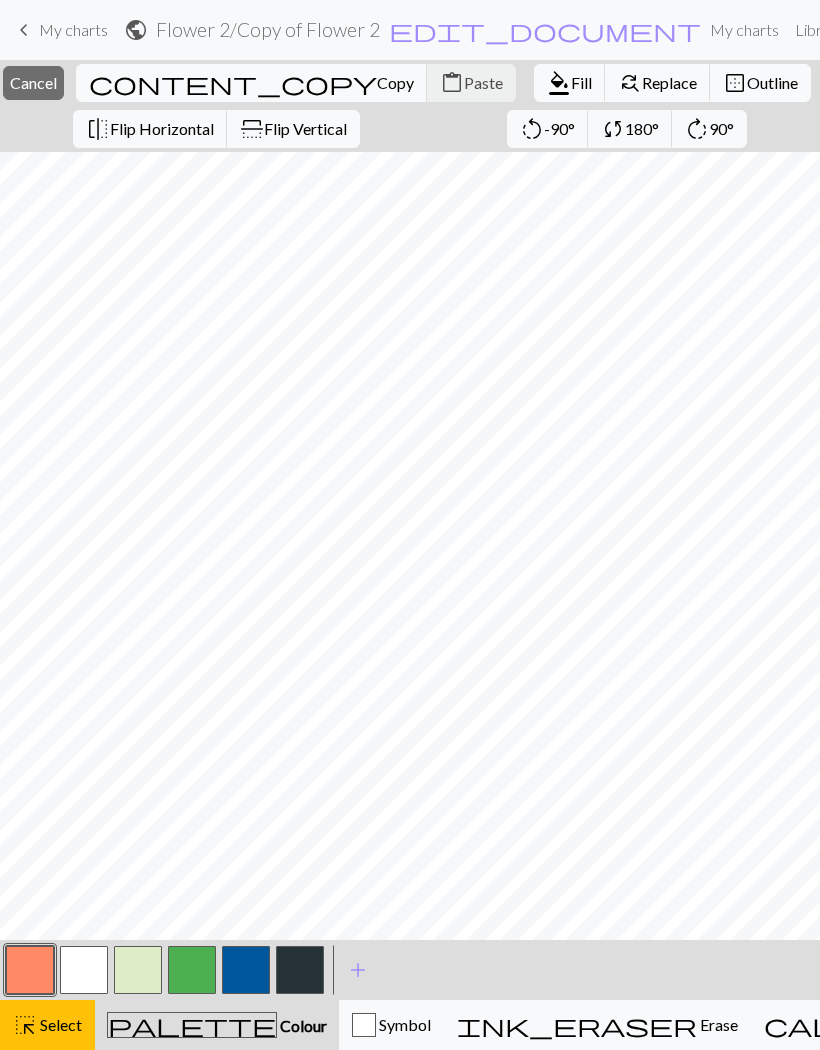 click on "Cancel" at bounding box center (33, 82) 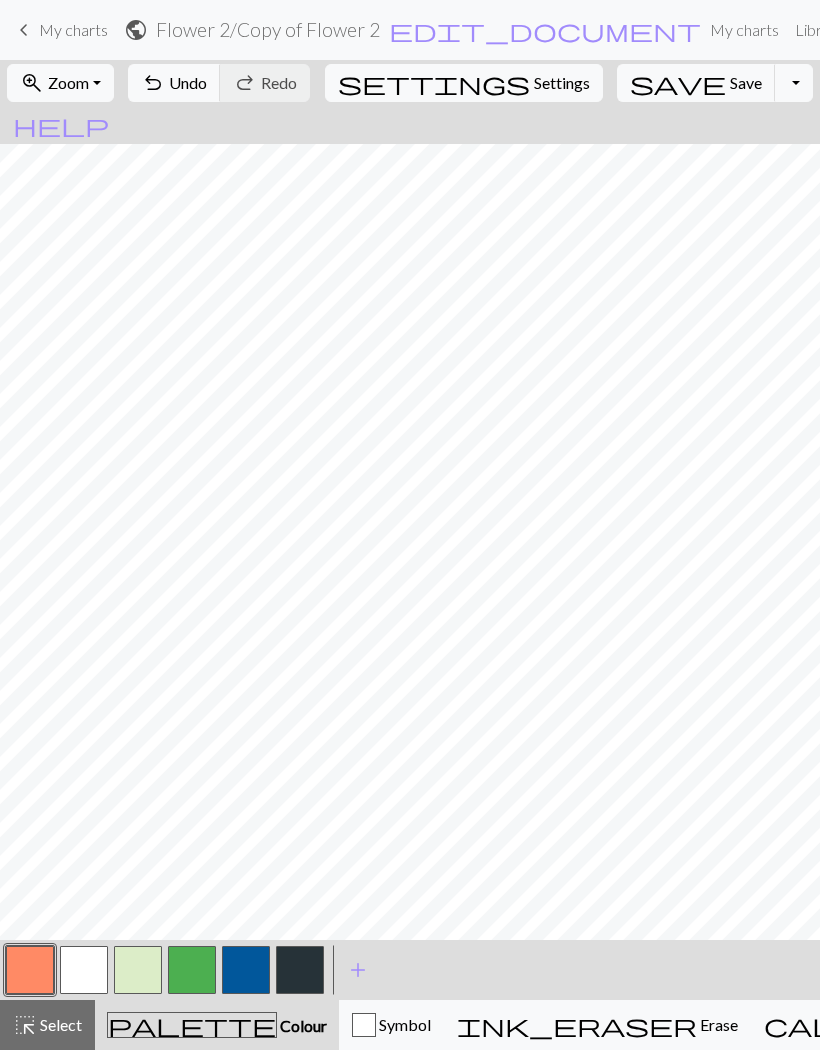 click at bounding box center (30, 970) 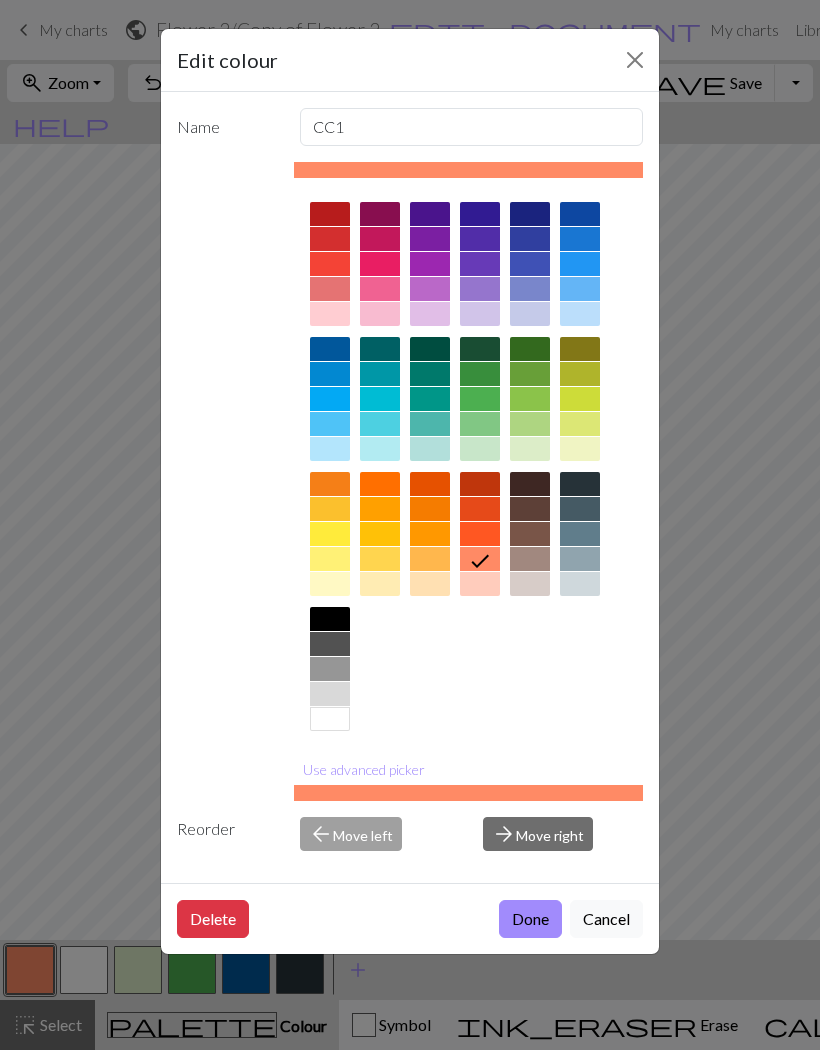 click on "Delete" at bounding box center [213, 919] 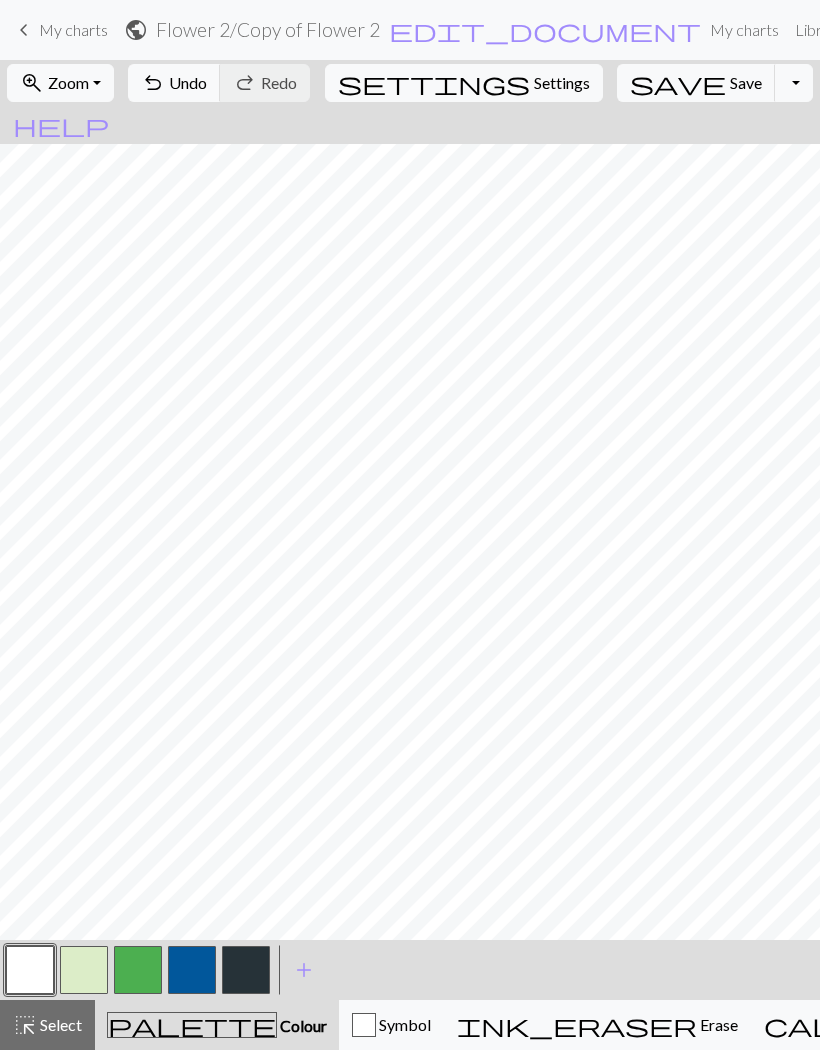click on "Undo" at bounding box center [188, 82] 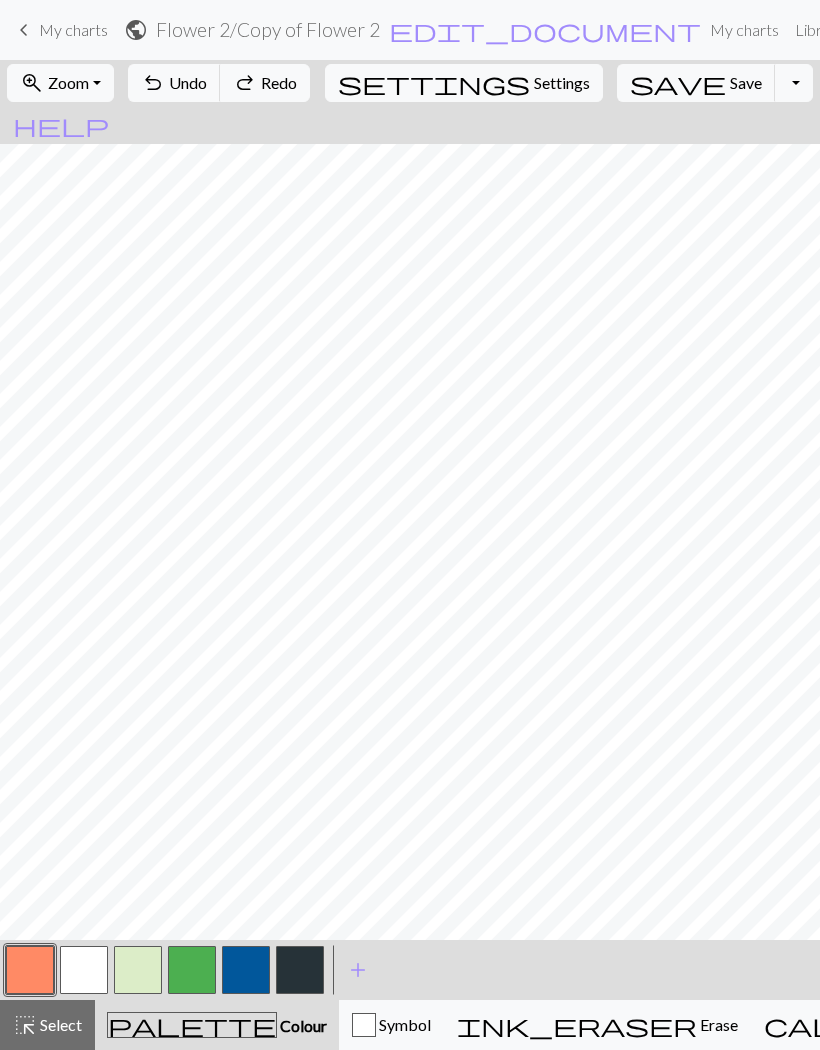 click at bounding box center [30, 970] 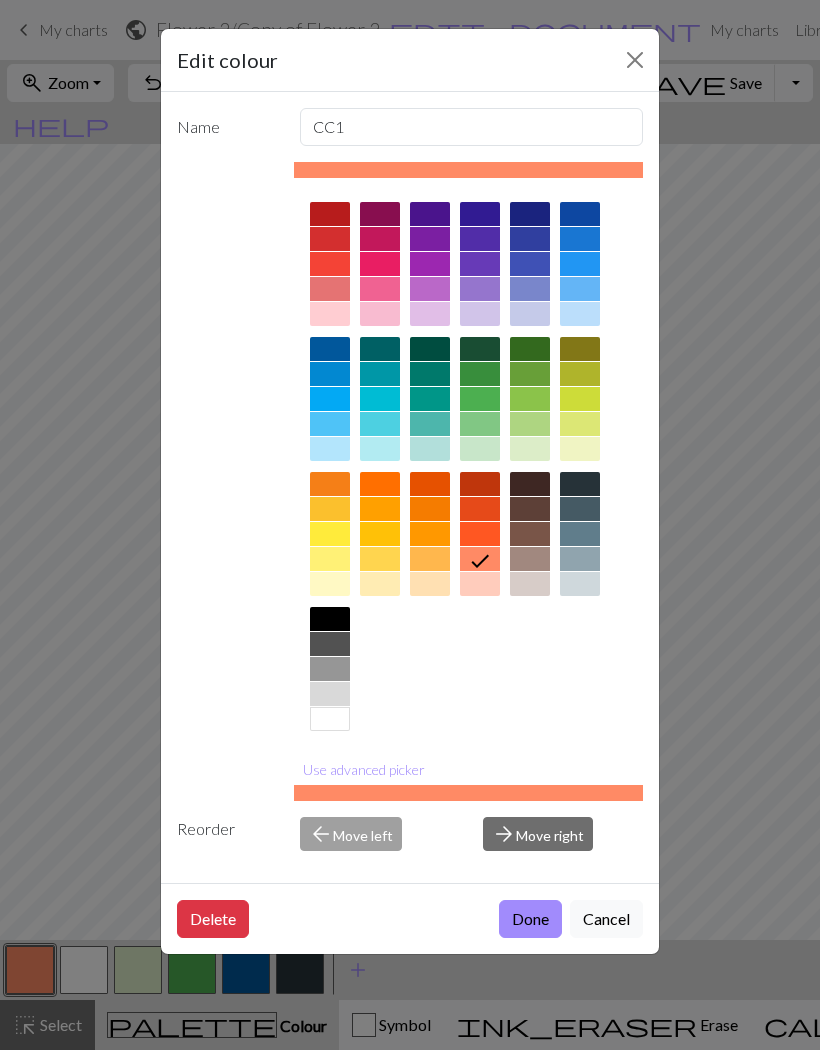 click on "Done" at bounding box center (530, 919) 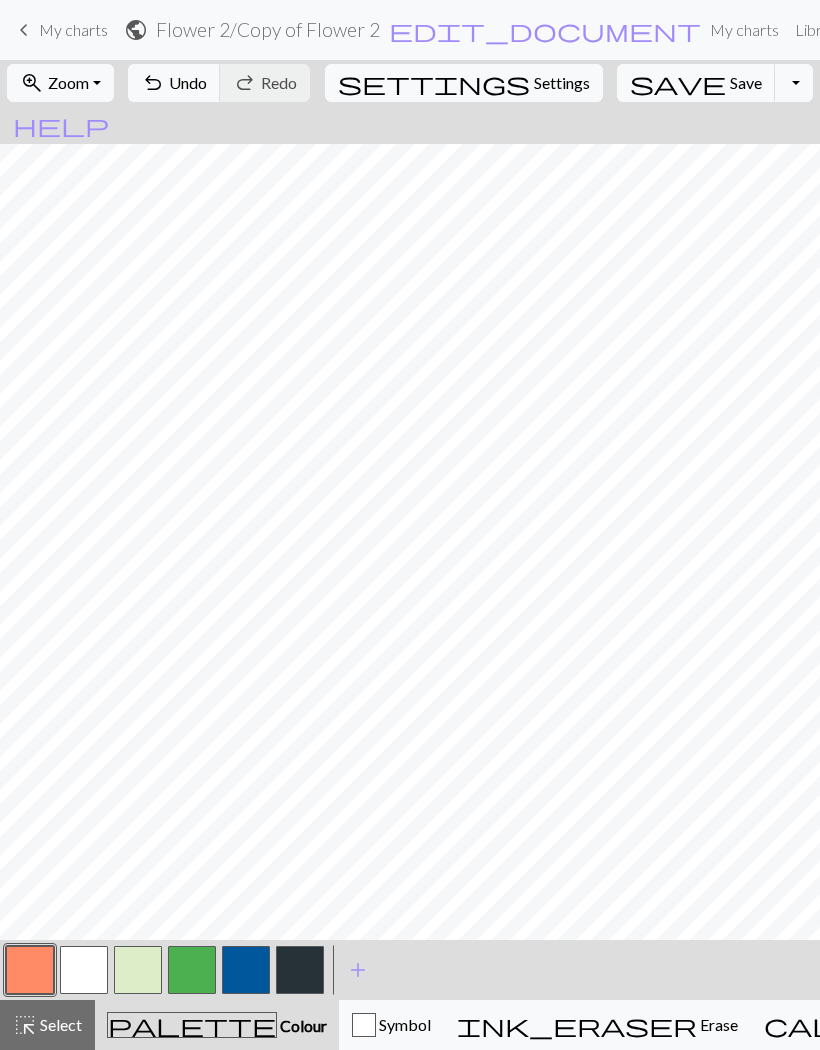 click at bounding box center [30, 970] 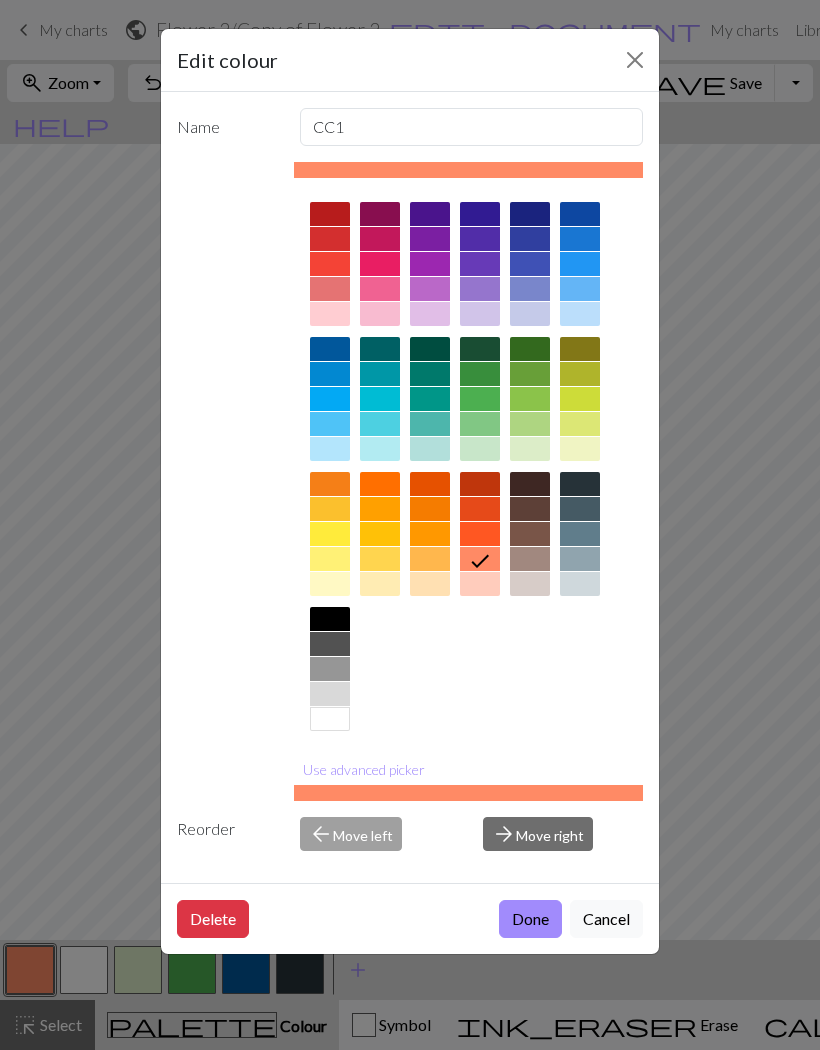 click on "Done" at bounding box center (530, 919) 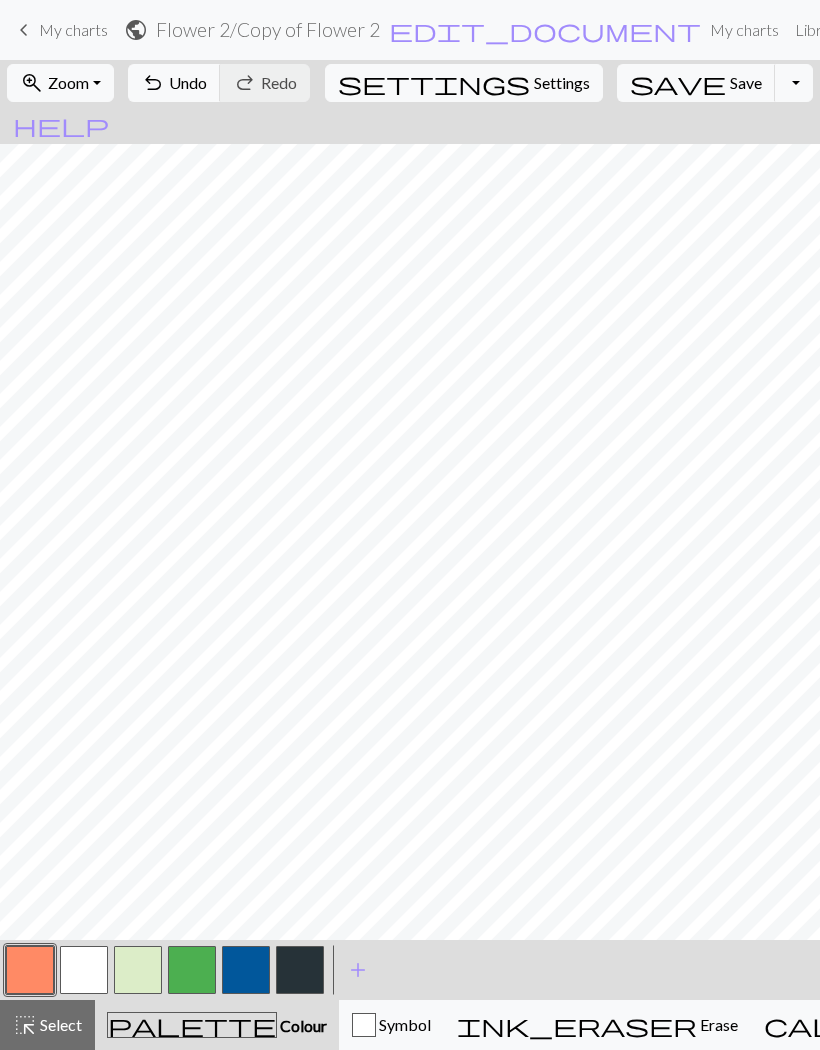 click at bounding box center [84, 970] 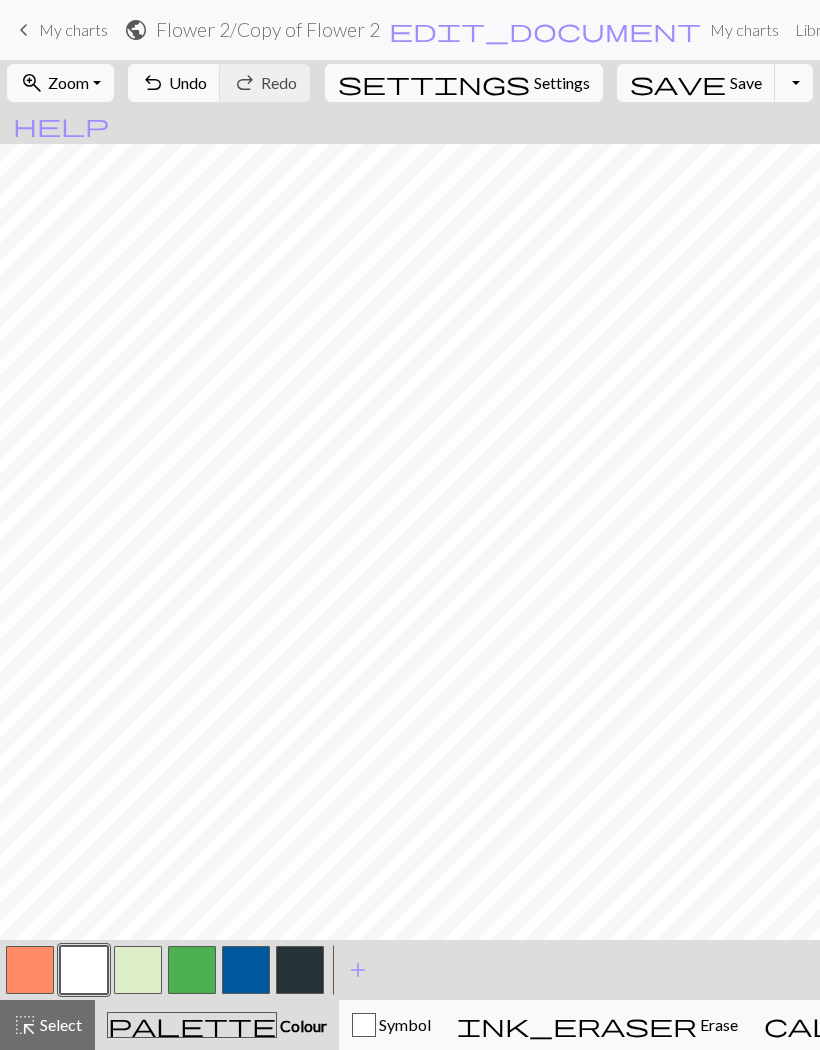 click at bounding box center [300, 970] 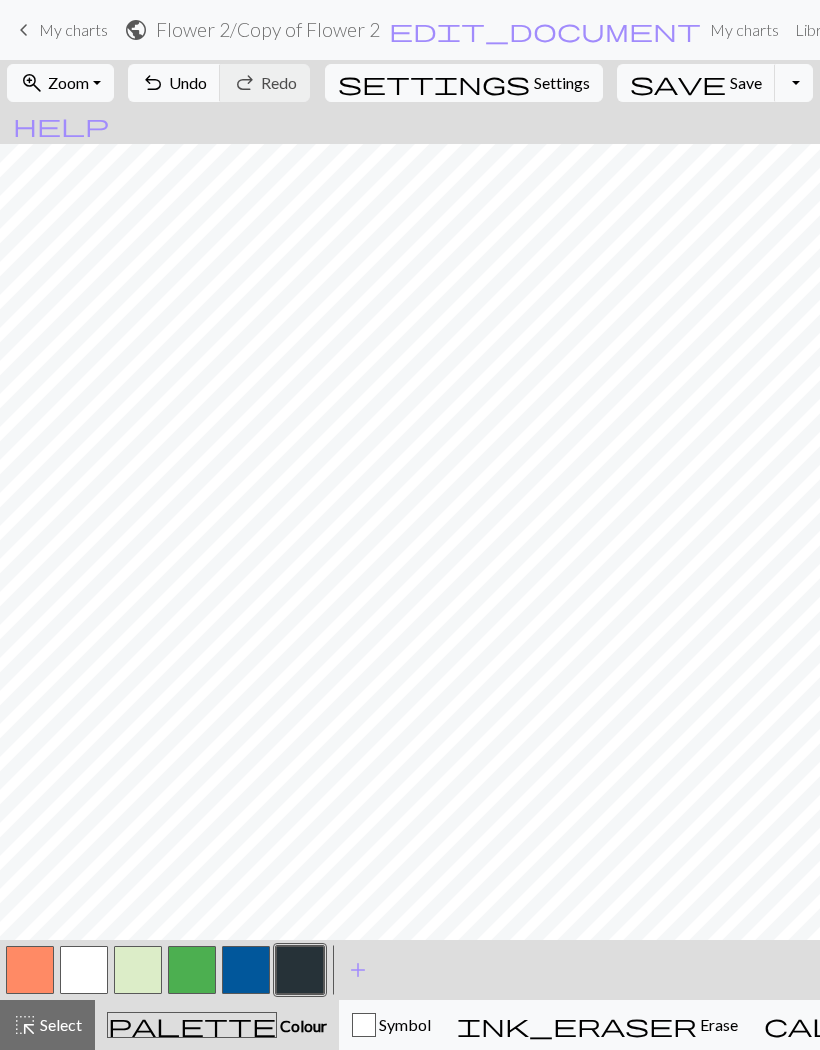 click on "Save" at bounding box center (746, 82) 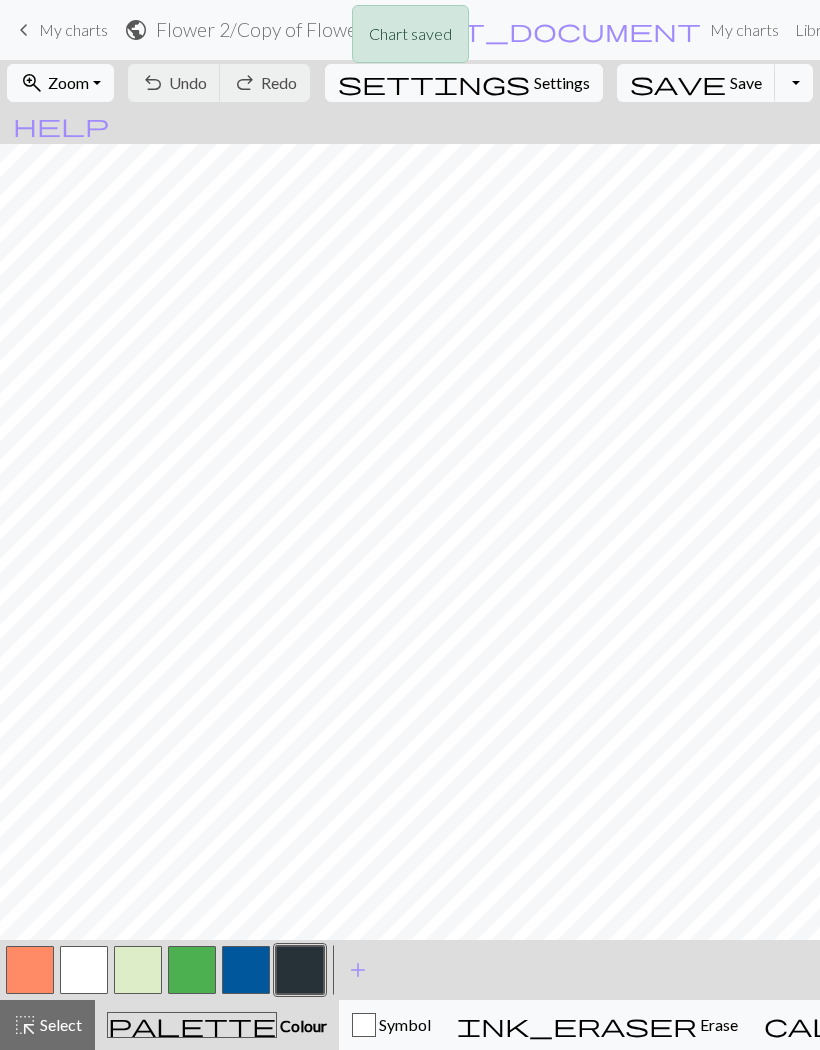 click on "Save" at bounding box center [746, 82] 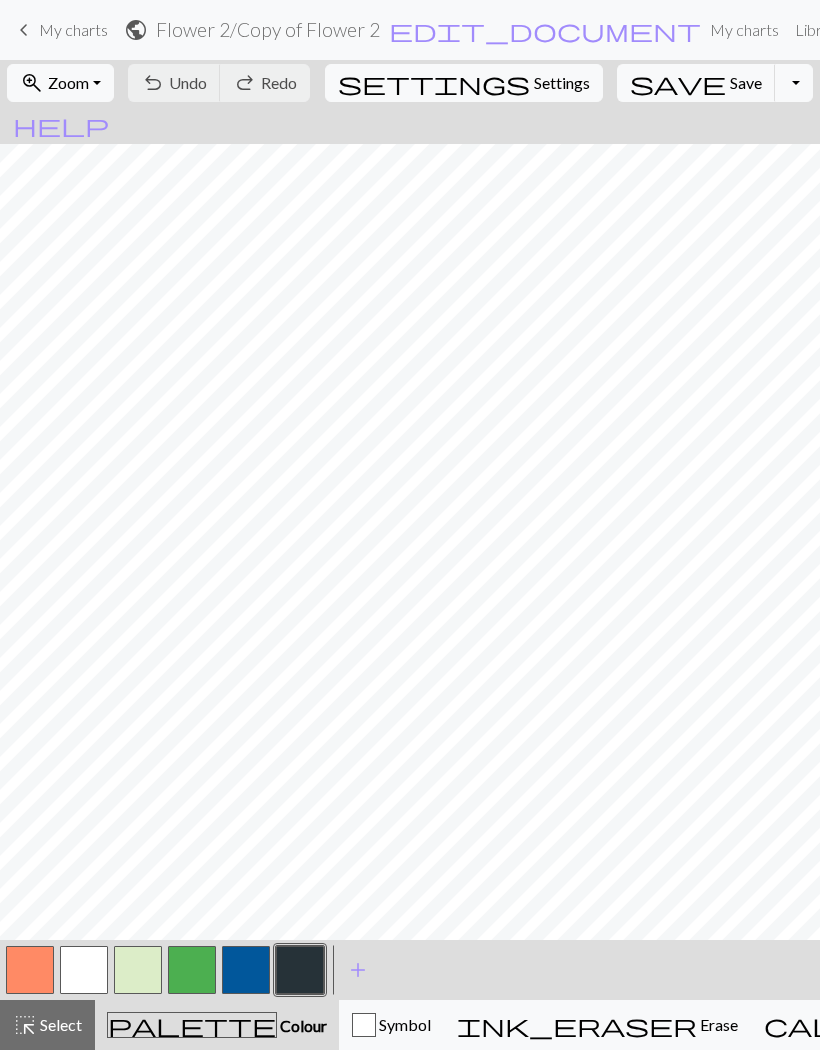 click on "Erase" at bounding box center (717, 1024) 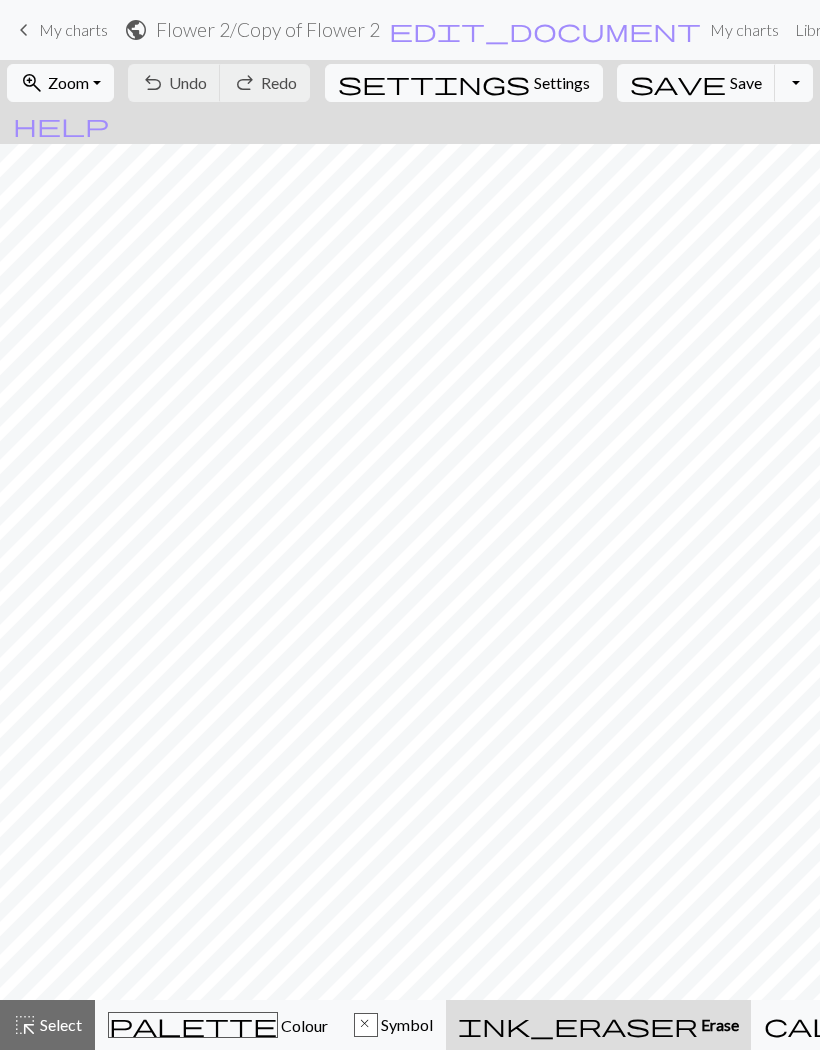 click on "Select" at bounding box center [59, 1024] 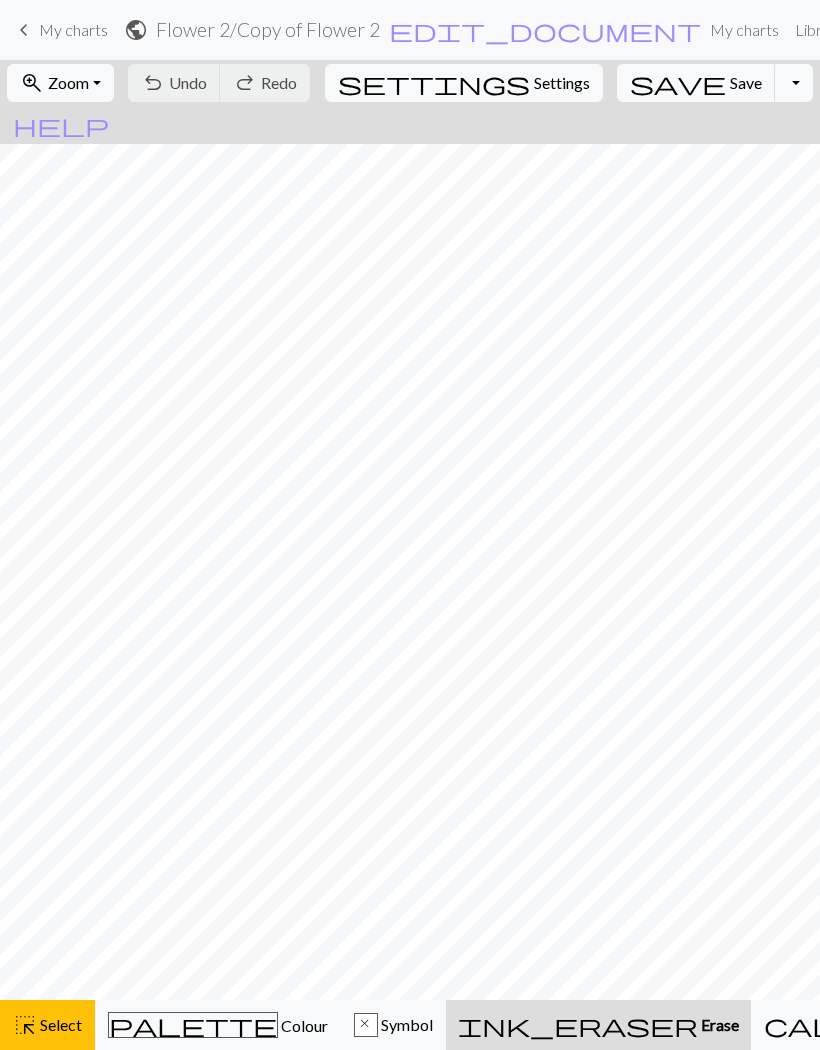click on "Colour" at bounding box center (303, 1025) 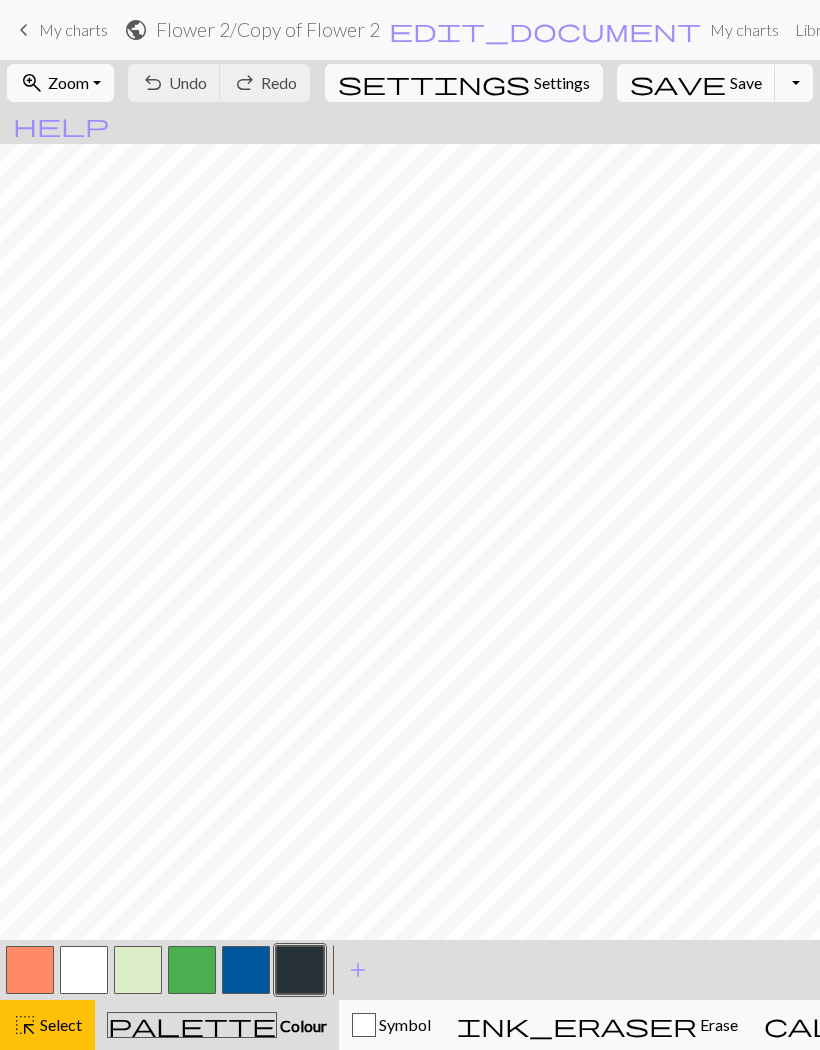 click at bounding box center (30, 970) 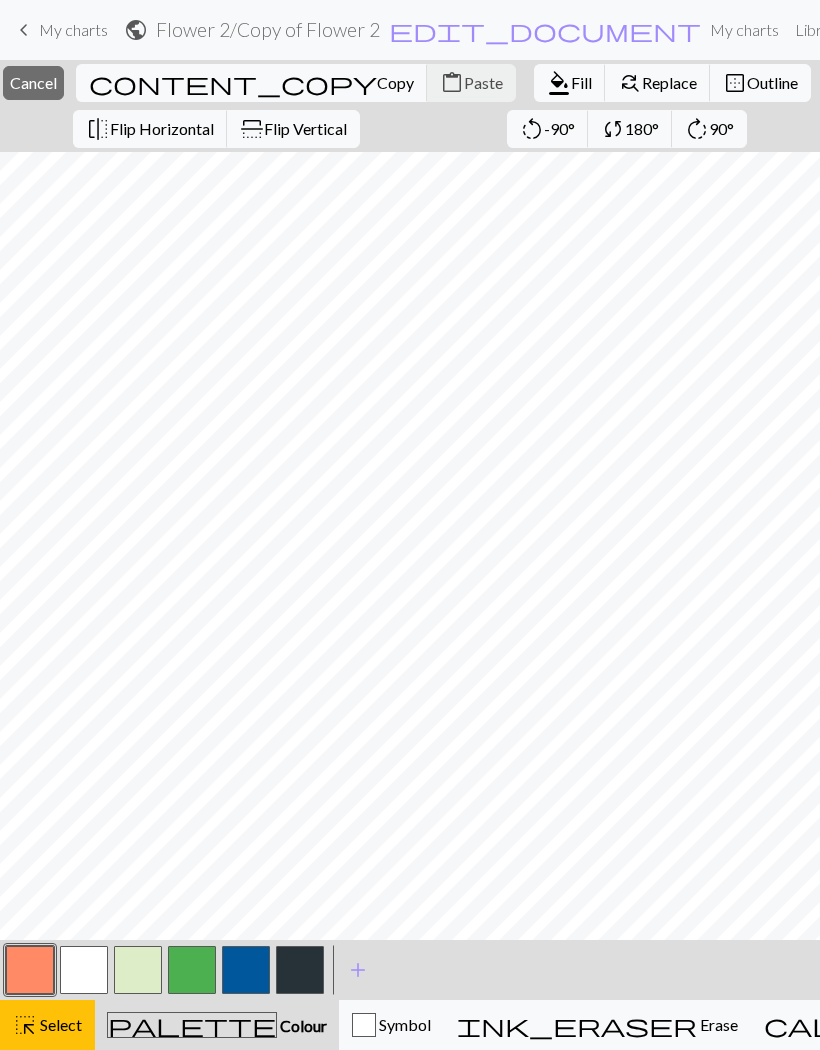 click on "format_color_fill" at bounding box center (559, 83) 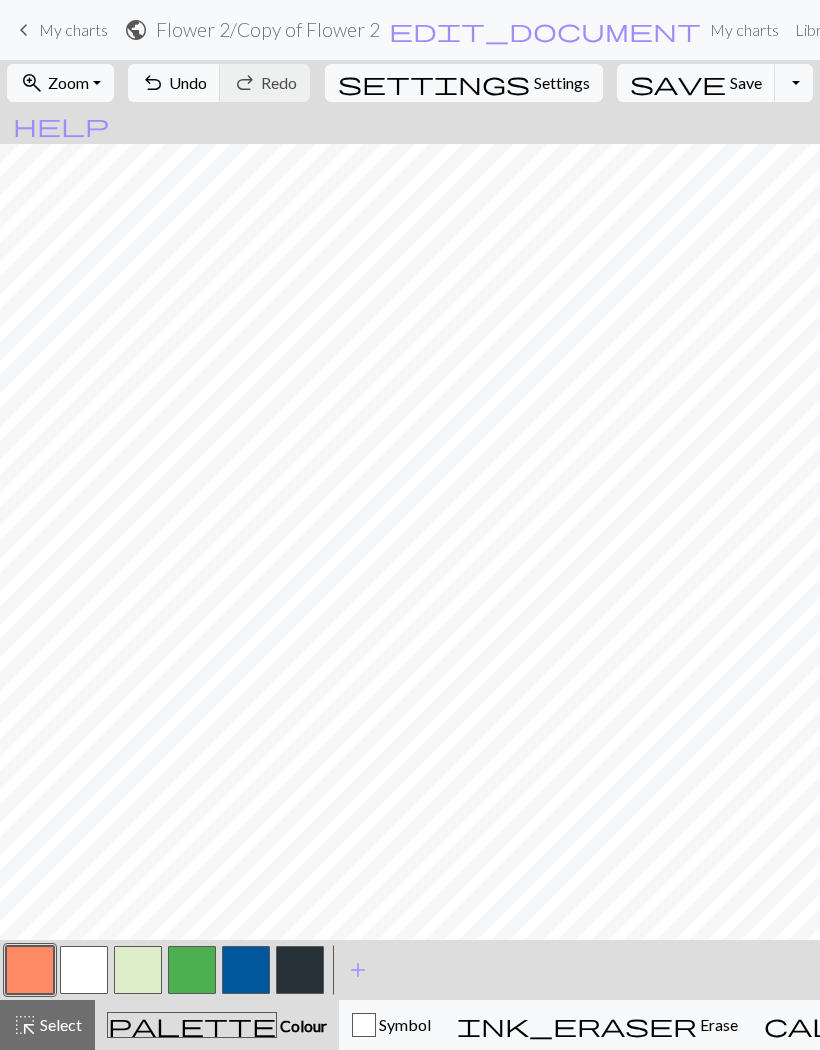 click on "Settings" at bounding box center (562, 83) 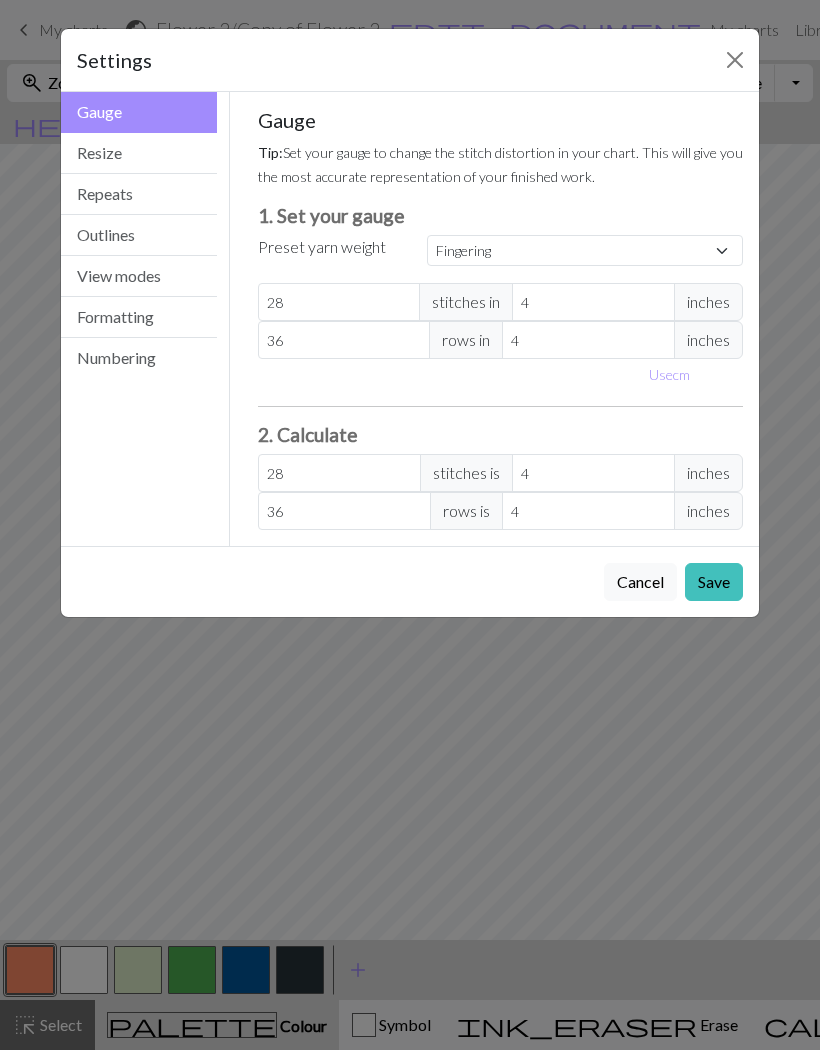 click on "Outlines" at bounding box center (139, 235) 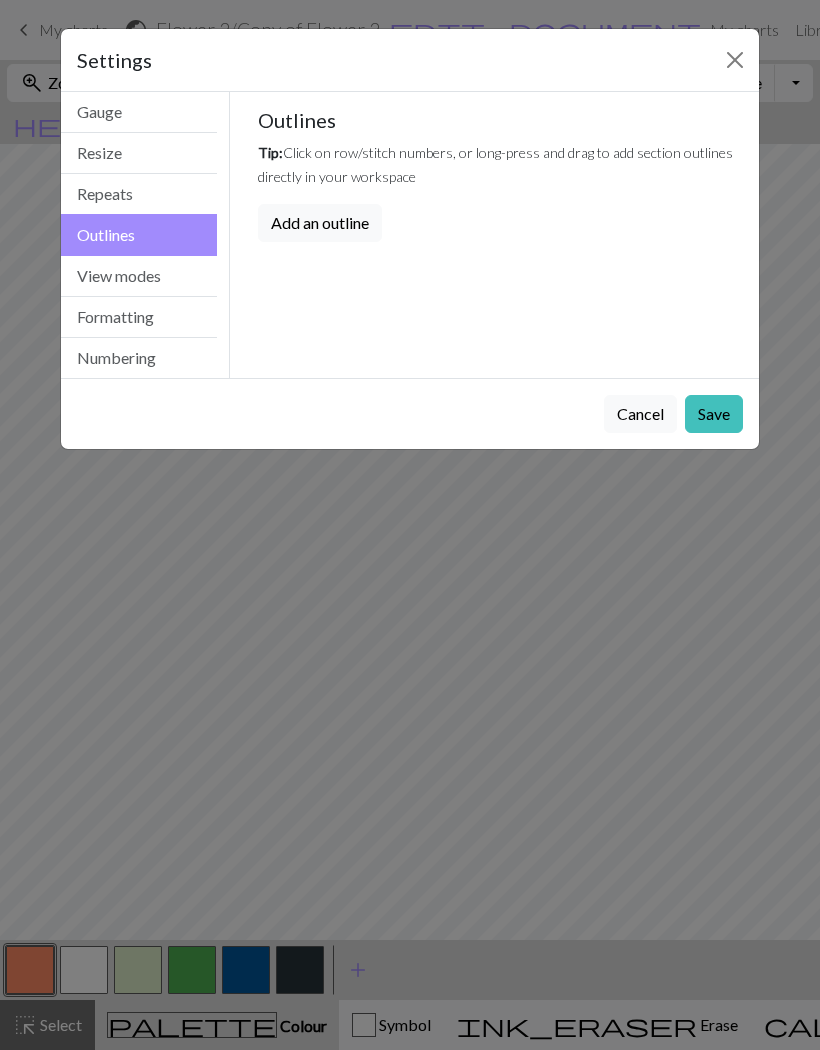 click on "View modes" at bounding box center [139, 276] 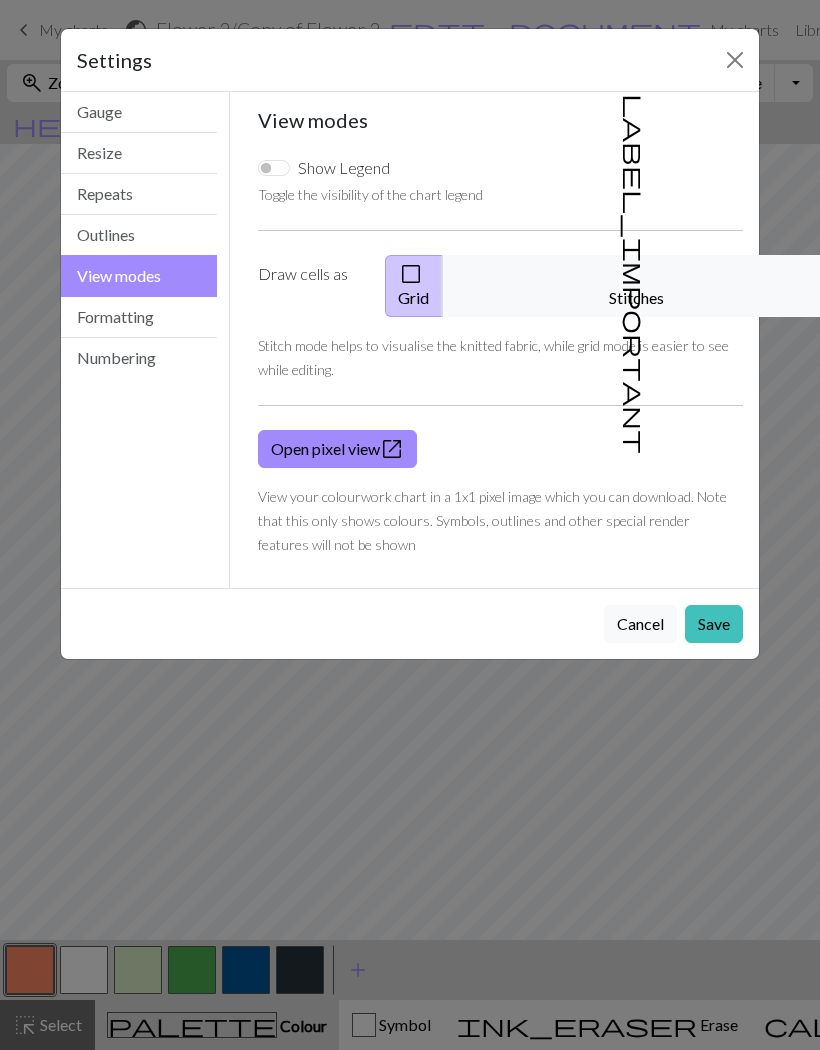 click on "Outlines" at bounding box center (139, 235) 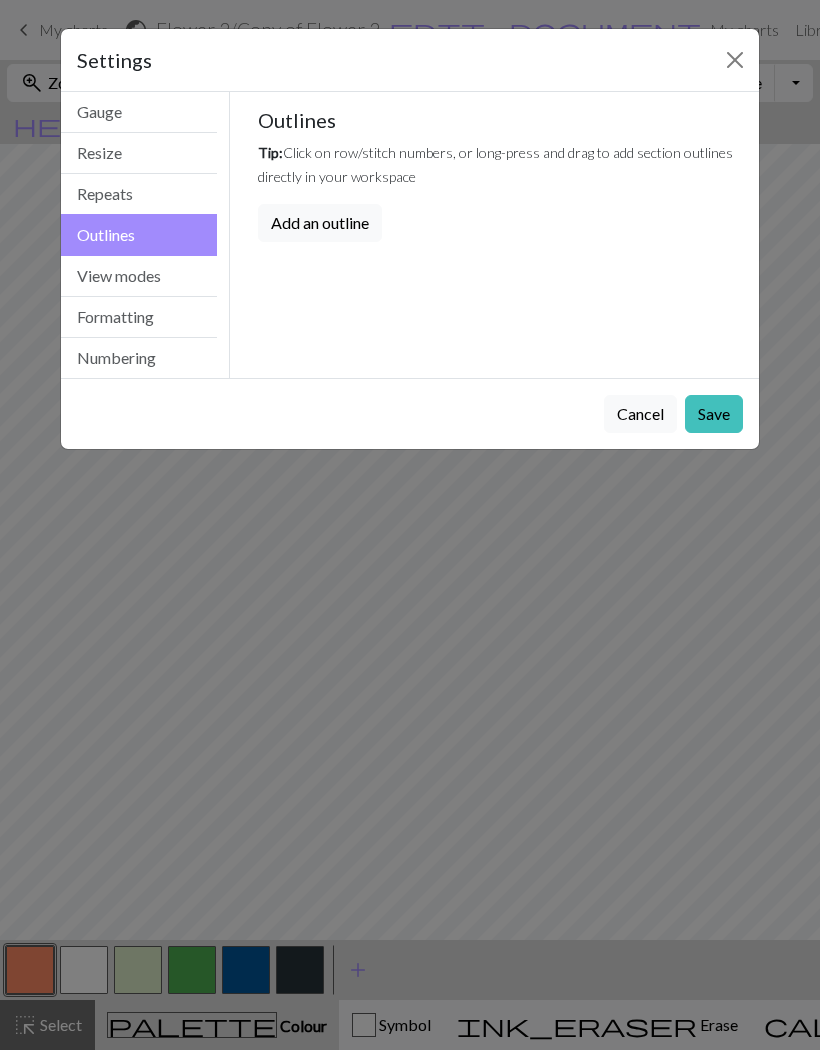 click on "Save" at bounding box center (714, 414) 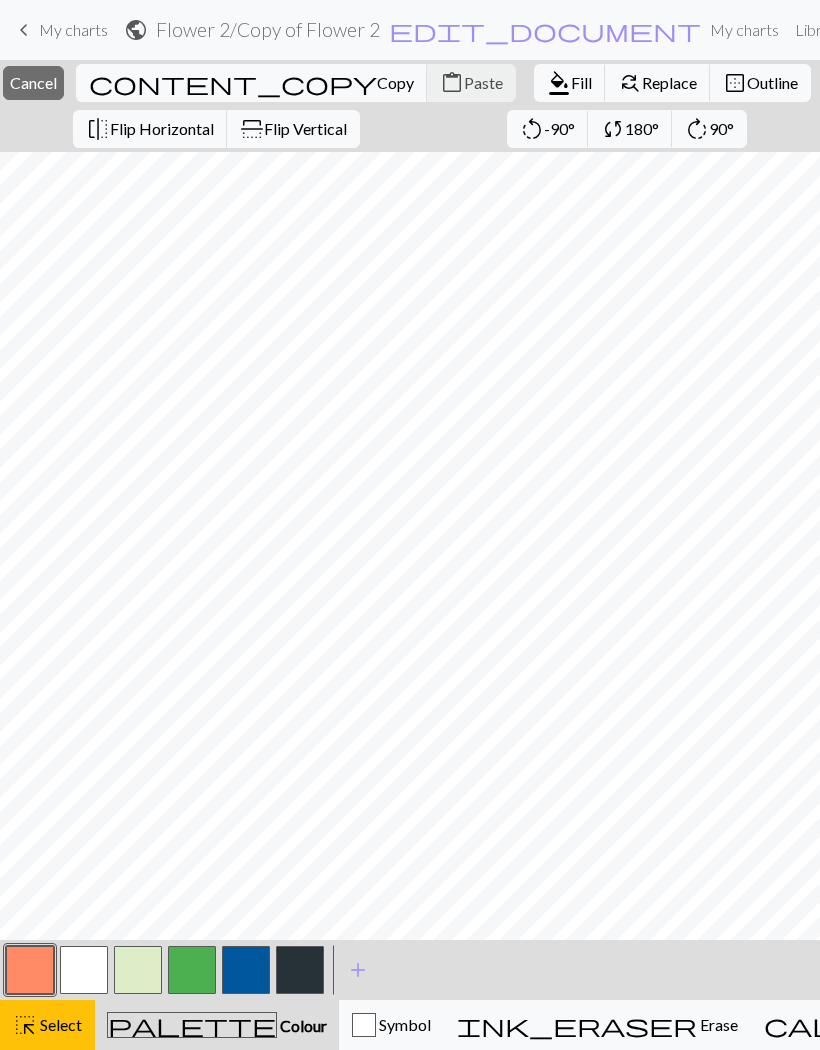 scroll, scrollTop: 0, scrollLeft: 20, axis: horizontal 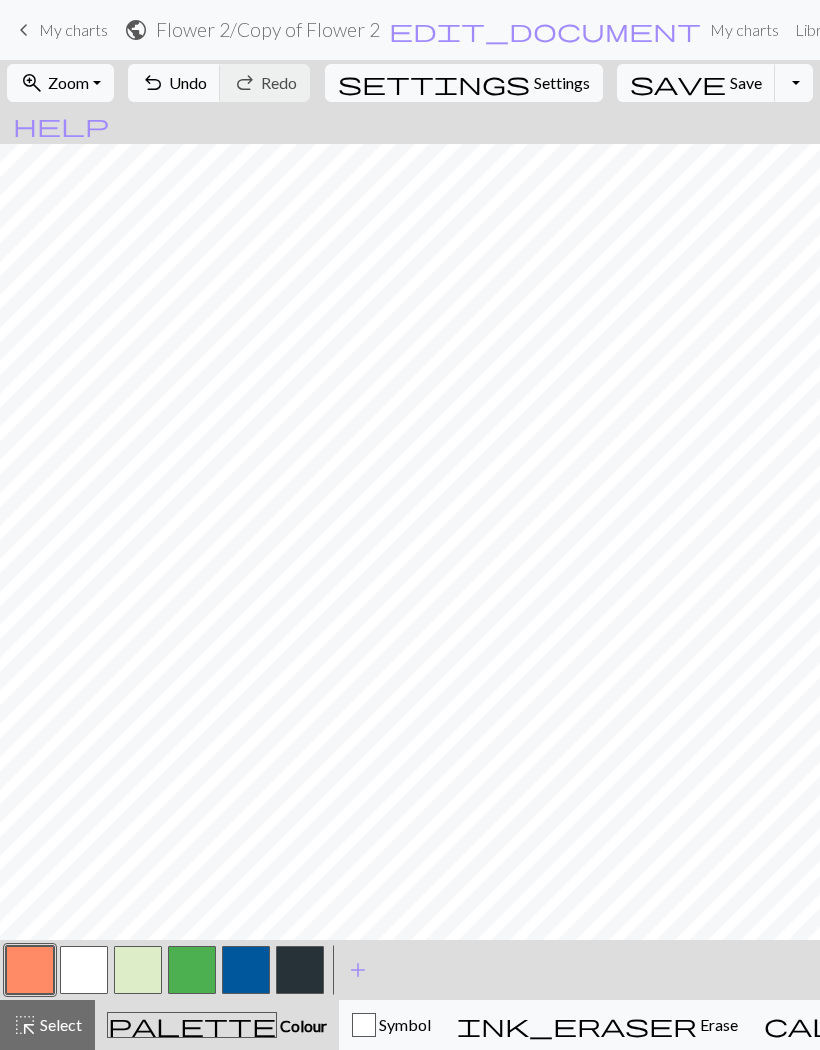 click on "Undo" at bounding box center [188, 82] 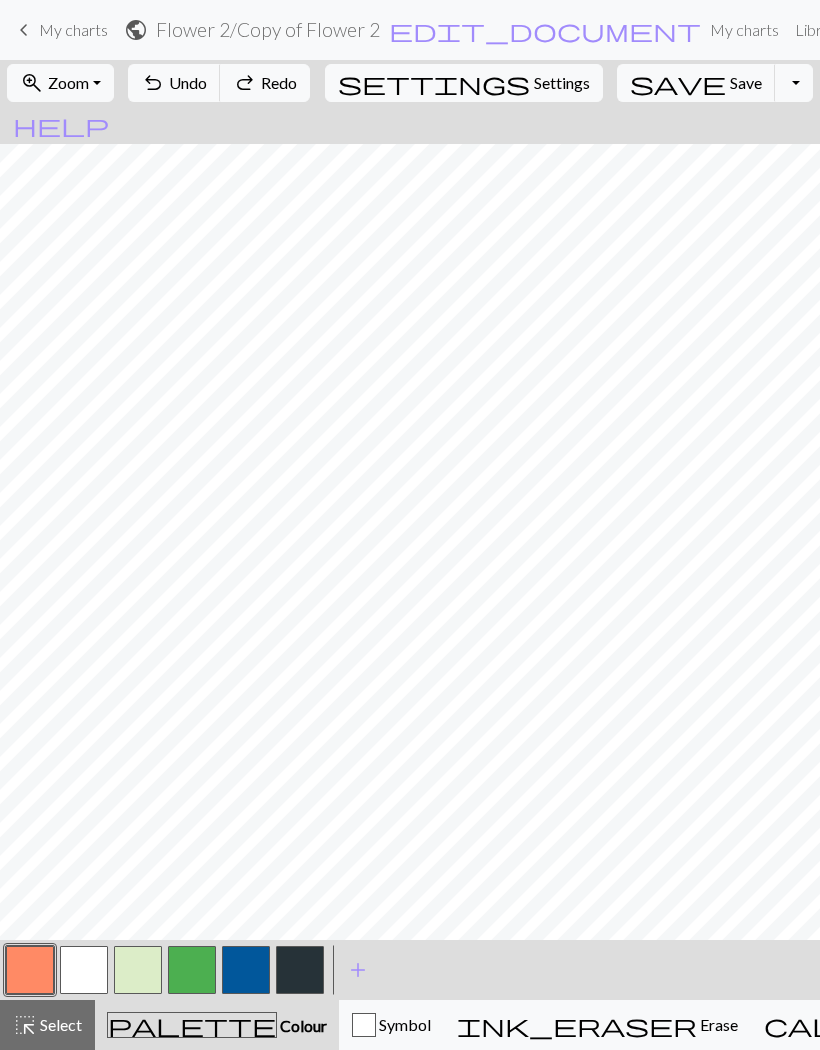 click on "undo Undo Undo" at bounding box center (174, 83) 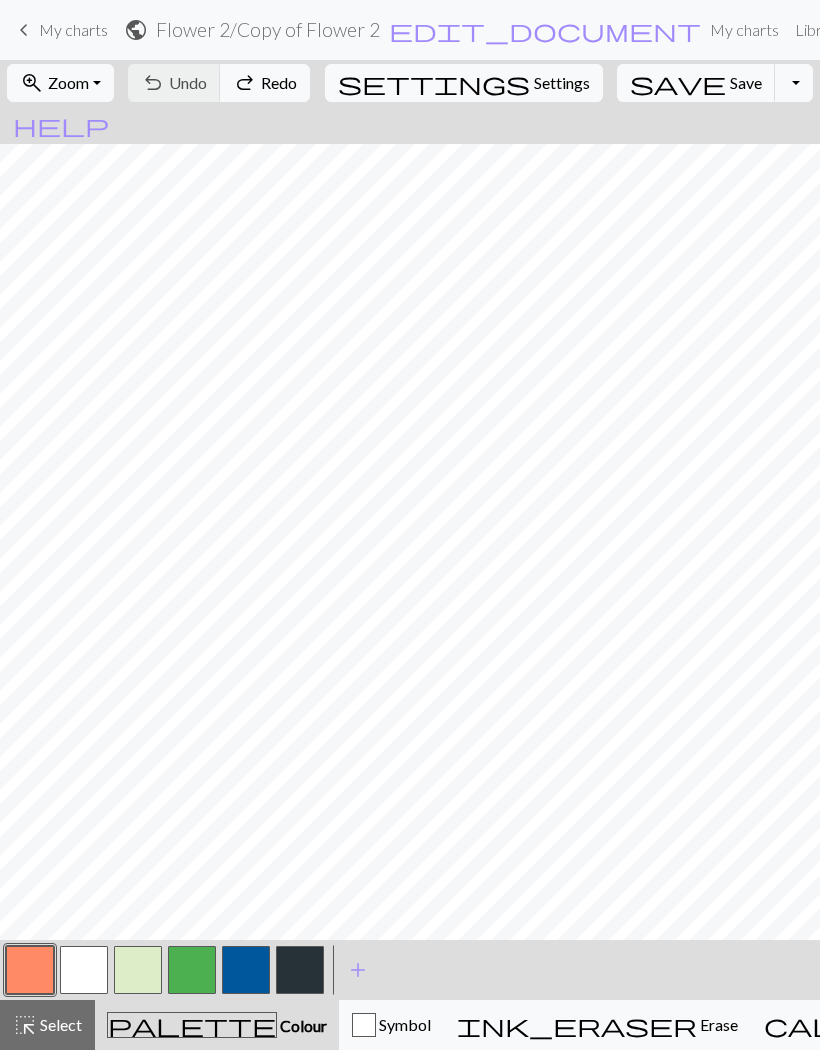 click on "undo Undo Undo redo Redo Redo" at bounding box center [219, 83] 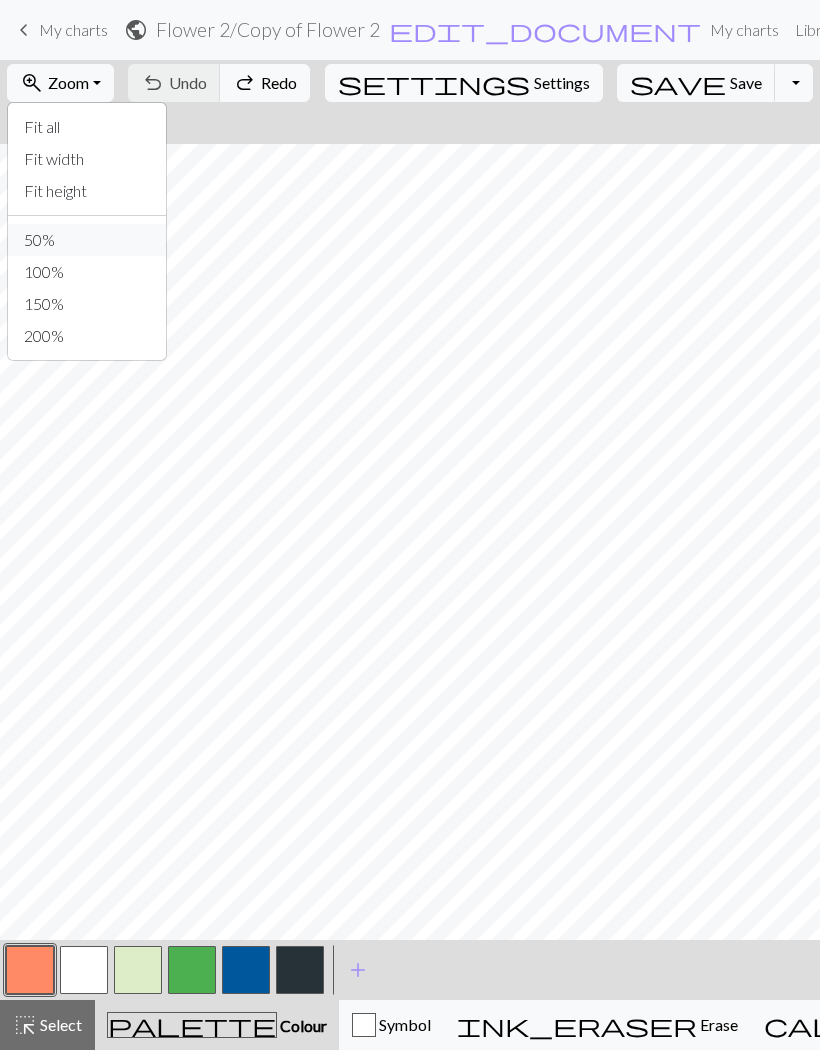 click on "50%" at bounding box center (87, 240) 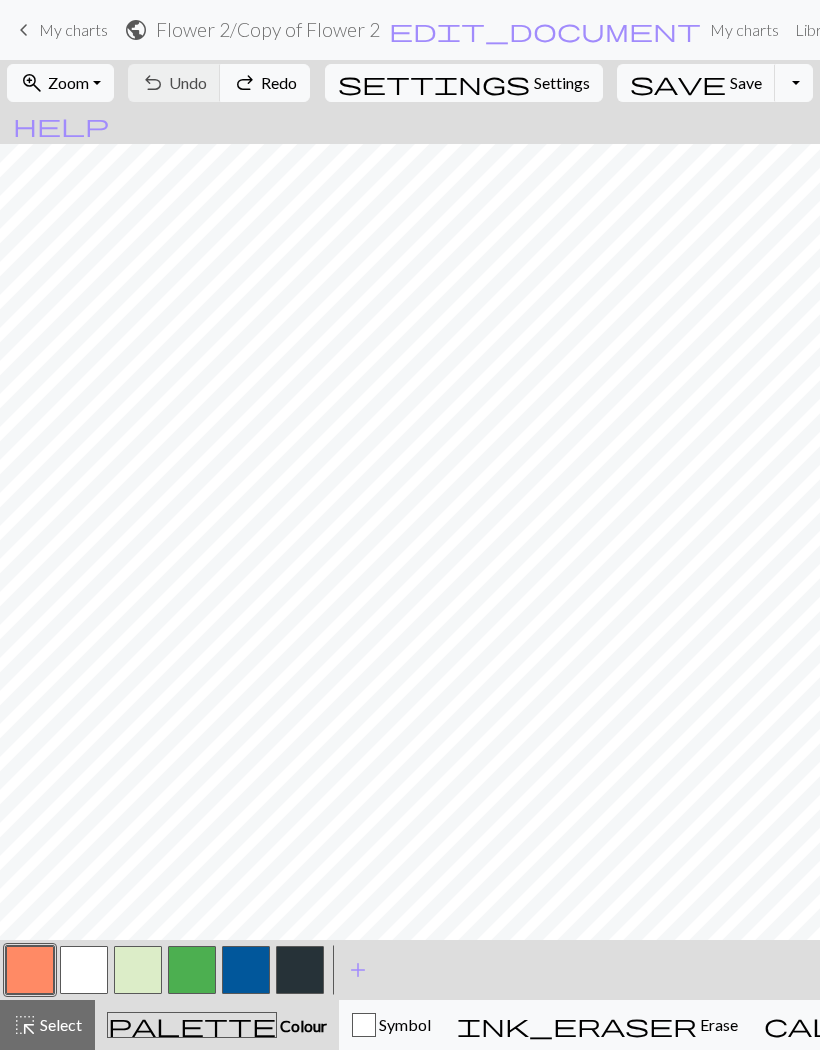 click on "undo Undo Undo redo Redo Redo" at bounding box center (219, 83) 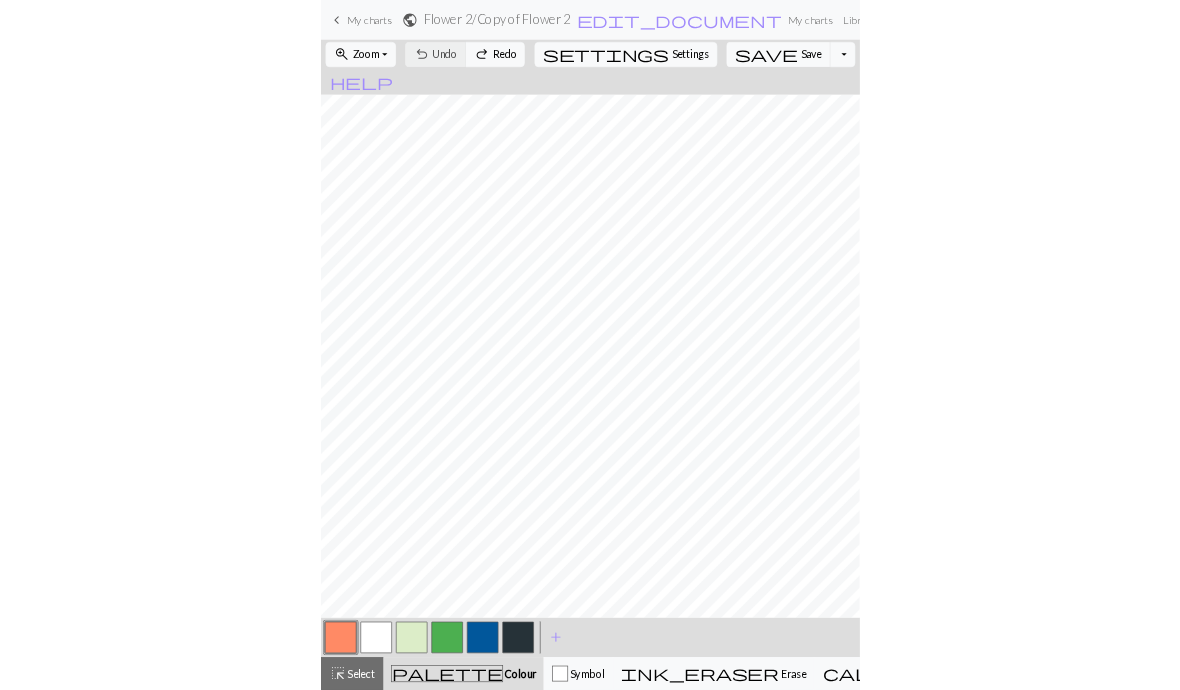 scroll, scrollTop: 0, scrollLeft: 336, axis: horizontal 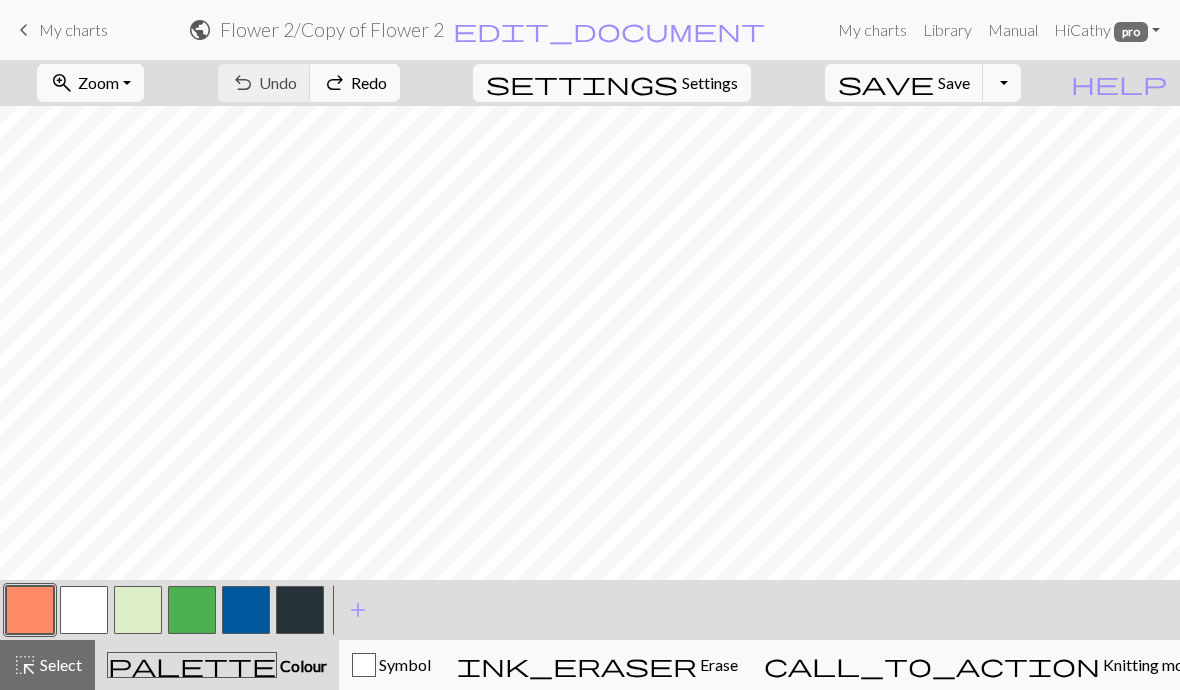 click on "Zoom" at bounding box center [98, 82] 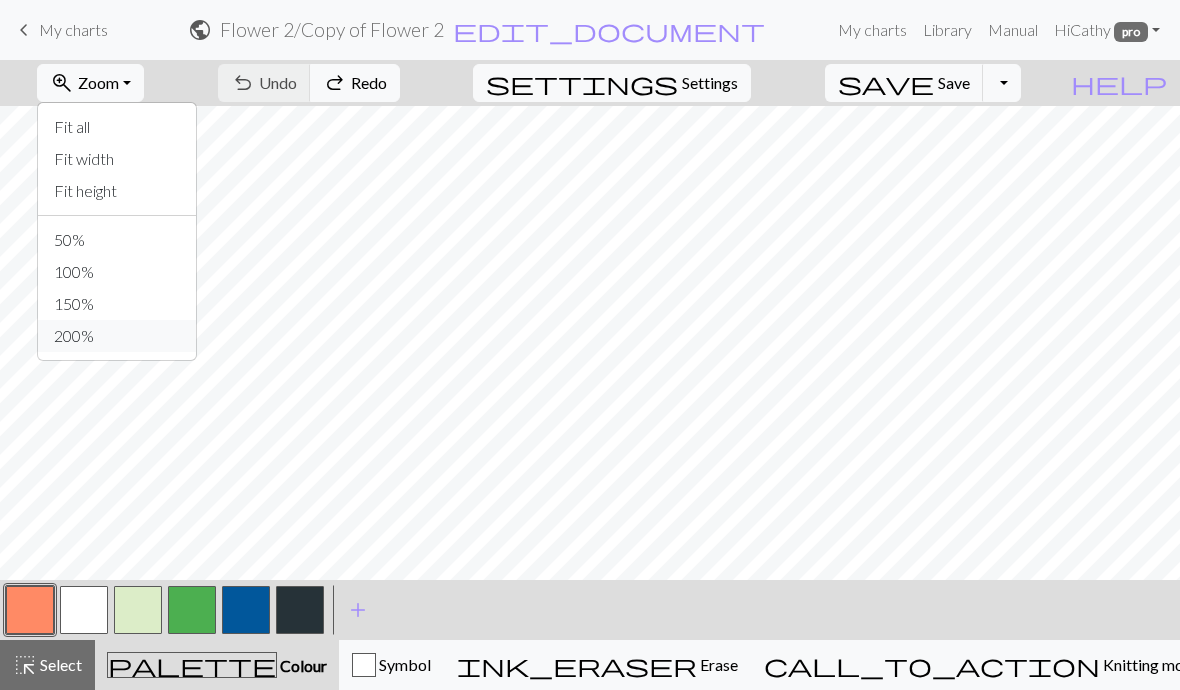click on "200%" at bounding box center [117, 336] 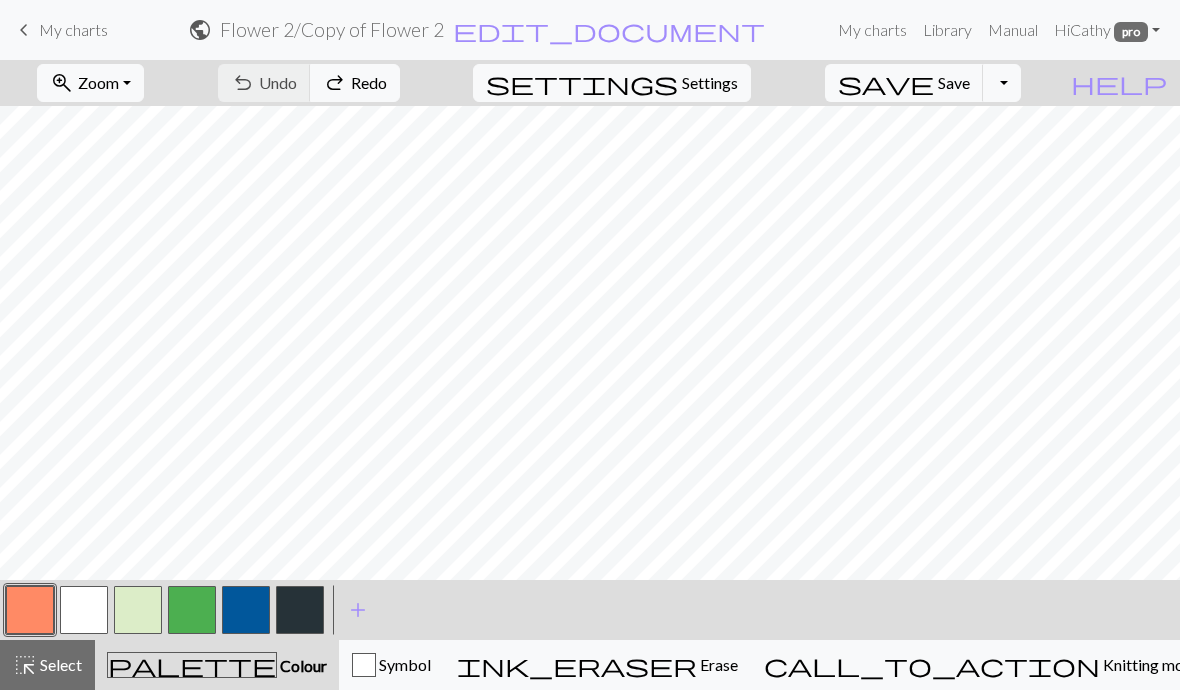 click on "zoom_in Zoom Zoom" at bounding box center [90, 83] 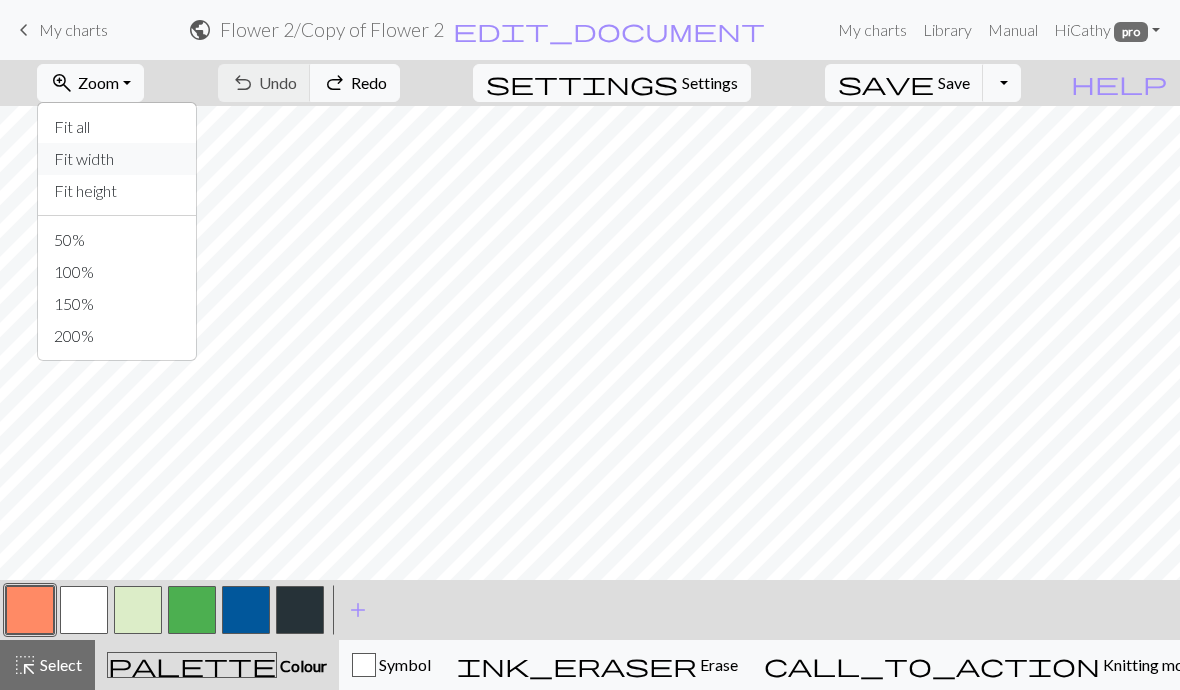 click on "Fit width" at bounding box center (117, 159) 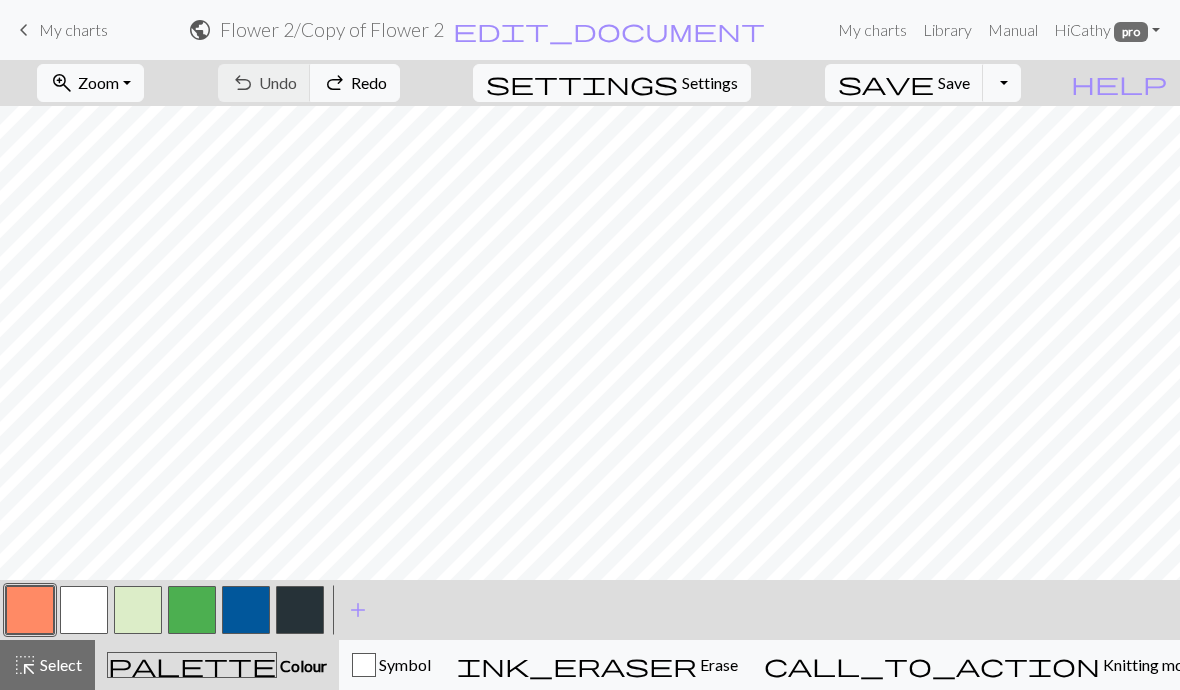 click on "Settings" at bounding box center [710, 83] 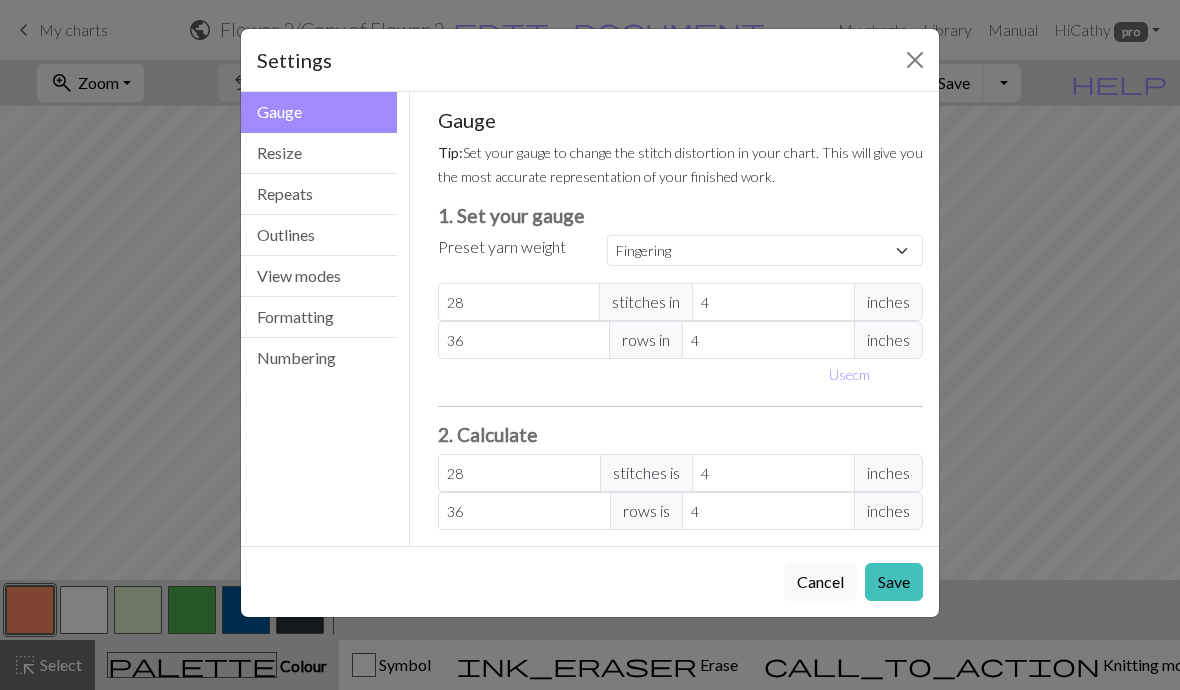 click on "Resize" at bounding box center [319, 153] 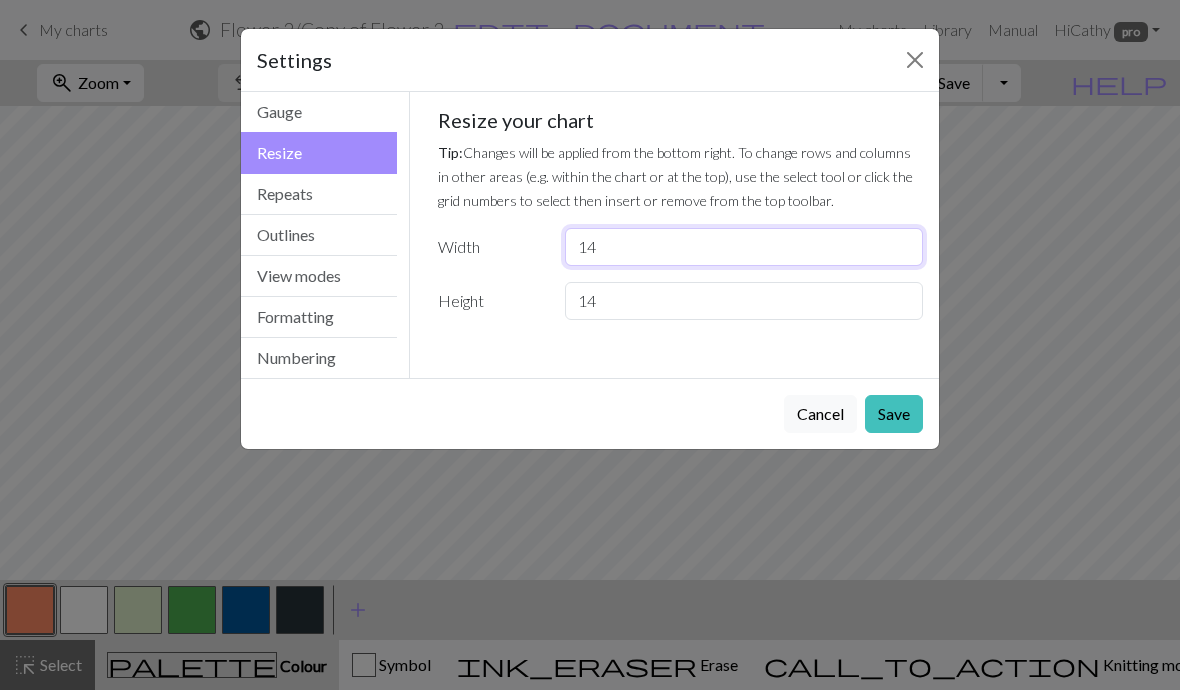 click on "14" at bounding box center (744, 247) 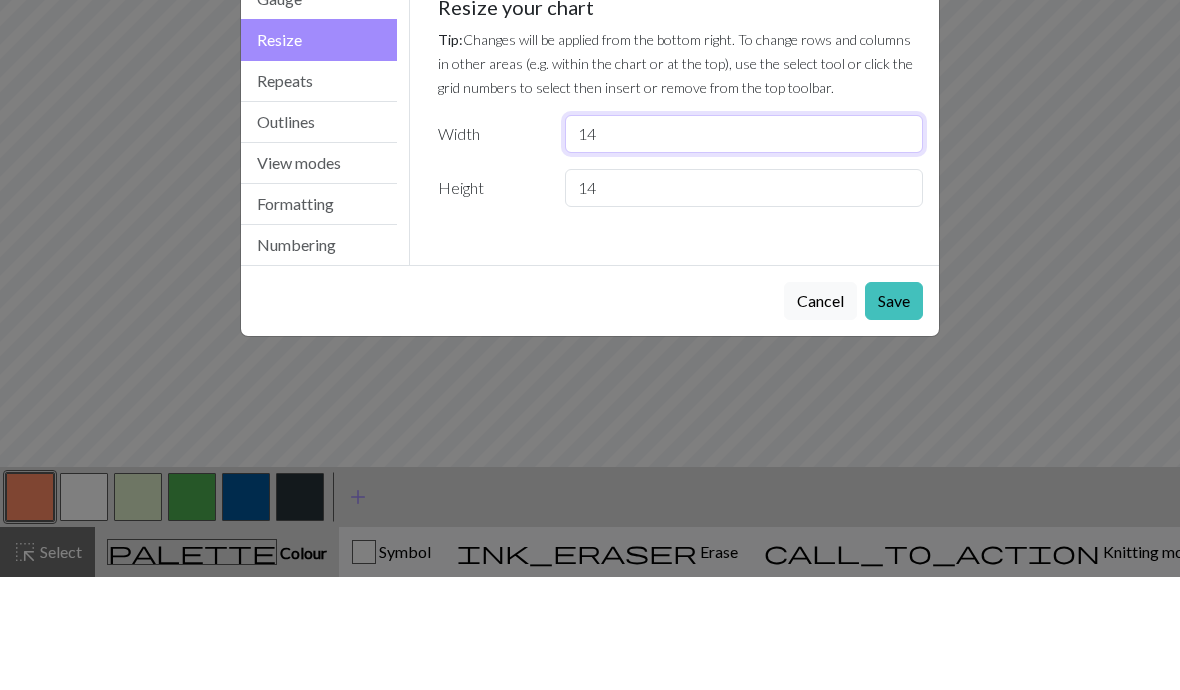 type on "1" 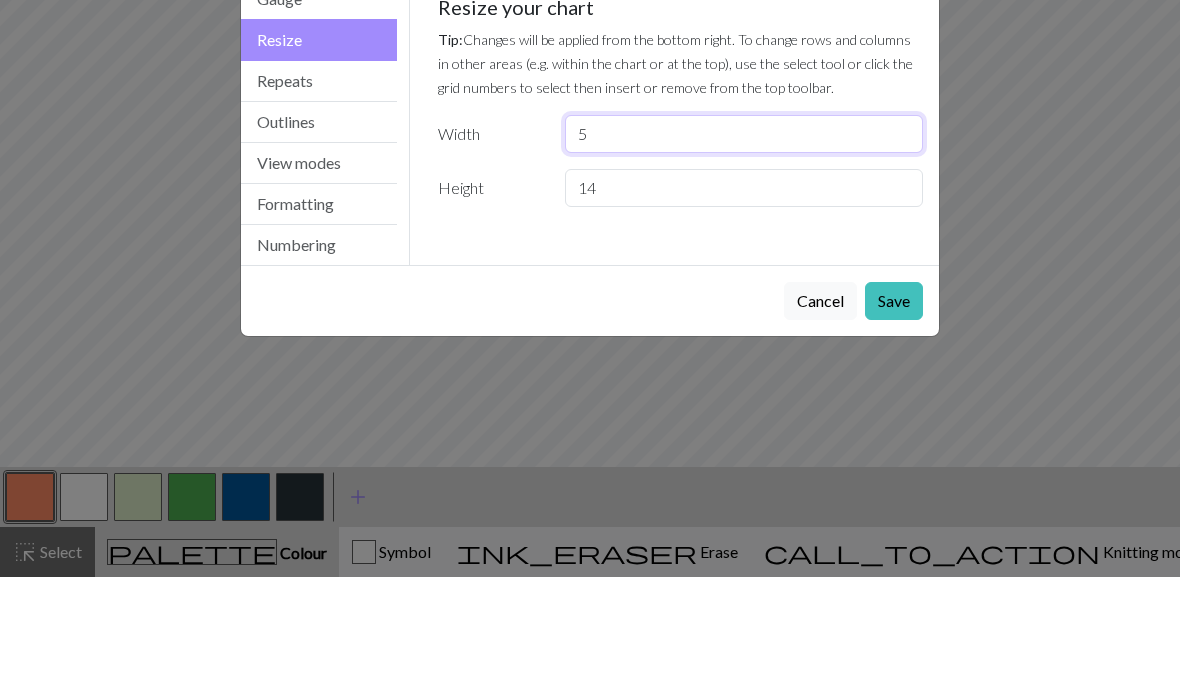 type on "5" 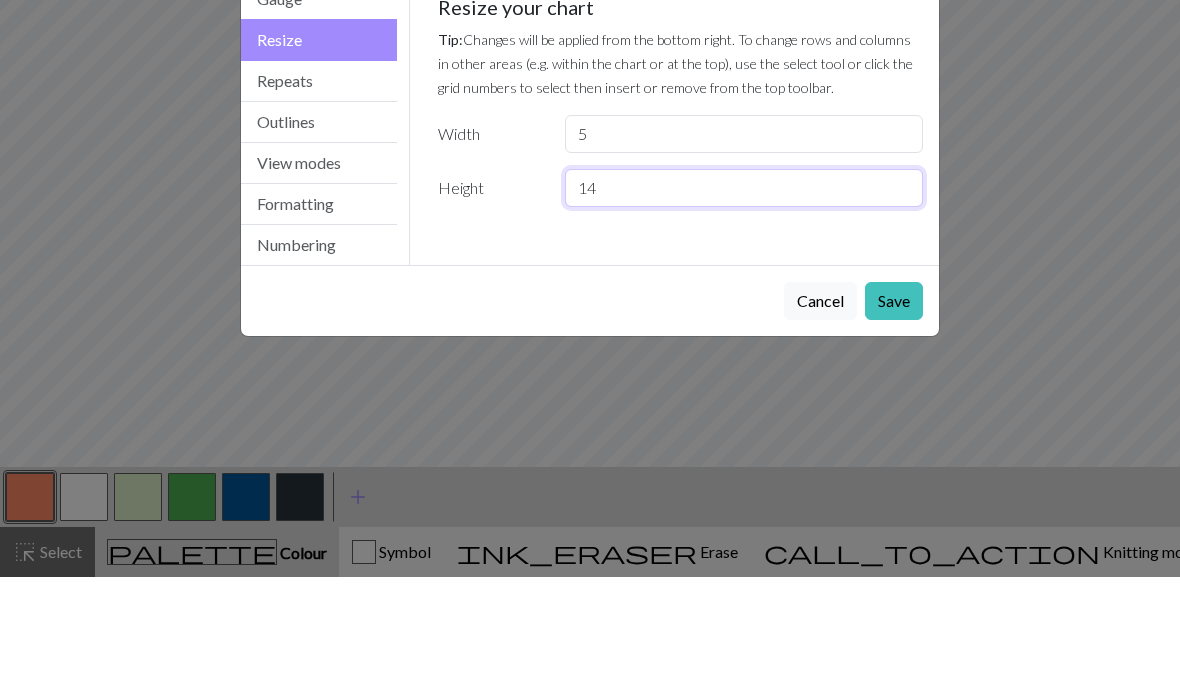 click on "14" at bounding box center [744, 301] 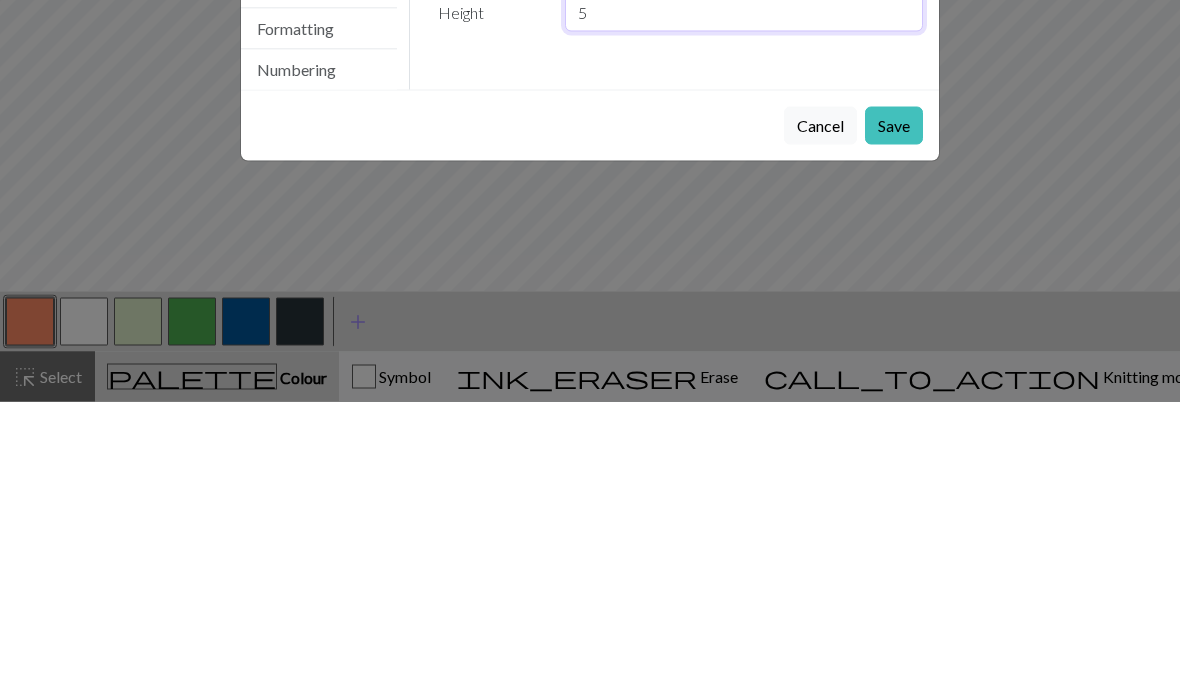 type on "5" 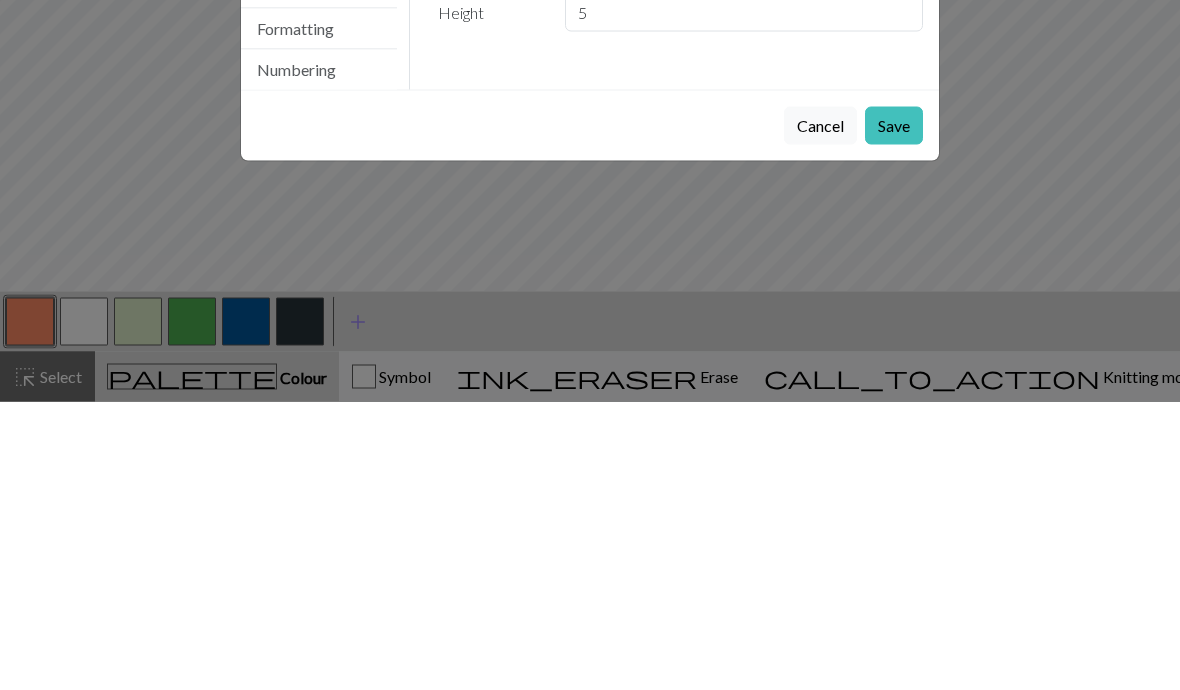 click on "Save" at bounding box center [894, 414] 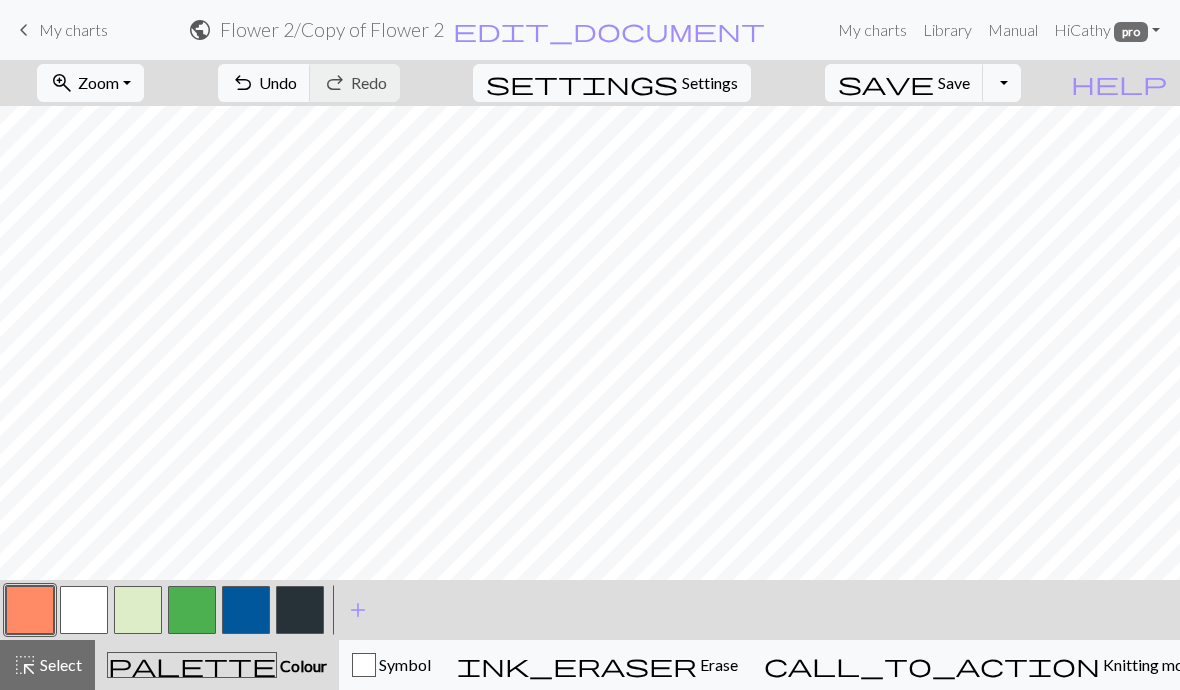 scroll, scrollTop: 0, scrollLeft: 0, axis: both 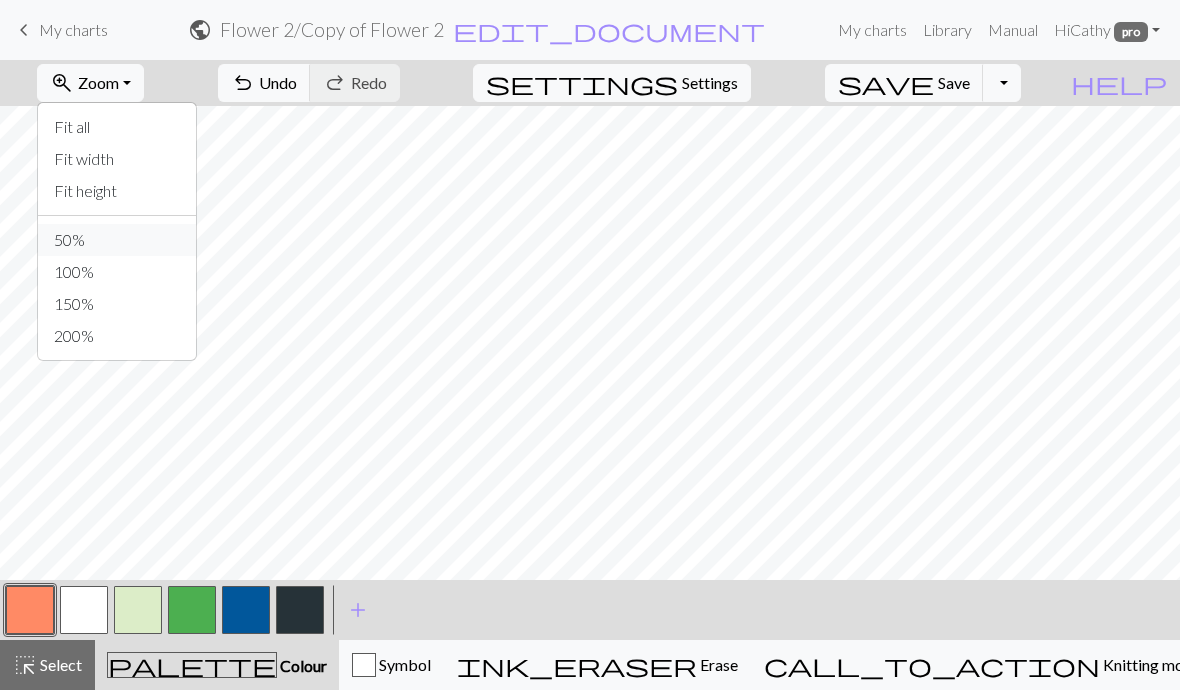 click on "50%" at bounding box center [117, 240] 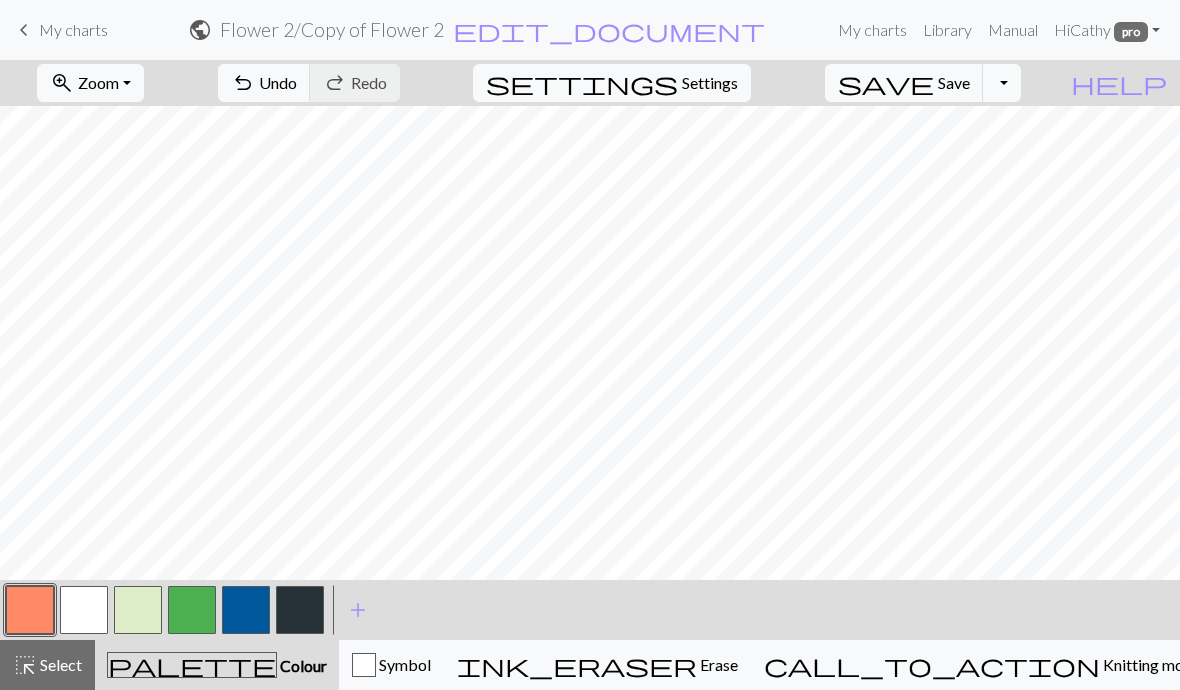 click on "zoom_in Zoom Zoom" at bounding box center [90, 83] 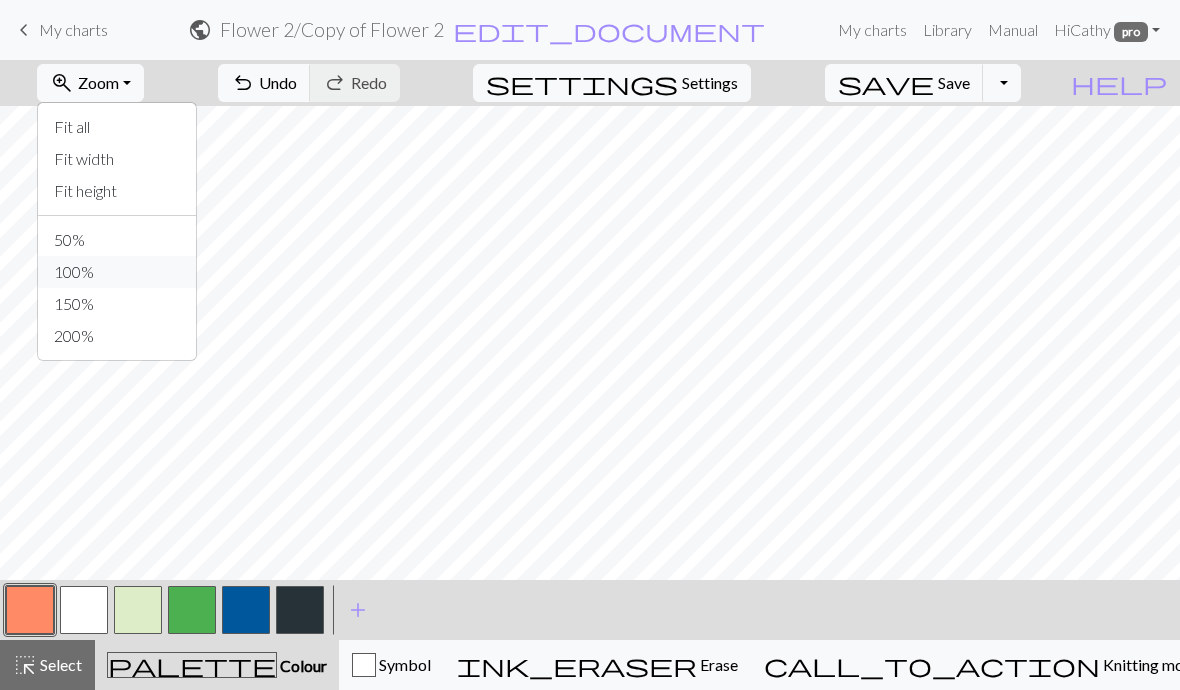 click on "100%" at bounding box center (117, 272) 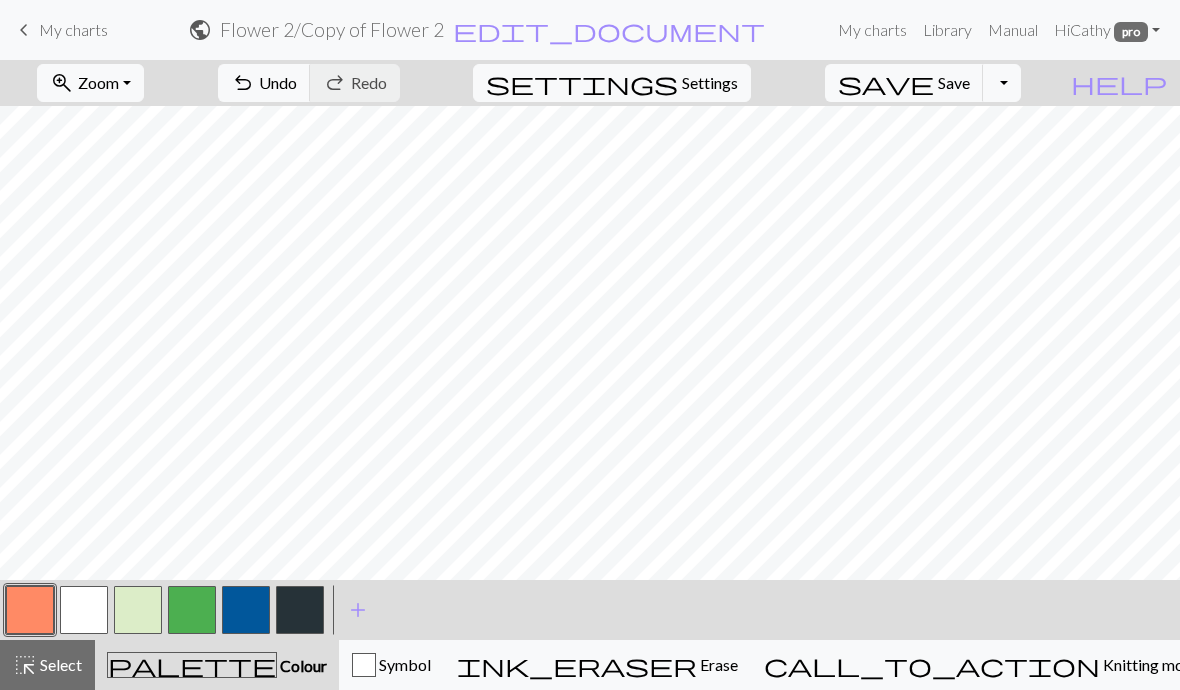 click on "zoom_in Zoom Zoom" at bounding box center [90, 83] 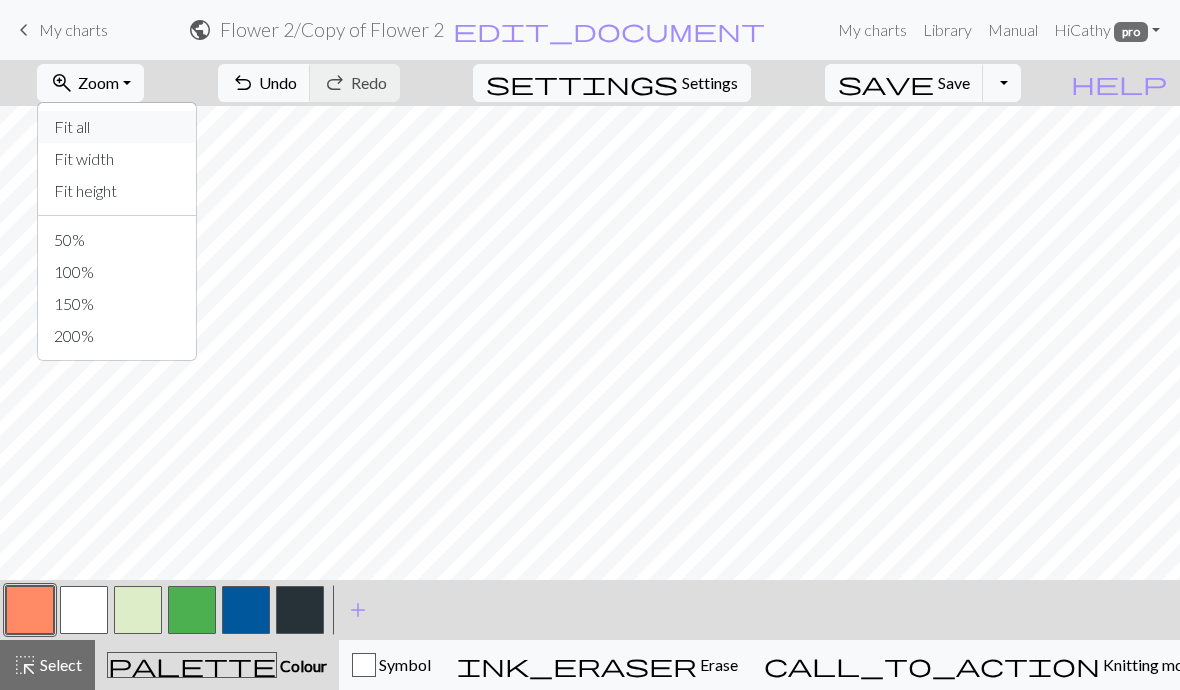 click on "Fit all" at bounding box center (117, 127) 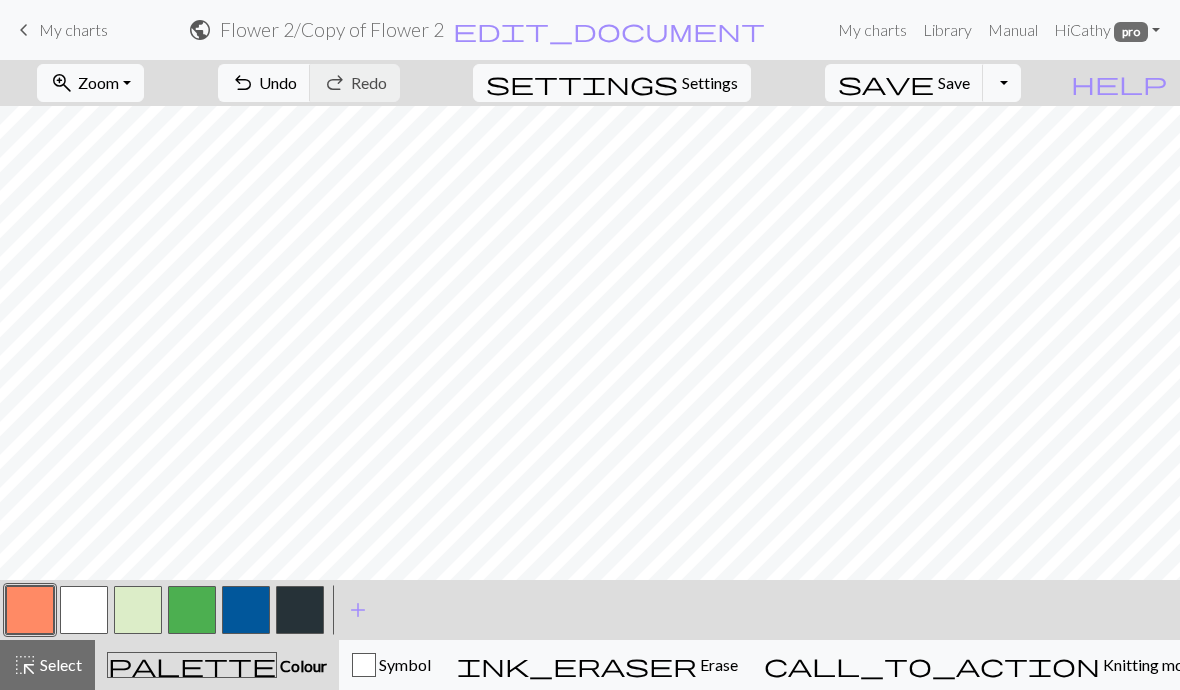 click on "highlight_alt" at bounding box center [25, 665] 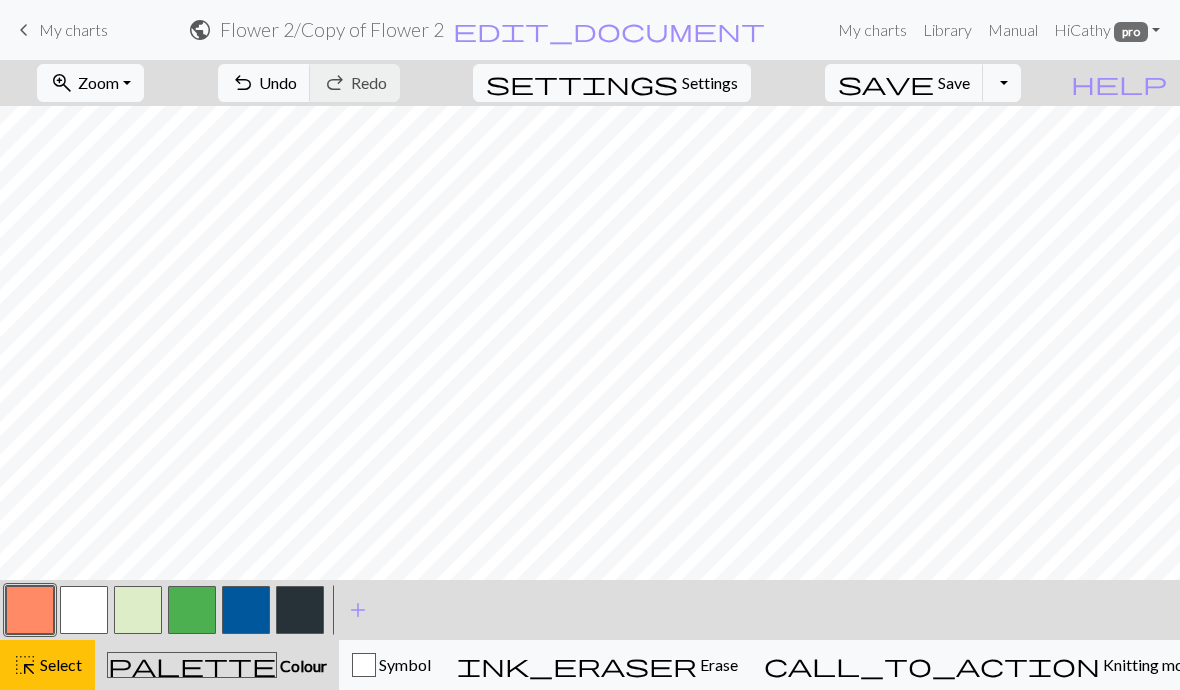 click on "undo Undo Undo" at bounding box center [264, 83] 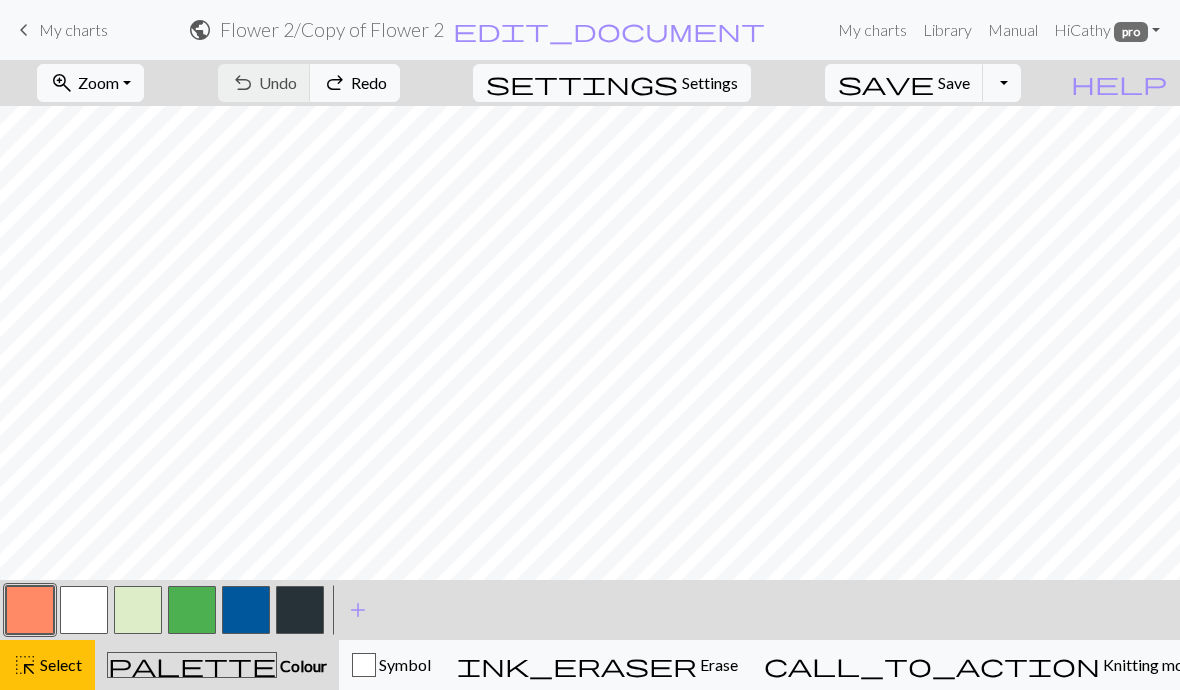 click at bounding box center (30, 610) 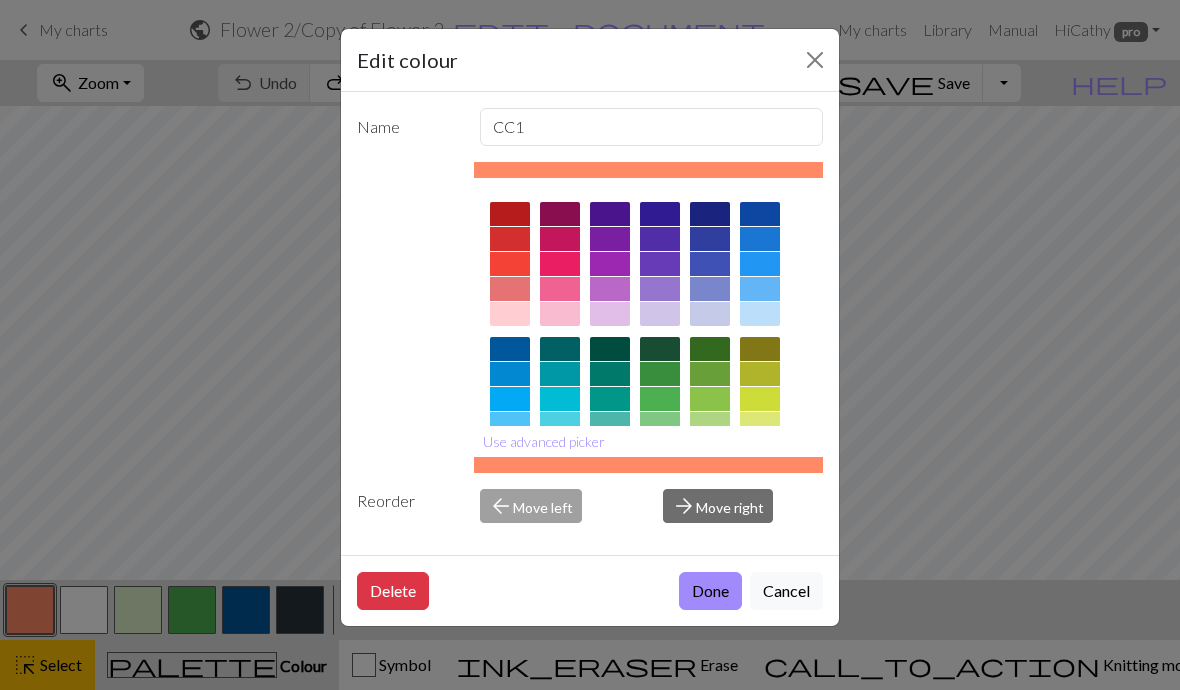click on "Done" at bounding box center [710, 591] 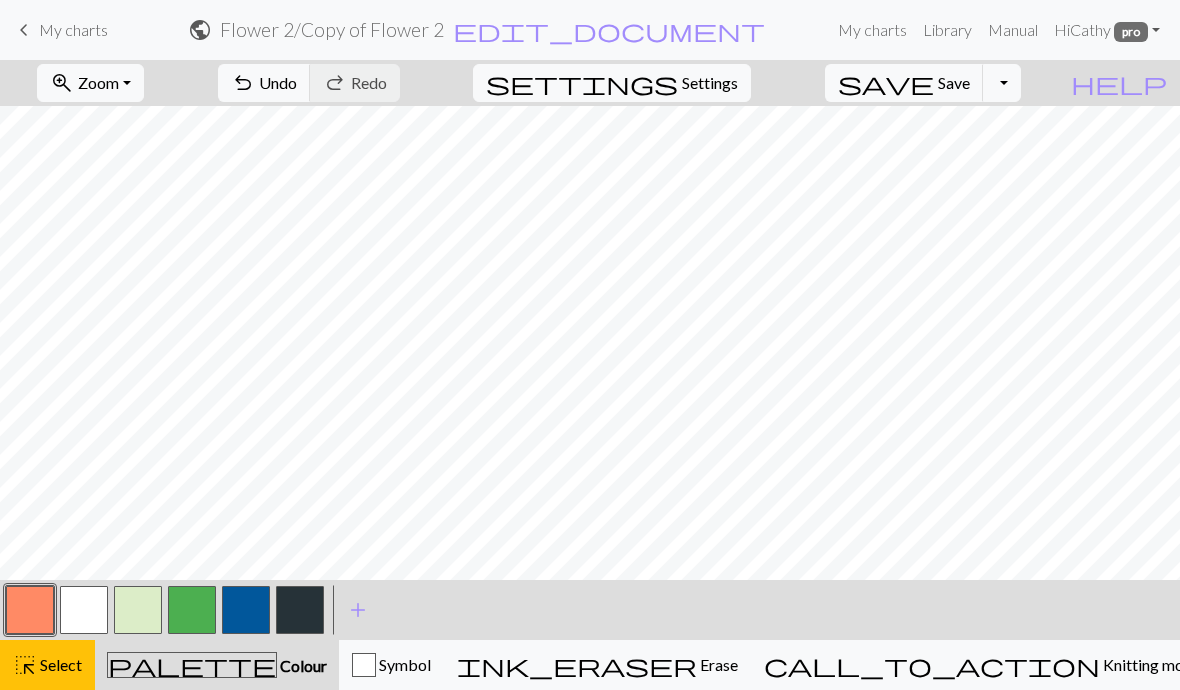 click on "Select" at bounding box center [59, 664] 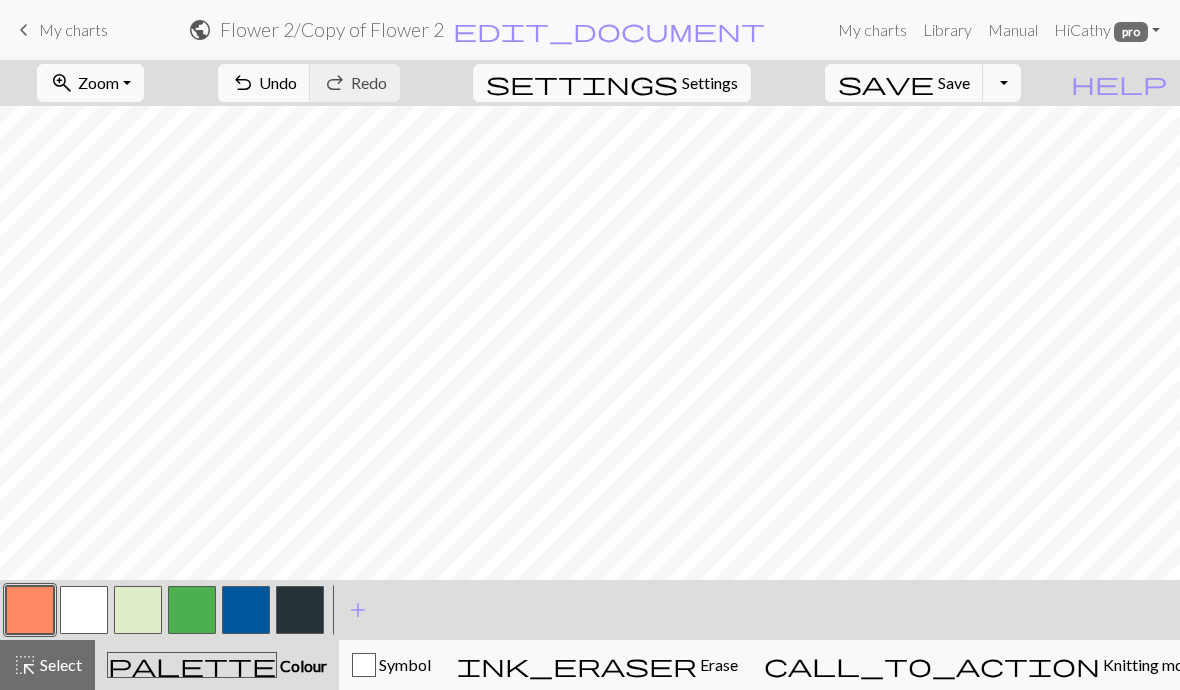 click at bounding box center [30, 610] 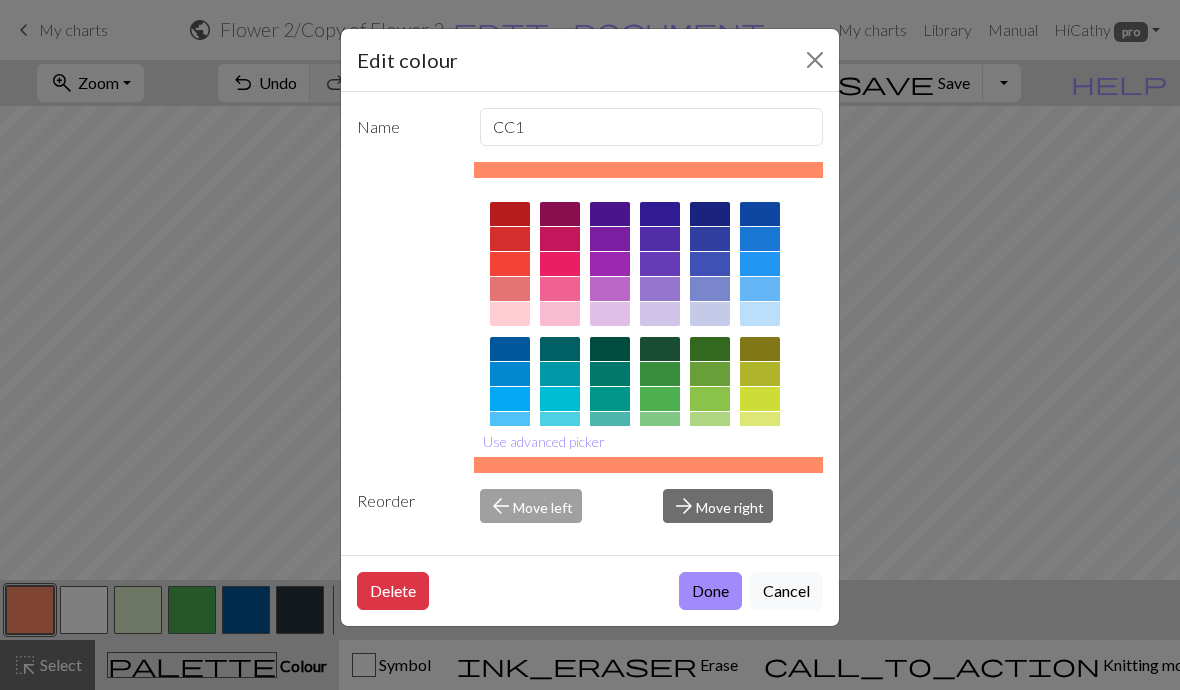 click at bounding box center [815, 60] 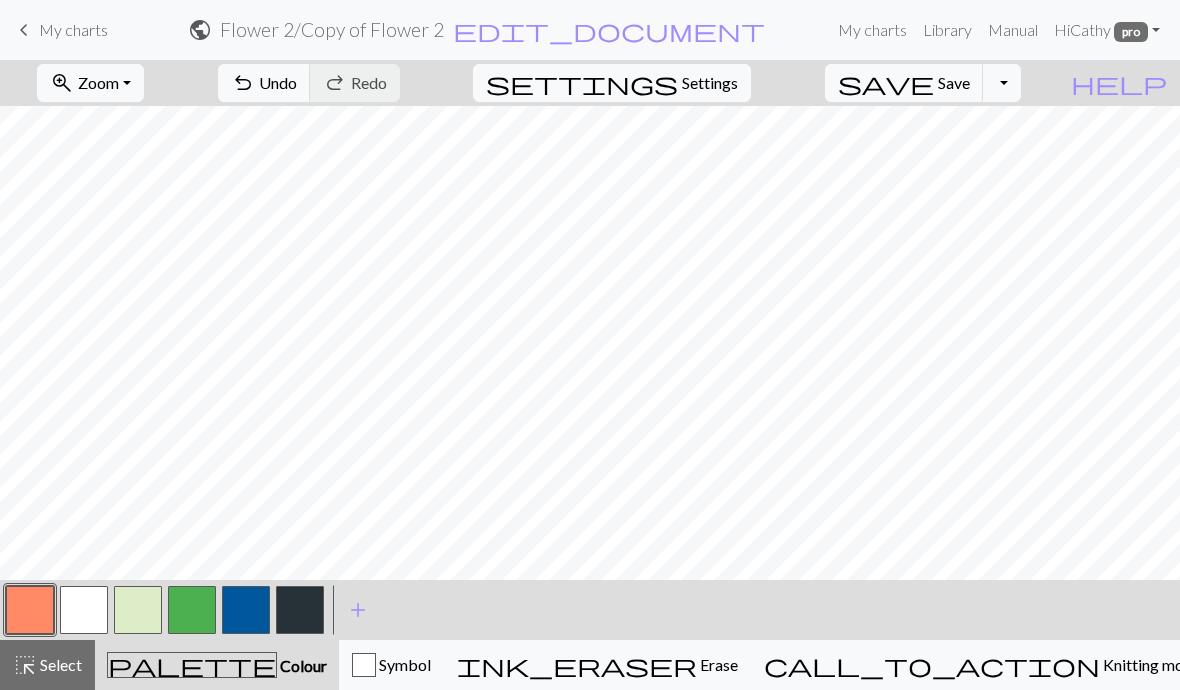 click on "add" at bounding box center [358, 610] 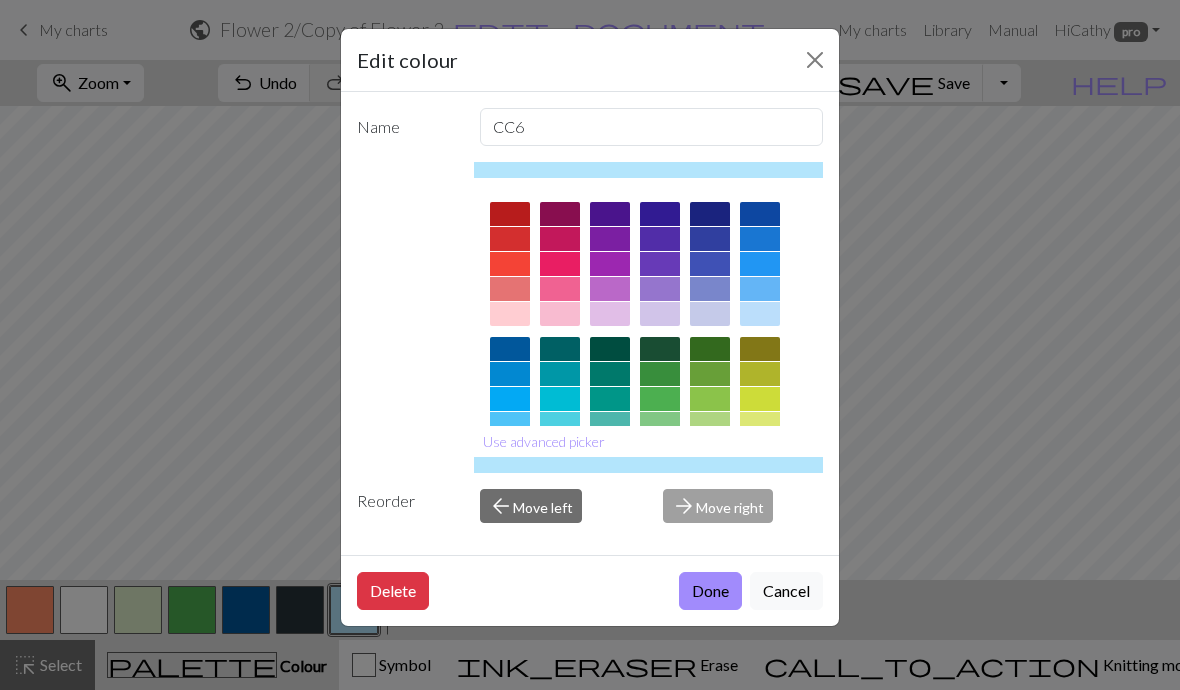 click on "Delete" at bounding box center [393, 591] 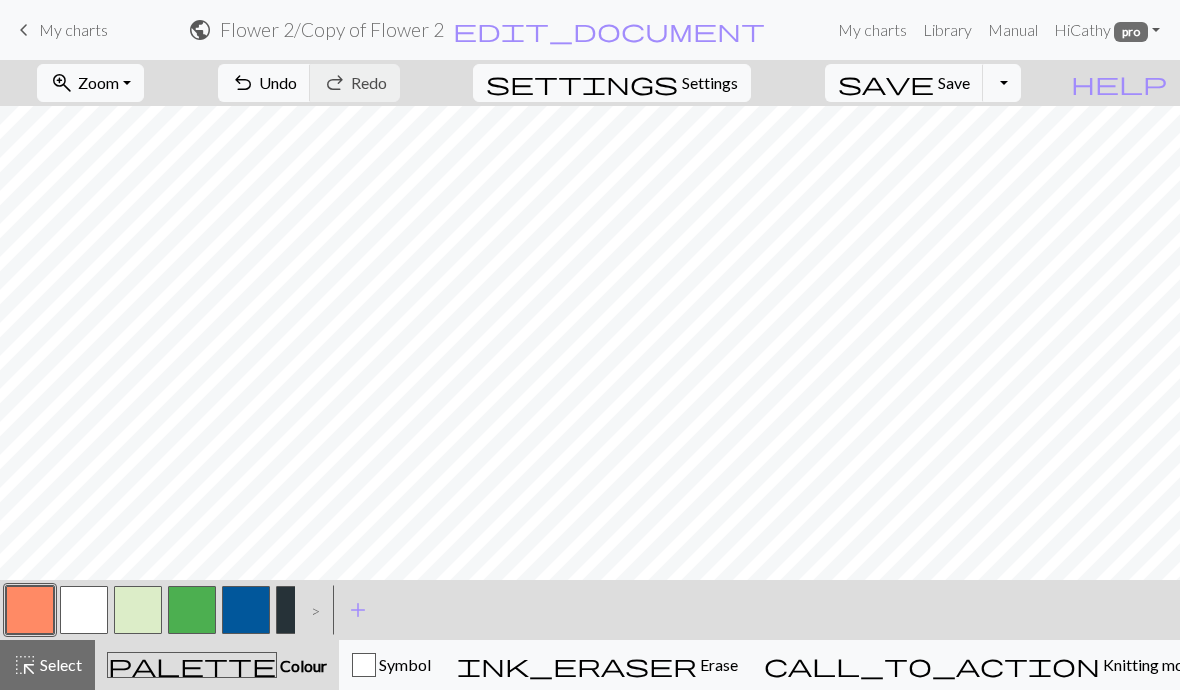 click on "Colour" at bounding box center (302, 665) 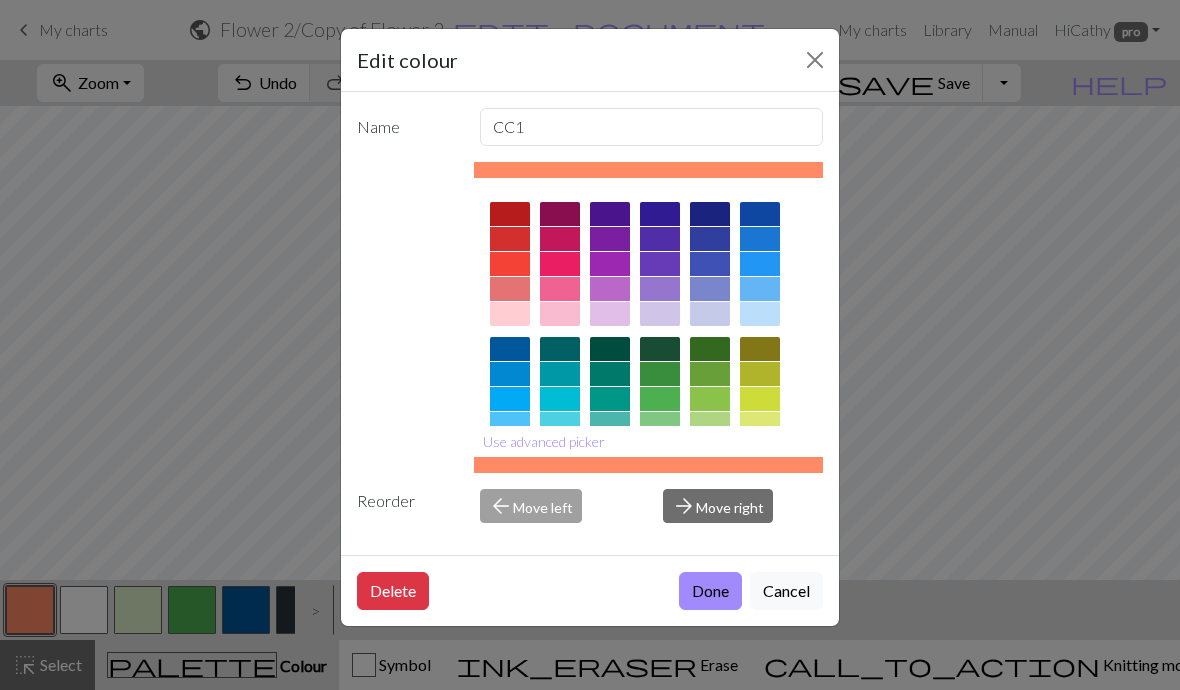 click at bounding box center [815, 60] 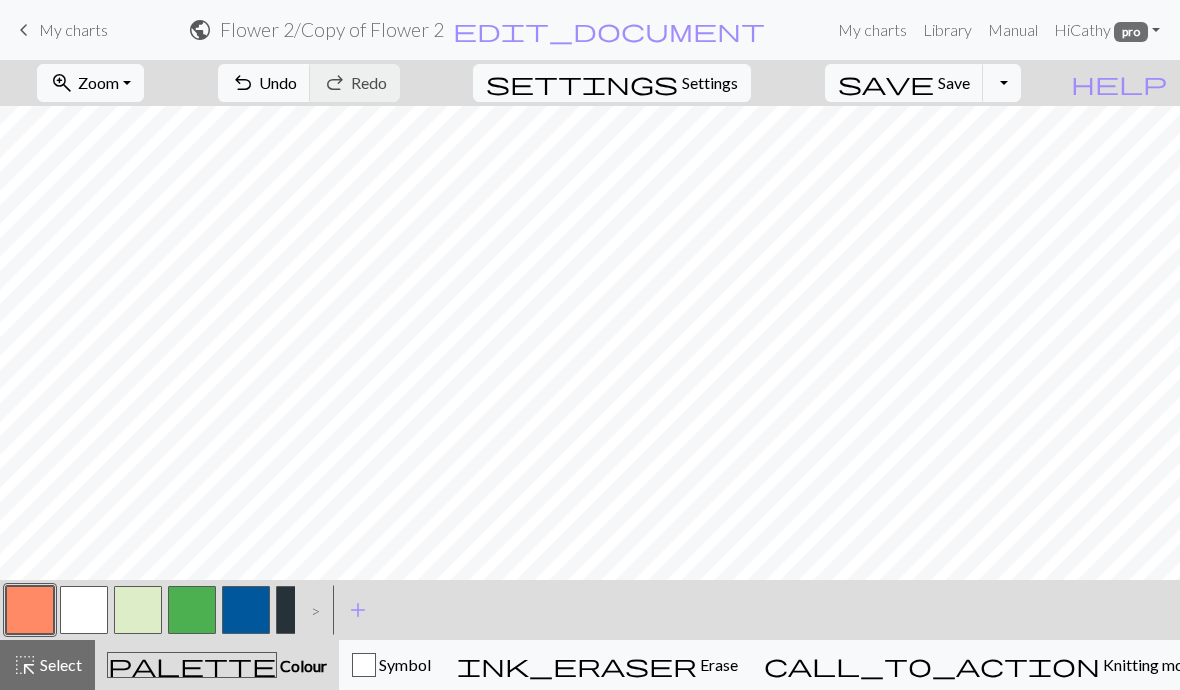 click on "Select" at bounding box center [59, 664] 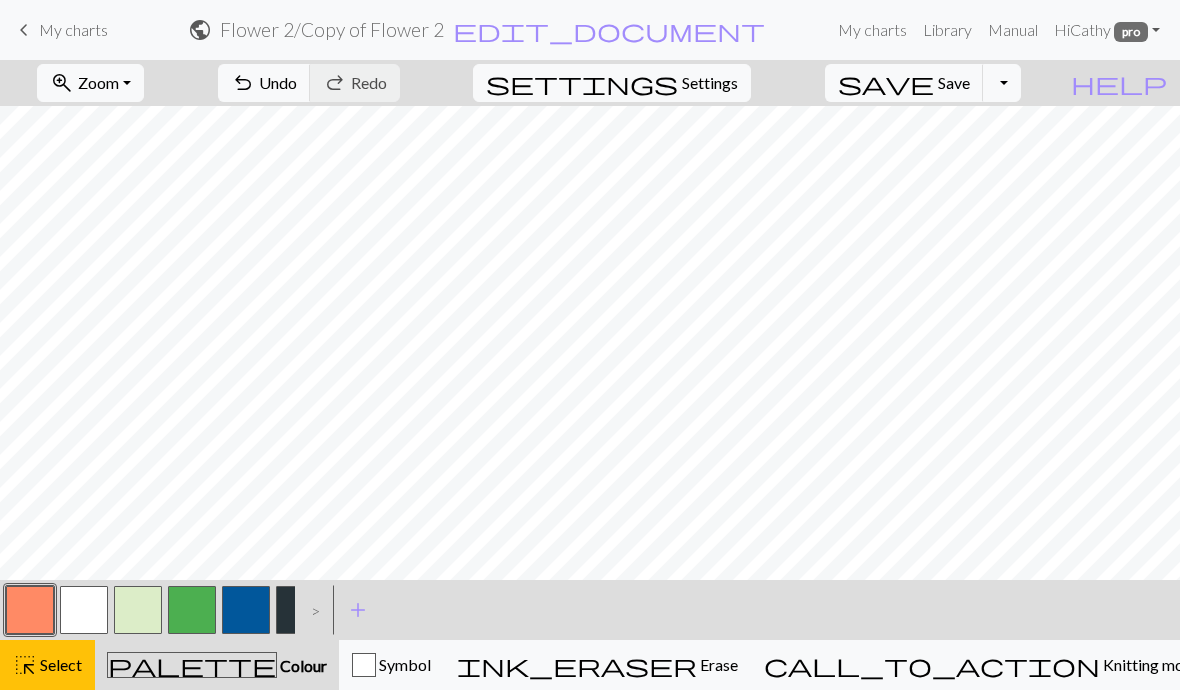 click at bounding box center (30, 610) 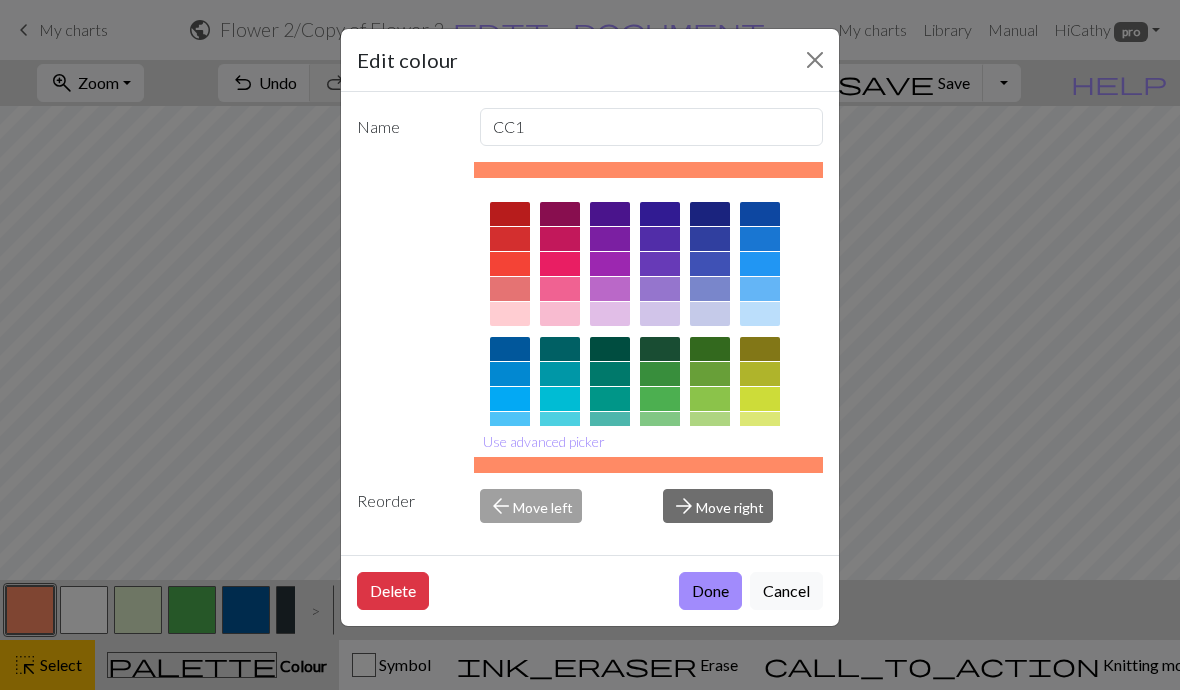 click at bounding box center [815, 60] 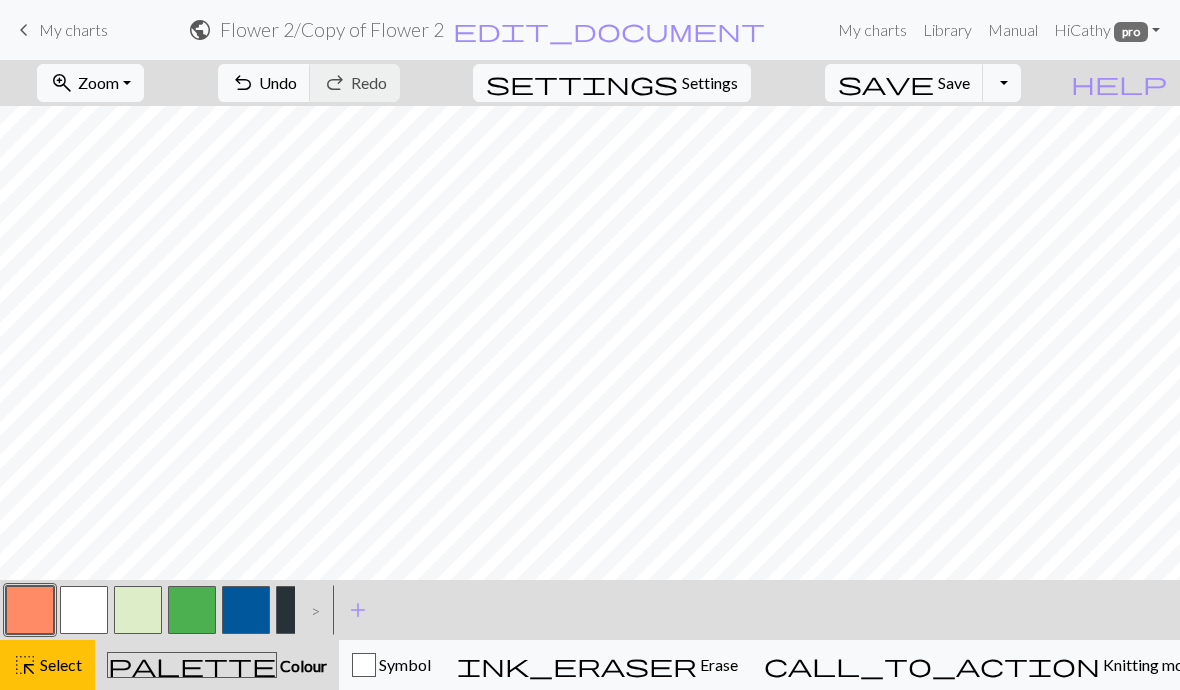 click on "settings  Settings" at bounding box center (612, 83) 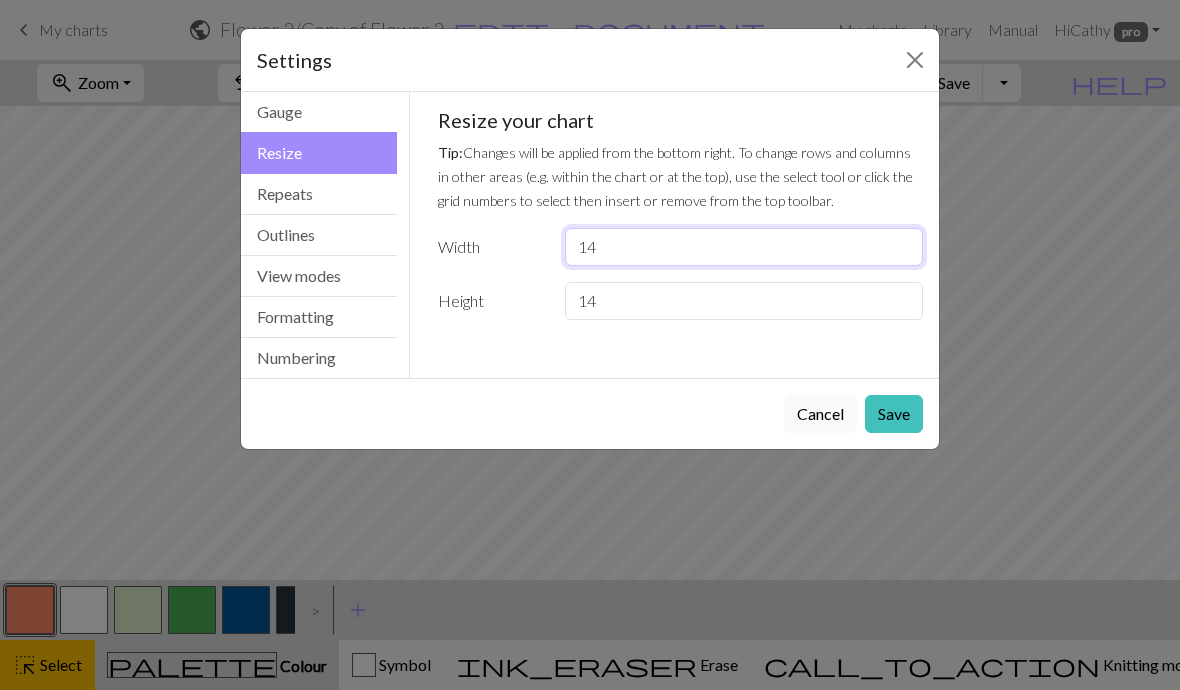 click on "14" at bounding box center (744, 247) 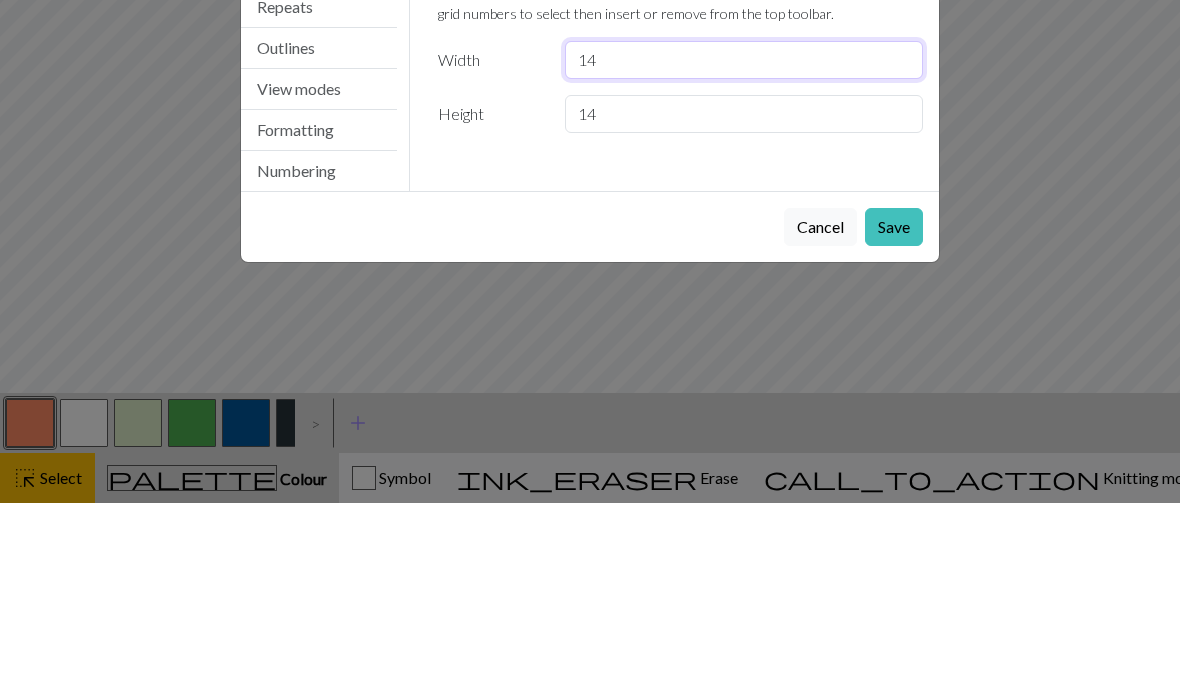 type on "1" 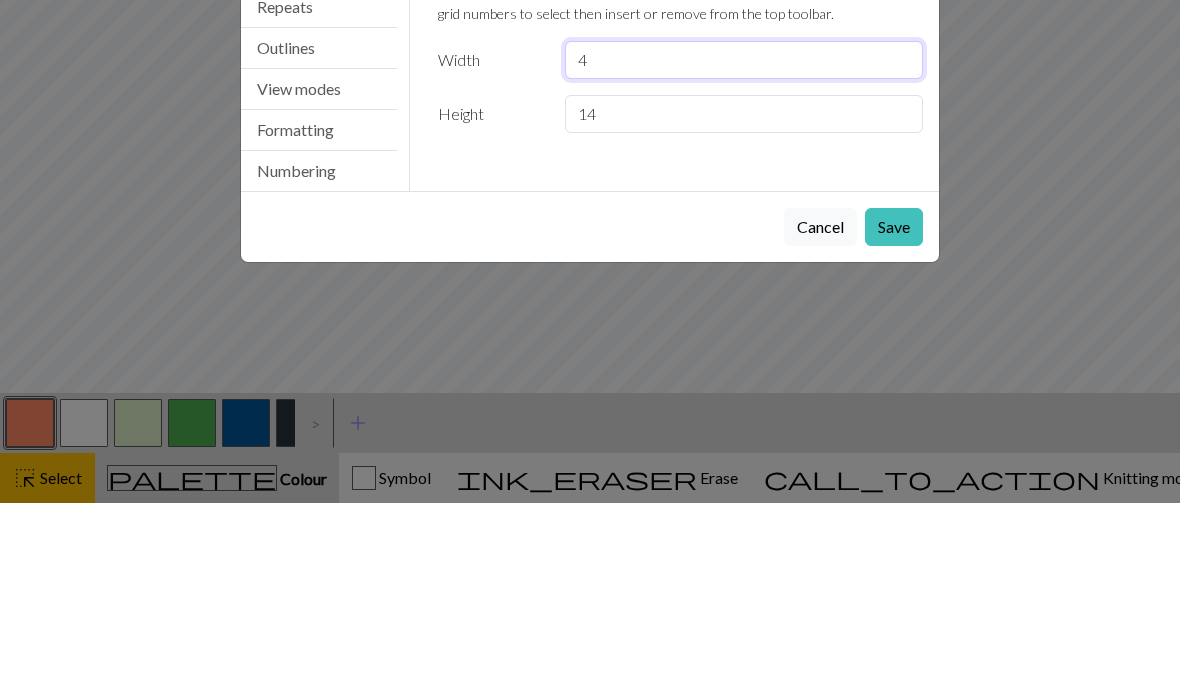 type on "4" 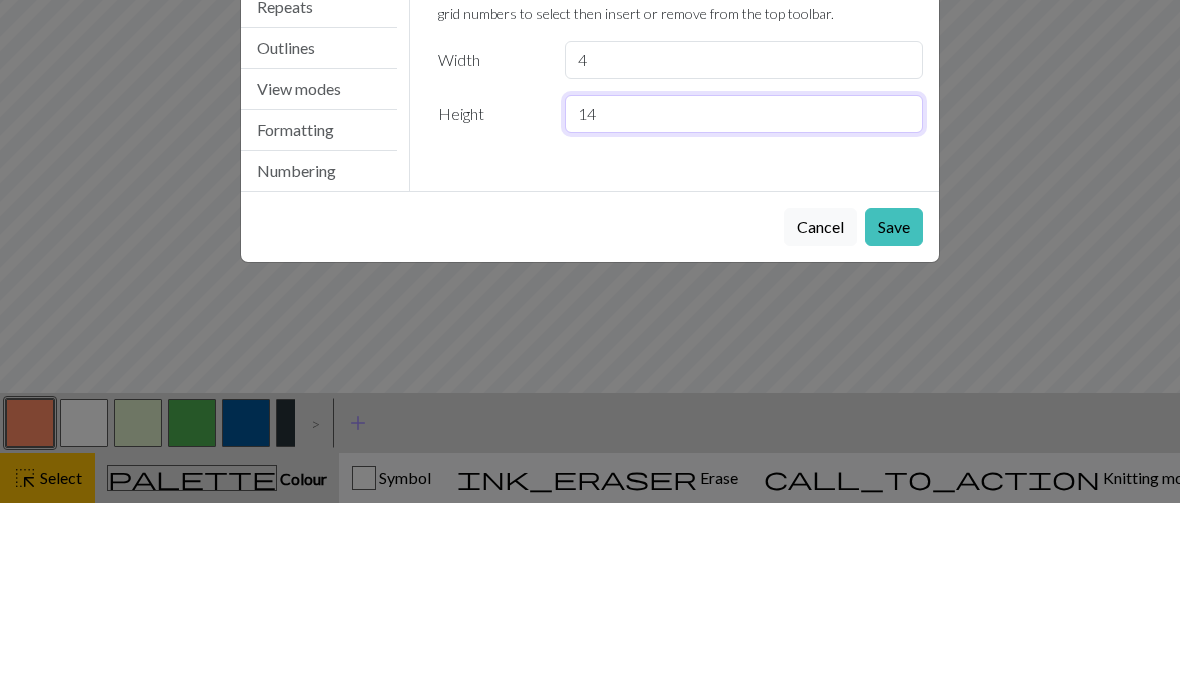 click on "14" at bounding box center (744, 301) 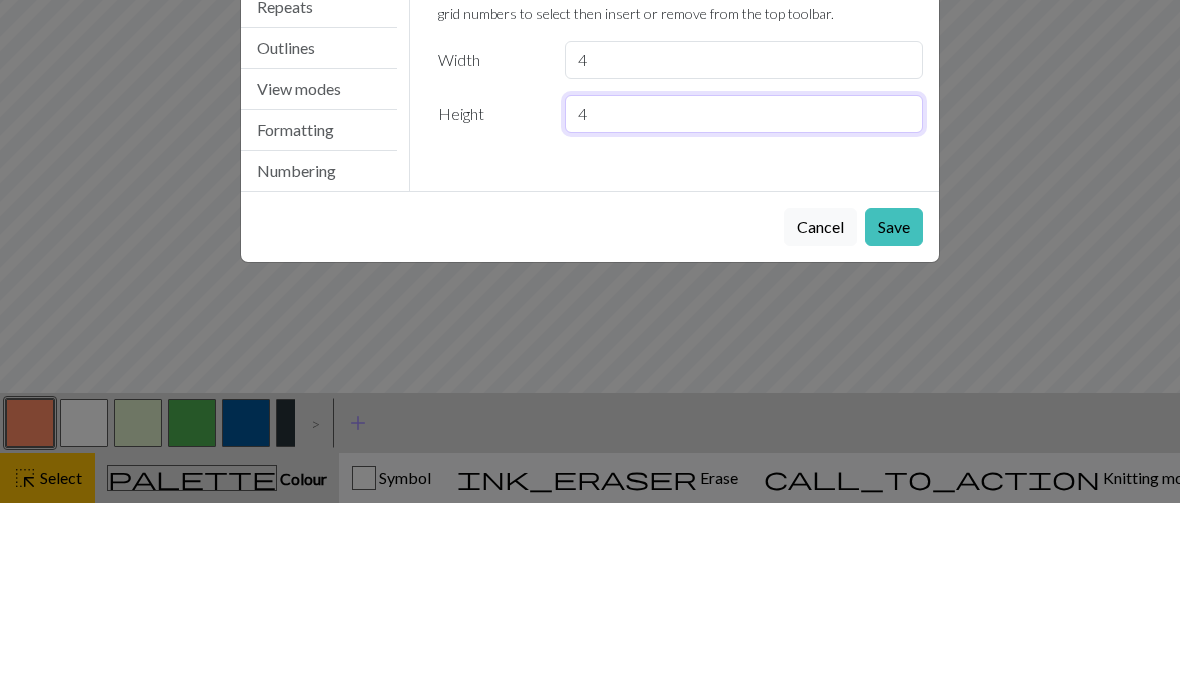 type on "4" 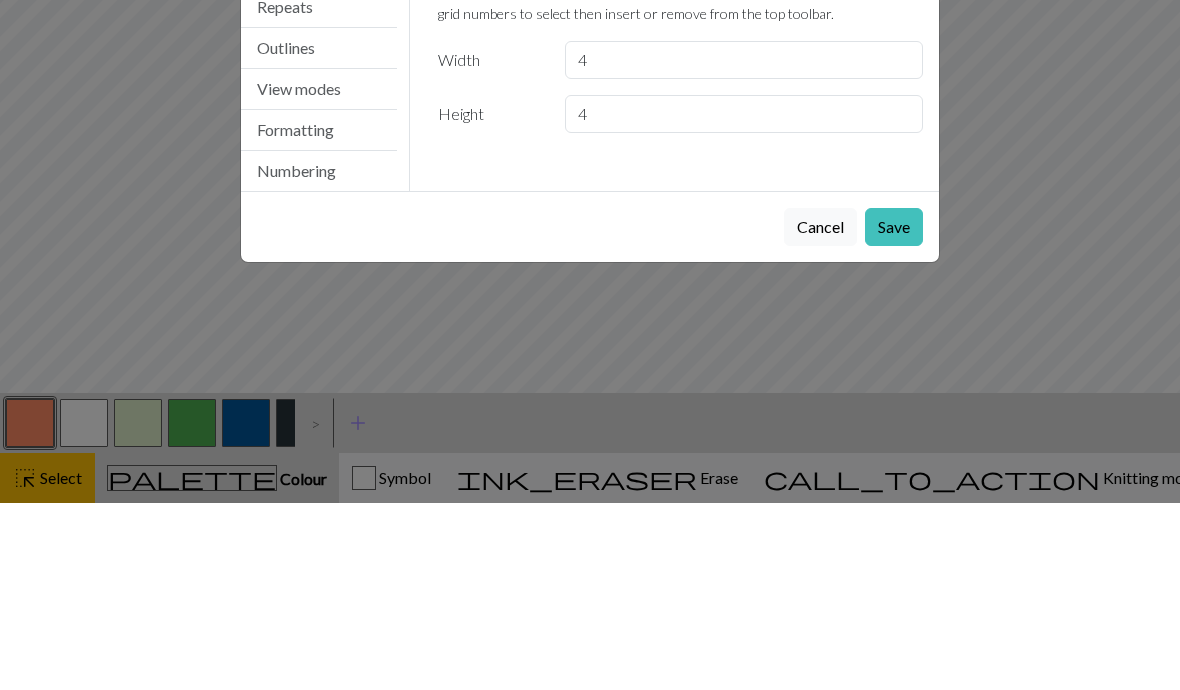 click on "Save" at bounding box center (894, 414) 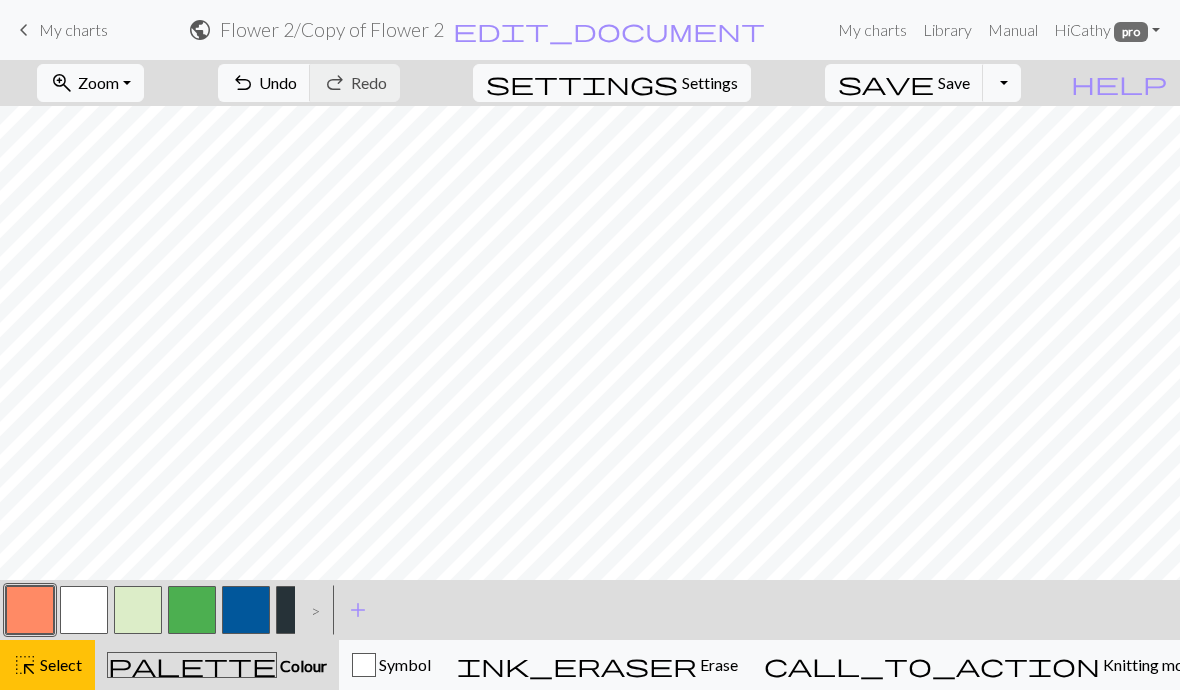 click on "Undo" at bounding box center (278, 82) 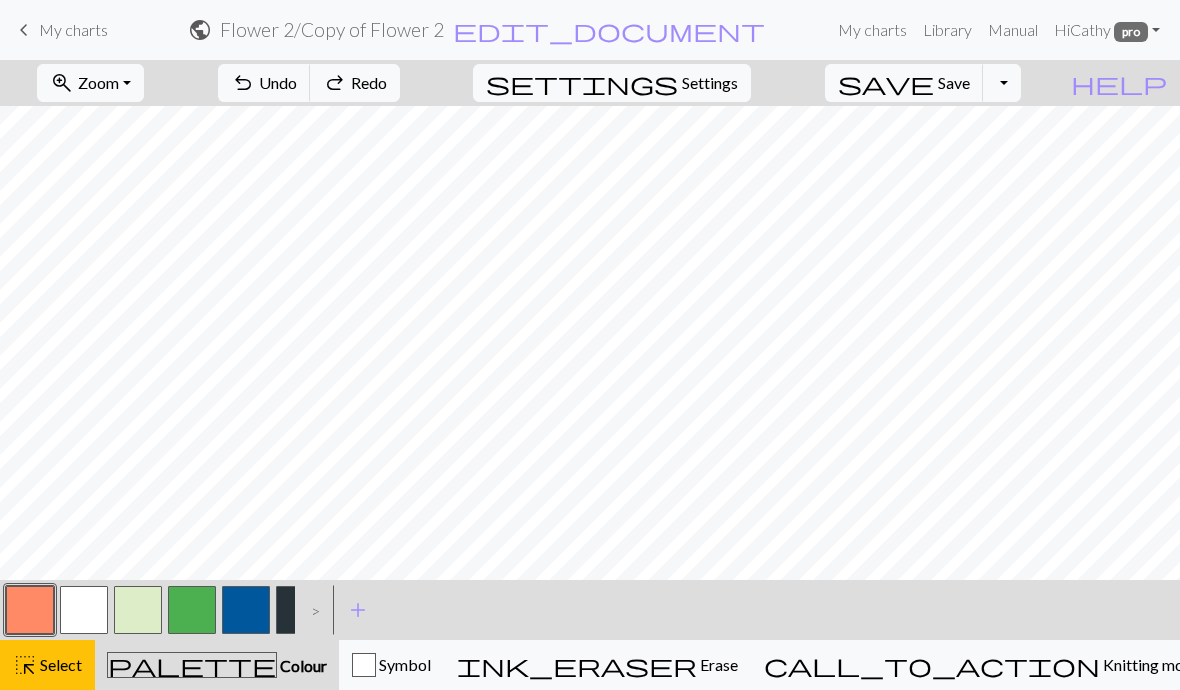 click on "Settings" at bounding box center (710, 83) 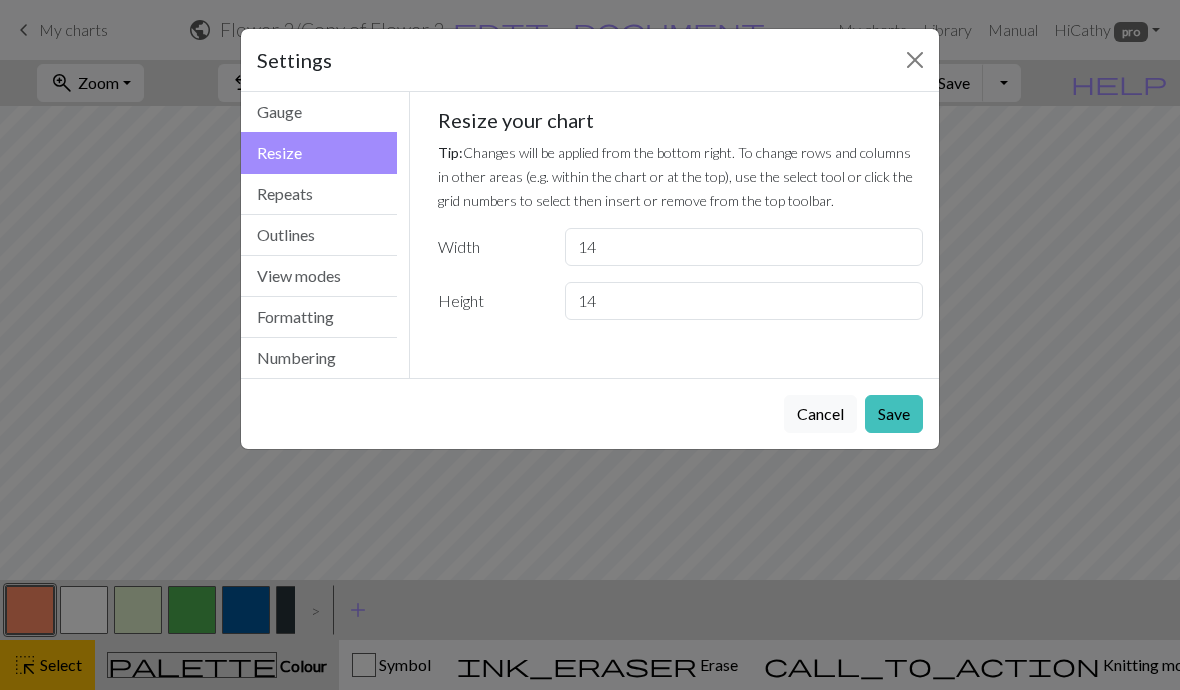 click on "View modes" at bounding box center (319, 276) 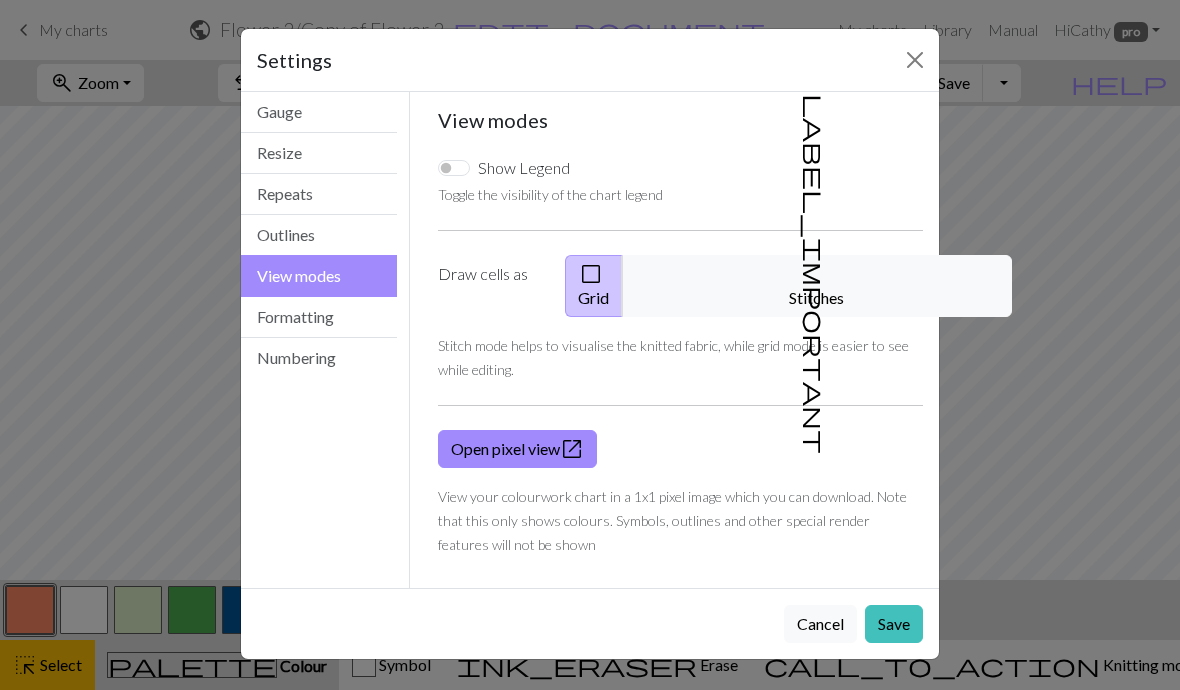 click on "label_important Stitches" at bounding box center (817, 286) 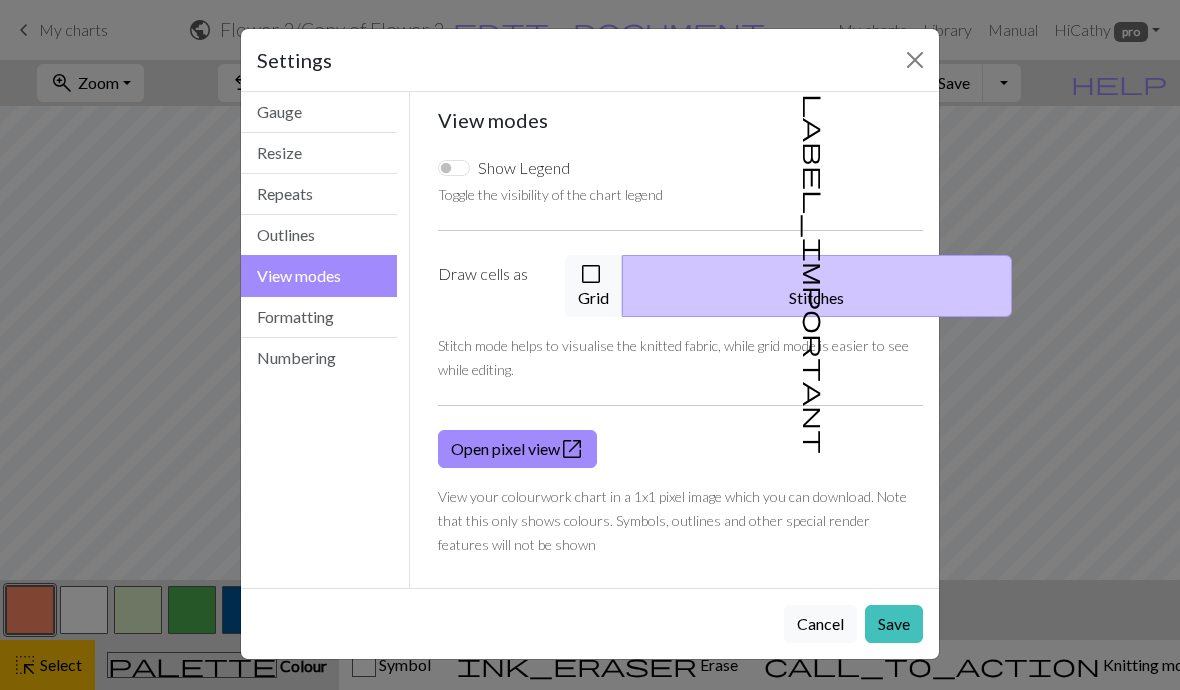 click on "Save" at bounding box center (894, 624) 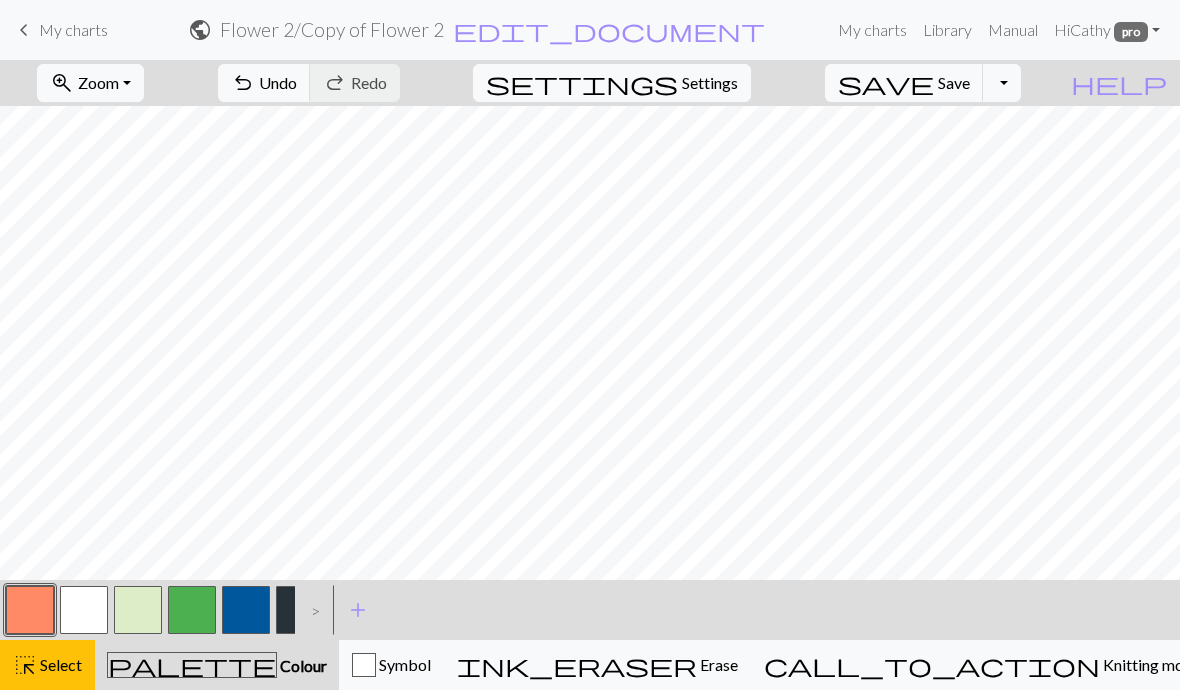 click on "Settings" at bounding box center [710, 83] 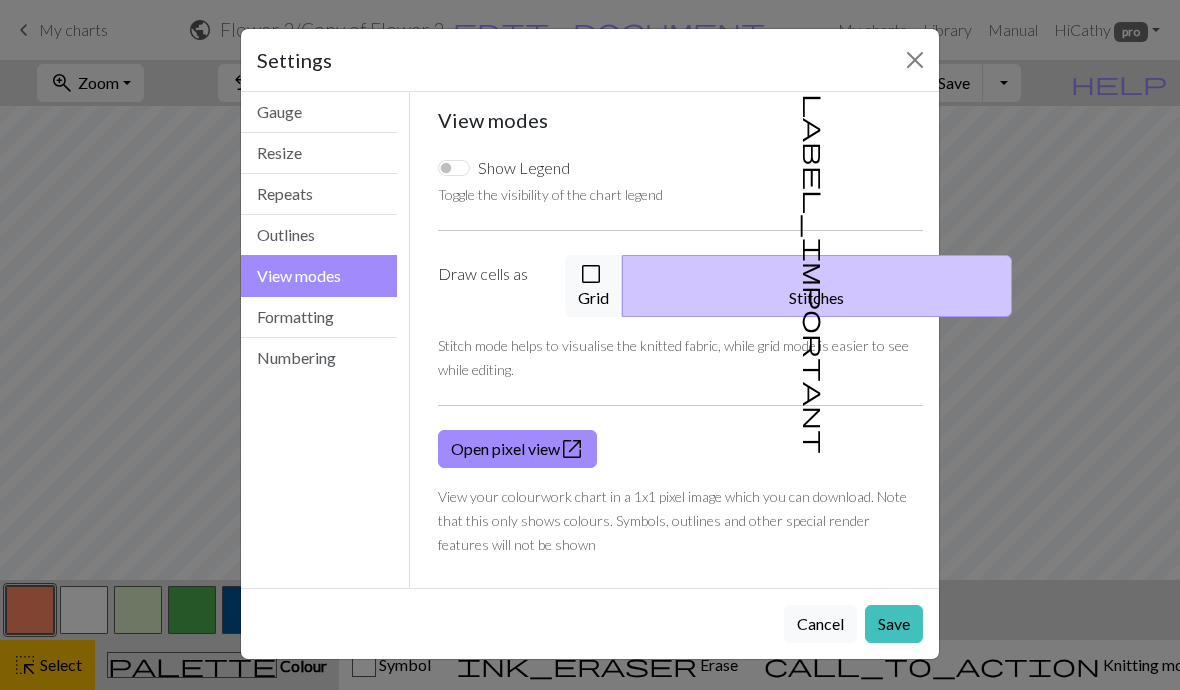 click on "Outlines" at bounding box center (319, 235) 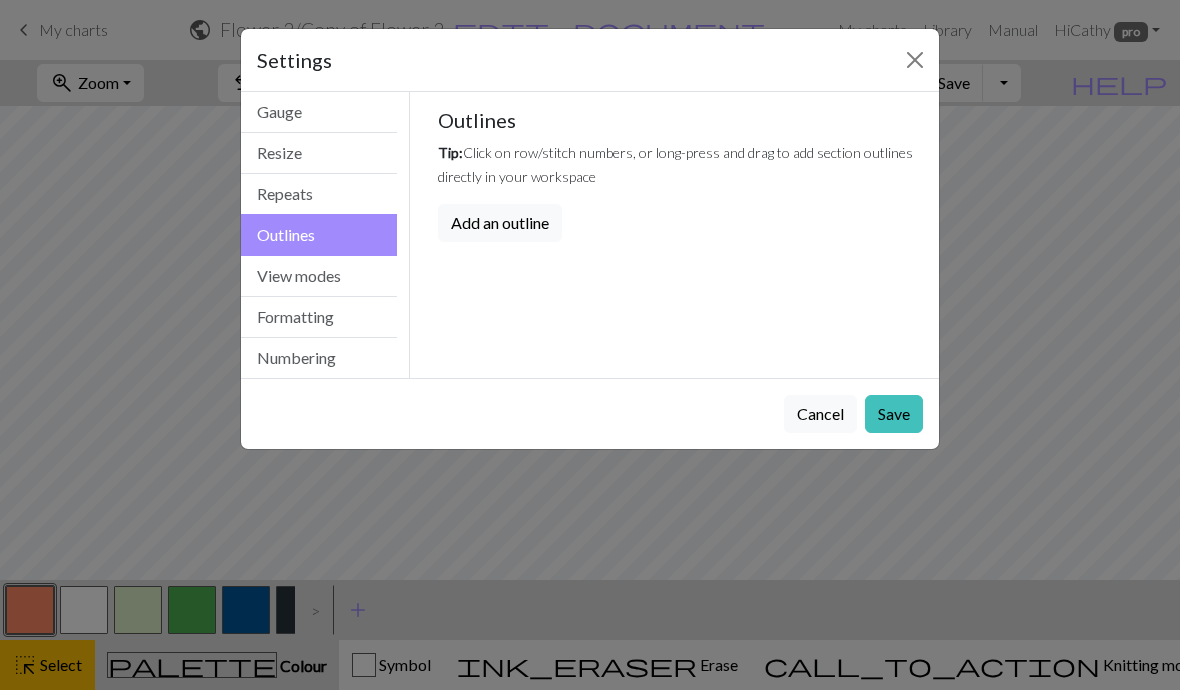 click on "Add an outline" at bounding box center [500, 223] 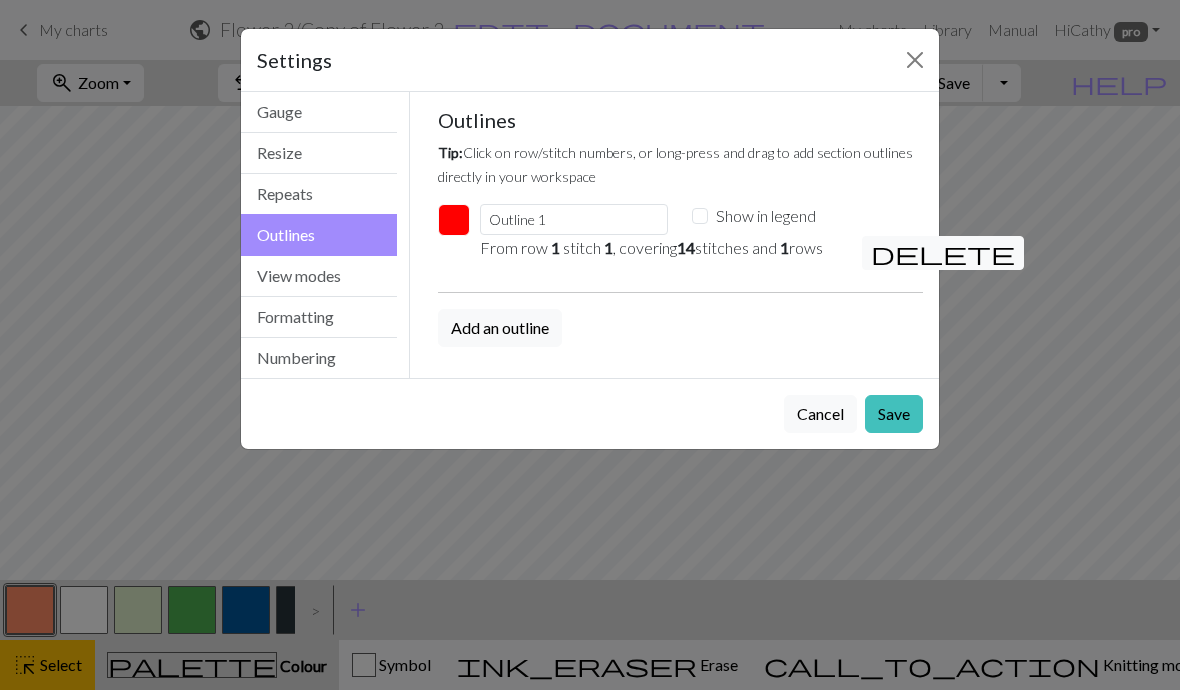 click on "Add an outline" at bounding box center [500, 328] 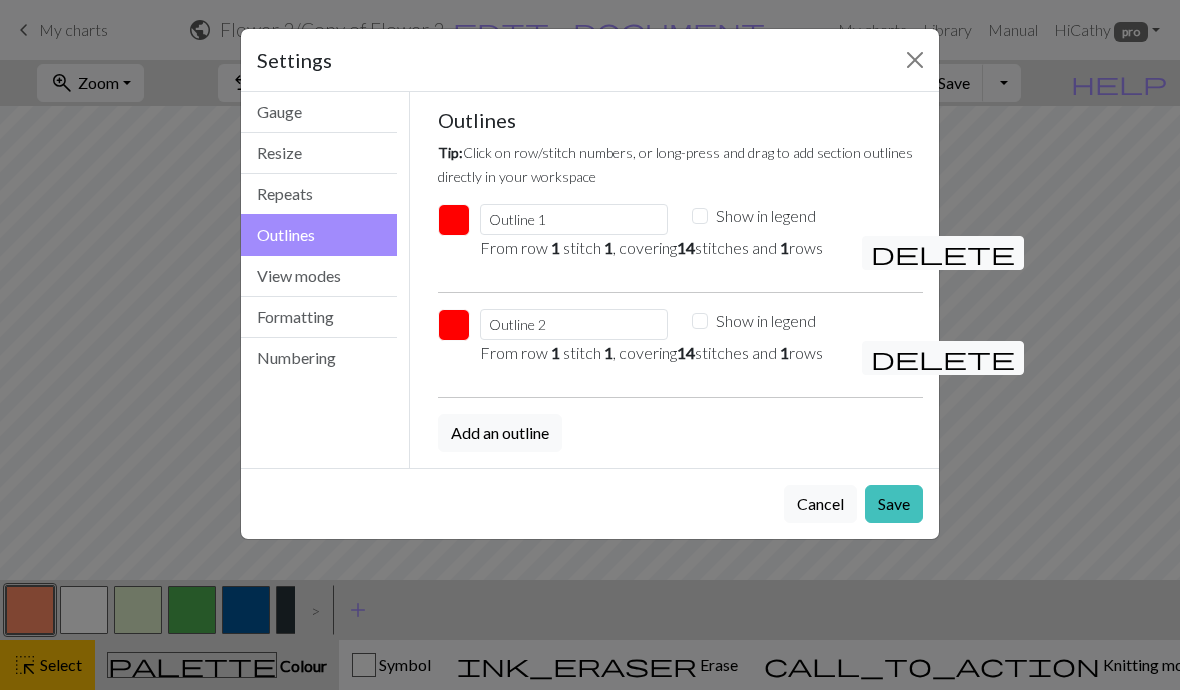 click on "delete" at bounding box center [943, 358] 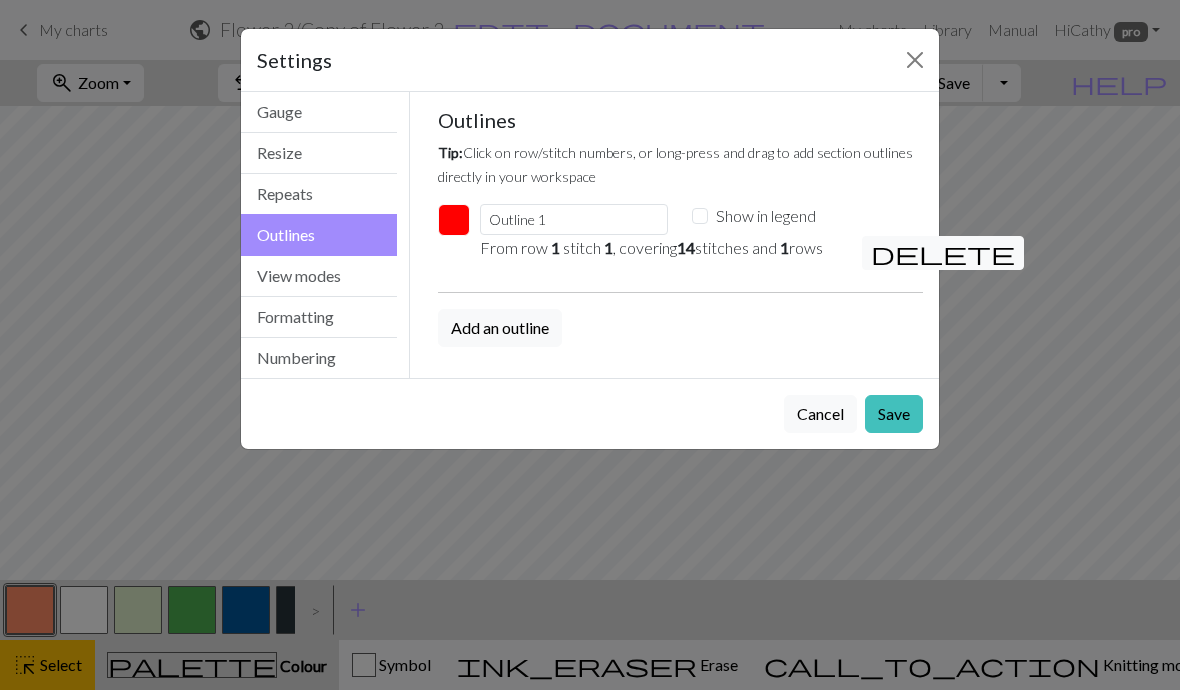 click on "Save" at bounding box center [894, 414] 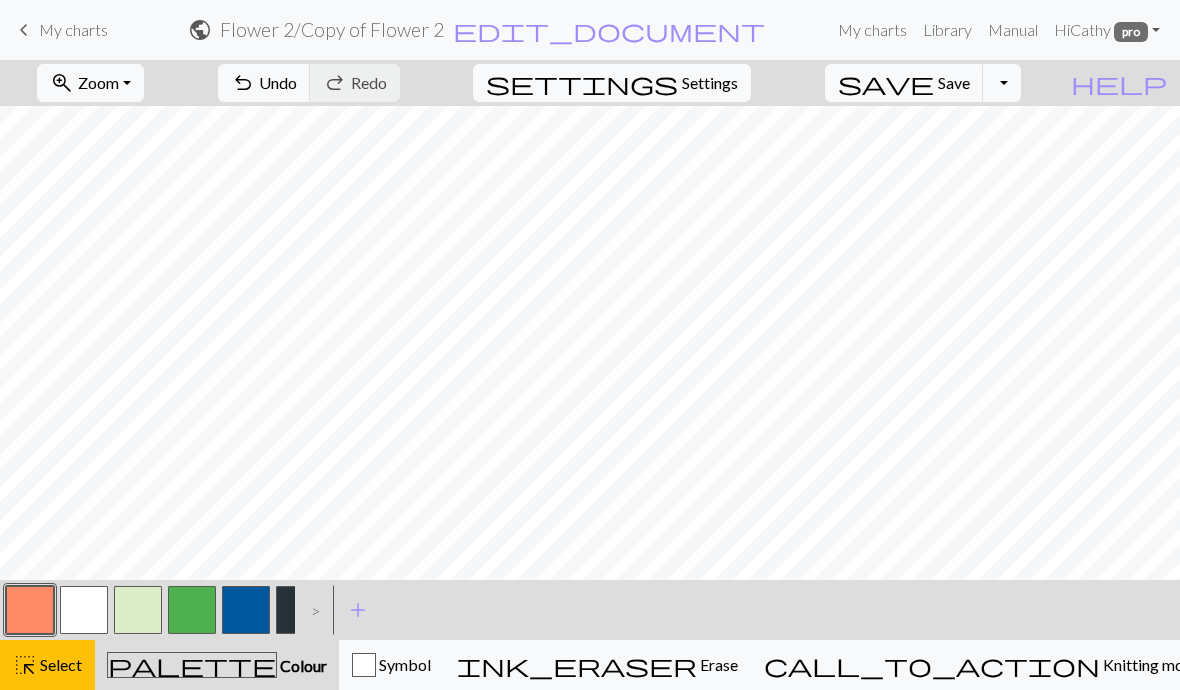 click at bounding box center [30, 610] 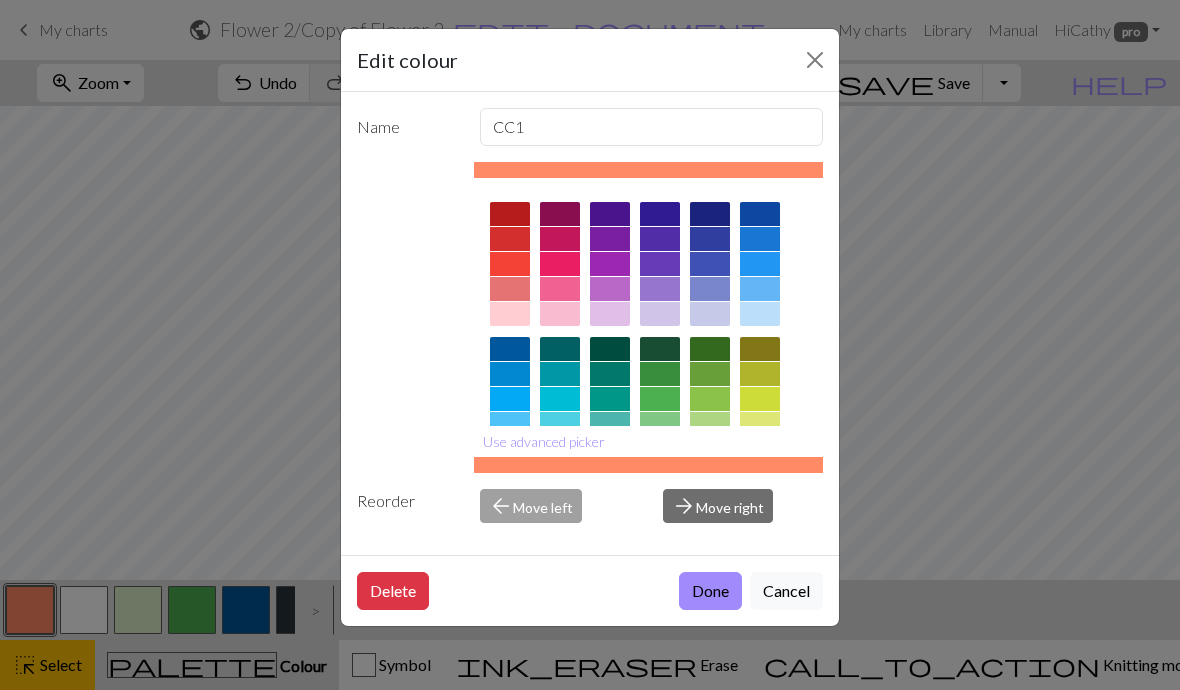 click on "Delete" at bounding box center (393, 591) 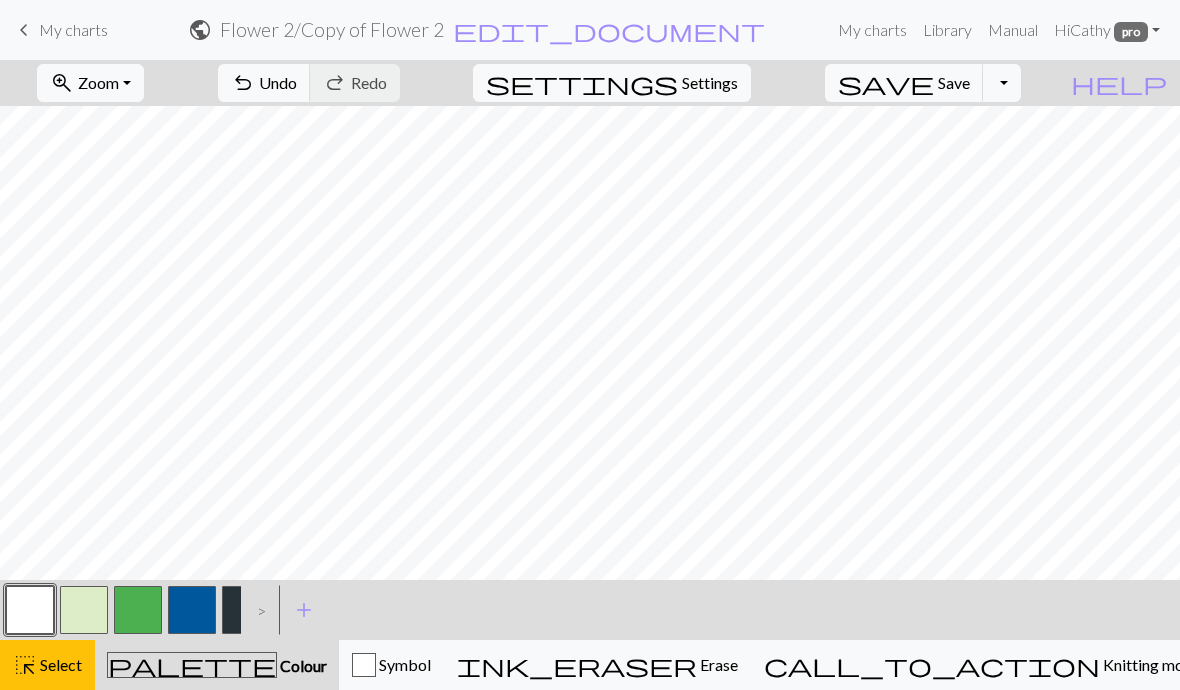 click on "Undo" at bounding box center (278, 82) 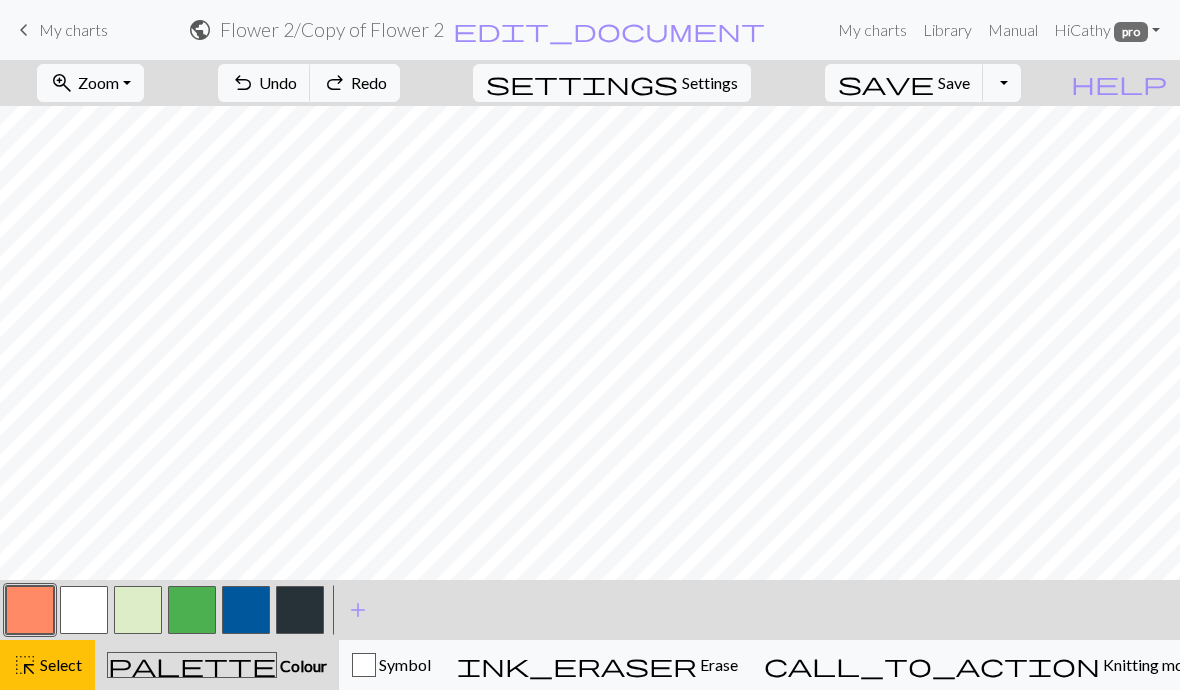 click on "Undo" at bounding box center [278, 82] 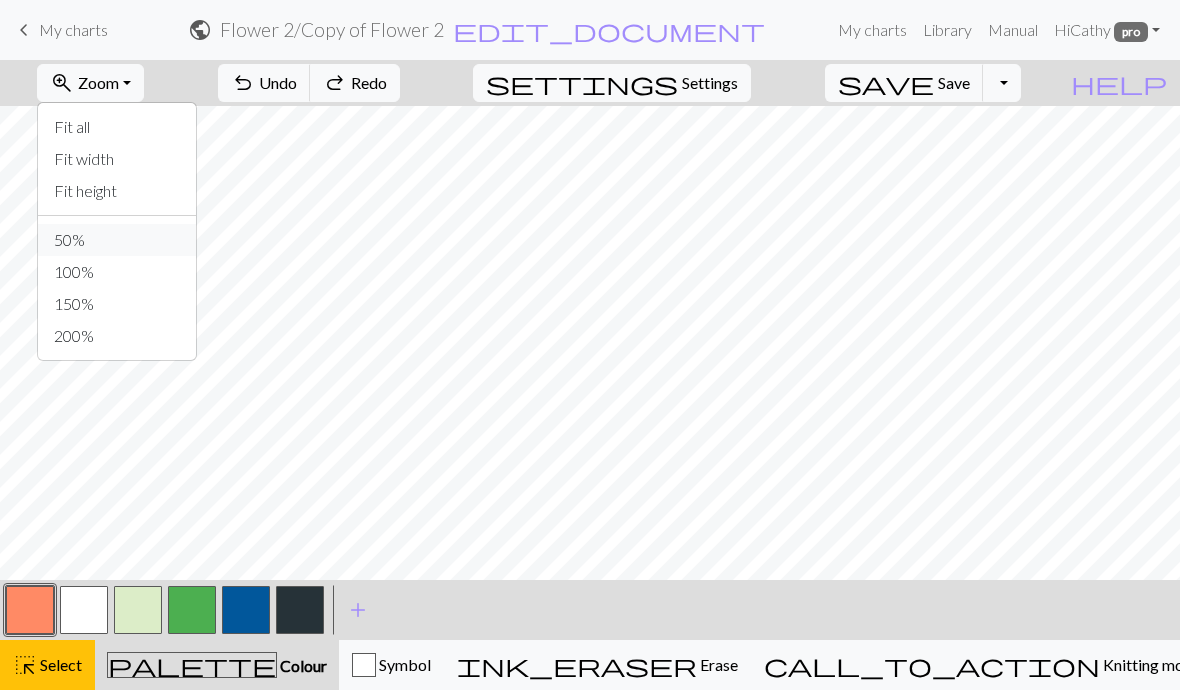 click on "50%" at bounding box center [117, 240] 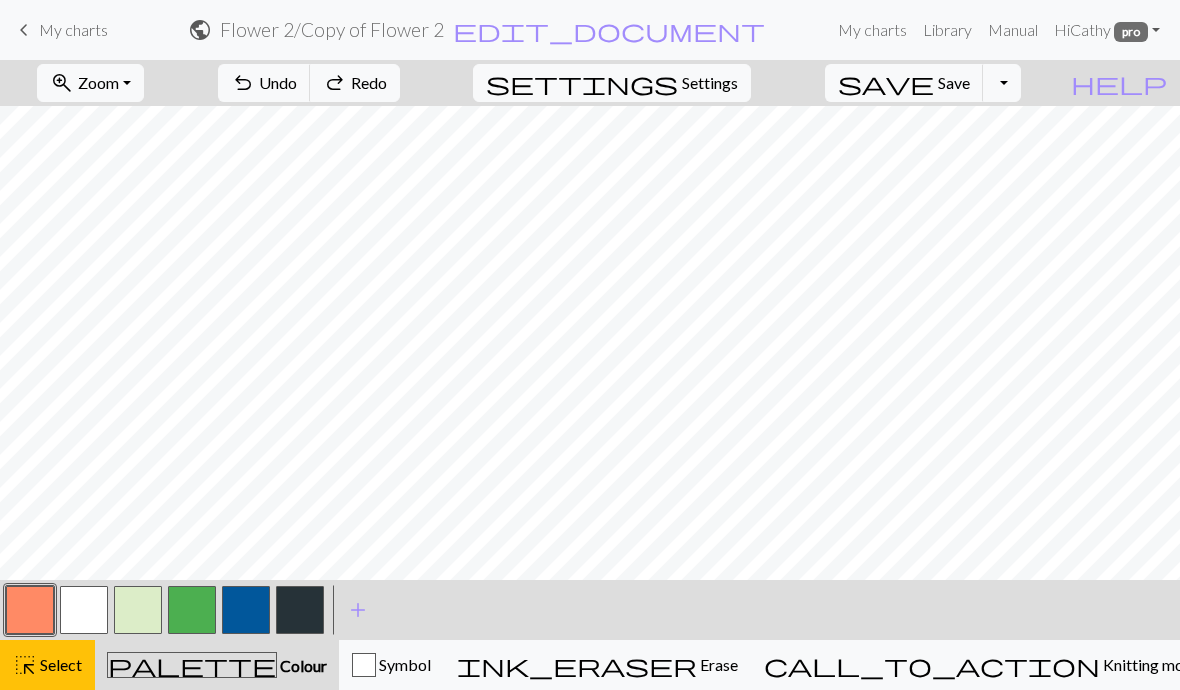 click on "Save" at bounding box center [954, 82] 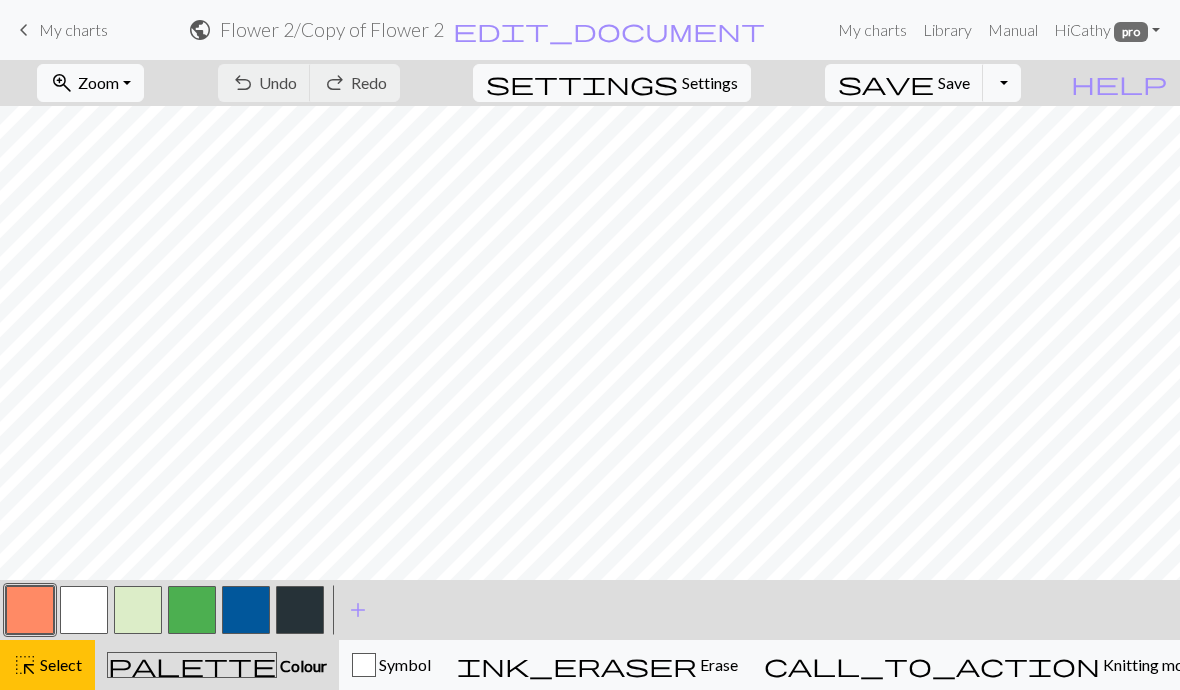 click on "pro" at bounding box center [1131, 32] 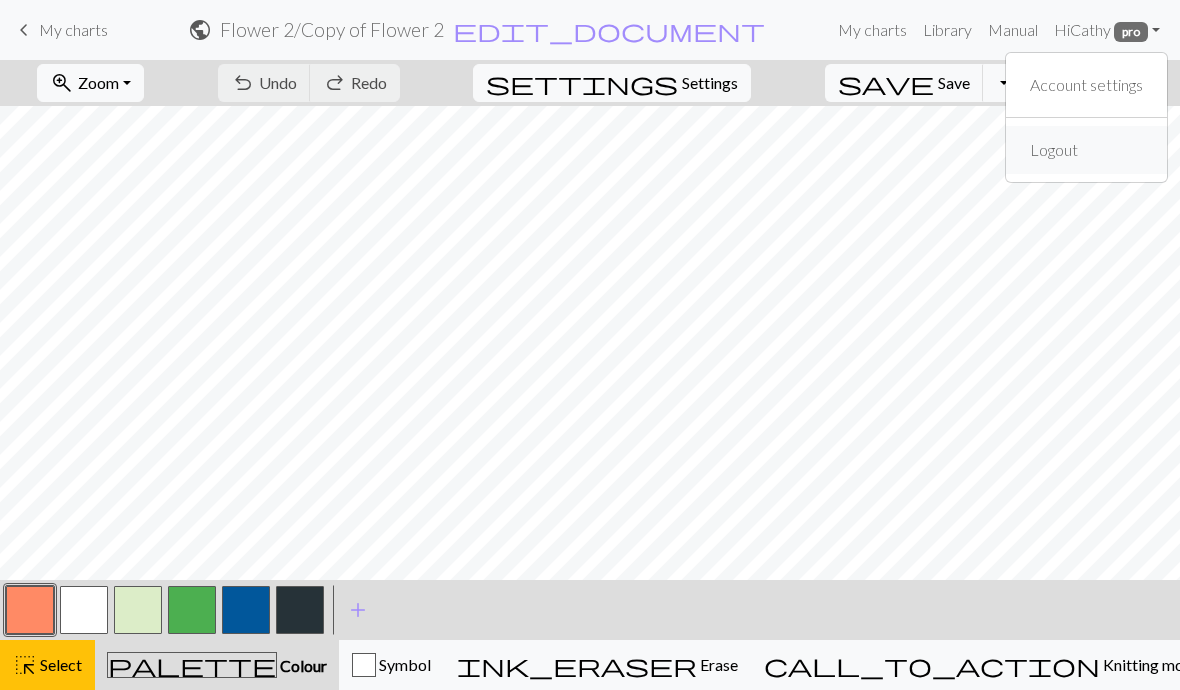 click on "Logout" at bounding box center (1054, 150) 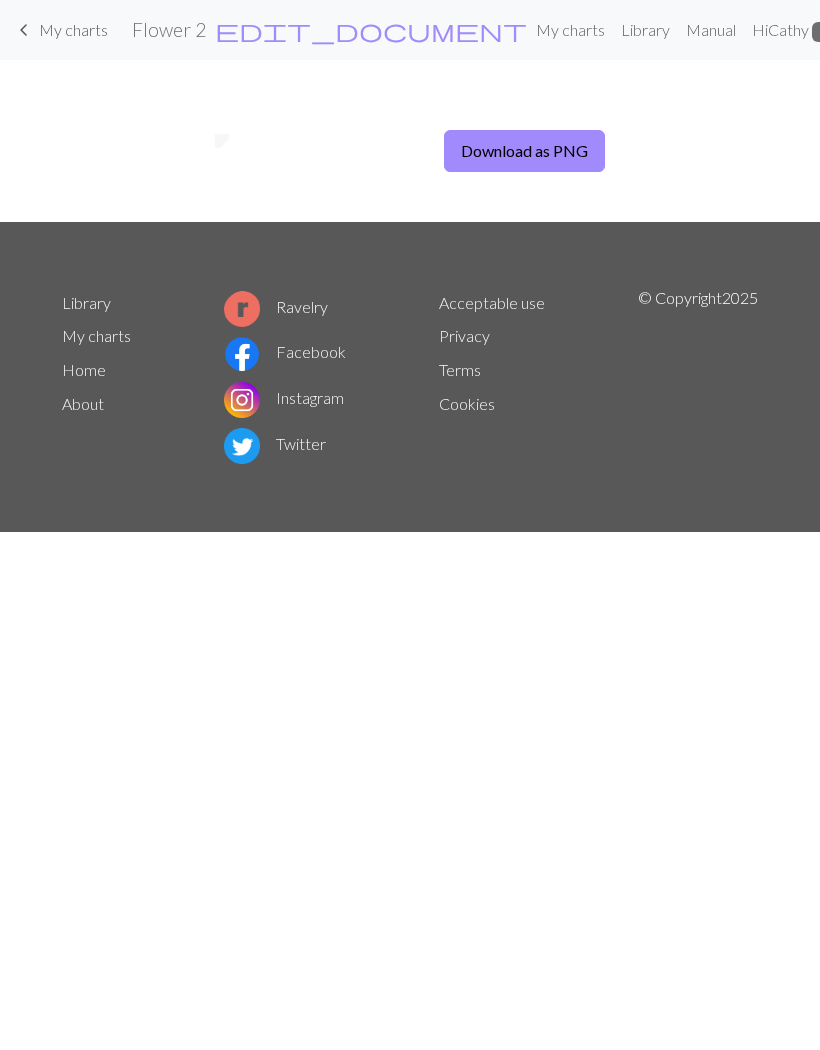 scroll, scrollTop: 15, scrollLeft: 183, axis: both 